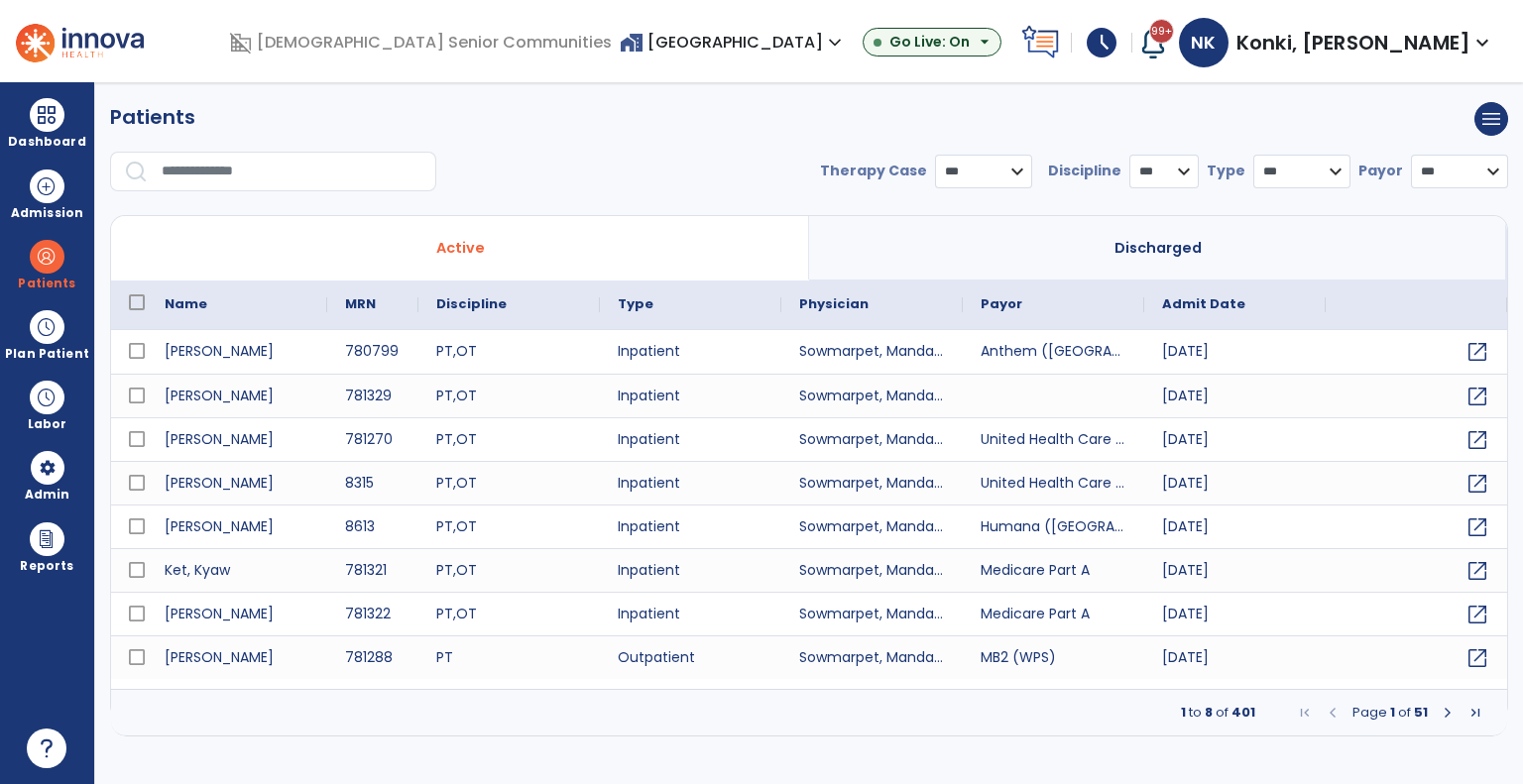 scroll, scrollTop: 0, scrollLeft: 0, axis: both 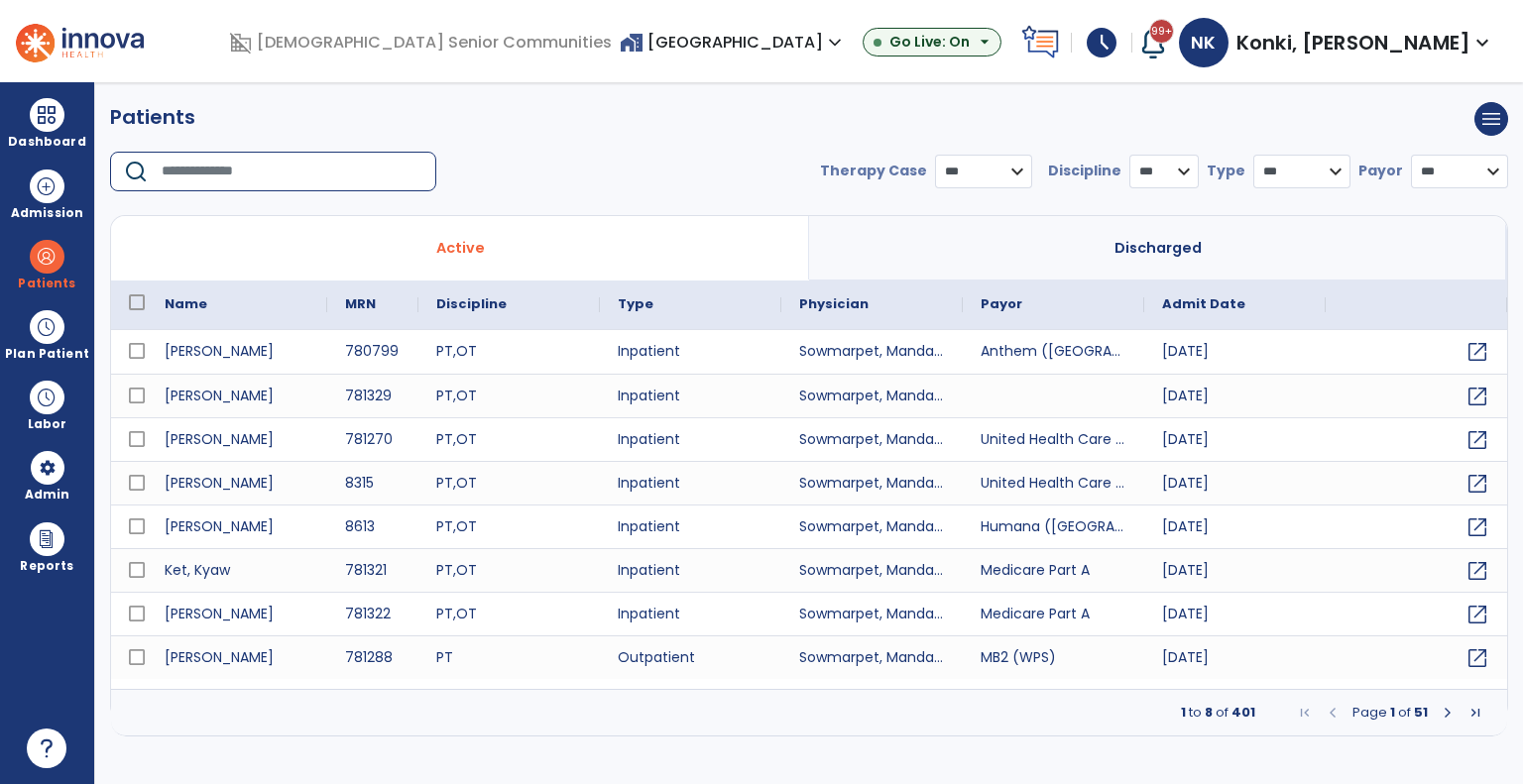 click at bounding box center [292, 171] 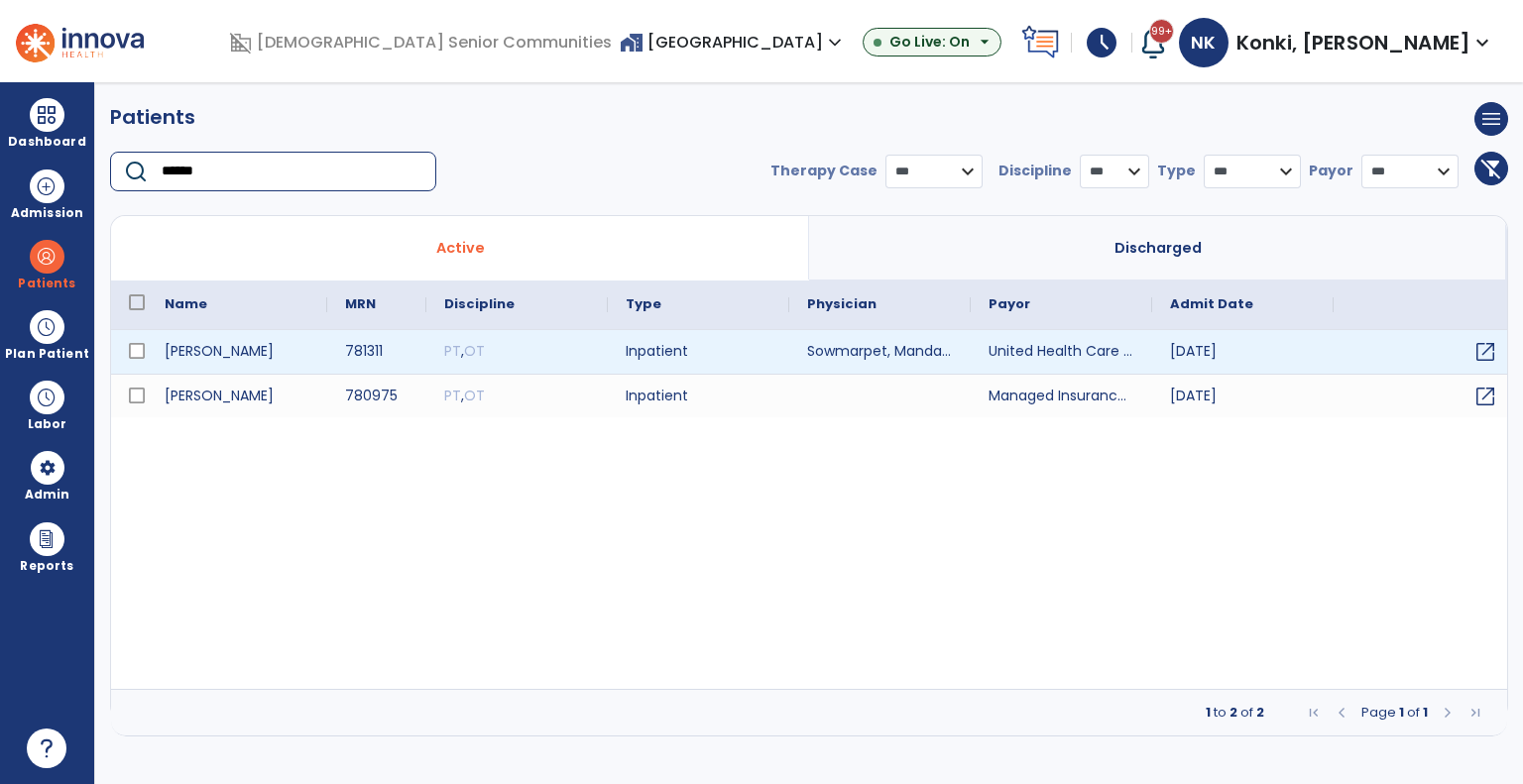 type on "******" 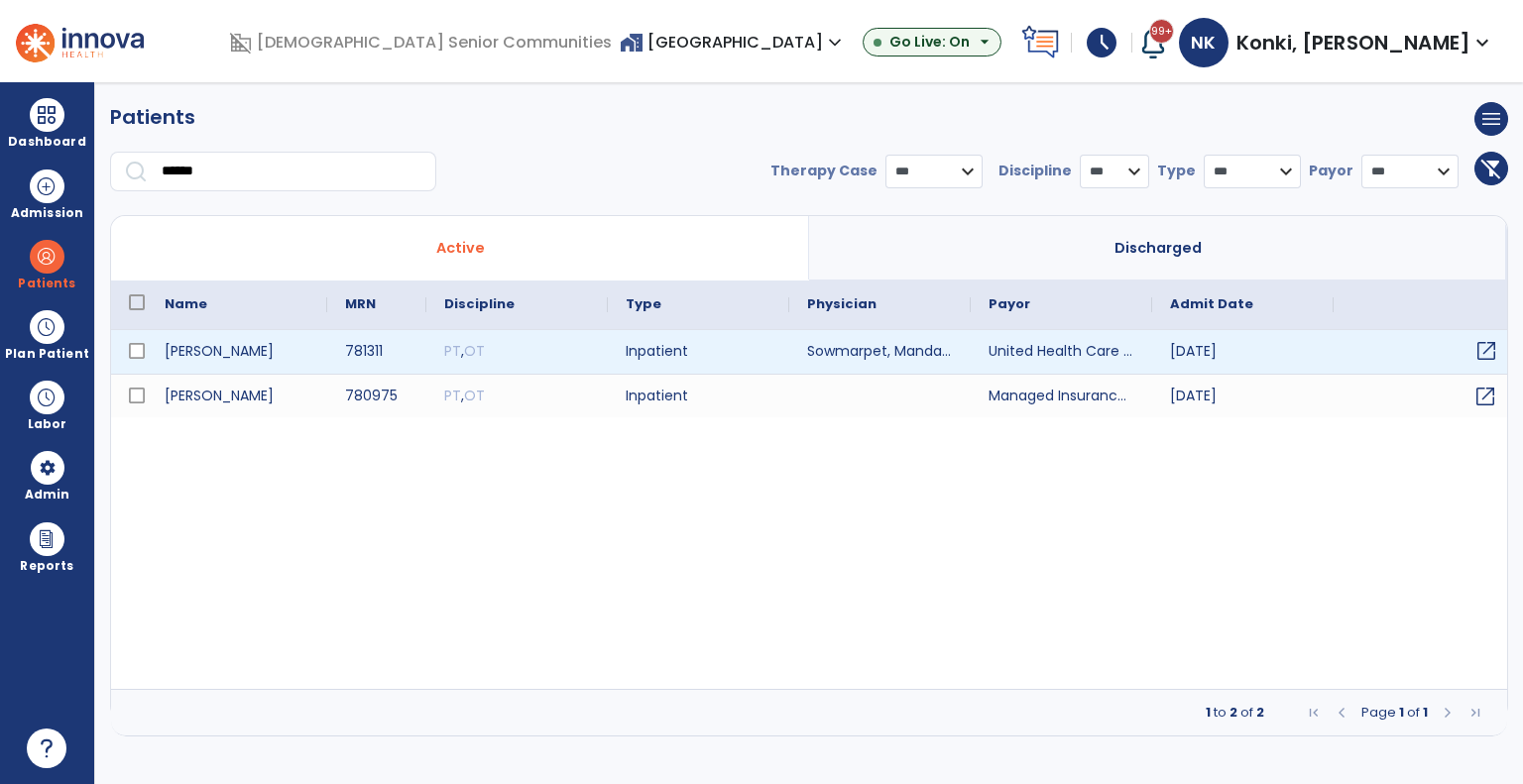 click on "open_in_new" at bounding box center (1486, 351) 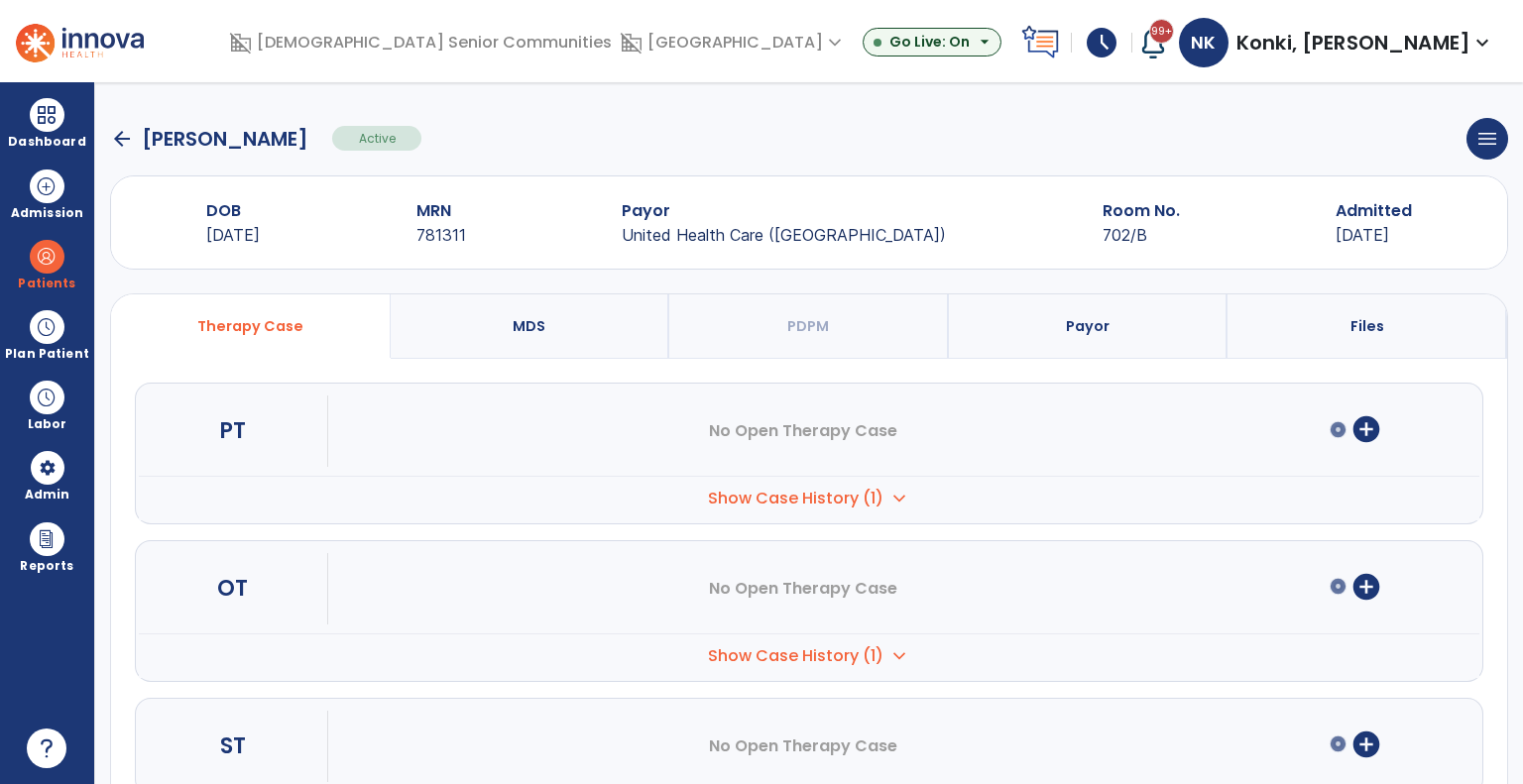 click on "add_circle" at bounding box center (1366, 429) 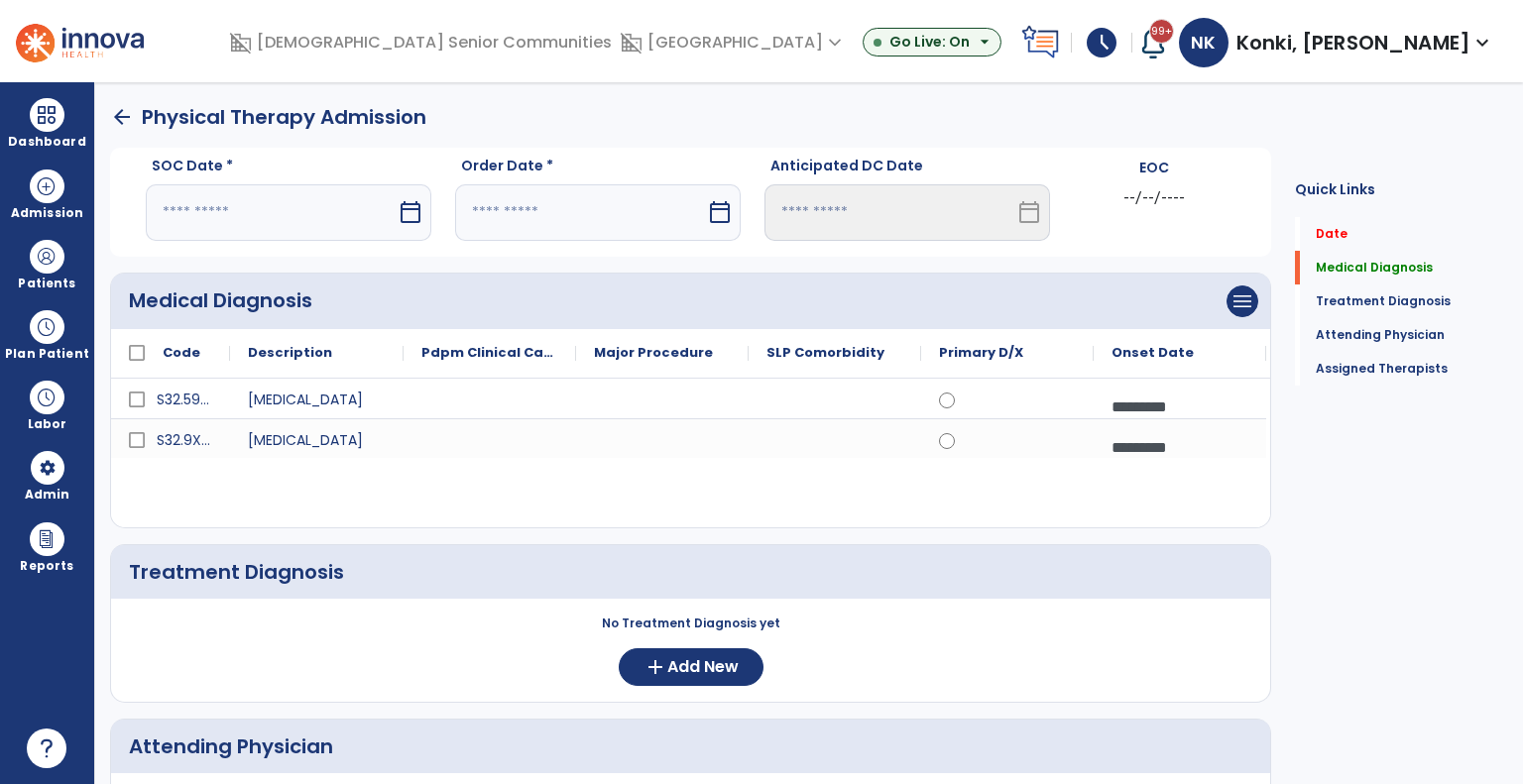 click on "calendar_today" at bounding box center (410, 212) 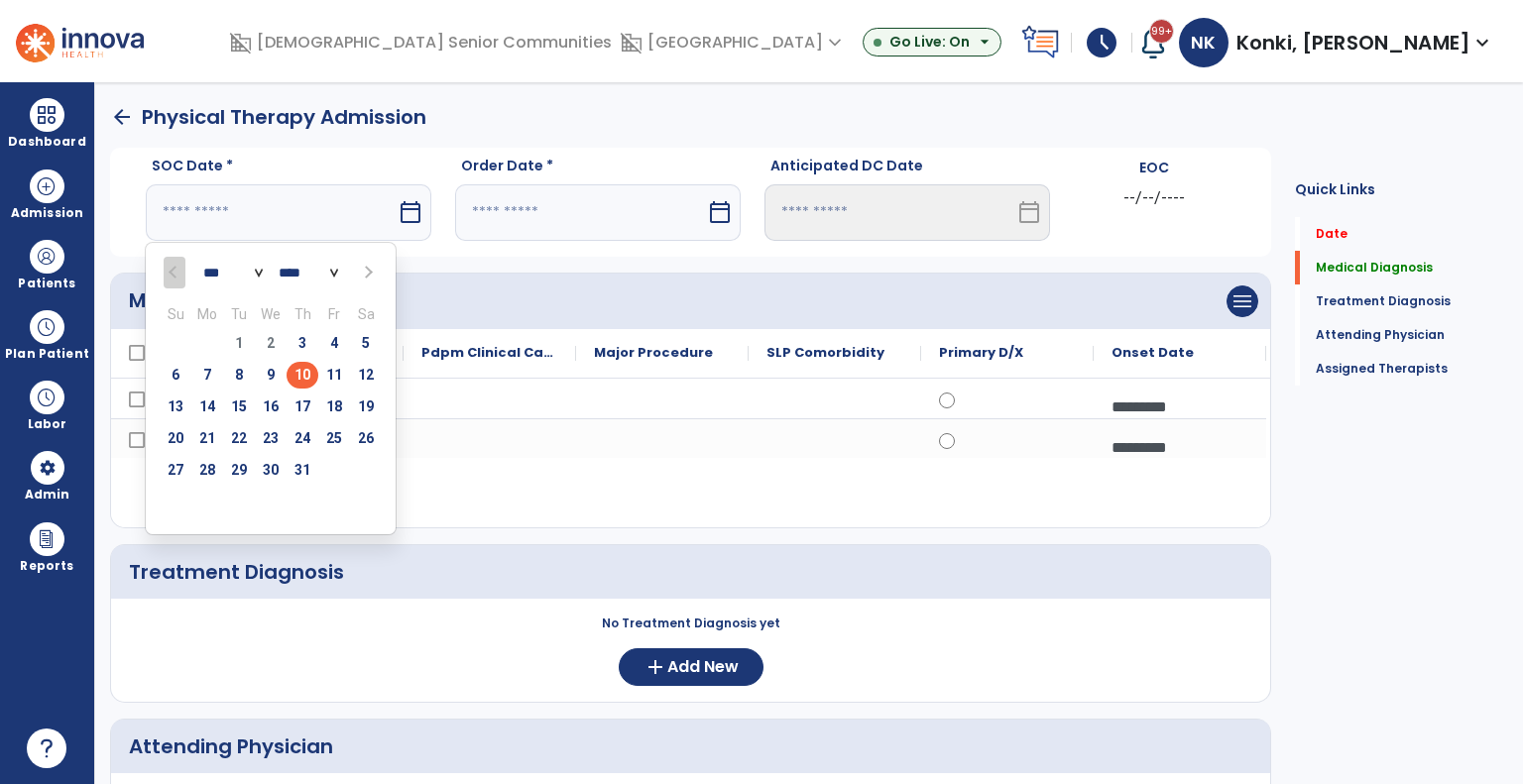 click on "10" at bounding box center [302, 375] 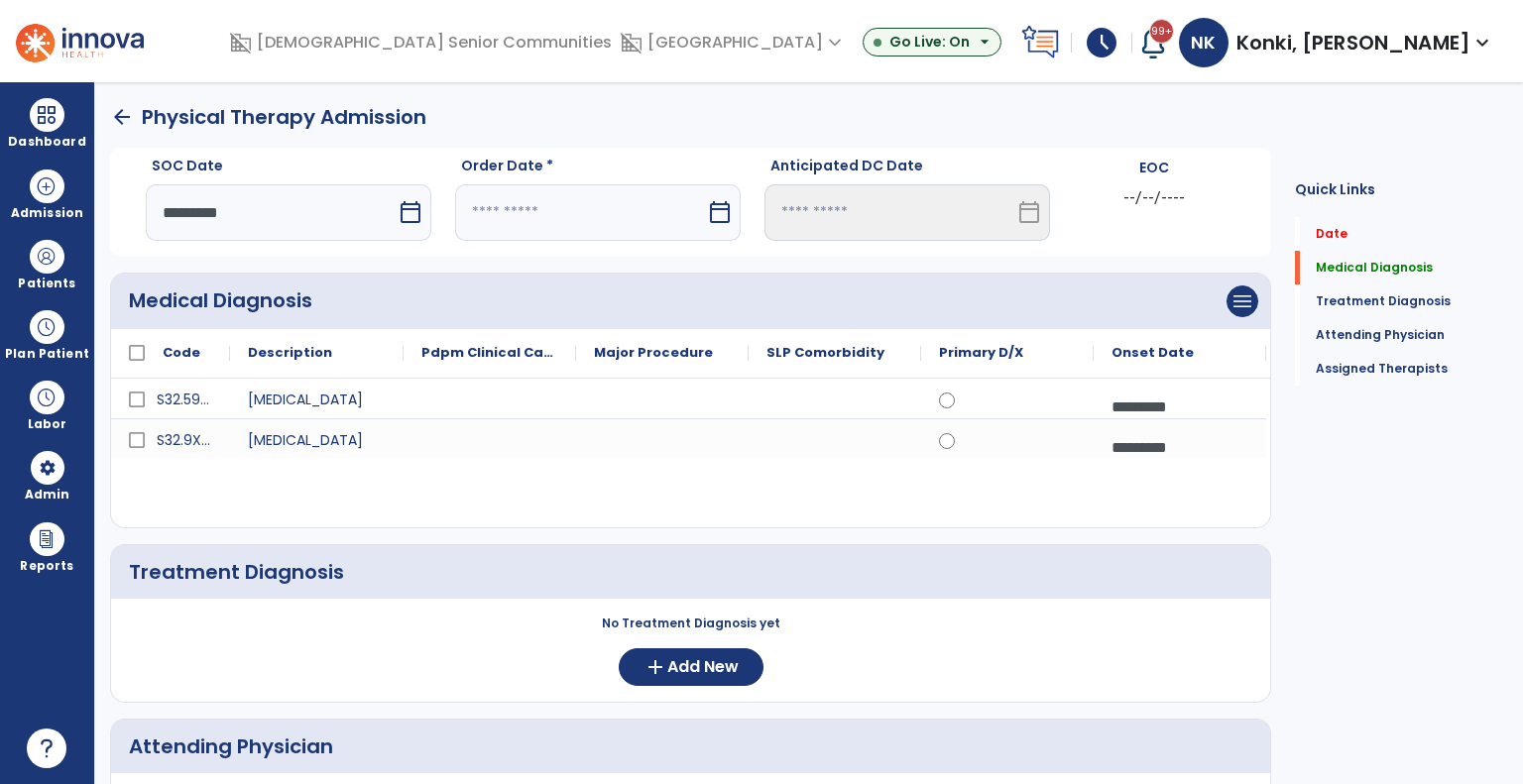click on "calendar_today" at bounding box center (720, 212) 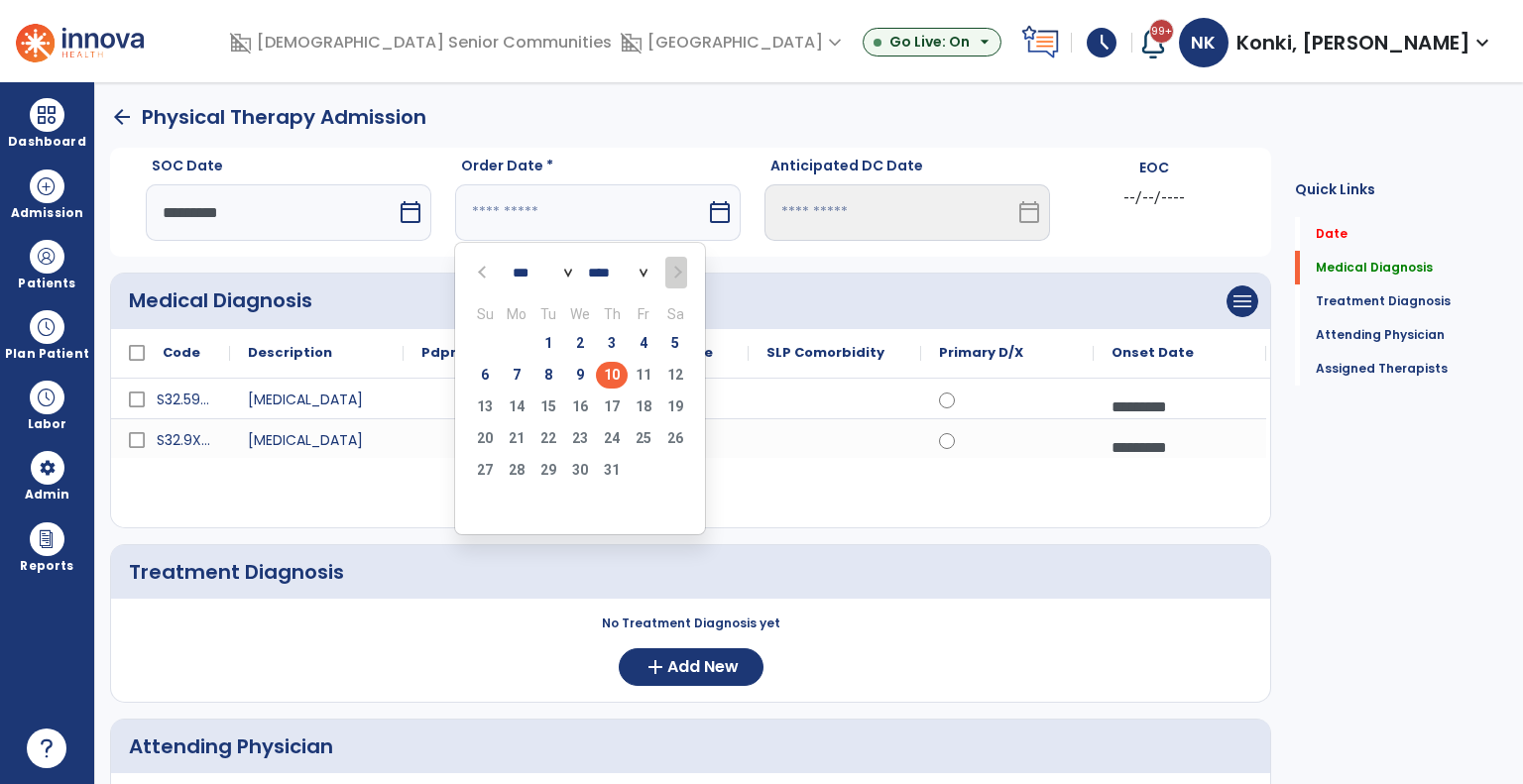click on "10" at bounding box center (612, 375) 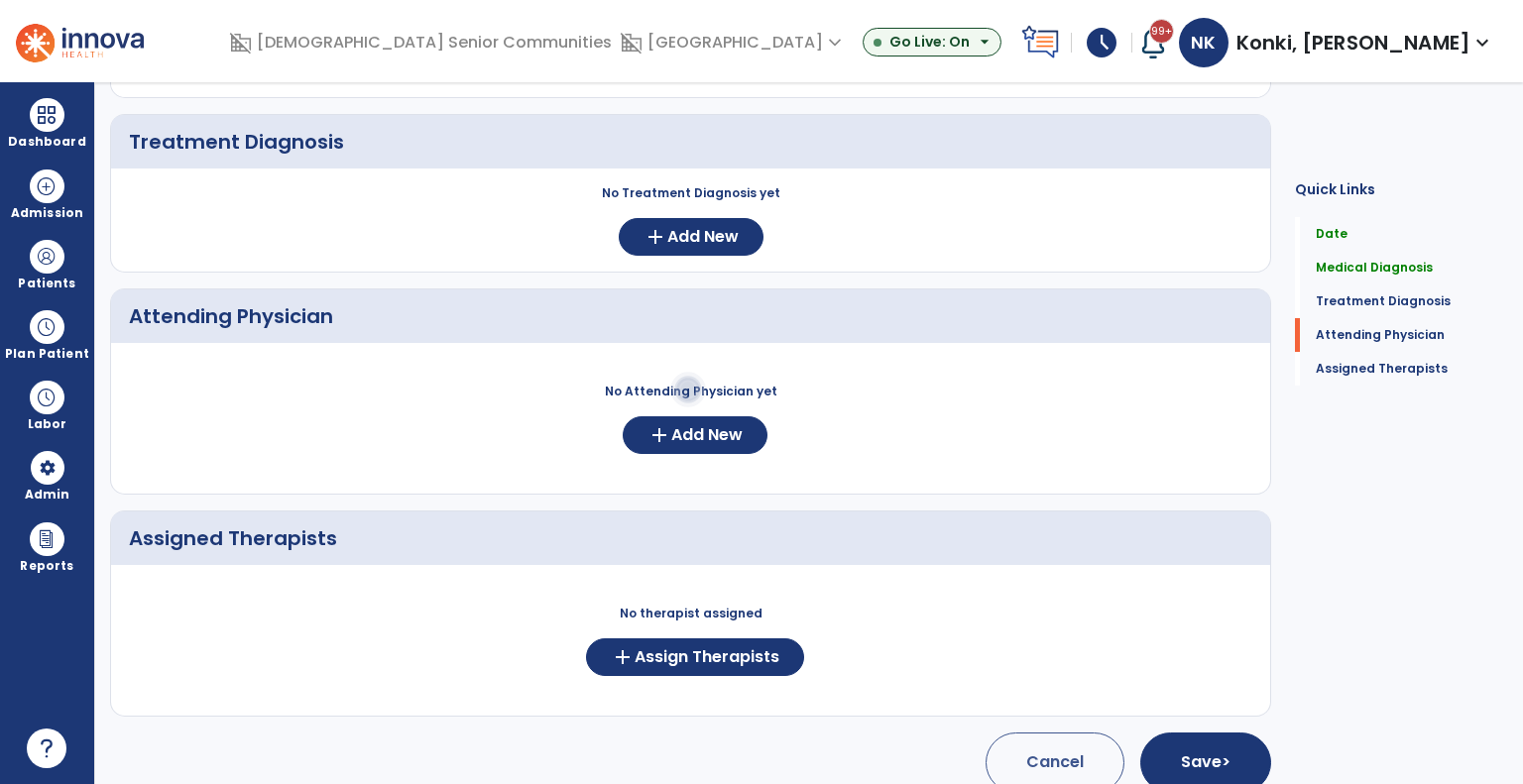 scroll, scrollTop: 435, scrollLeft: 0, axis: vertical 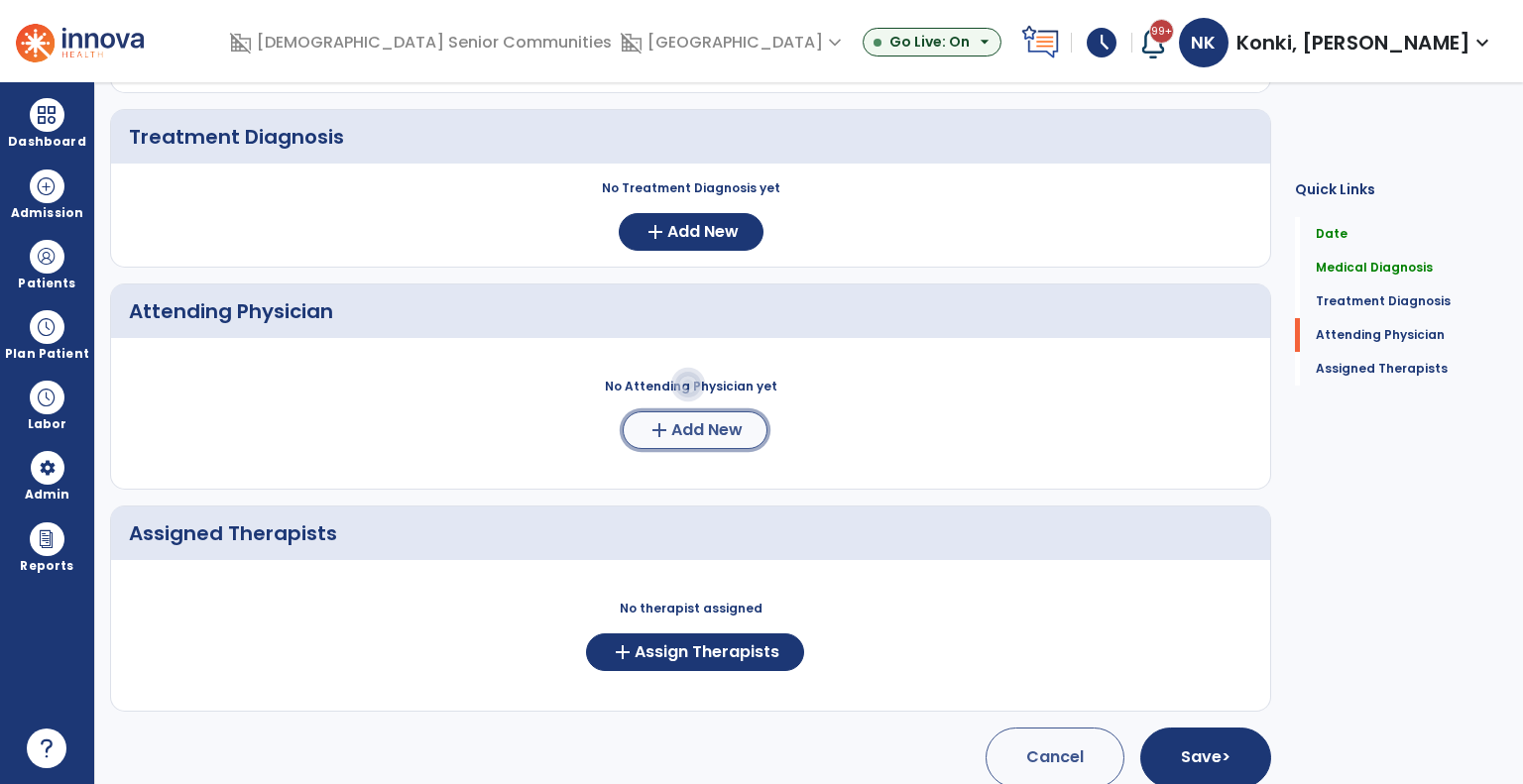 click on "add  Add New" 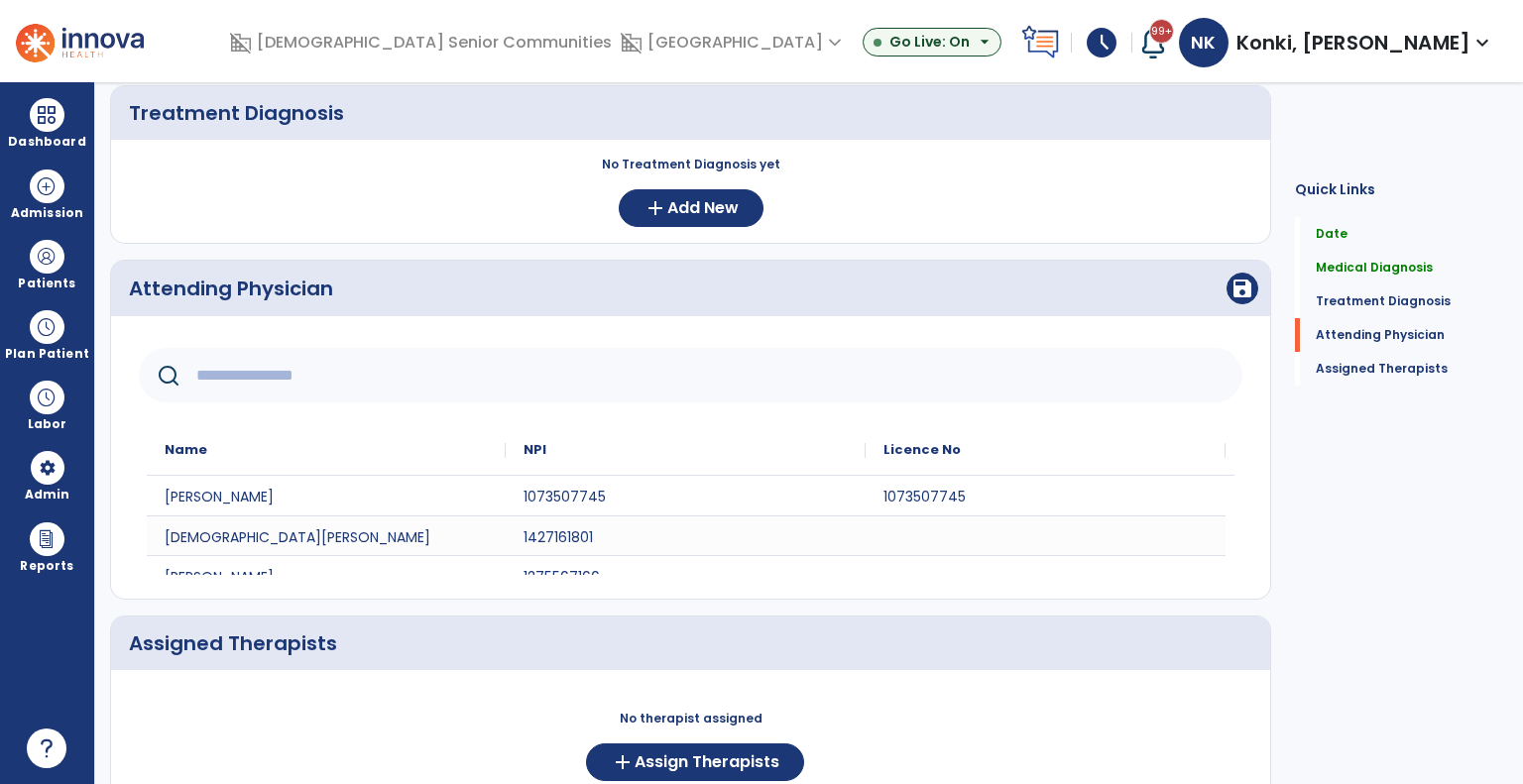 scroll, scrollTop: 460, scrollLeft: 0, axis: vertical 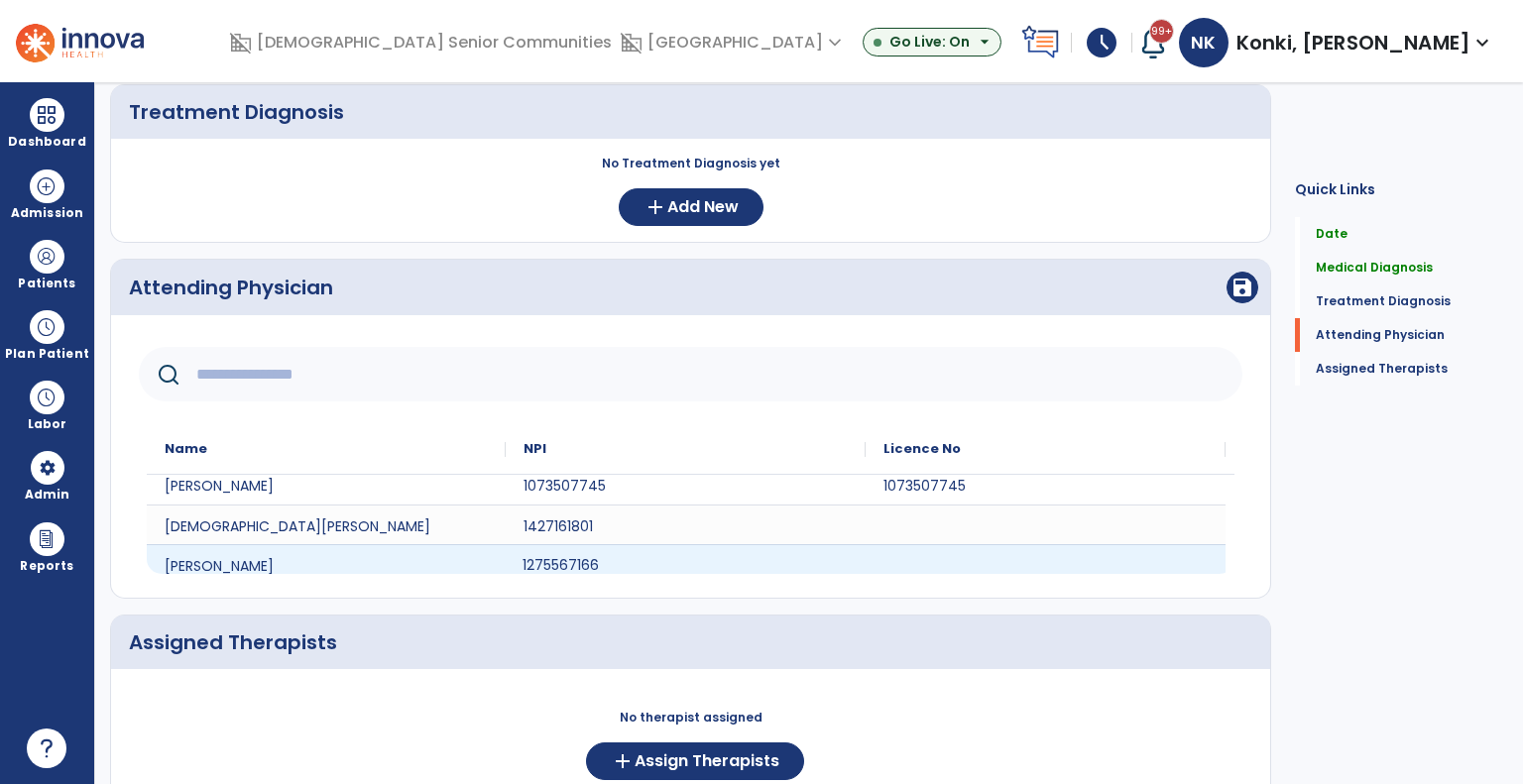 click on "1275567166" 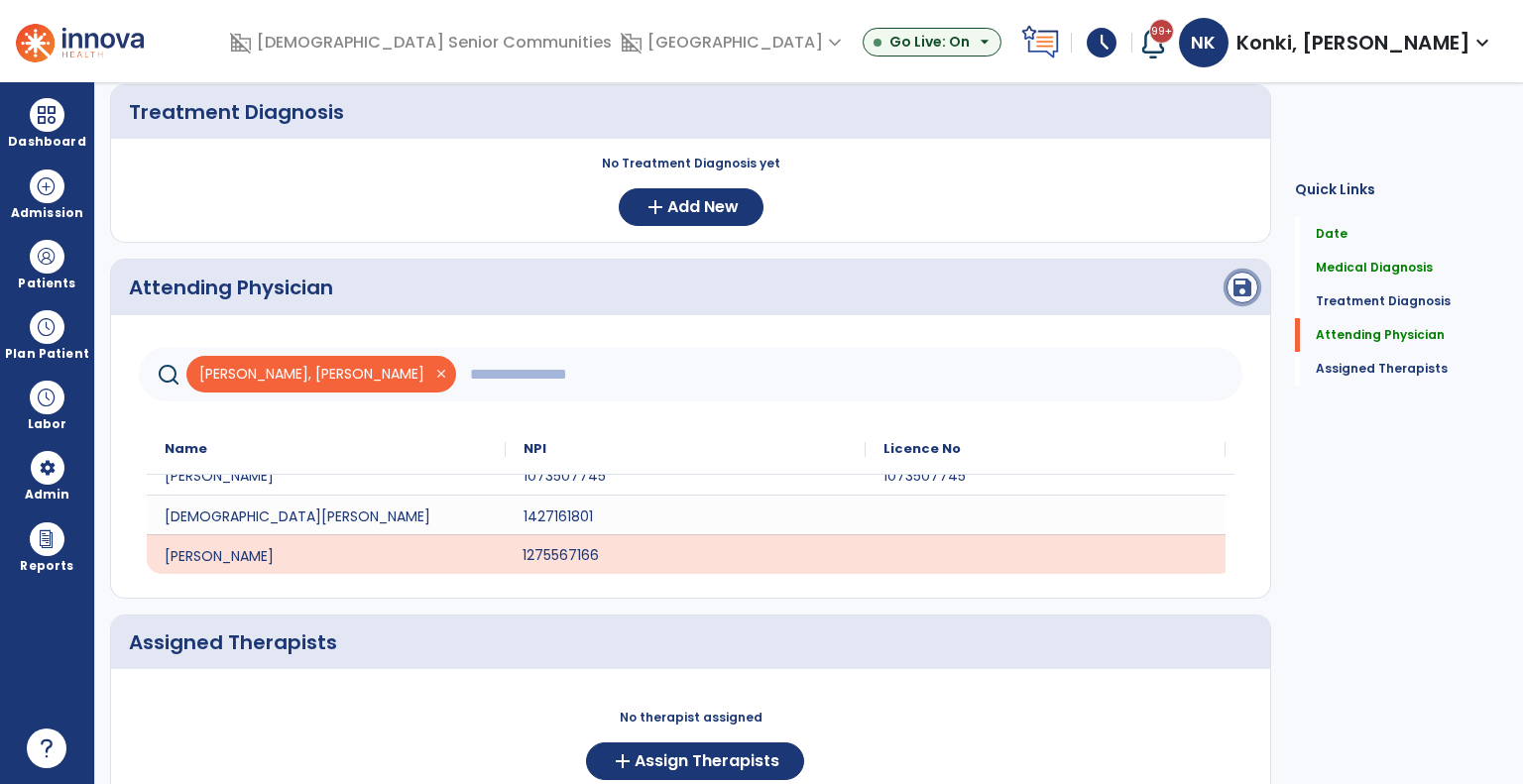 click on "save" 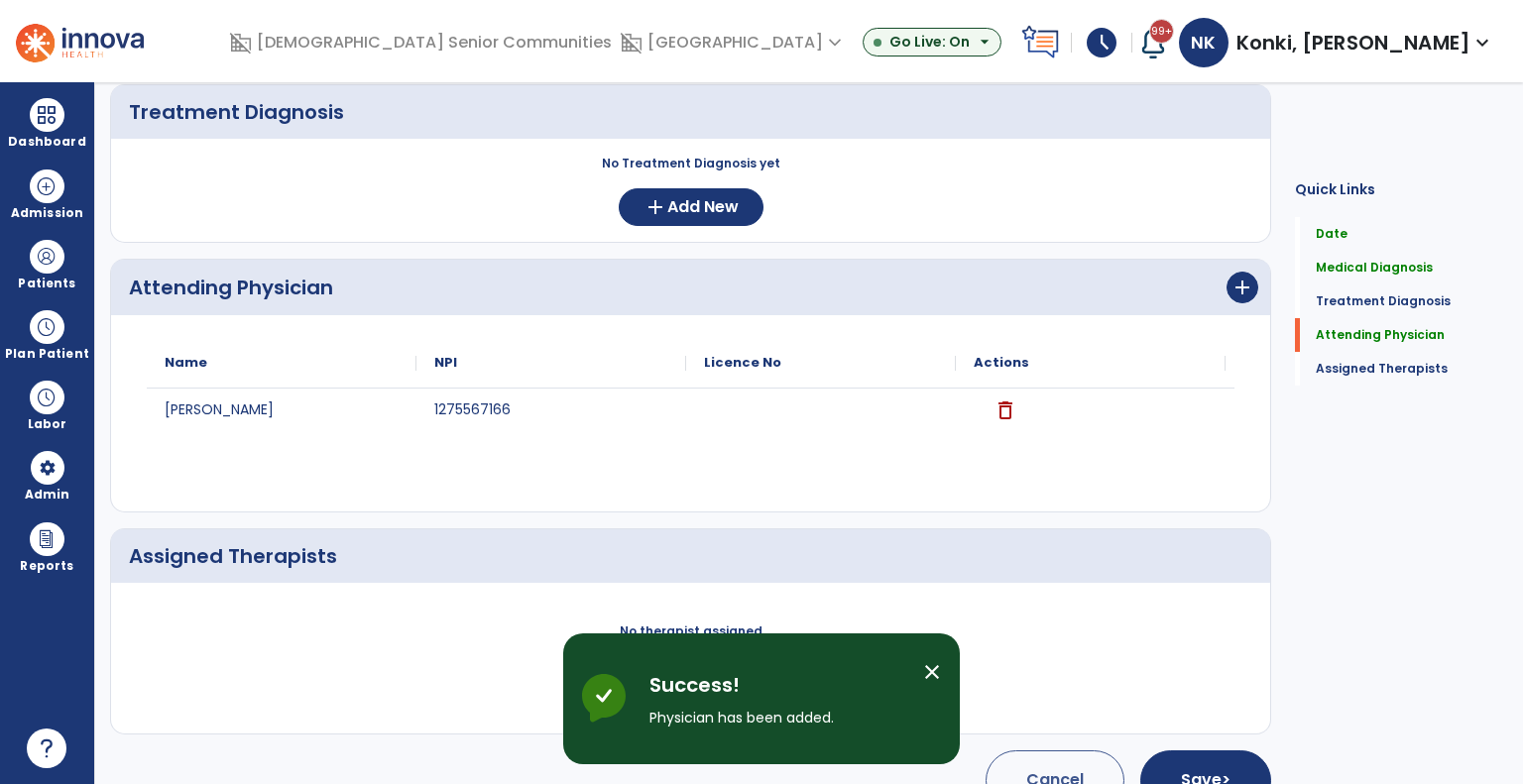 scroll, scrollTop: 0, scrollLeft: 0, axis: both 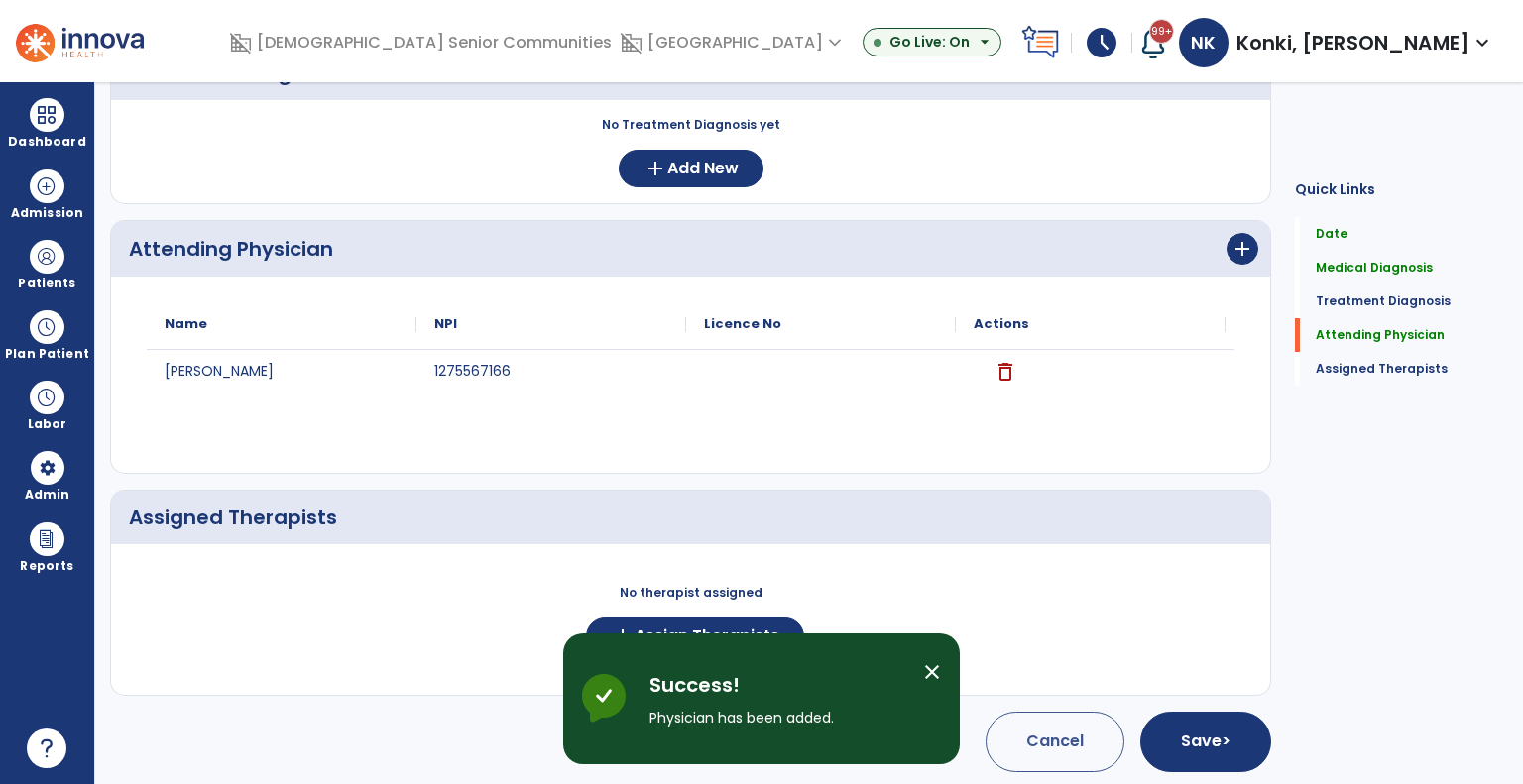 click on "close" at bounding box center (932, 672) 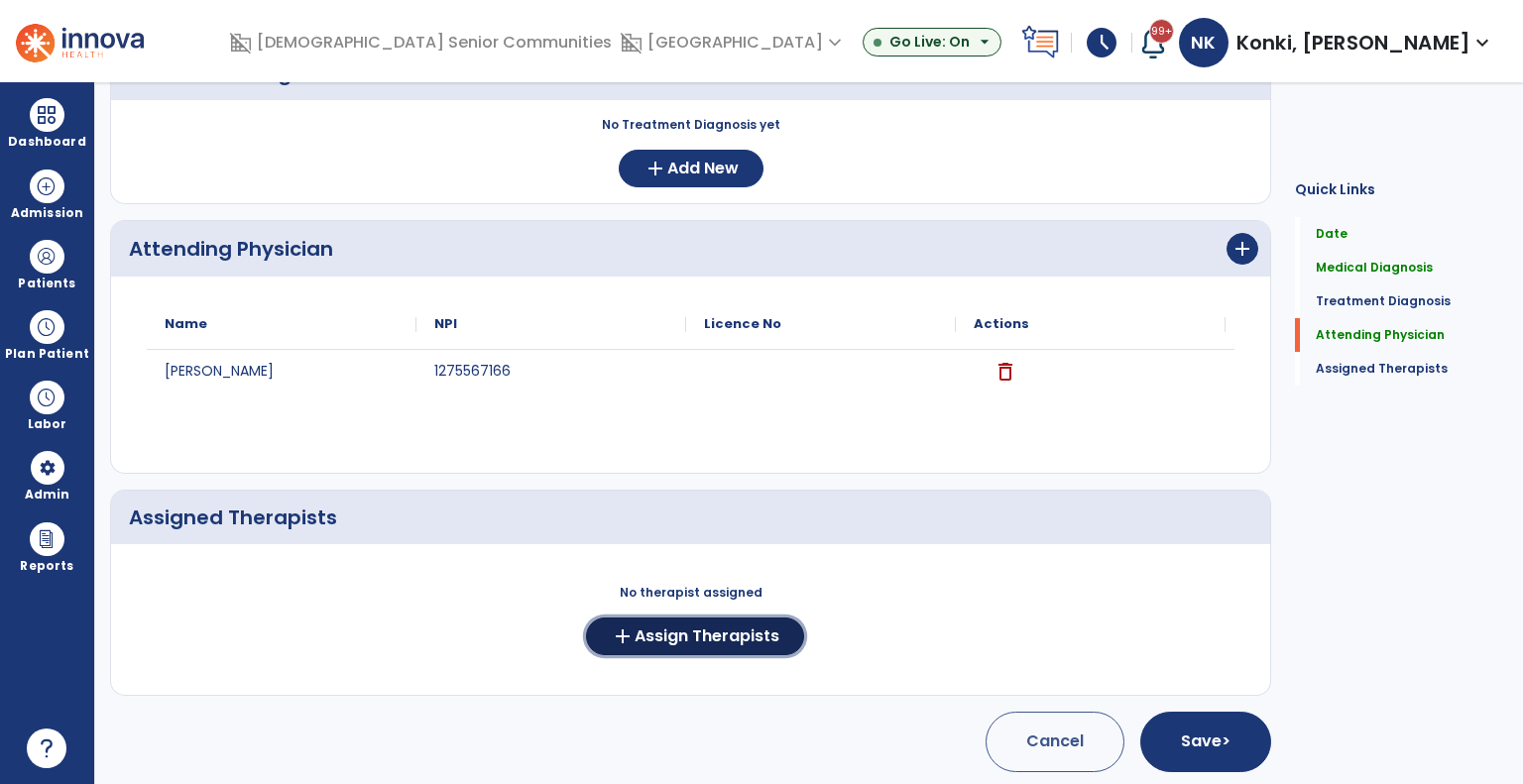 click on "add  Assign Therapists" 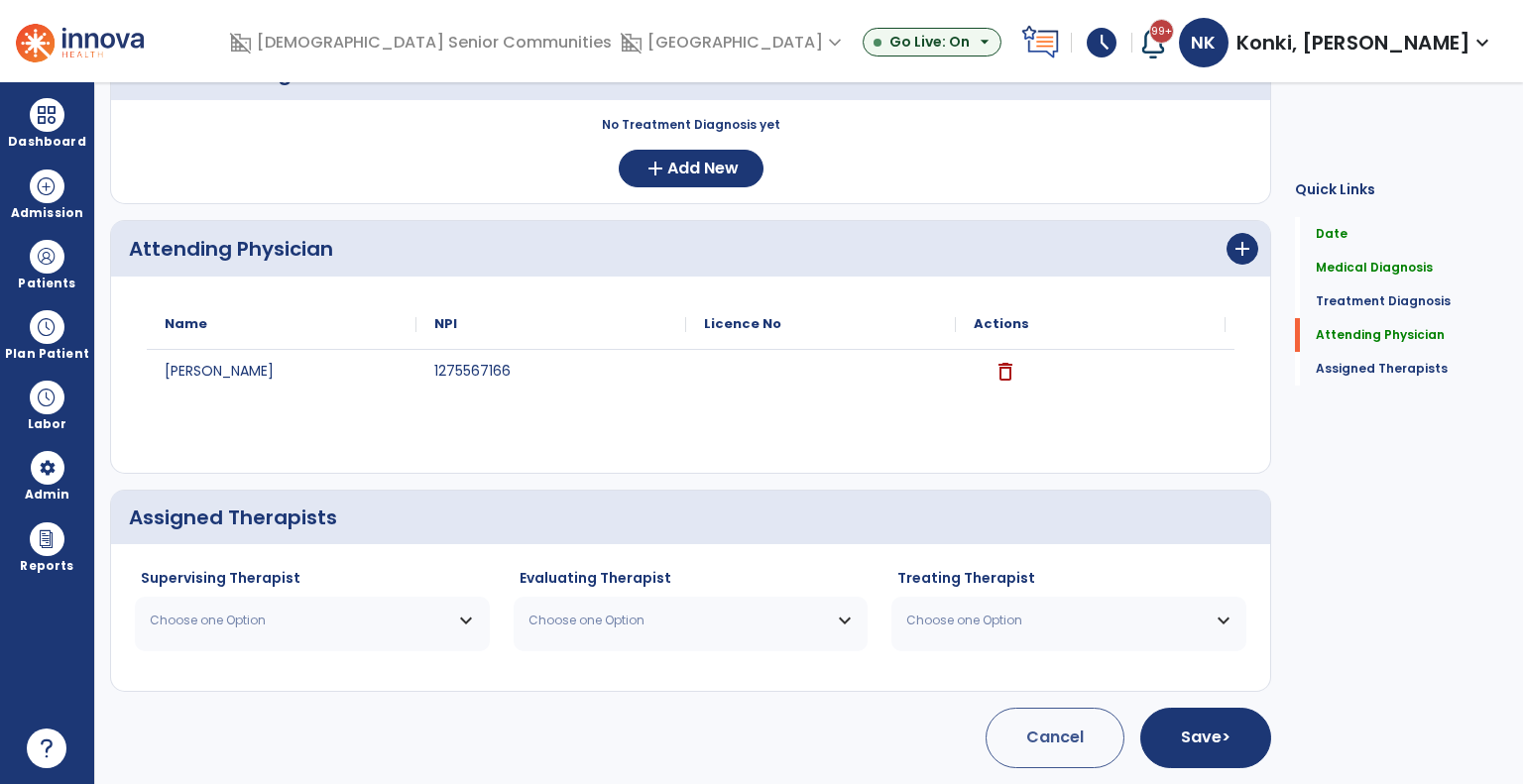 scroll, scrollTop: 496, scrollLeft: 0, axis: vertical 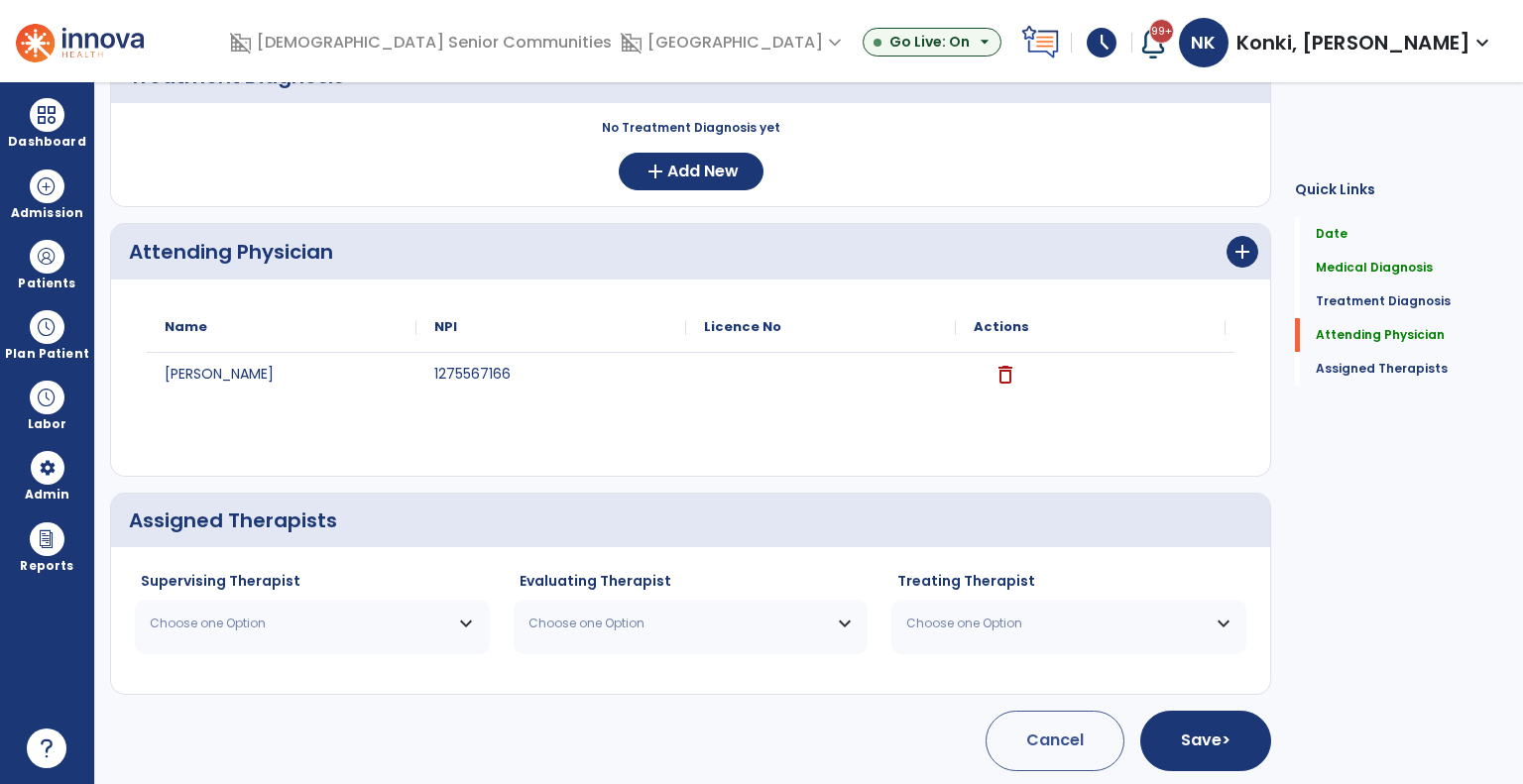click on "Choose one Option" at bounding box center [299, 623] 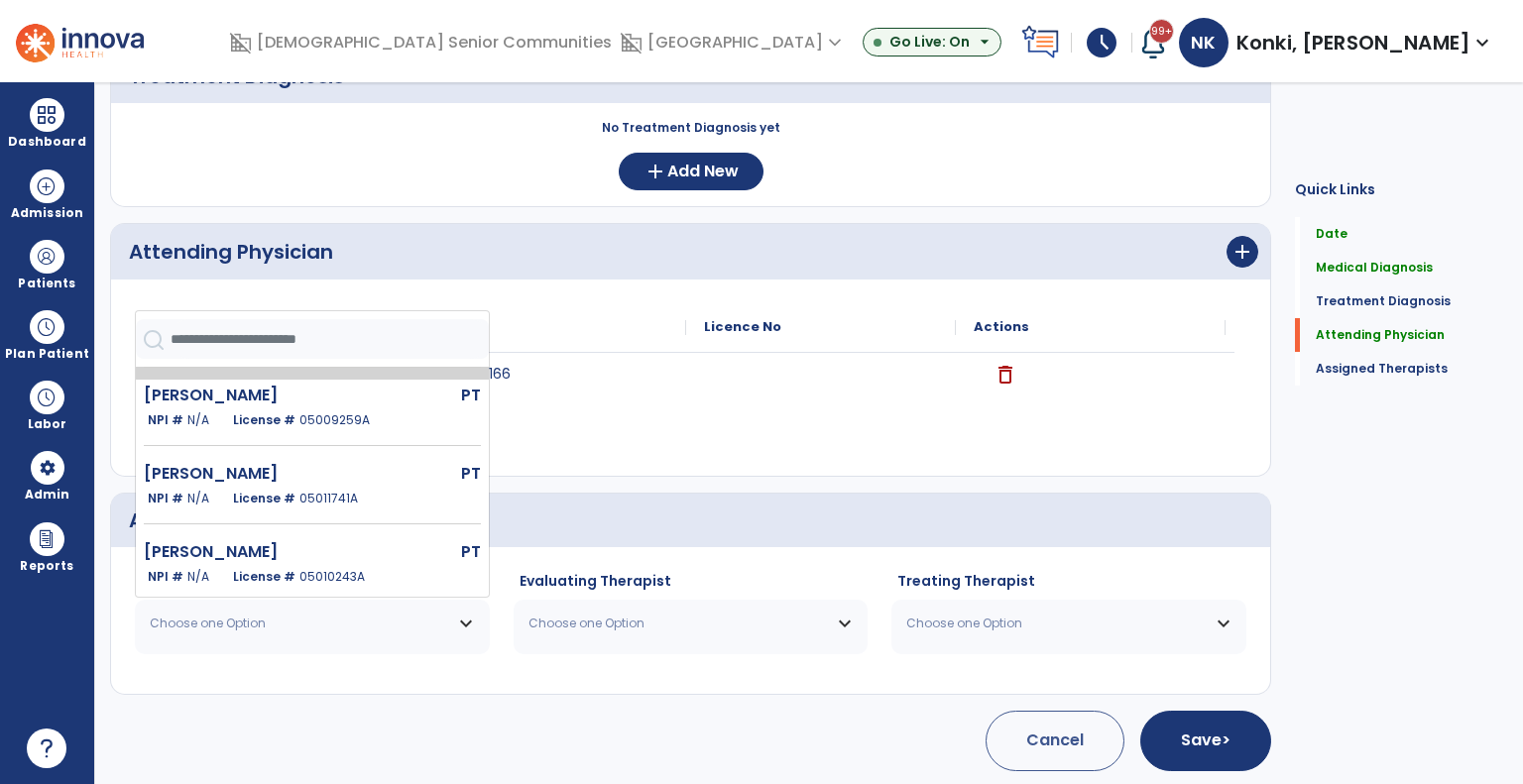 scroll, scrollTop: 226, scrollLeft: 0, axis: vertical 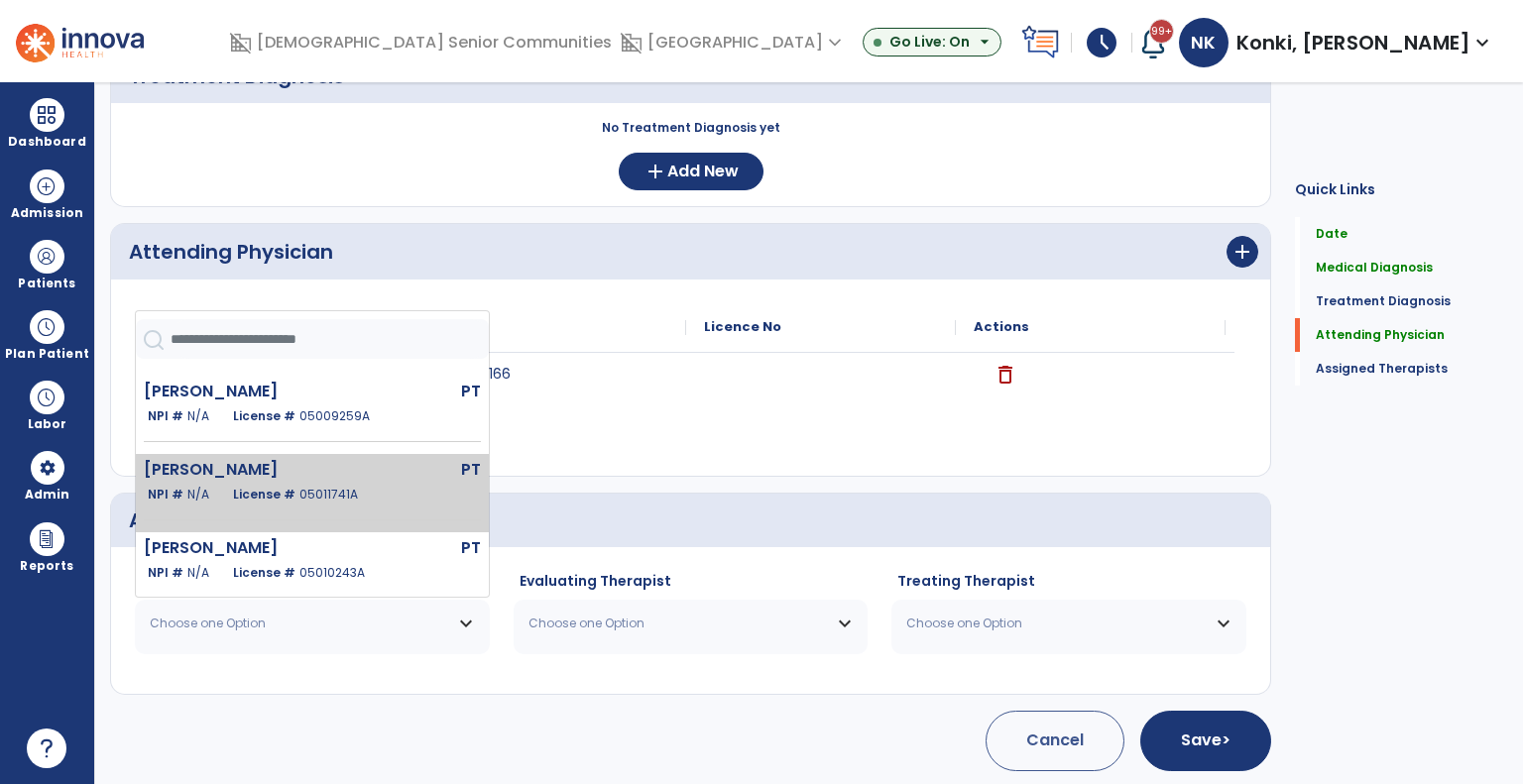 click on "NPI #  N/A   License #  05011741A" 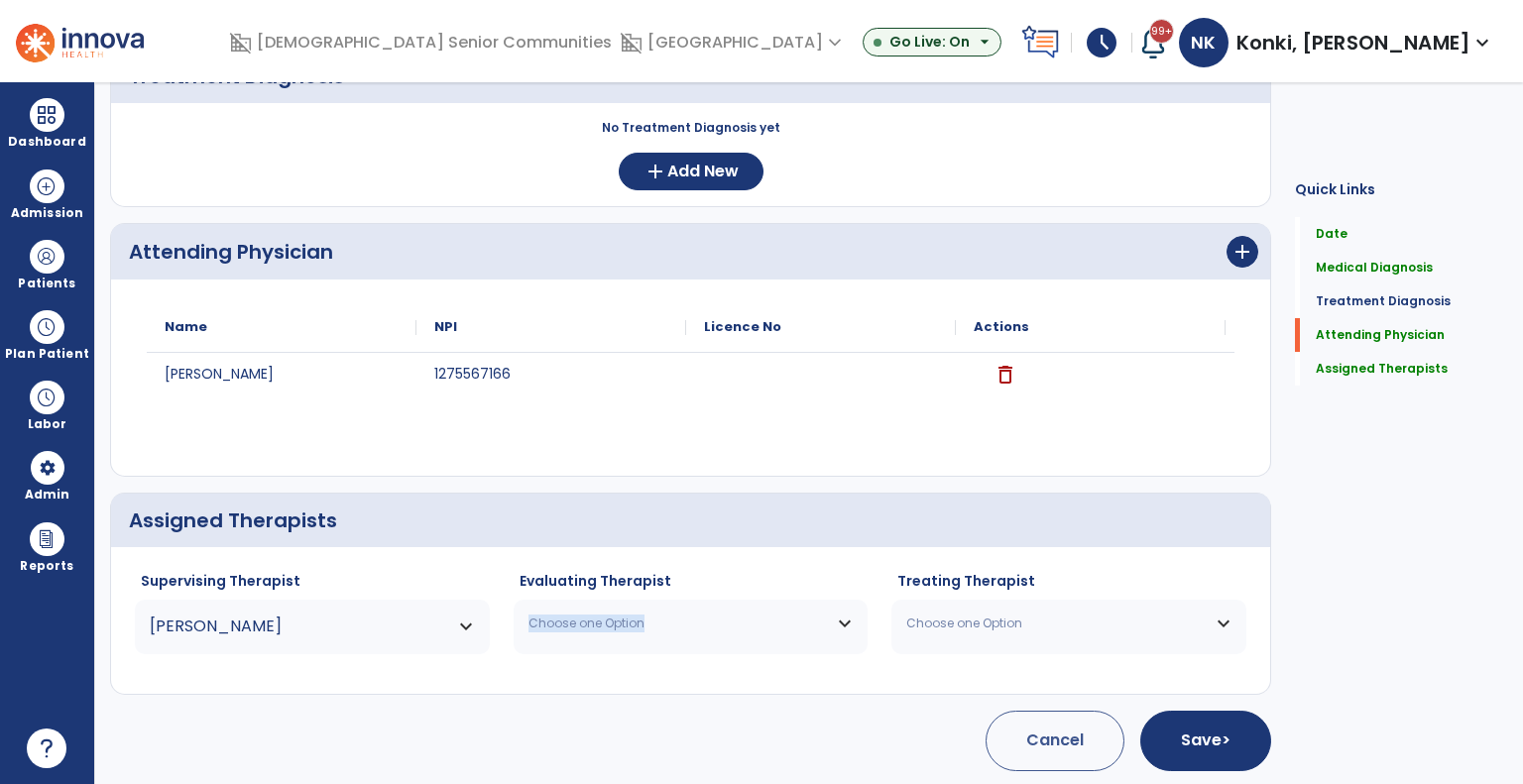 drag, startPoint x: 687, startPoint y: 655, endPoint x: 732, endPoint y: 610, distance: 63.6396 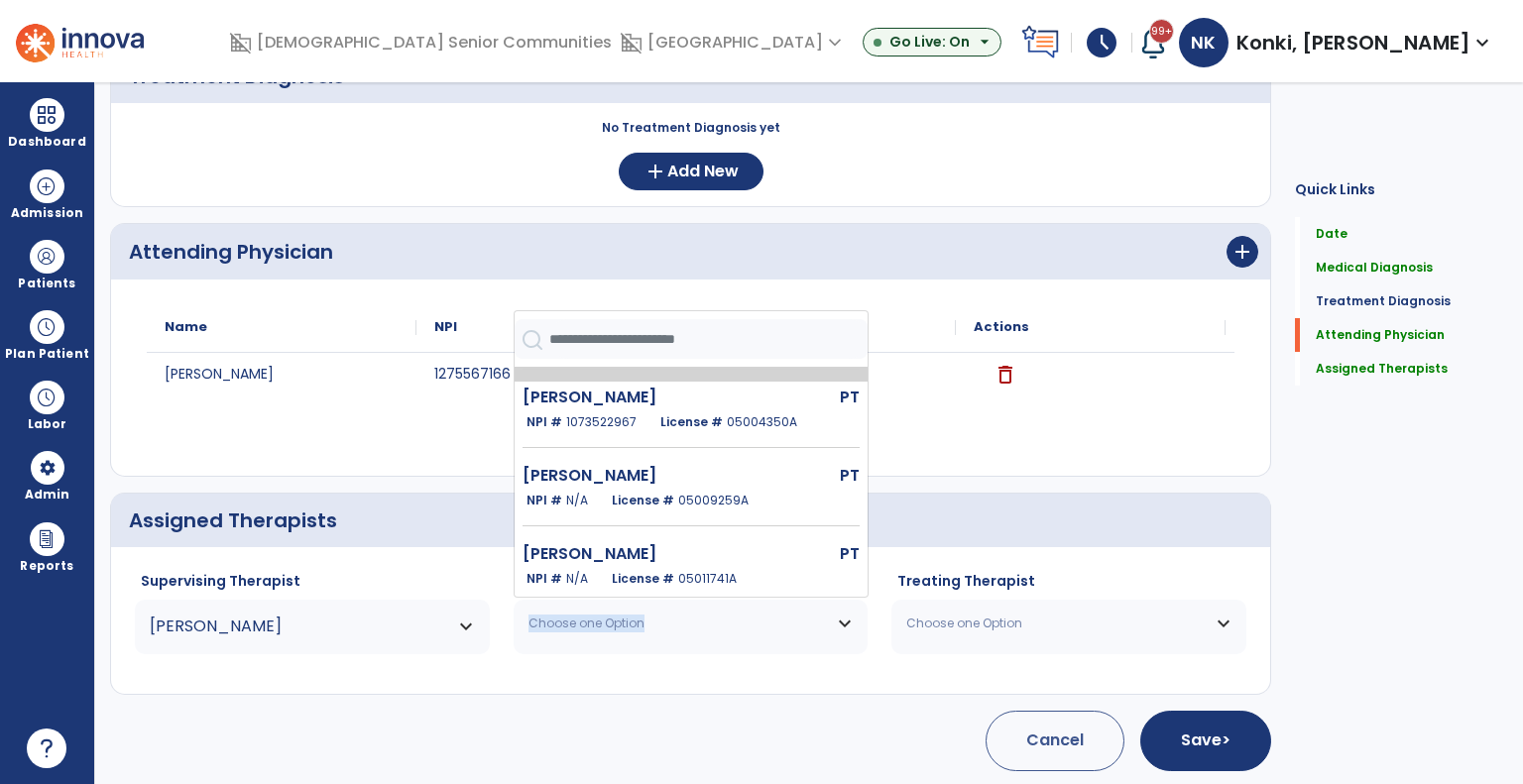 scroll, scrollTop: 249, scrollLeft: 0, axis: vertical 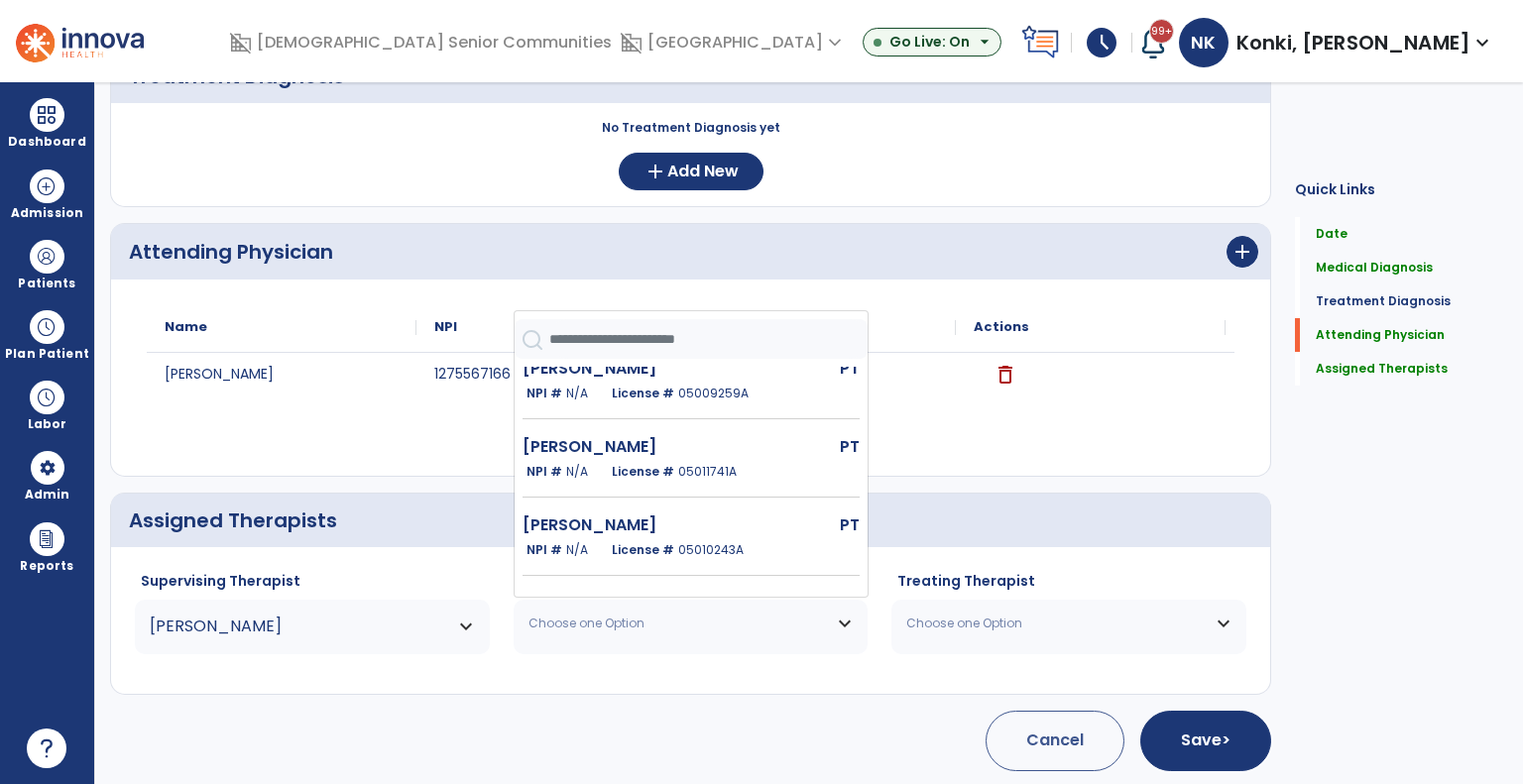click on "Katam Prasanth  PT   NPI #  N/A   License #  05011741A" 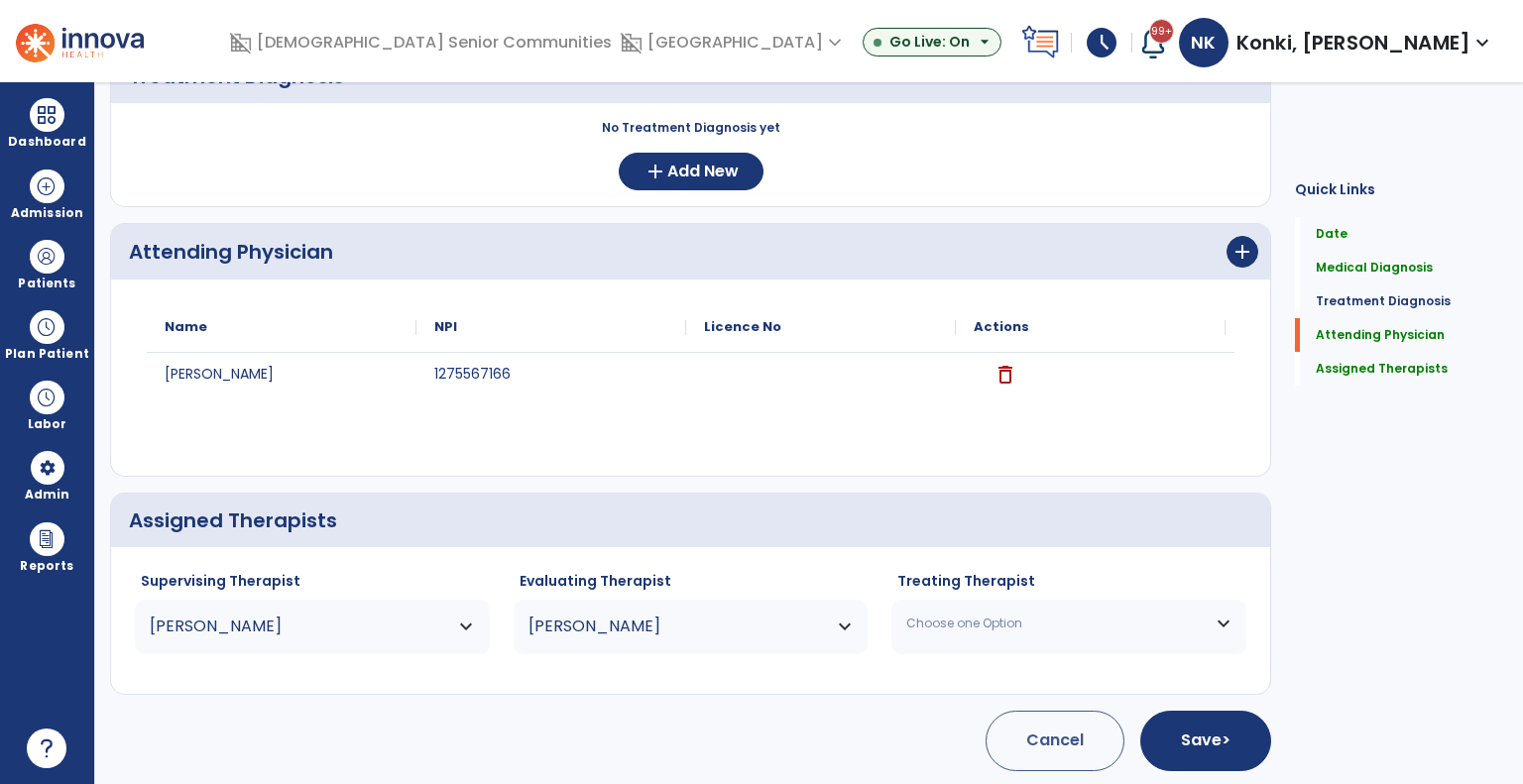 click on "Choose one Option" at bounding box center [1069, 623] 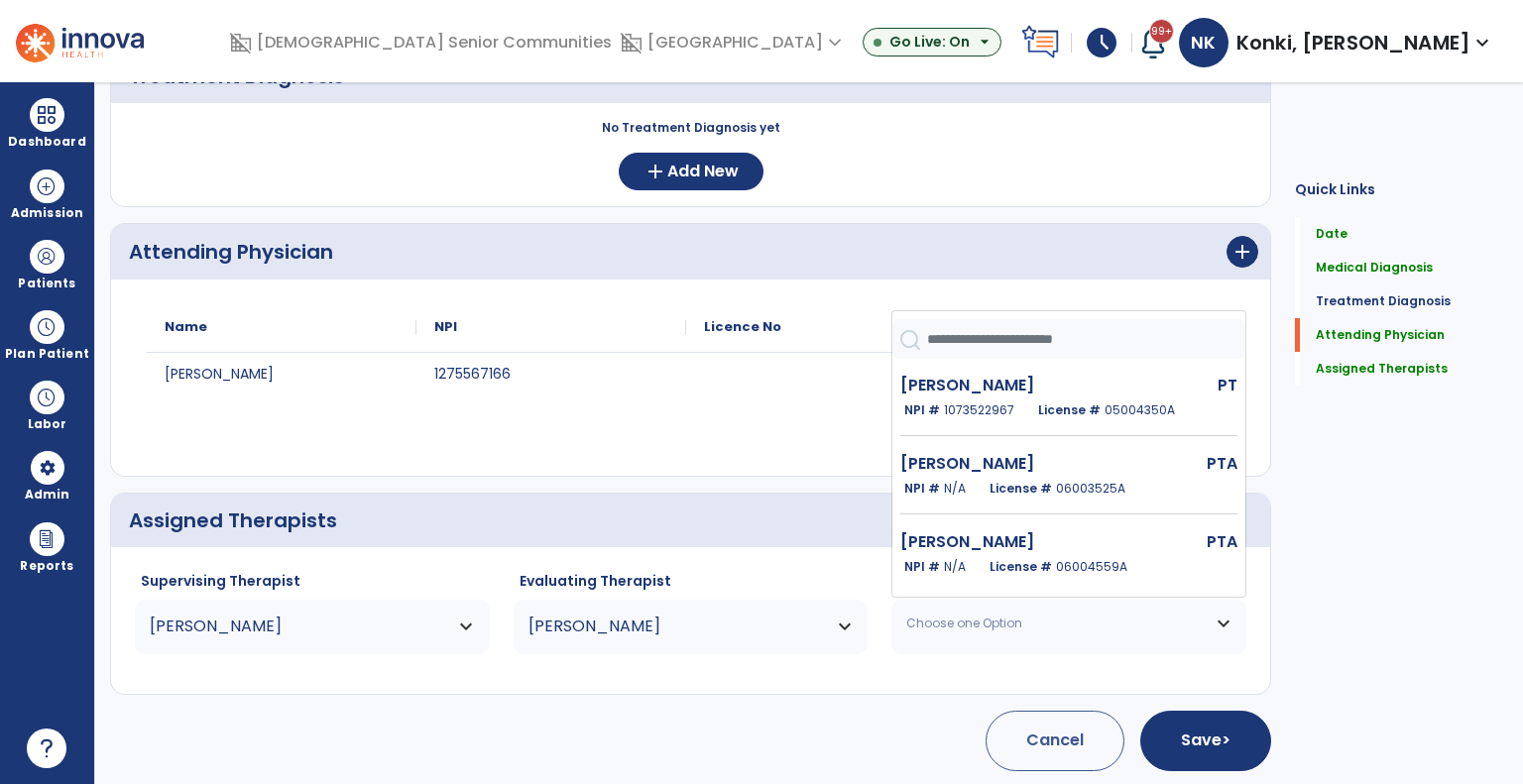 scroll, scrollTop: 234, scrollLeft: 0, axis: vertical 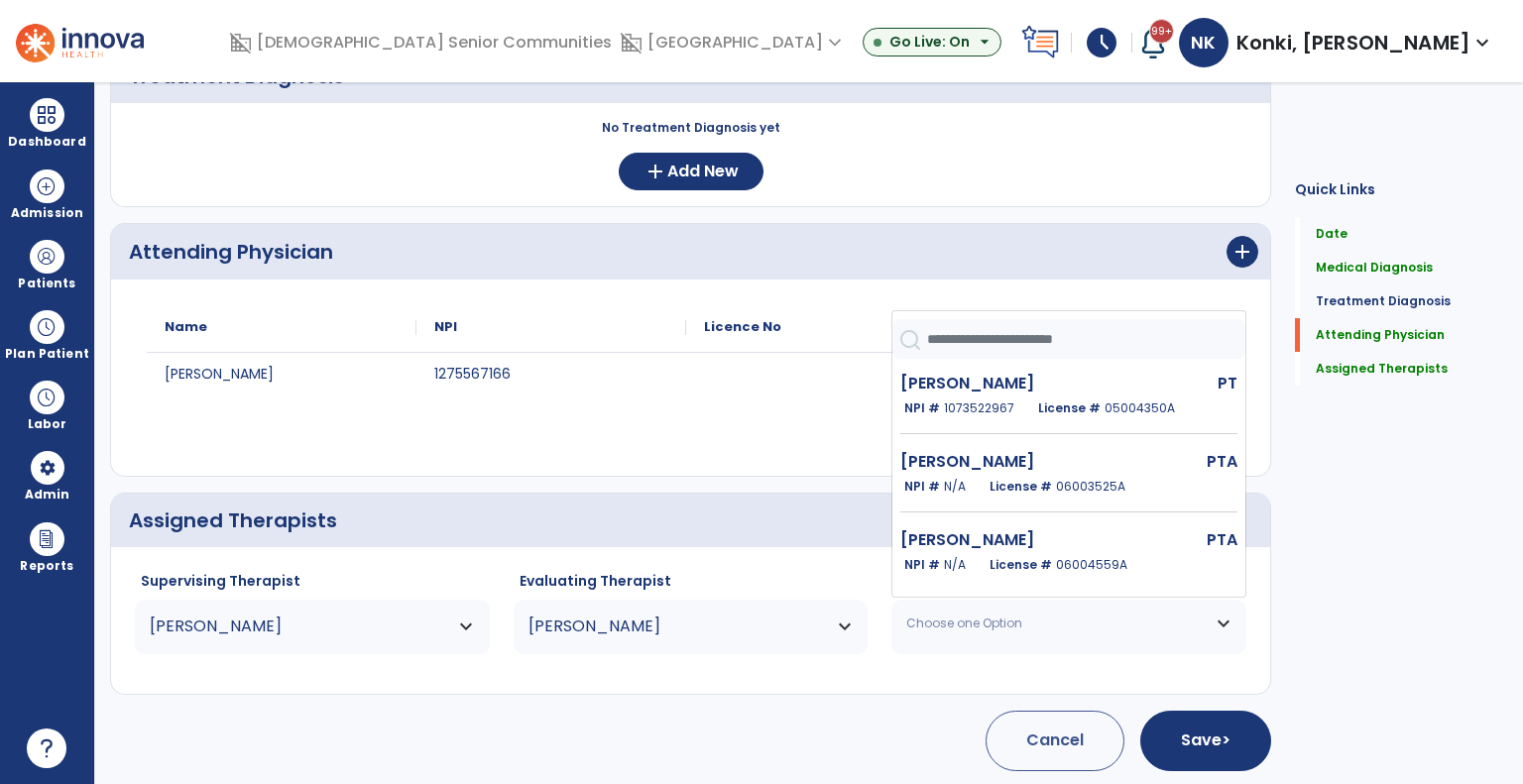 click on "License #  06003525A" 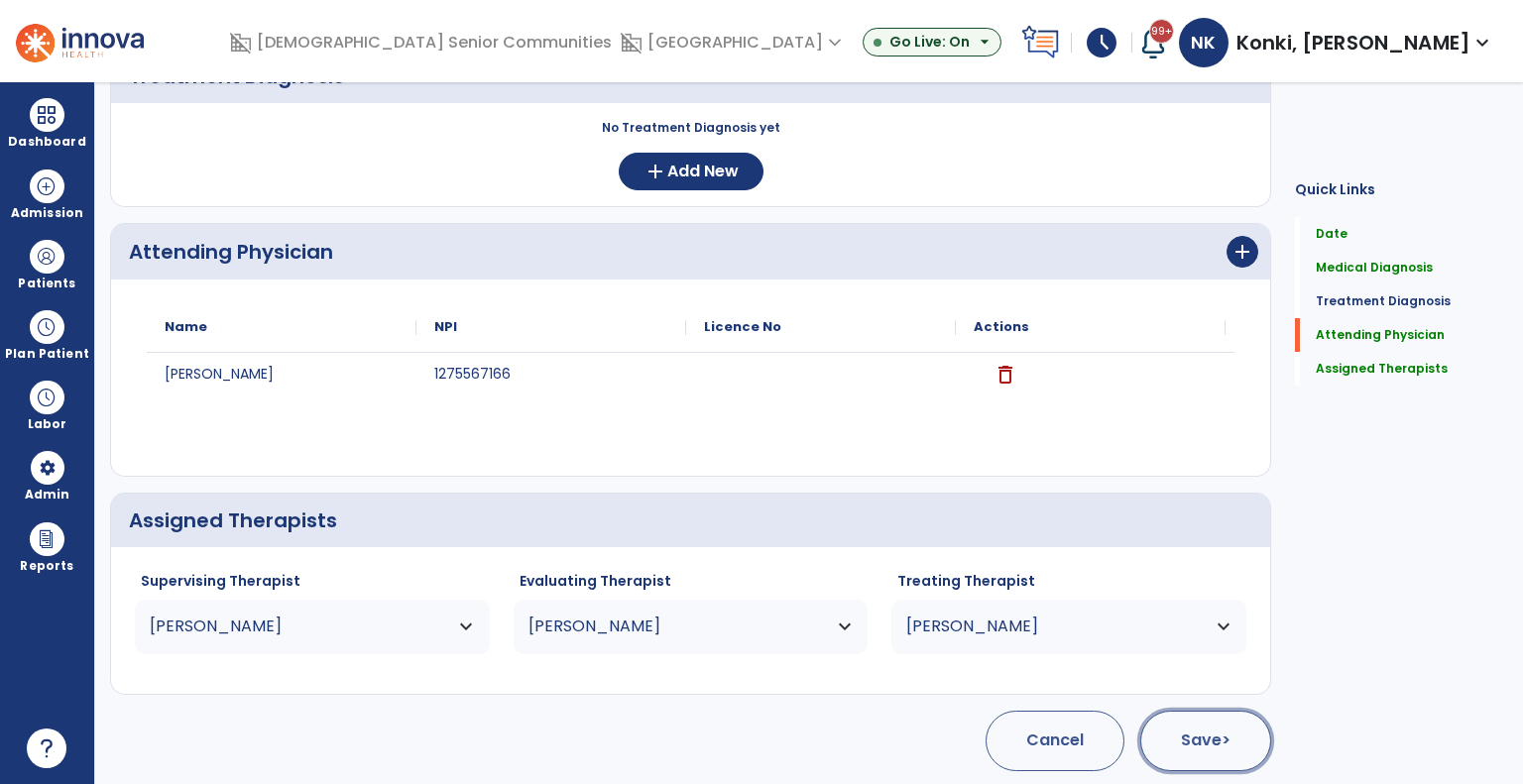 click on "Save  >" 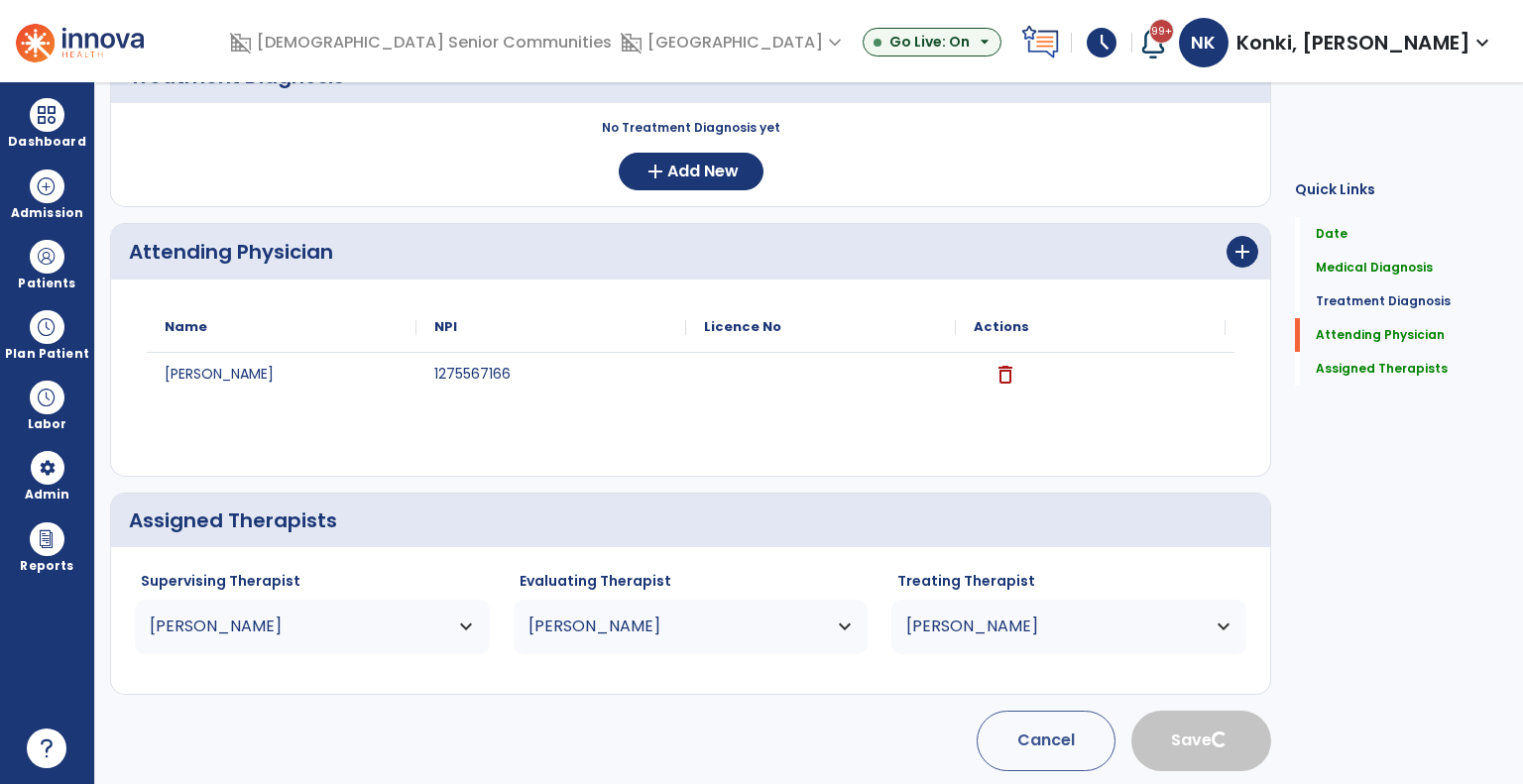 type 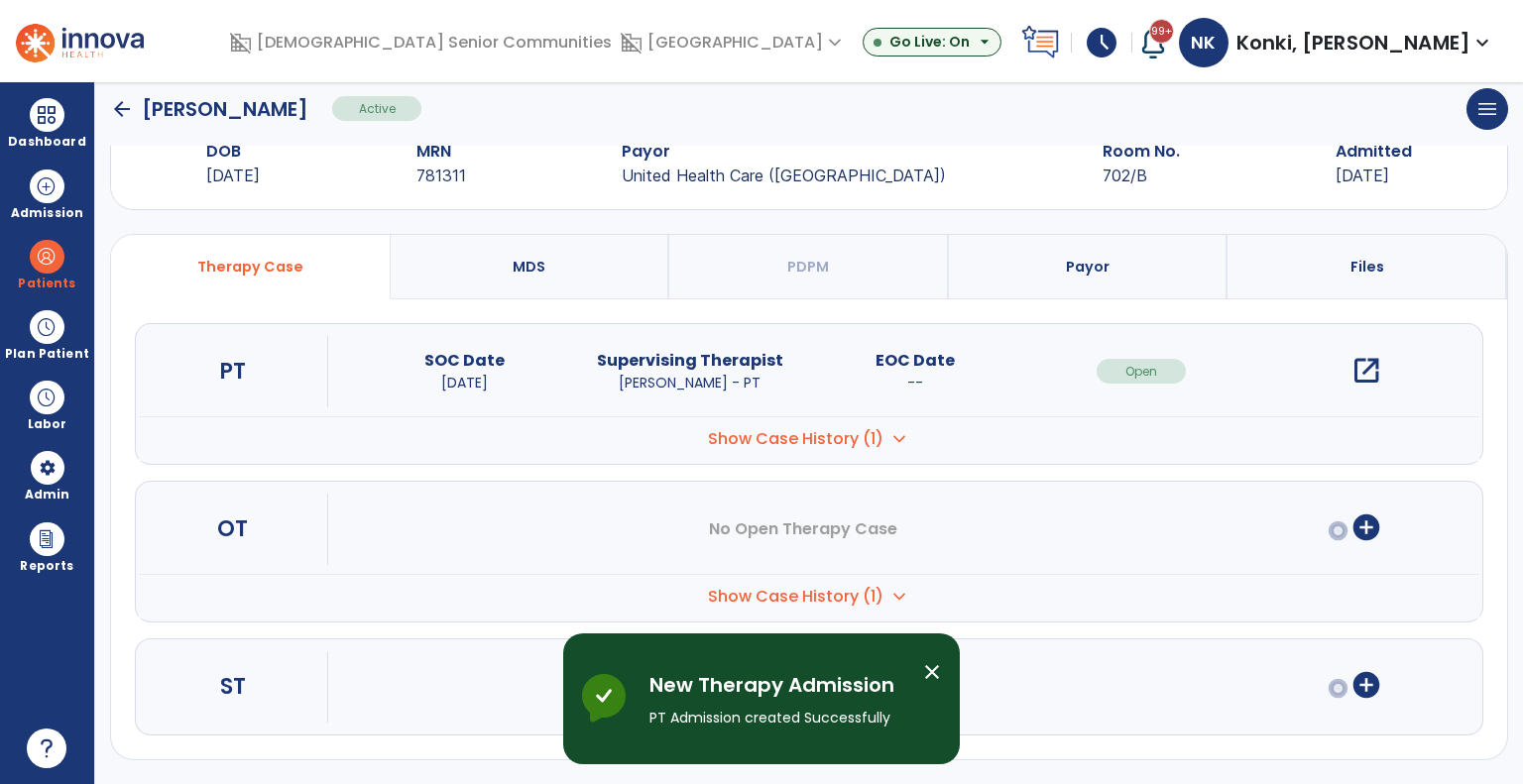 scroll, scrollTop: 56, scrollLeft: 0, axis: vertical 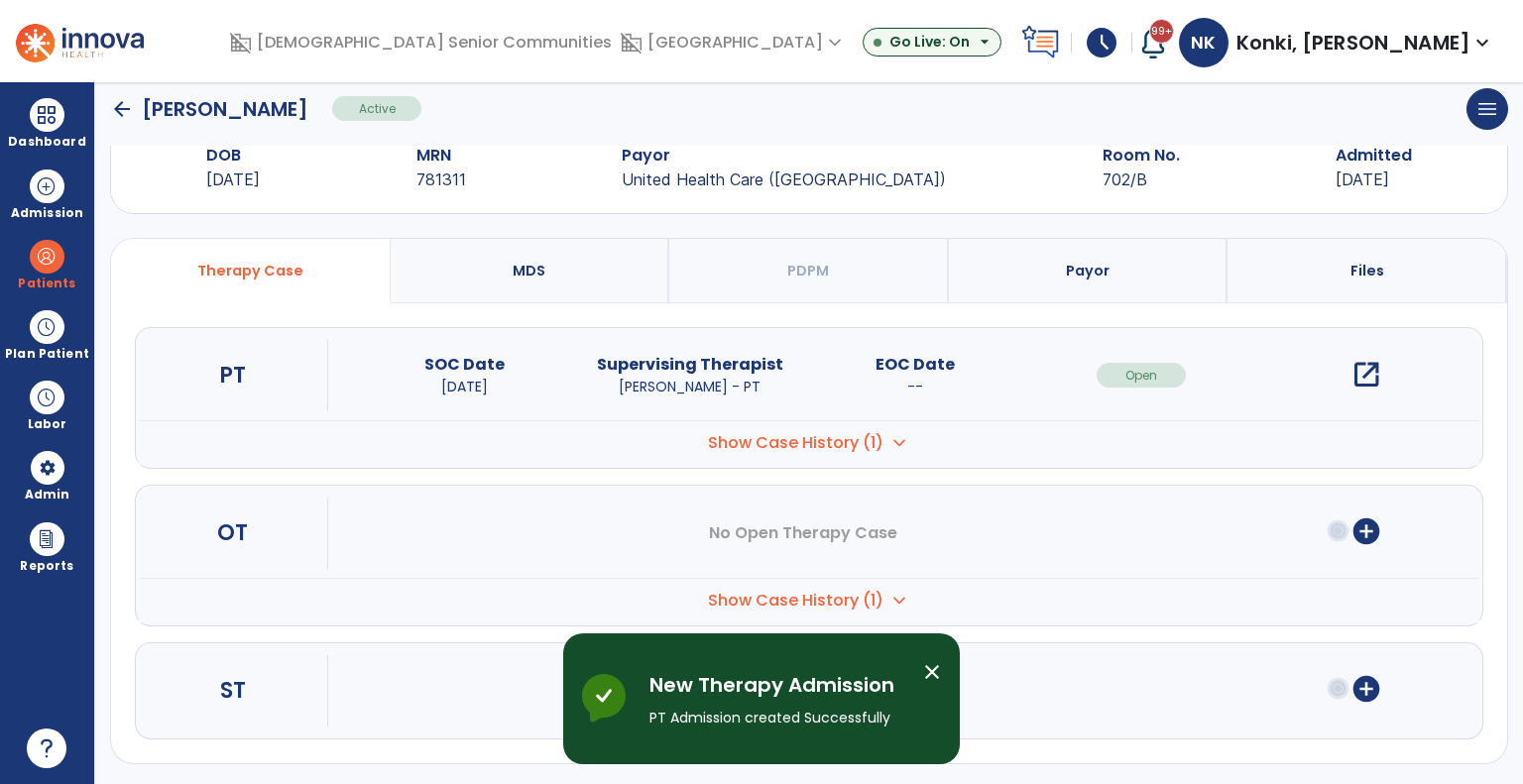 click on "arrow_back" 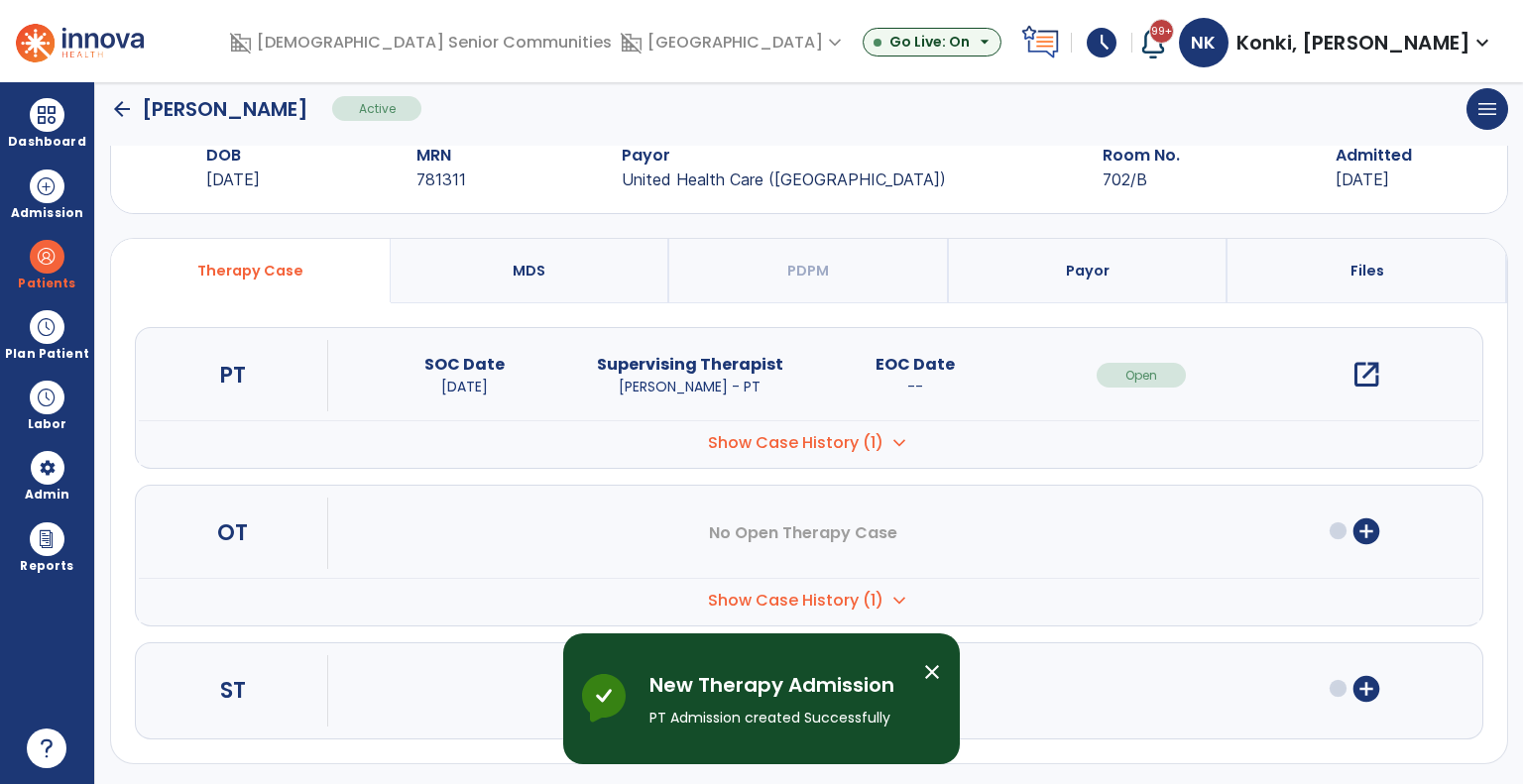 scroll, scrollTop: 0, scrollLeft: 0, axis: both 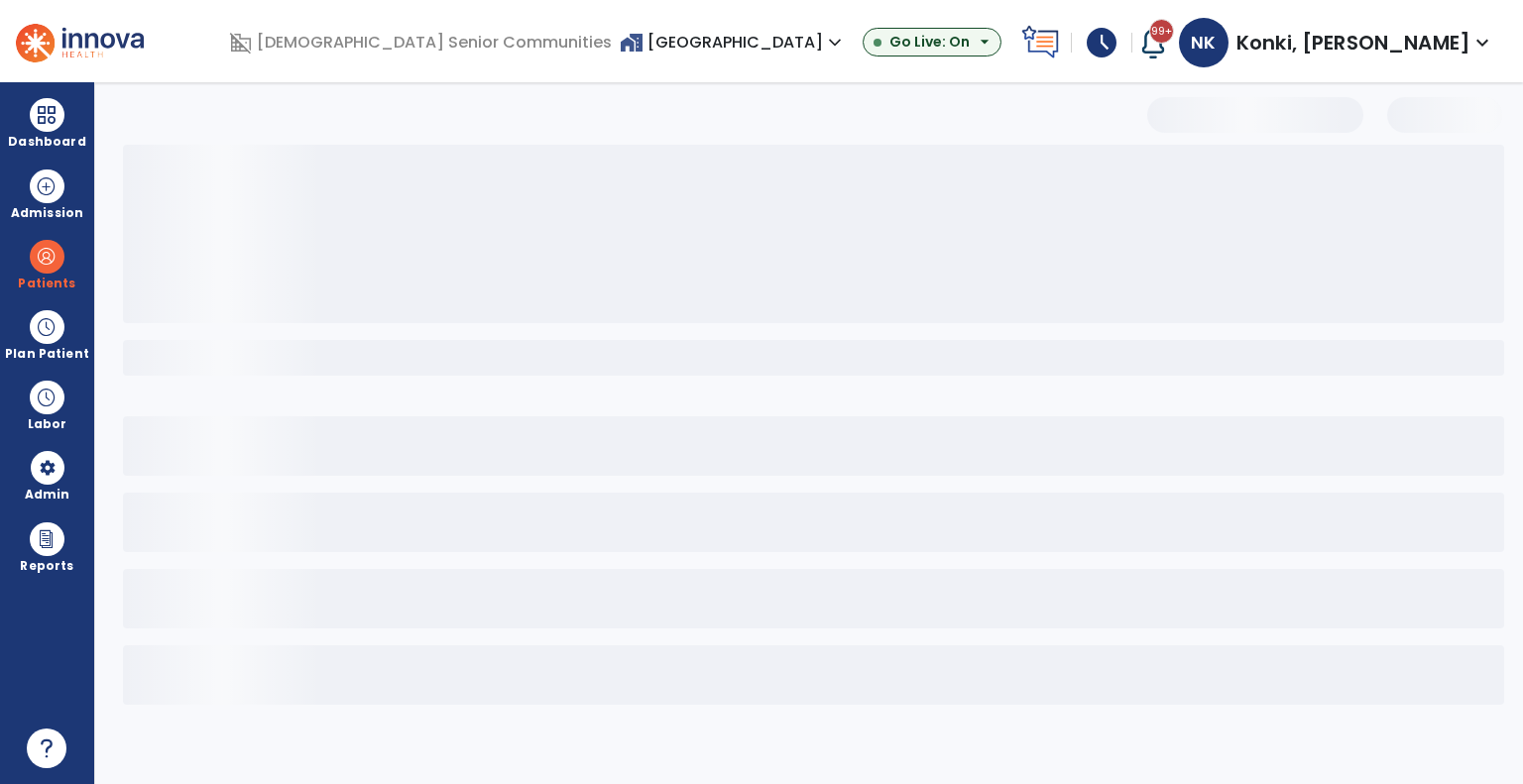 select on "***" 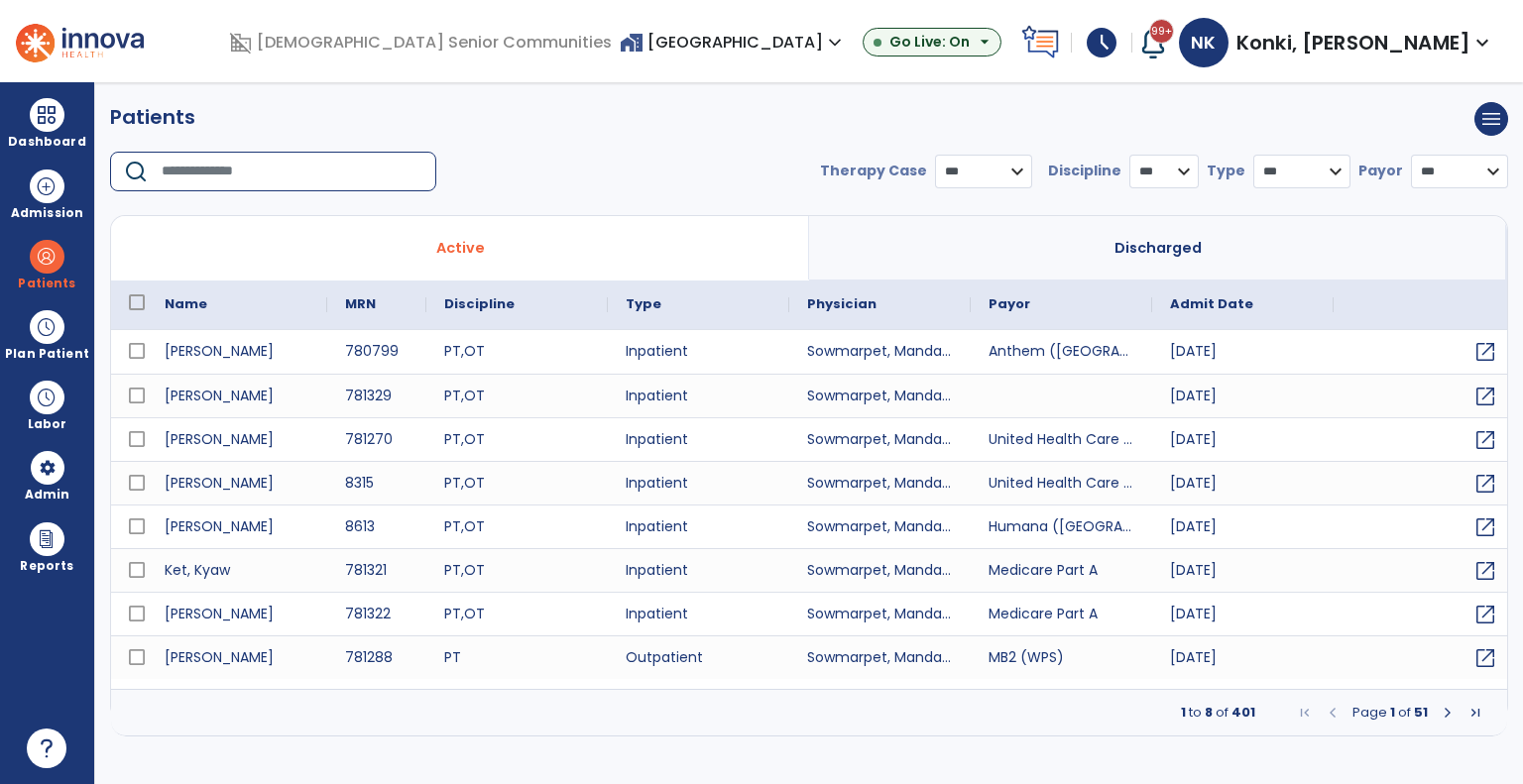 click at bounding box center (292, 171) 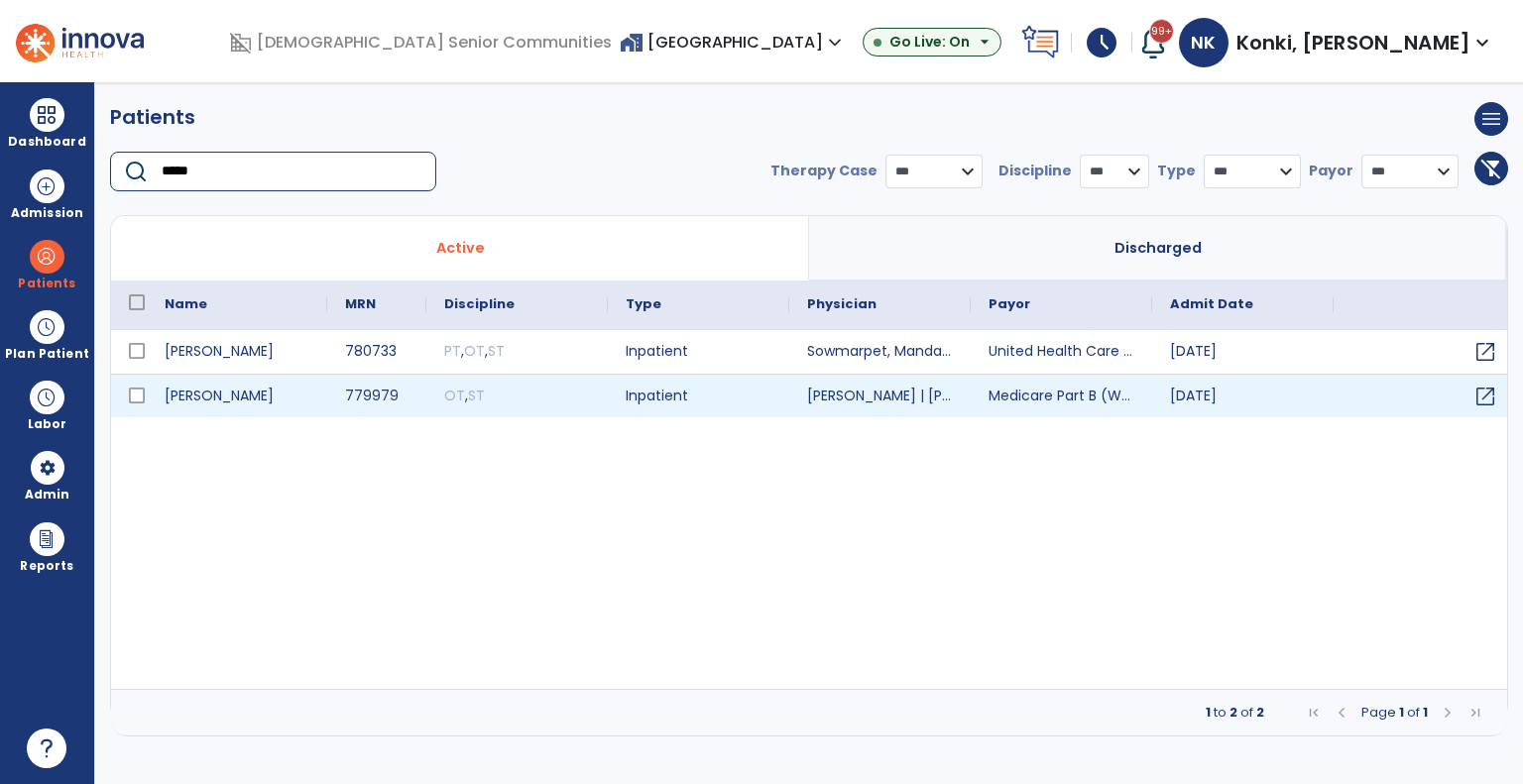 type on "*****" 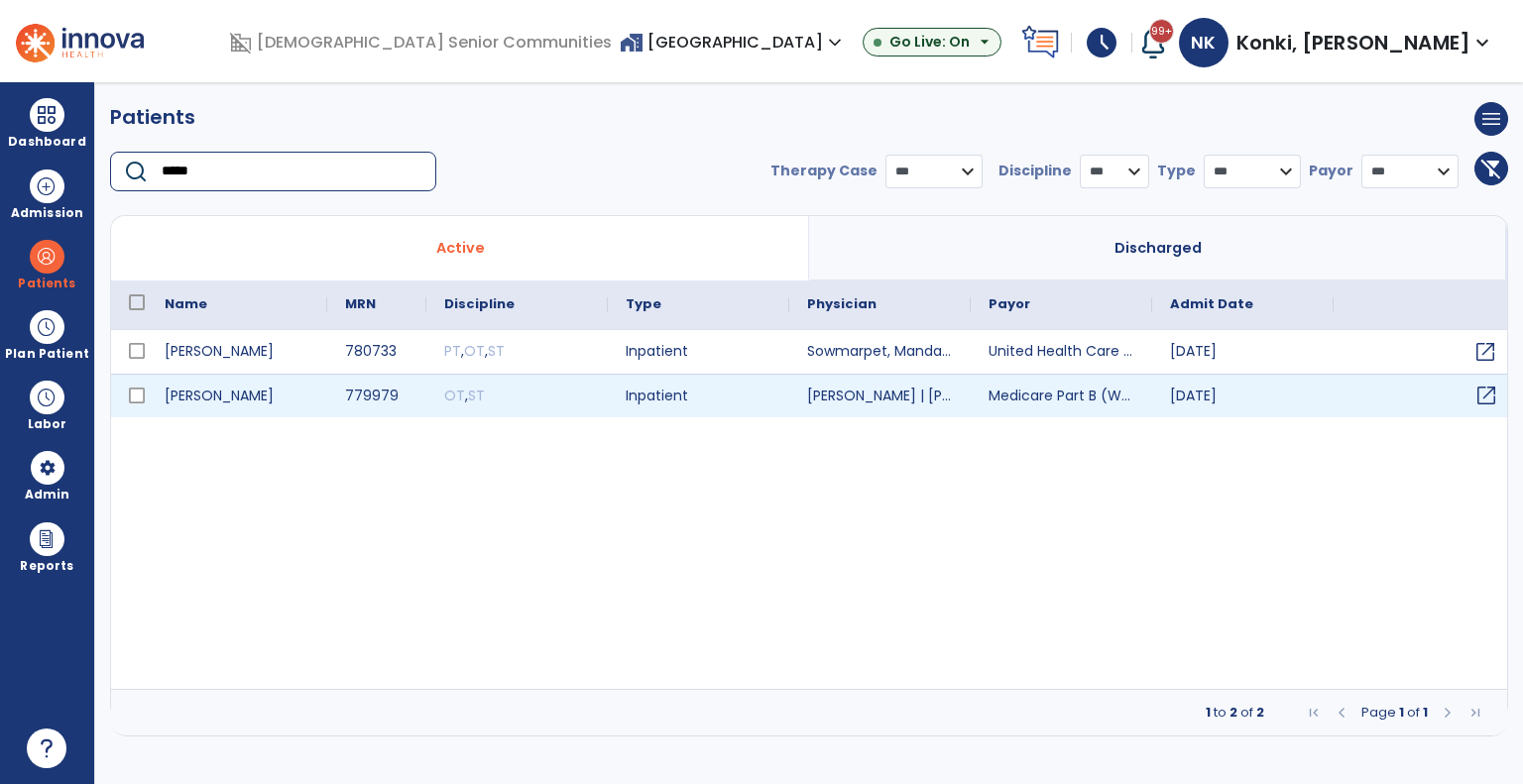 click on "open_in_new" at bounding box center (1486, 395) 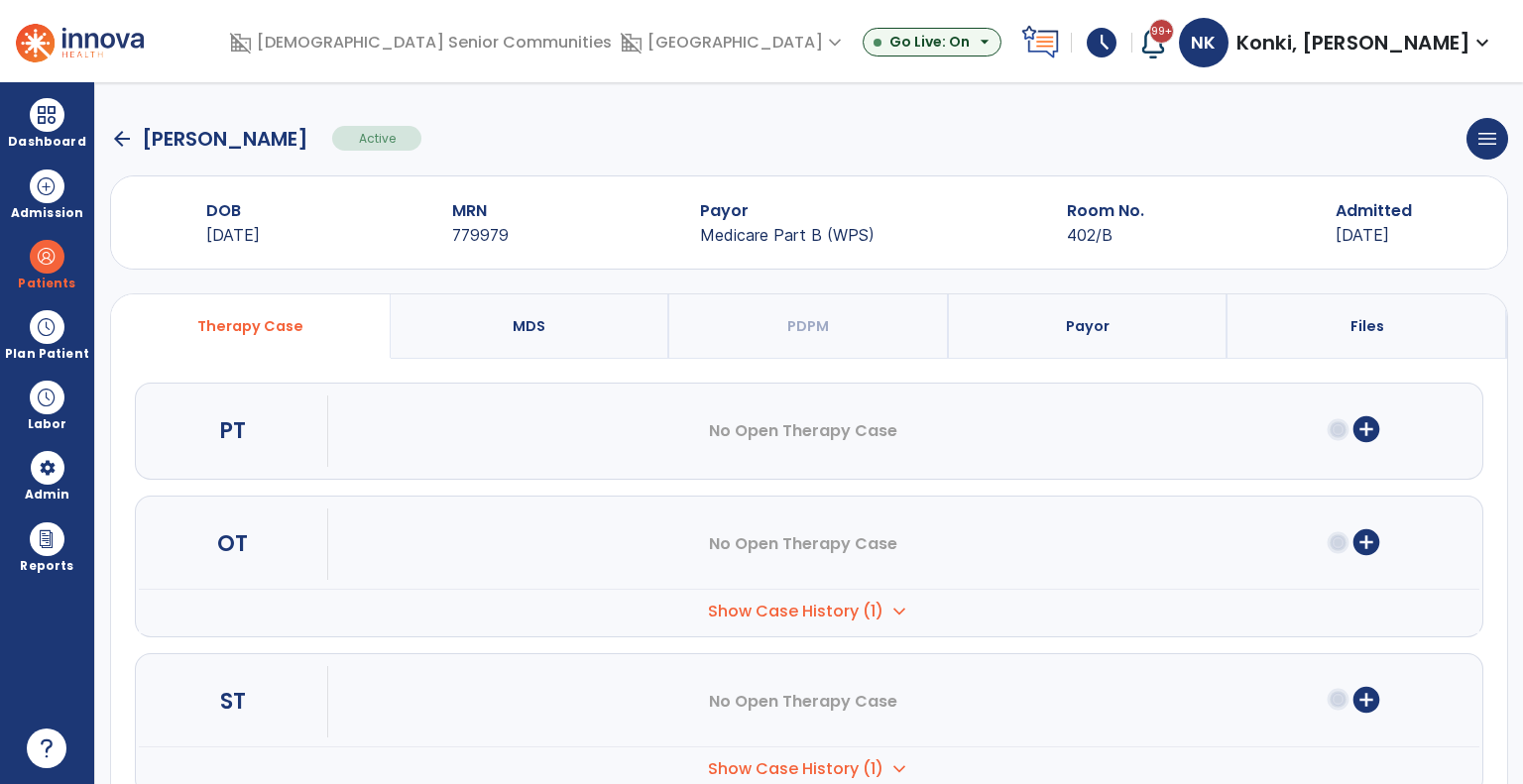 click on "add_circle" at bounding box center [1366, 429] 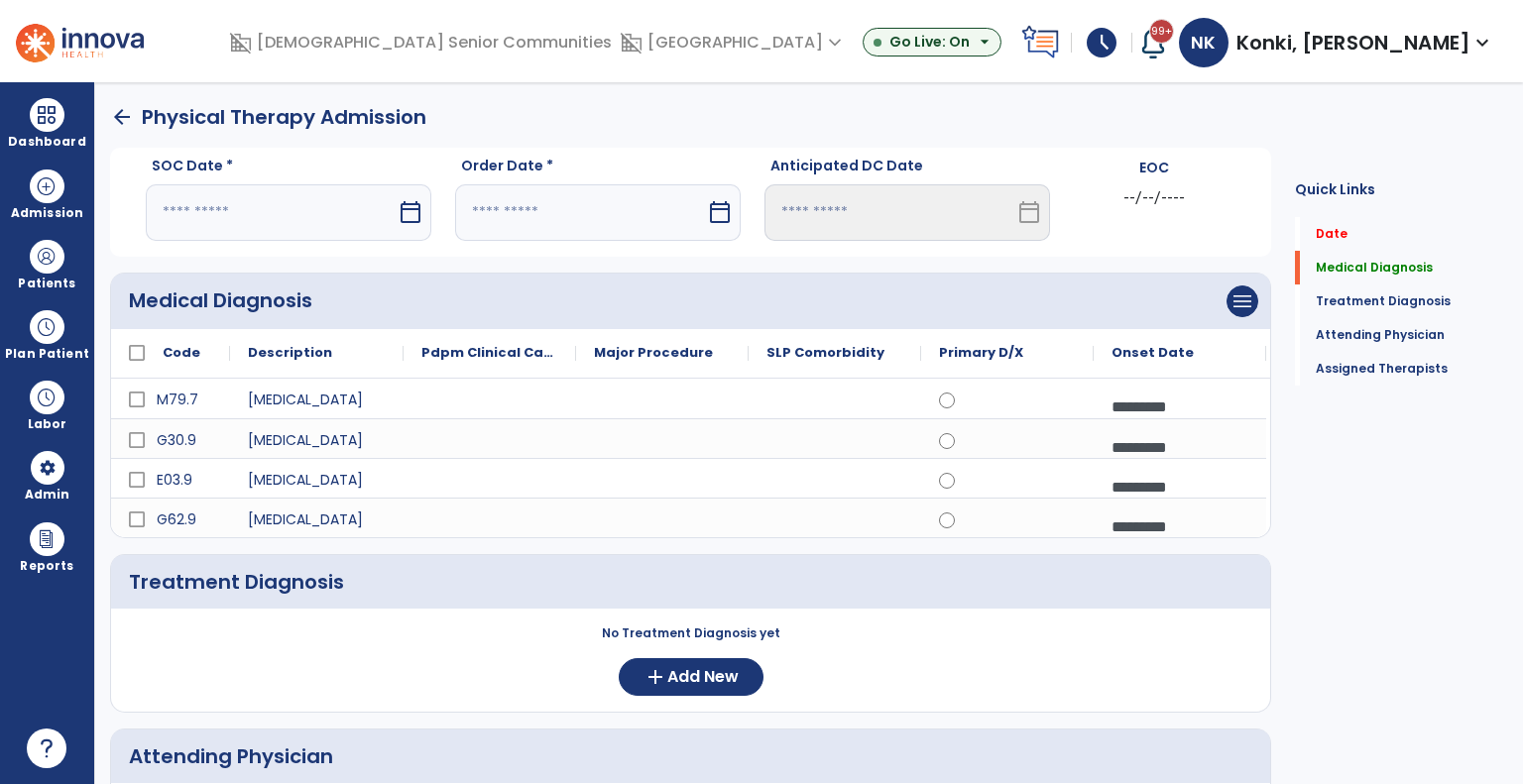 click on "calendar_today" at bounding box center [412, 212] 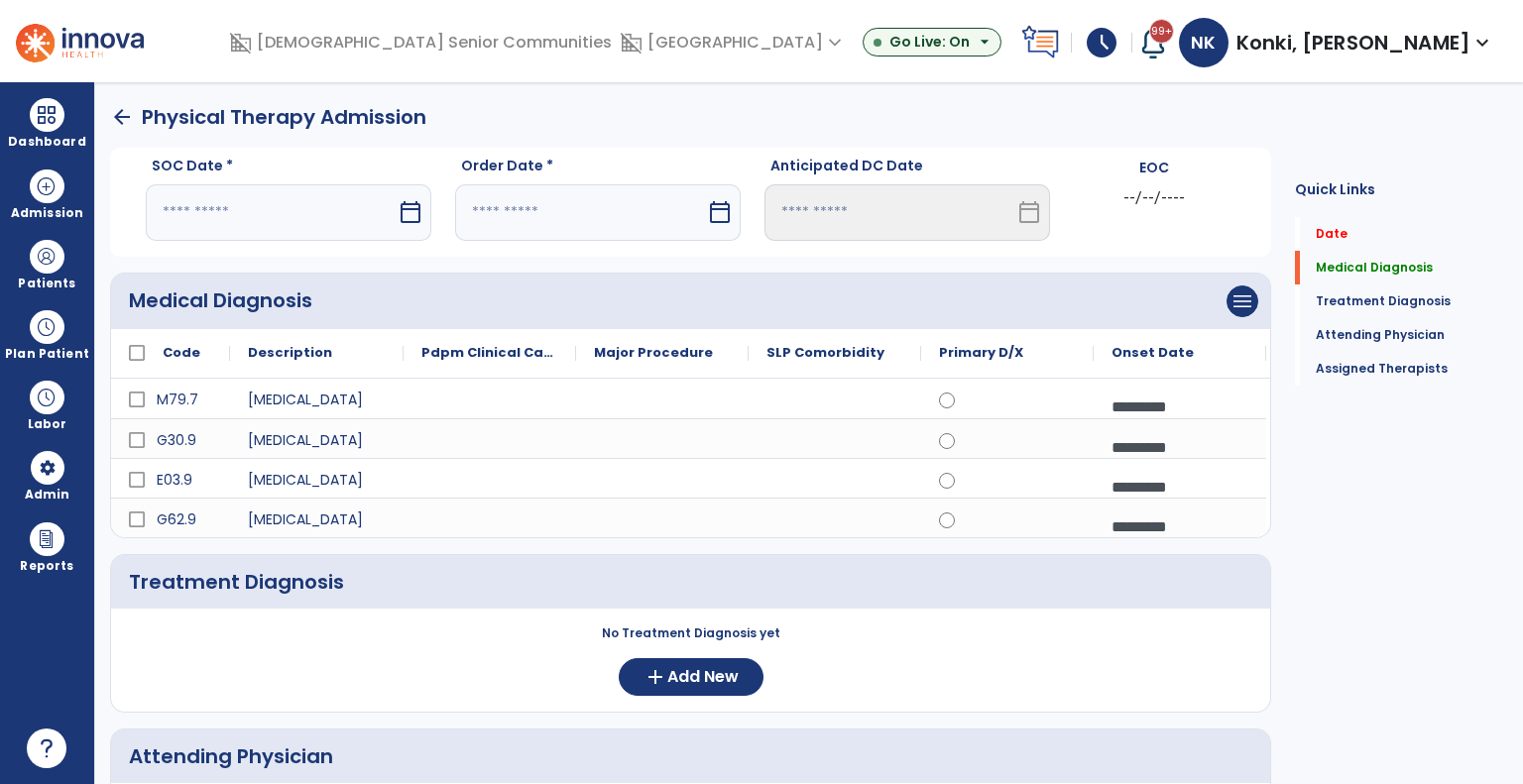 select on "*" 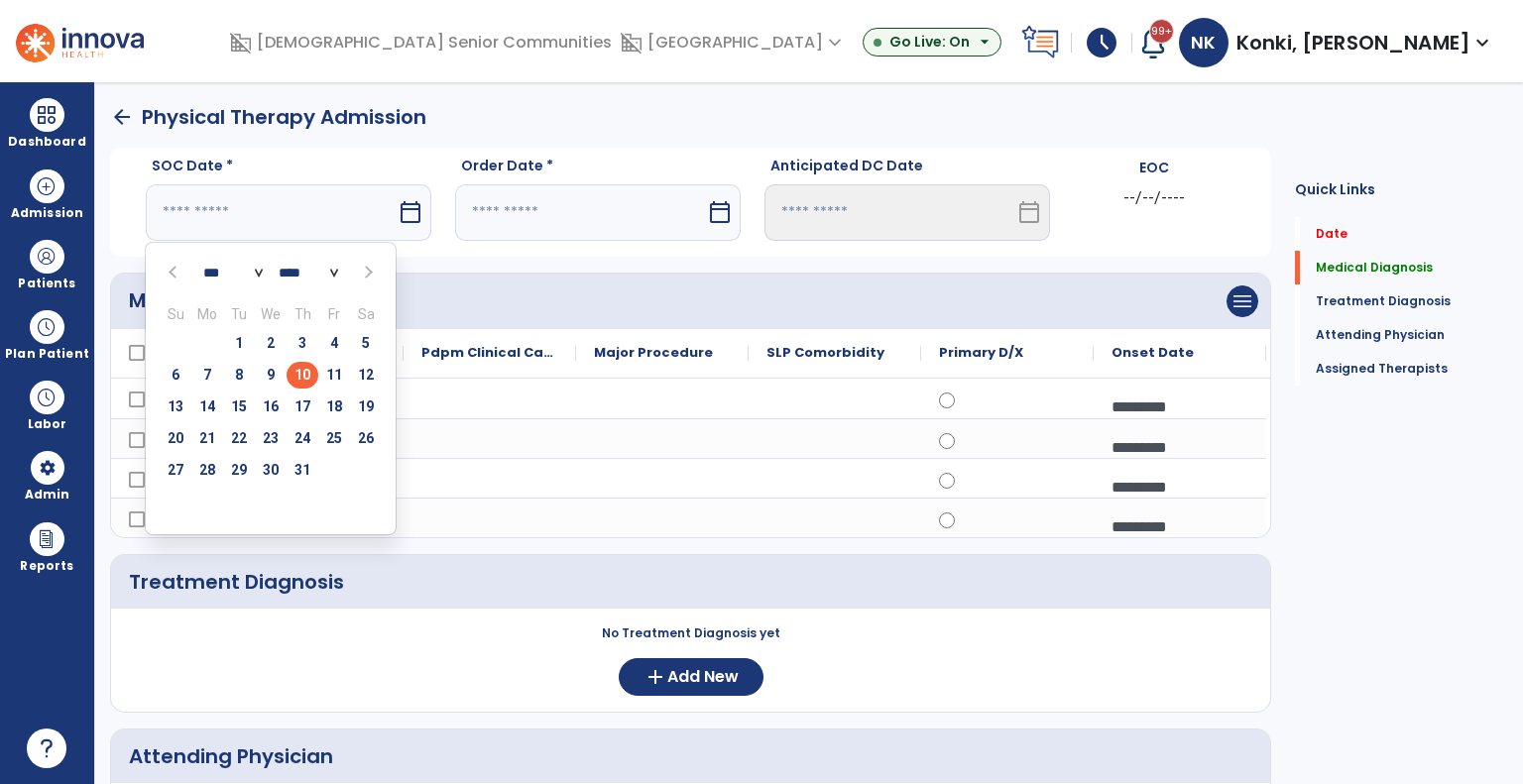click on "10" at bounding box center [302, 375] 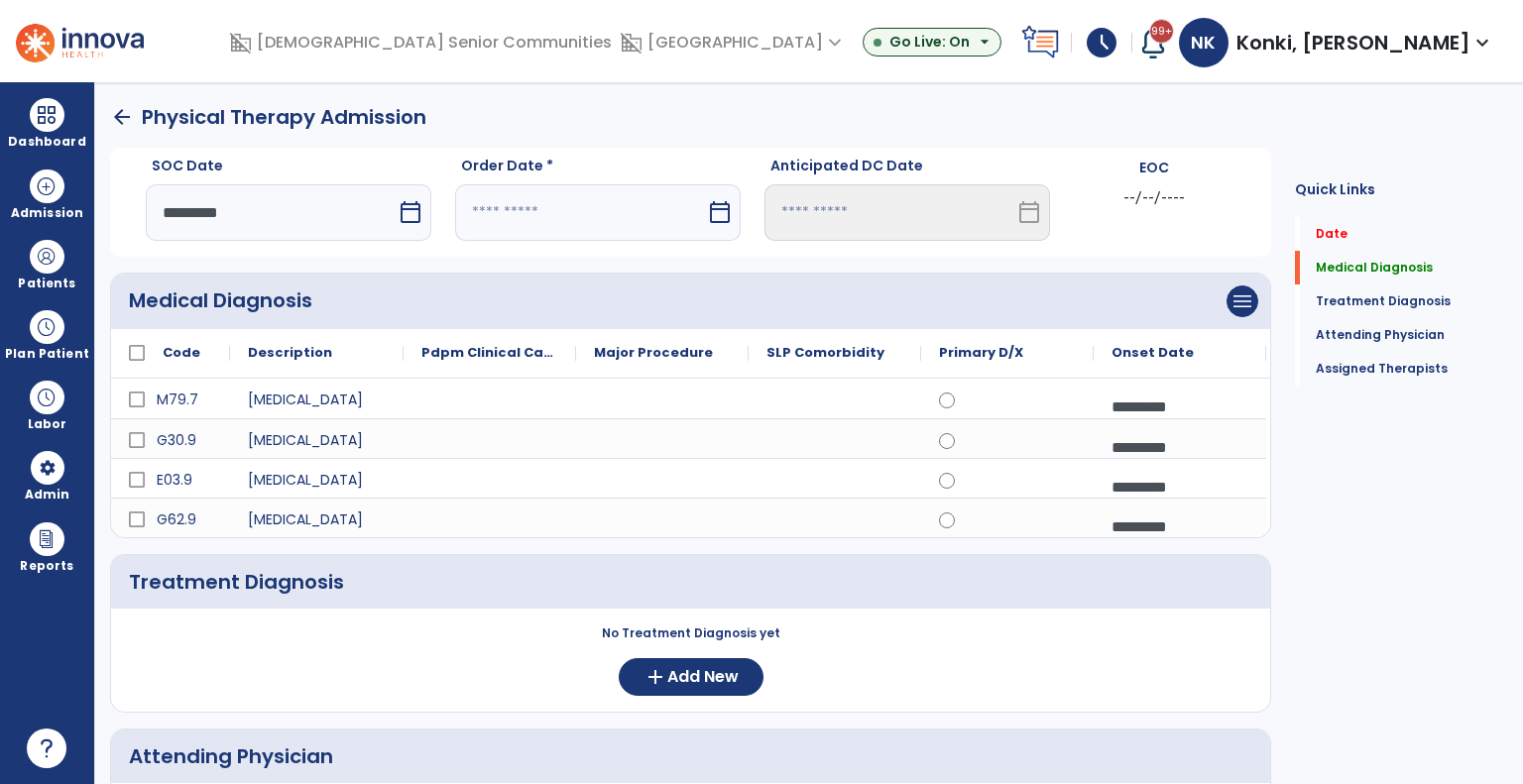 click on "calendar_today" at bounding box center [720, 212] 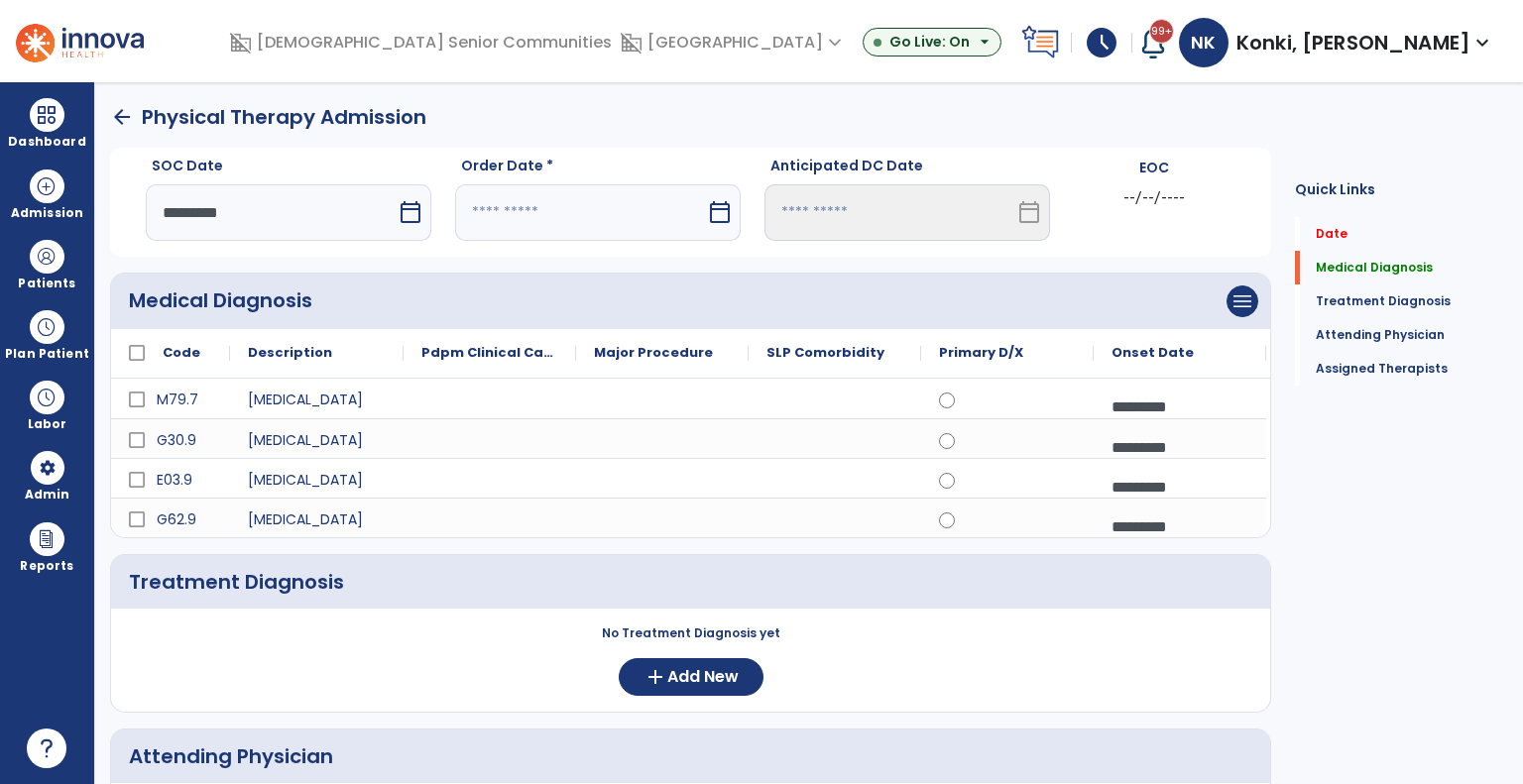 select on "*" 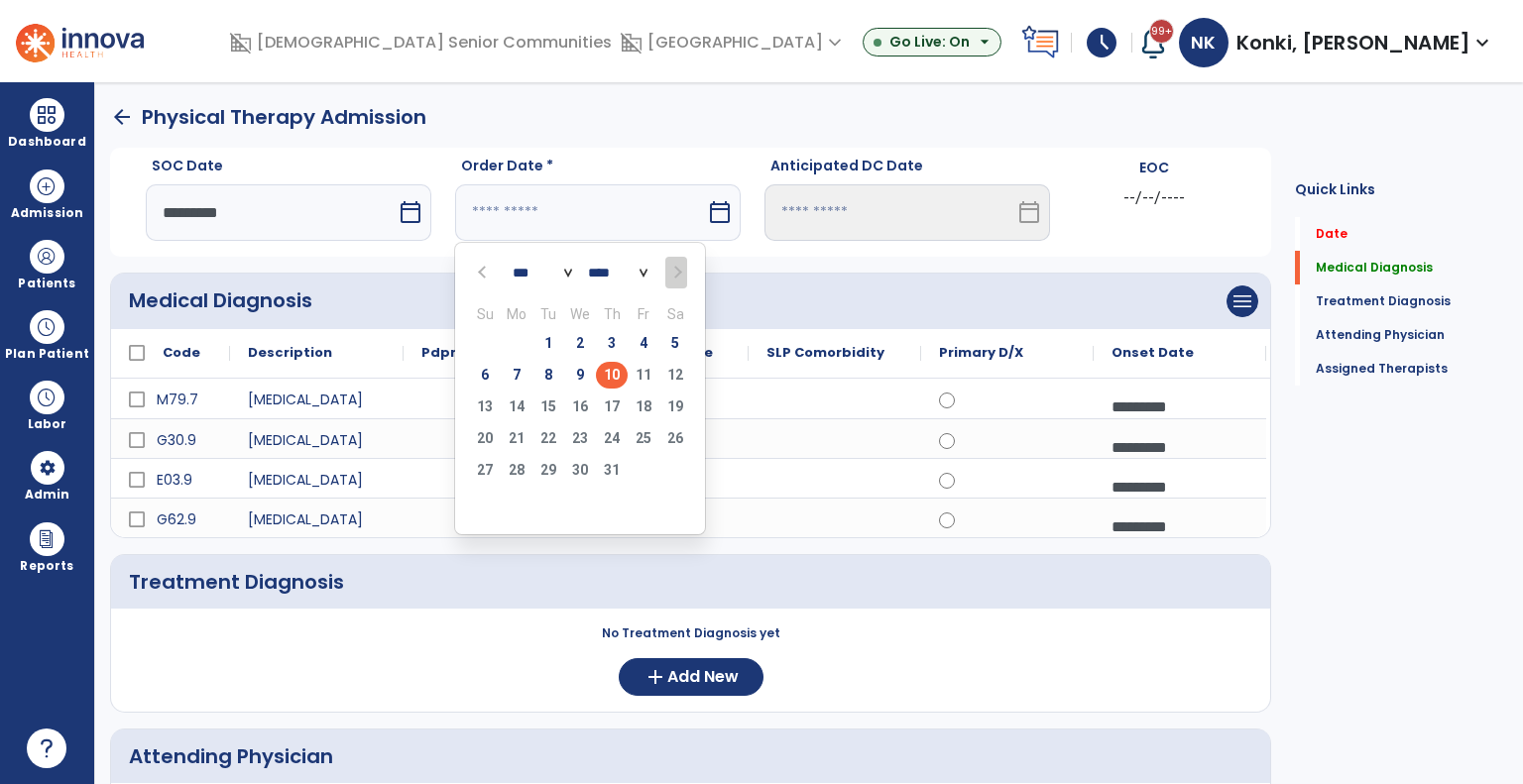 click on "10" at bounding box center (612, 375) 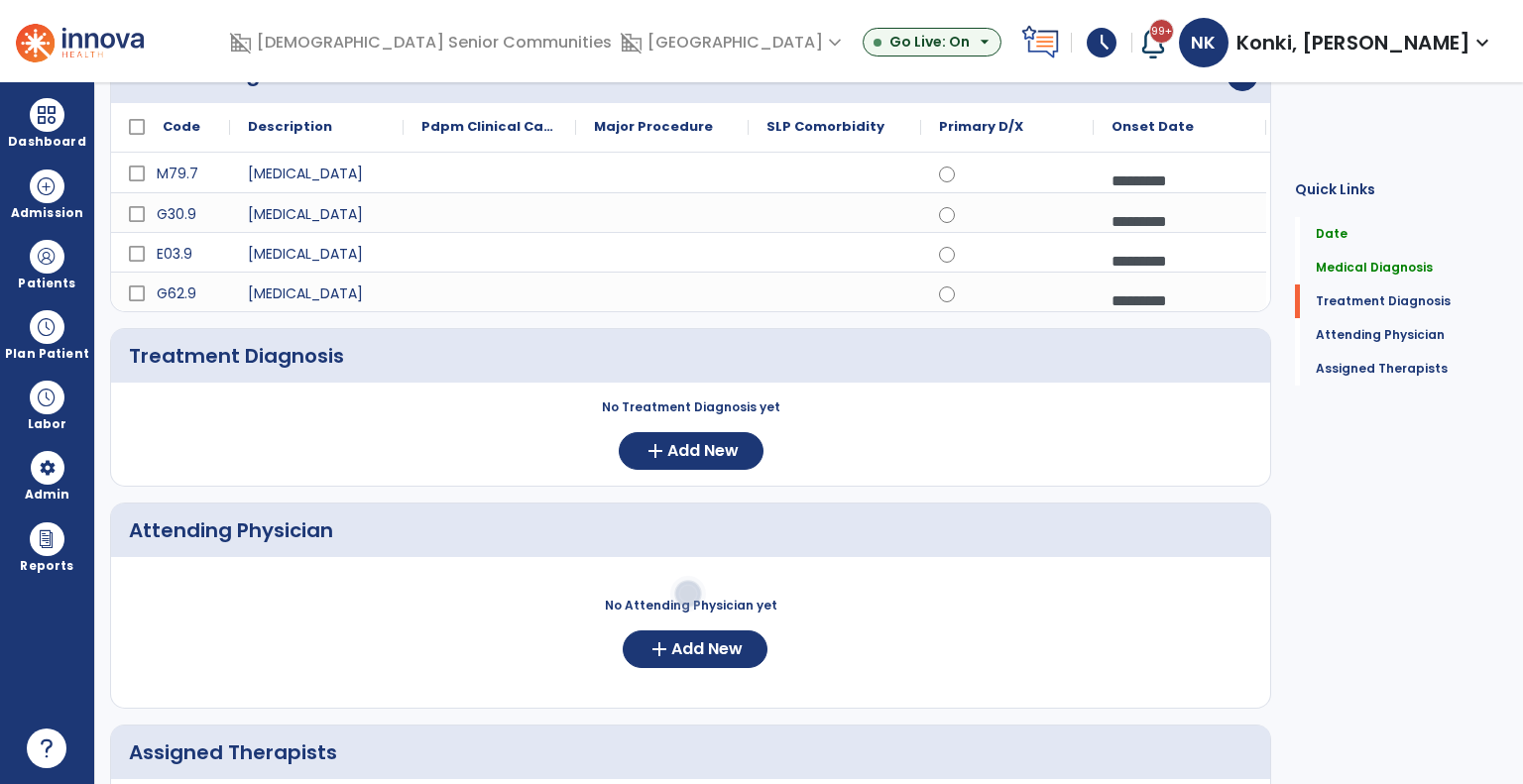 scroll, scrollTop: 241, scrollLeft: 0, axis: vertical 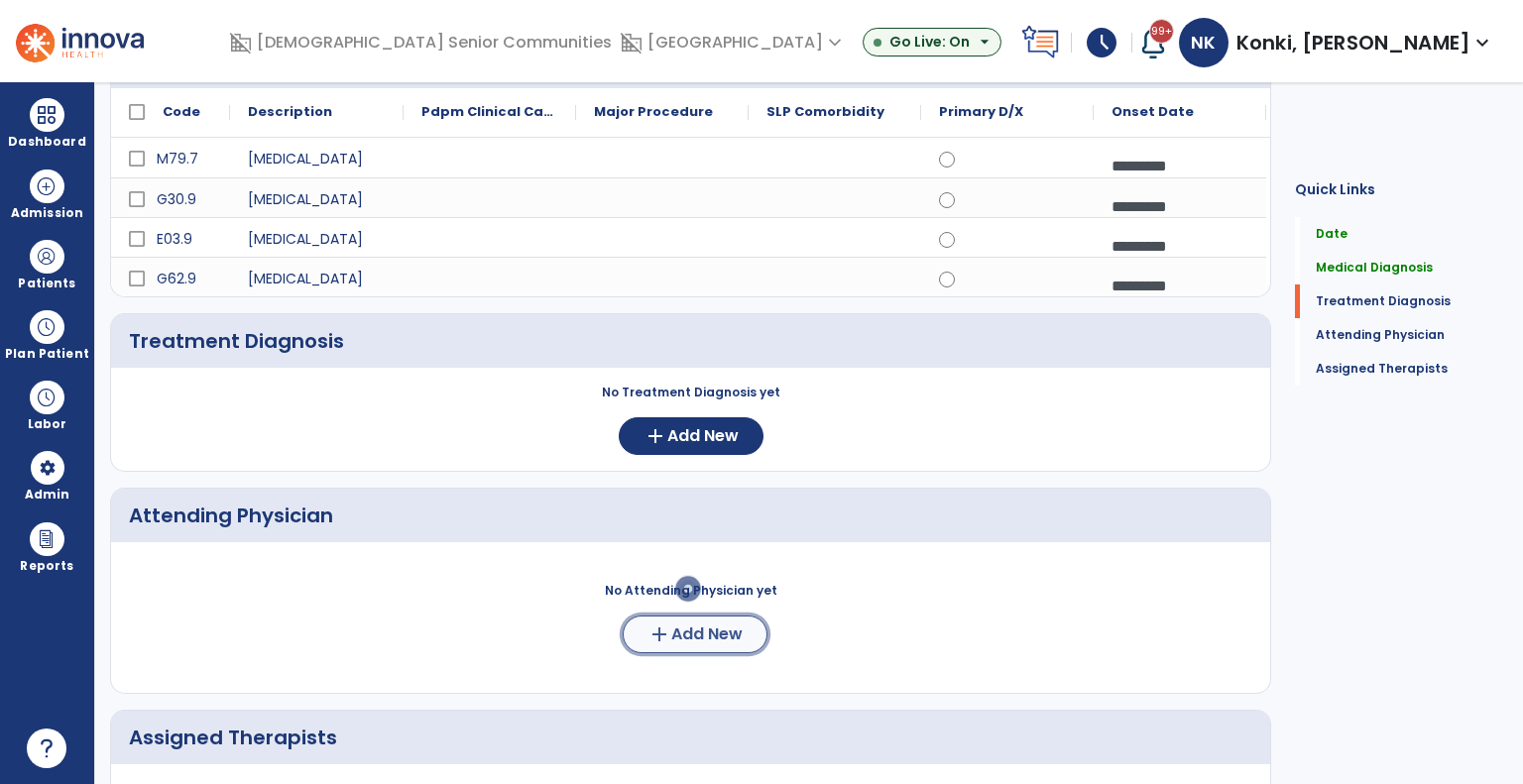 click on "Add New" 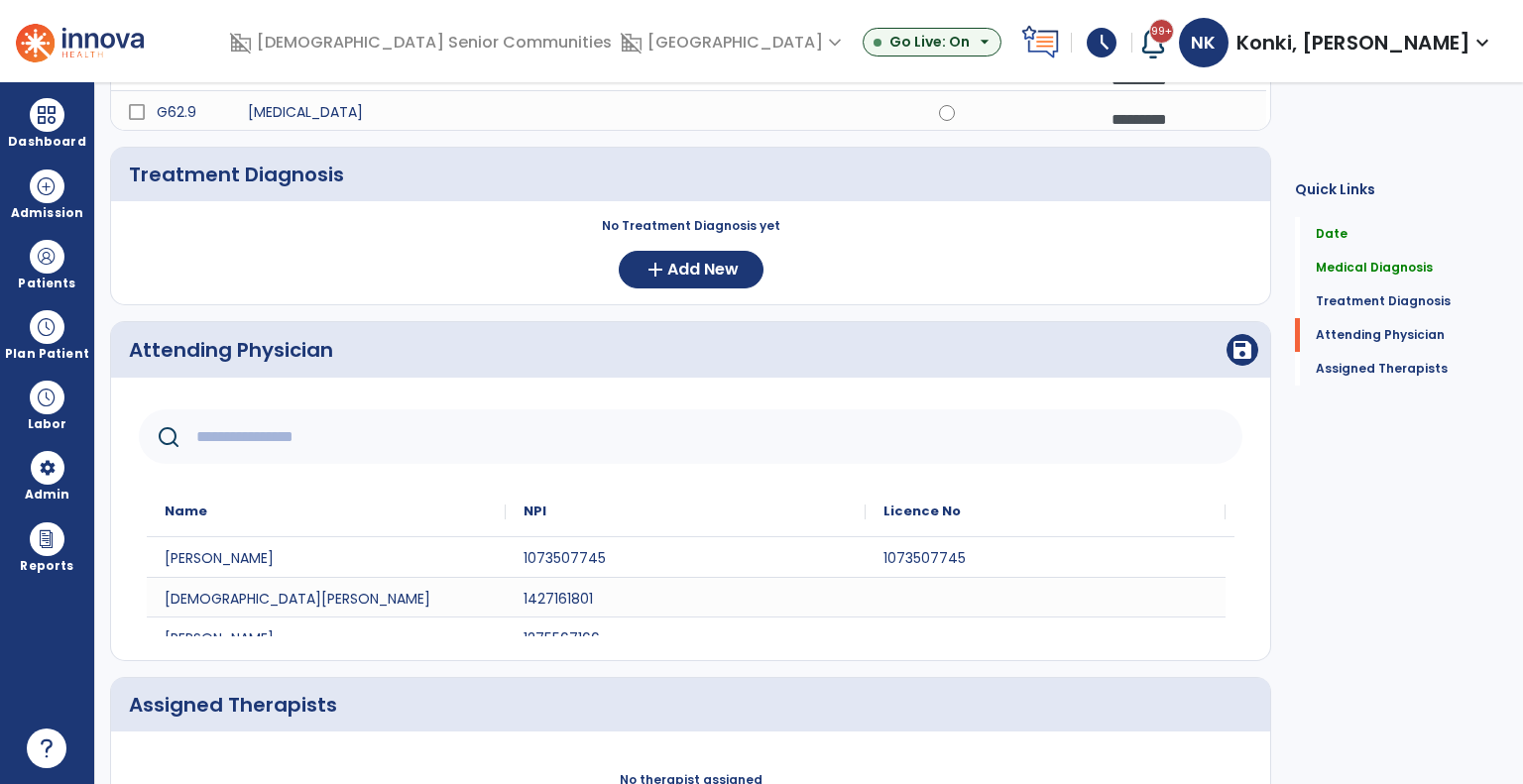 scroll, scrollTop: 411, scrollLeft: 0, axis: vertical 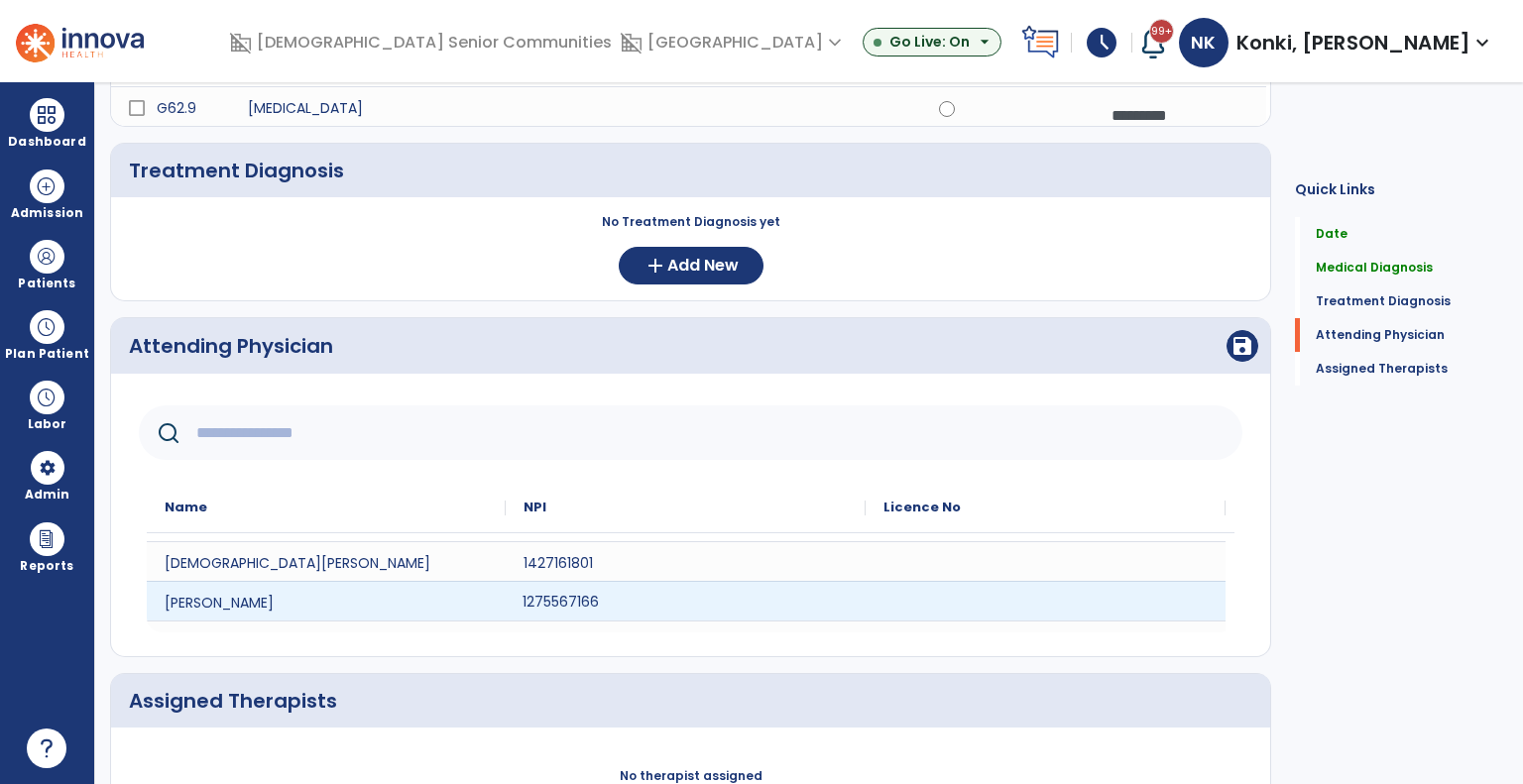 click on "1275567166" 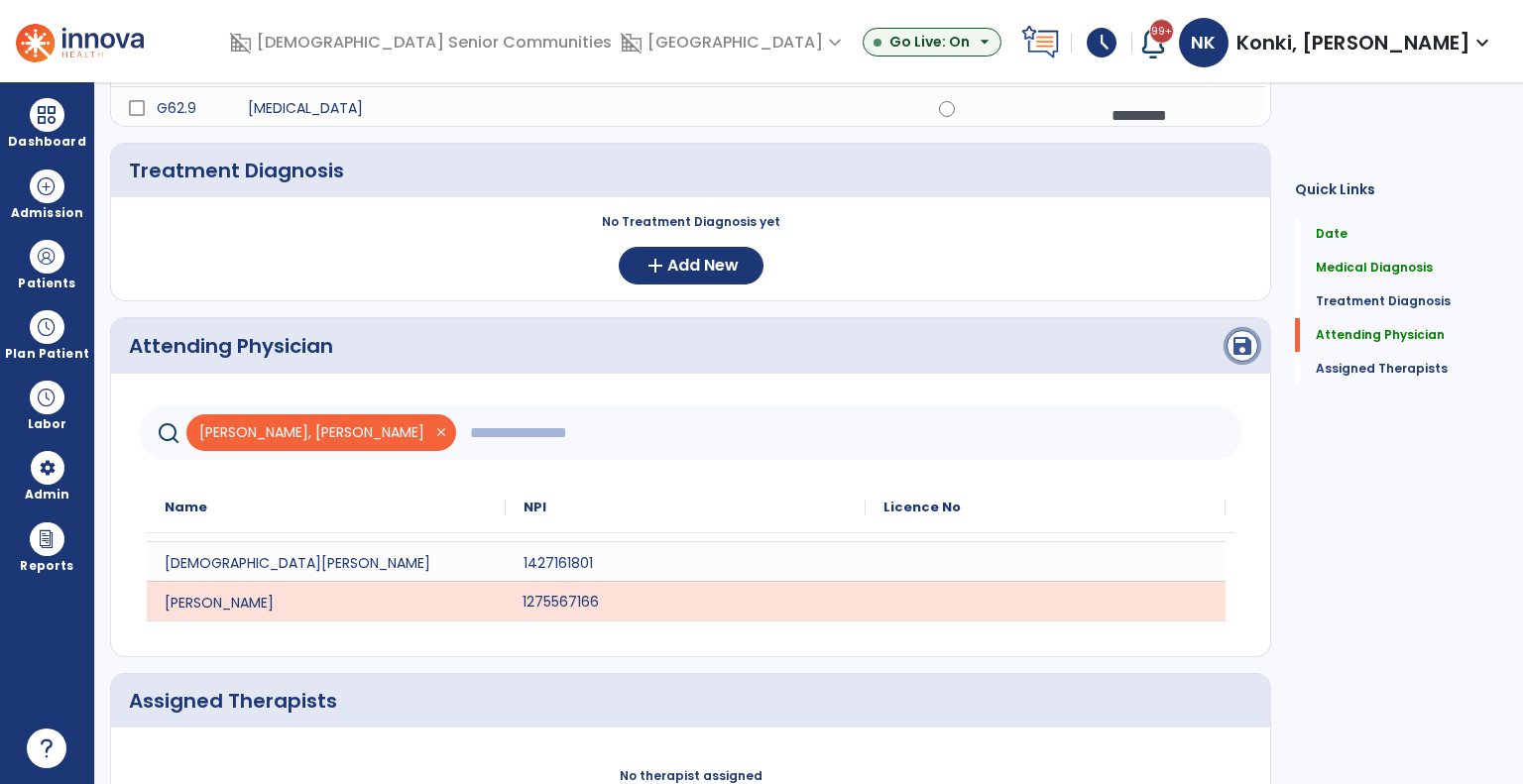 click on "save" 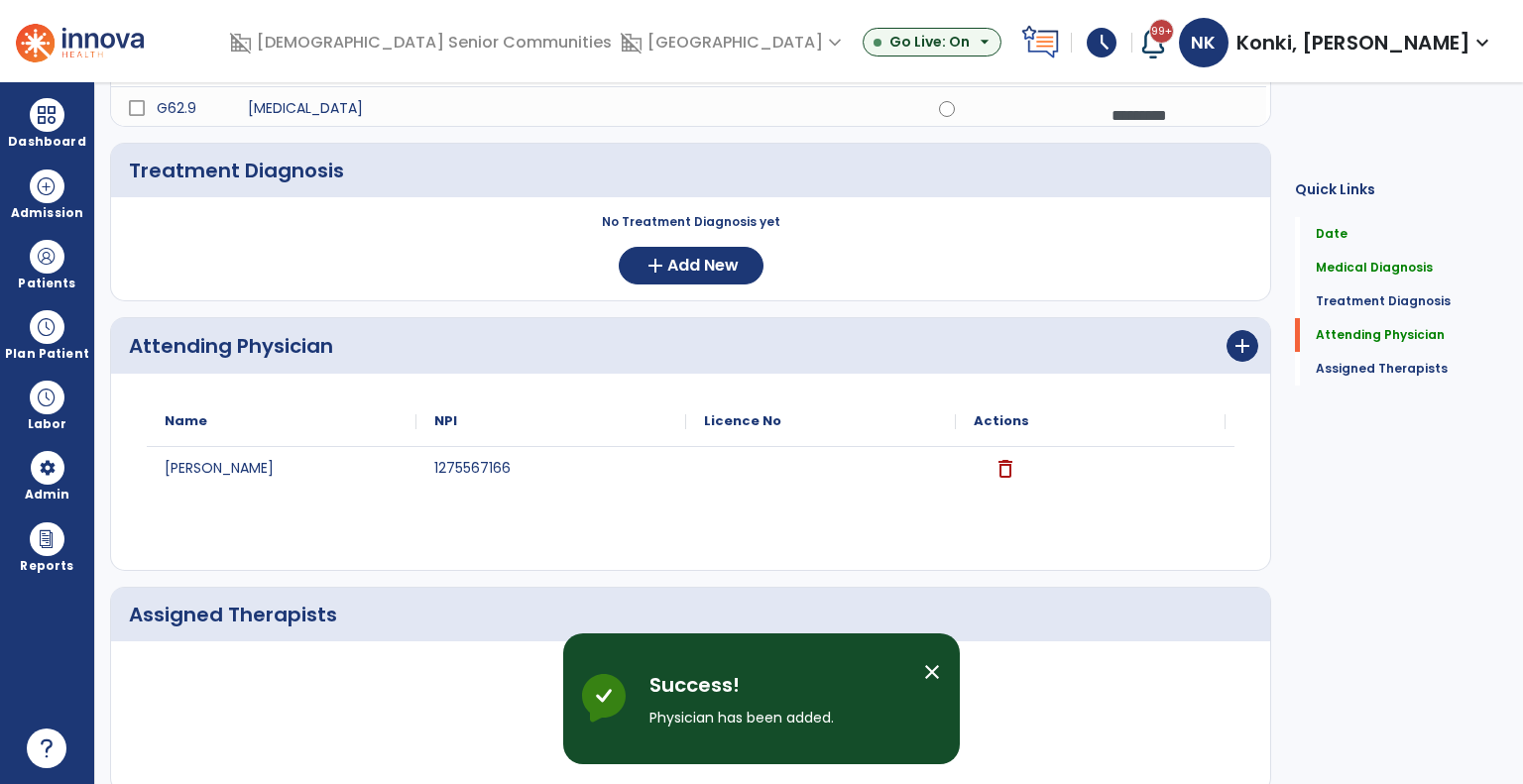 scroll, scrollTop: 0, scrollLeft: 0, axis: both 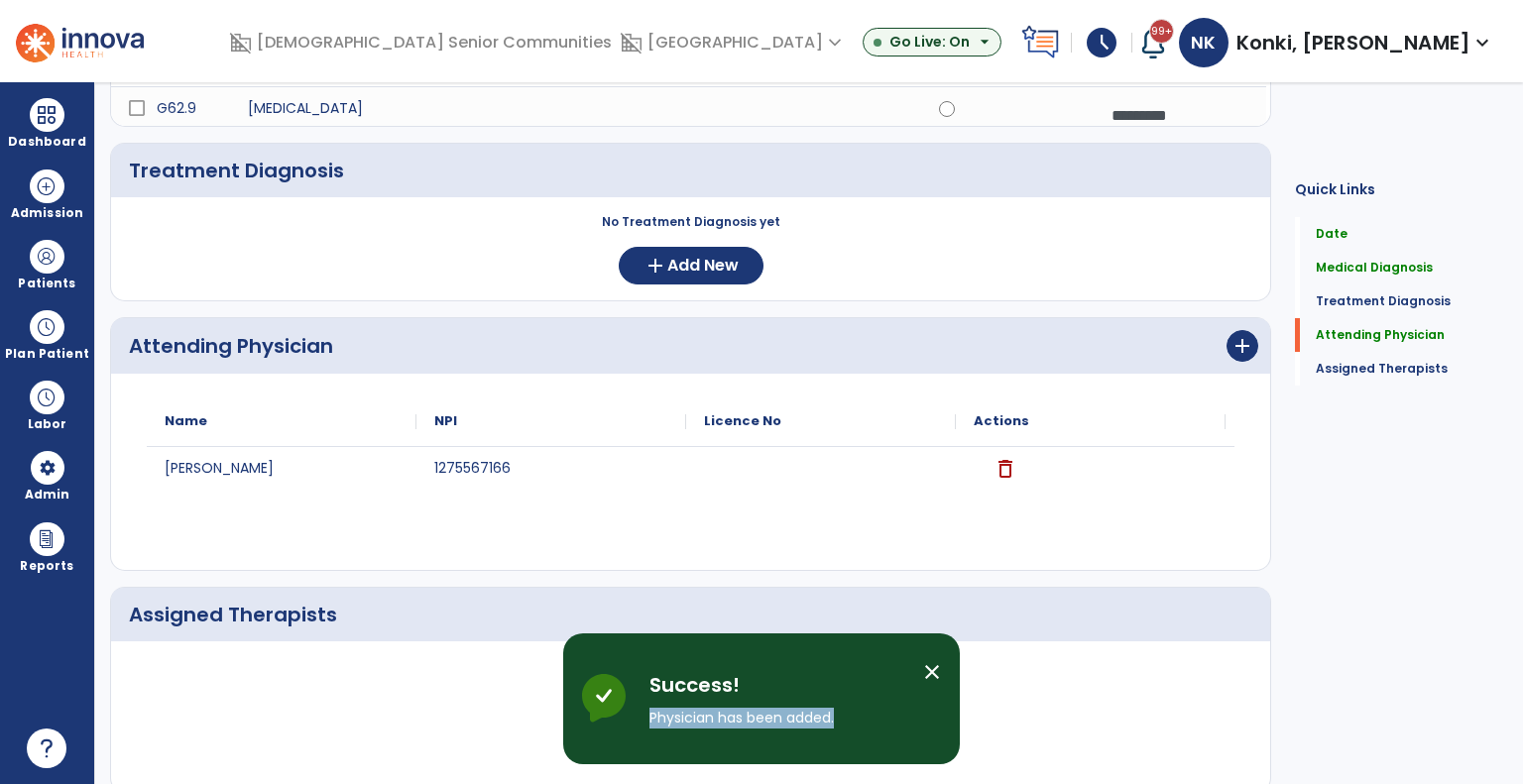 drag, startPoint x: 906, startPoint y: 671, endPoint x: 923, endPoint y: 670, distance: 17.029386 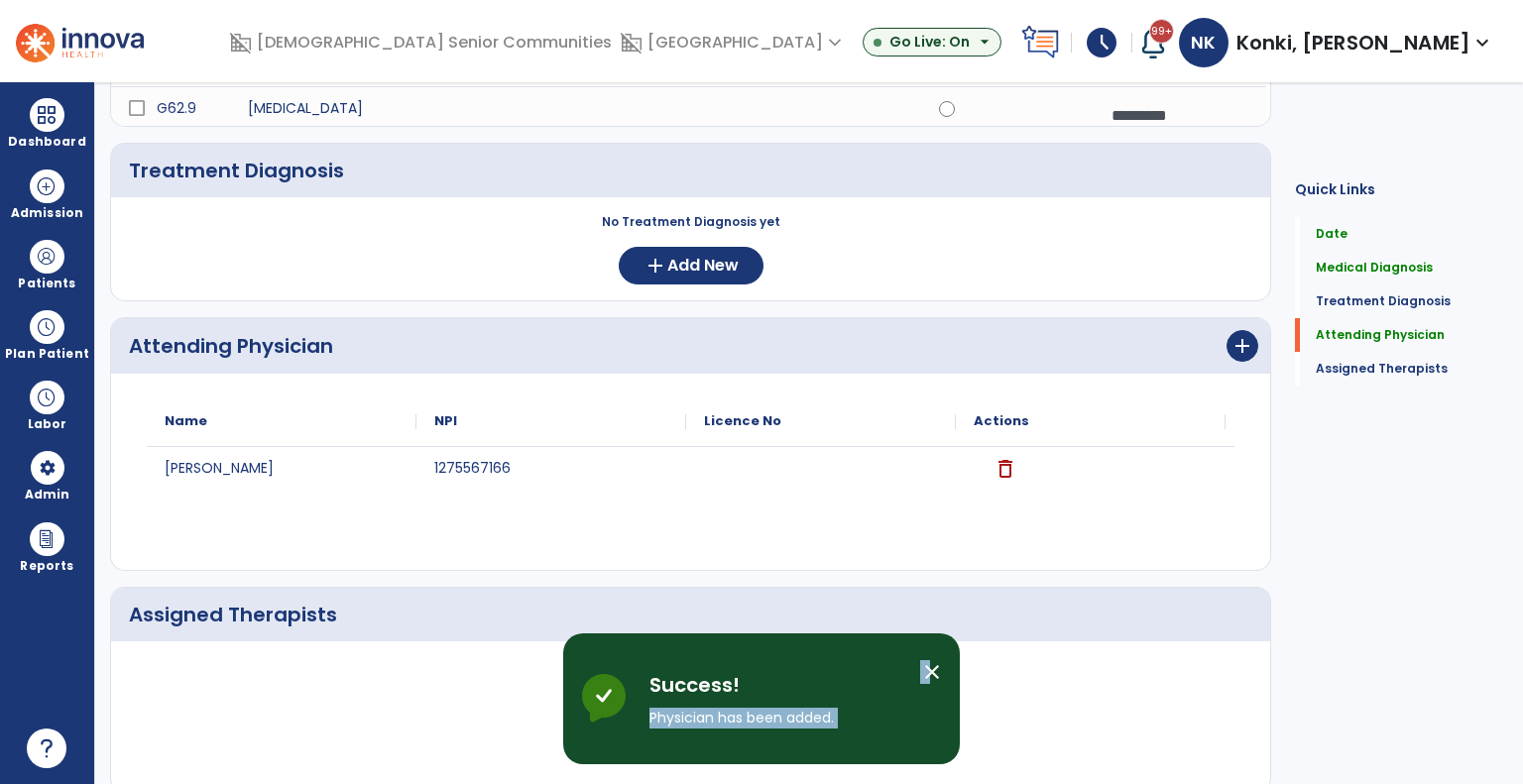 click on "close" at bounding box center (932, 672) 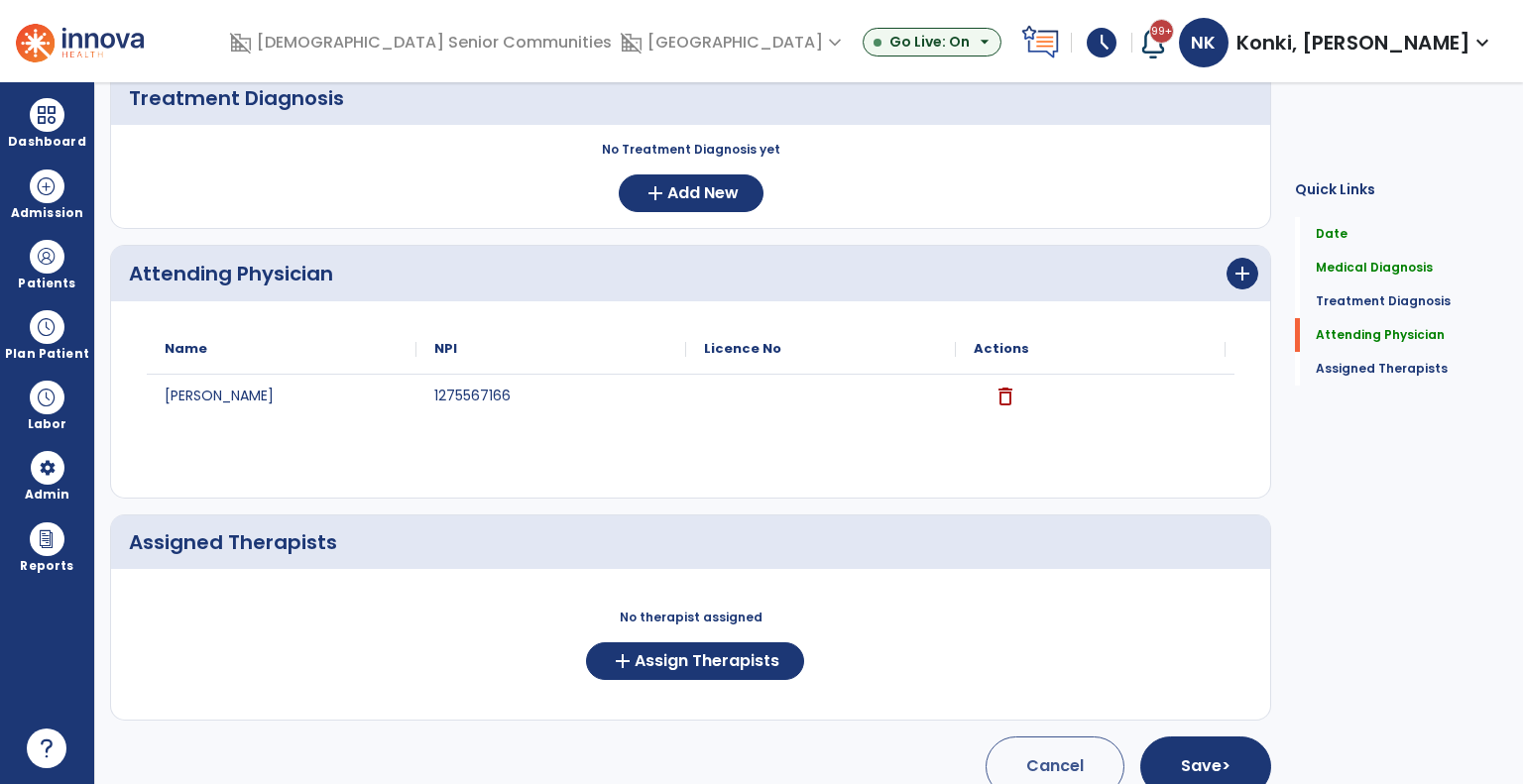 scroll, scrollTop: 488, scrollLeft: 0, axis: vertical 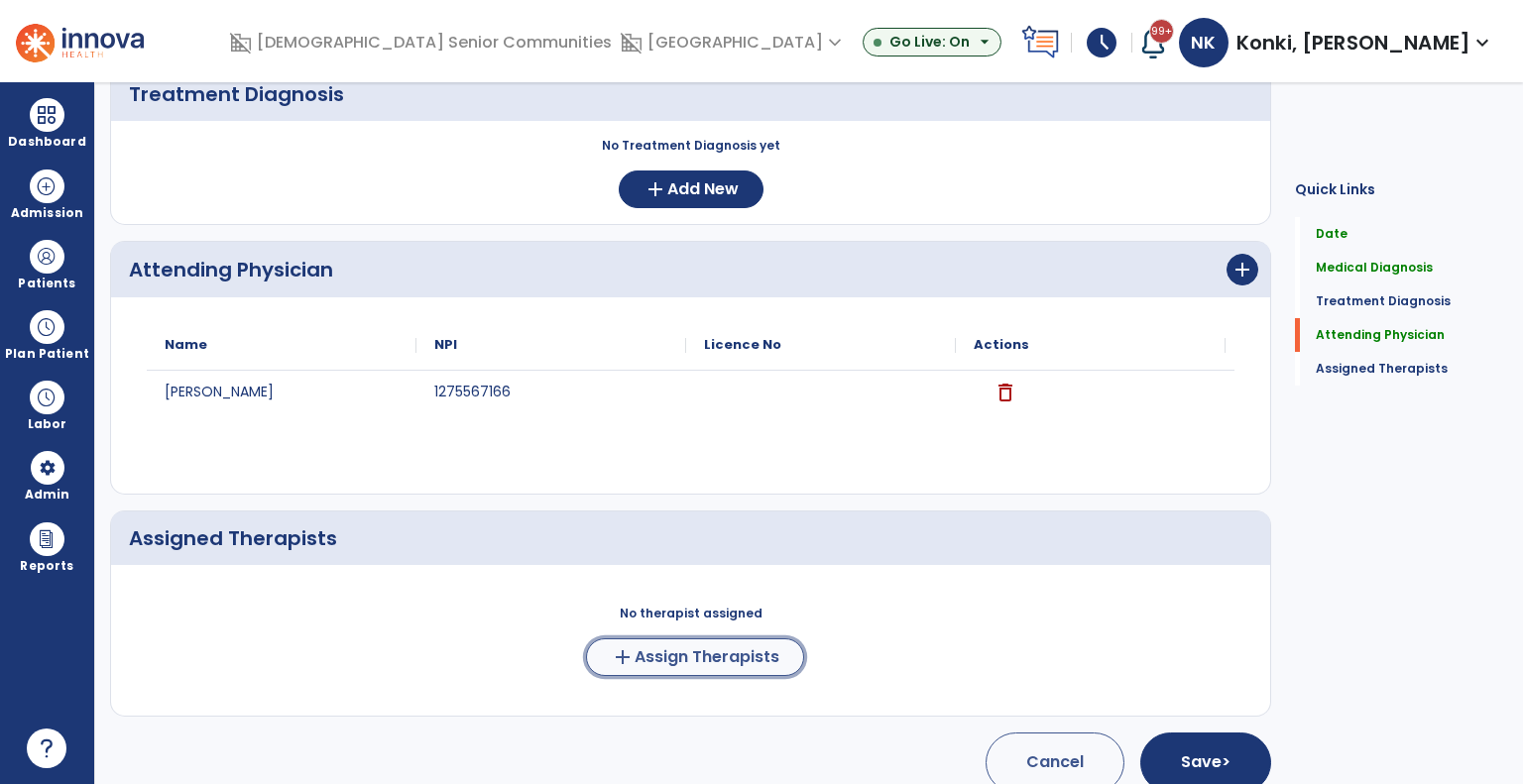 click on "add  Assign Therapists" 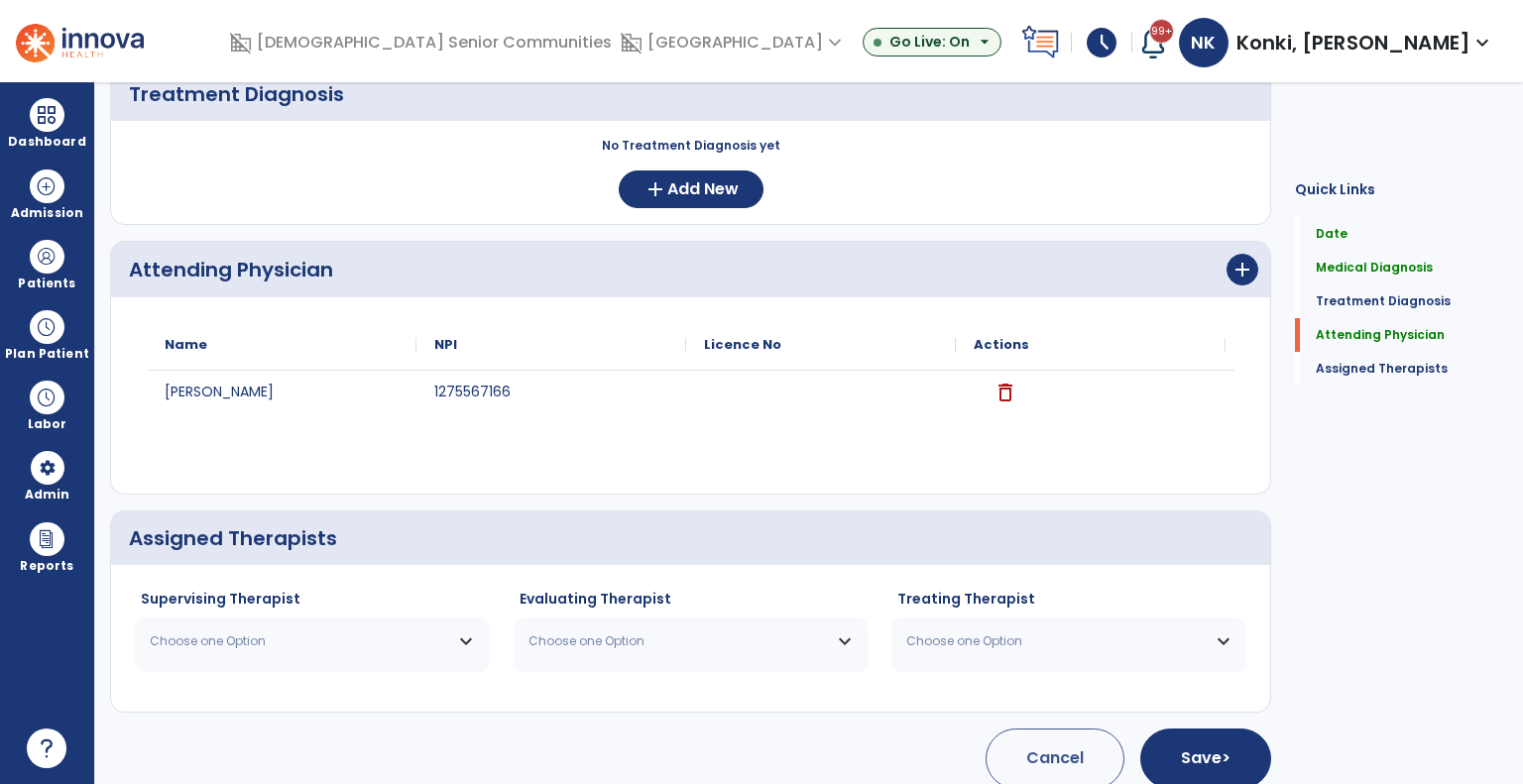 click on "Choose one Option" at bounding box center (299, 641) 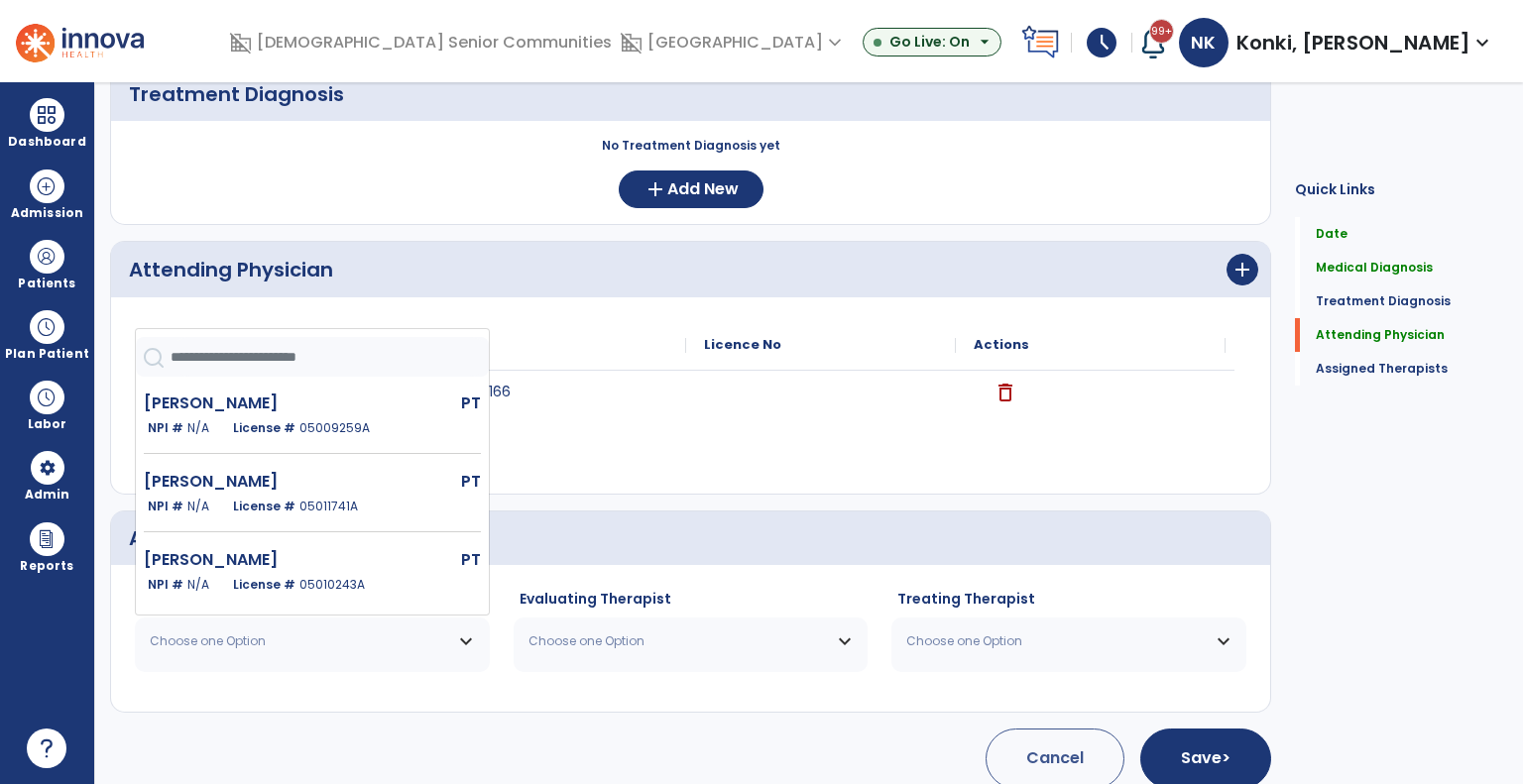 scroll, scrollTop: 230, scrollLeft: 0, axis: vertical 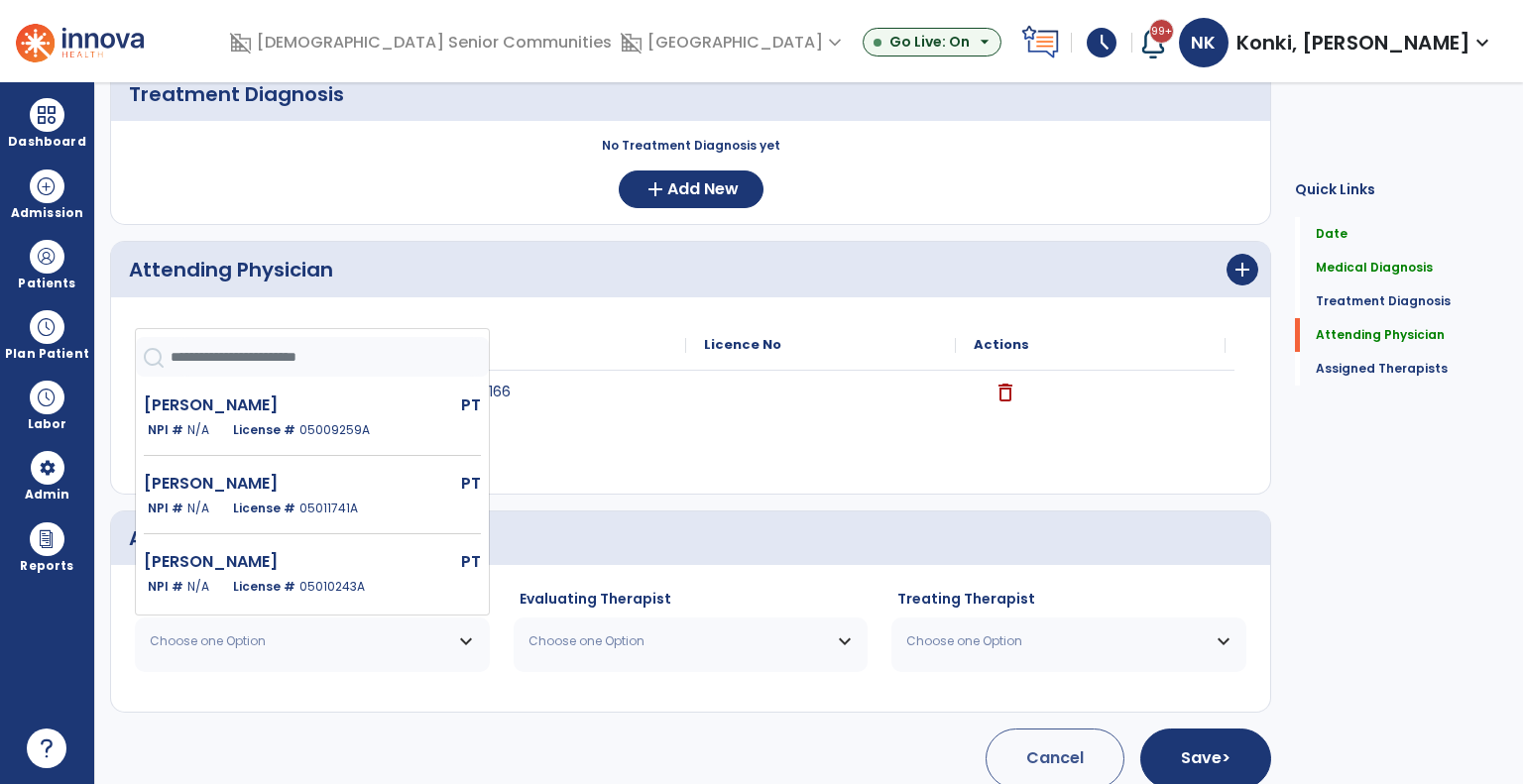 click on "NPI #  N/A   License #  05011741A" 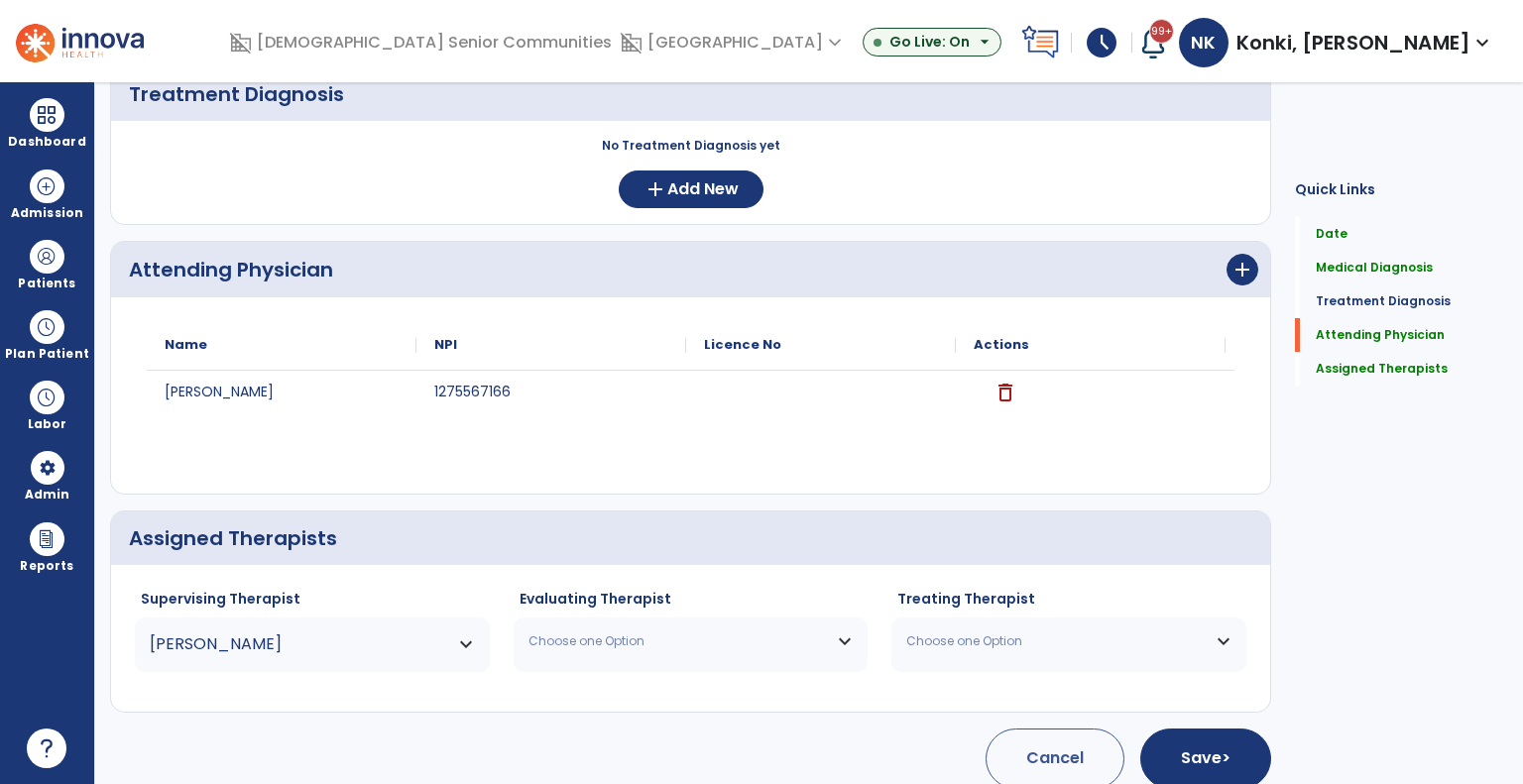 click on "Choose one Option" at bounding box center [691, 641] 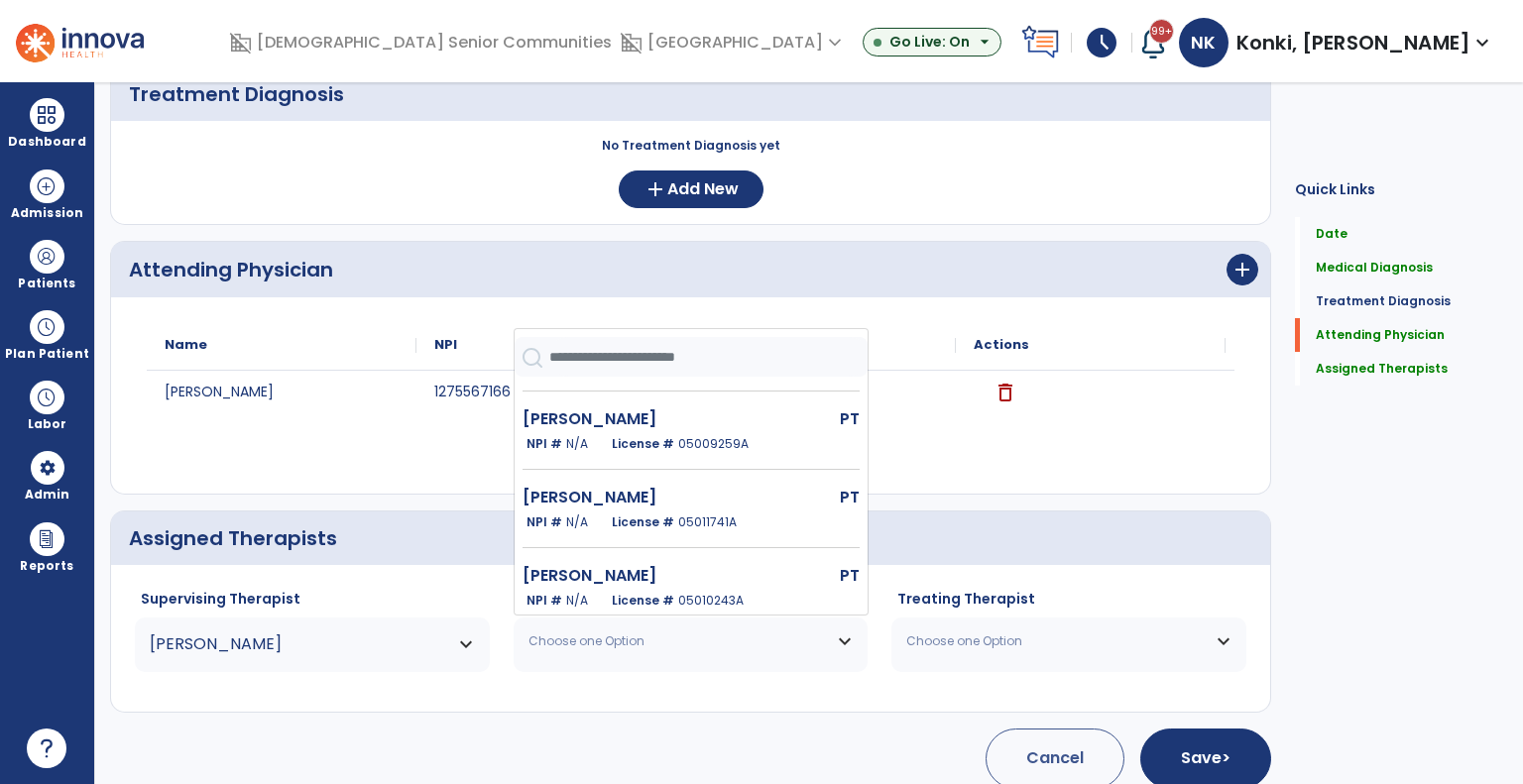 scroll, scrollTop: 221, scrollLeft: 0, axis: vertical 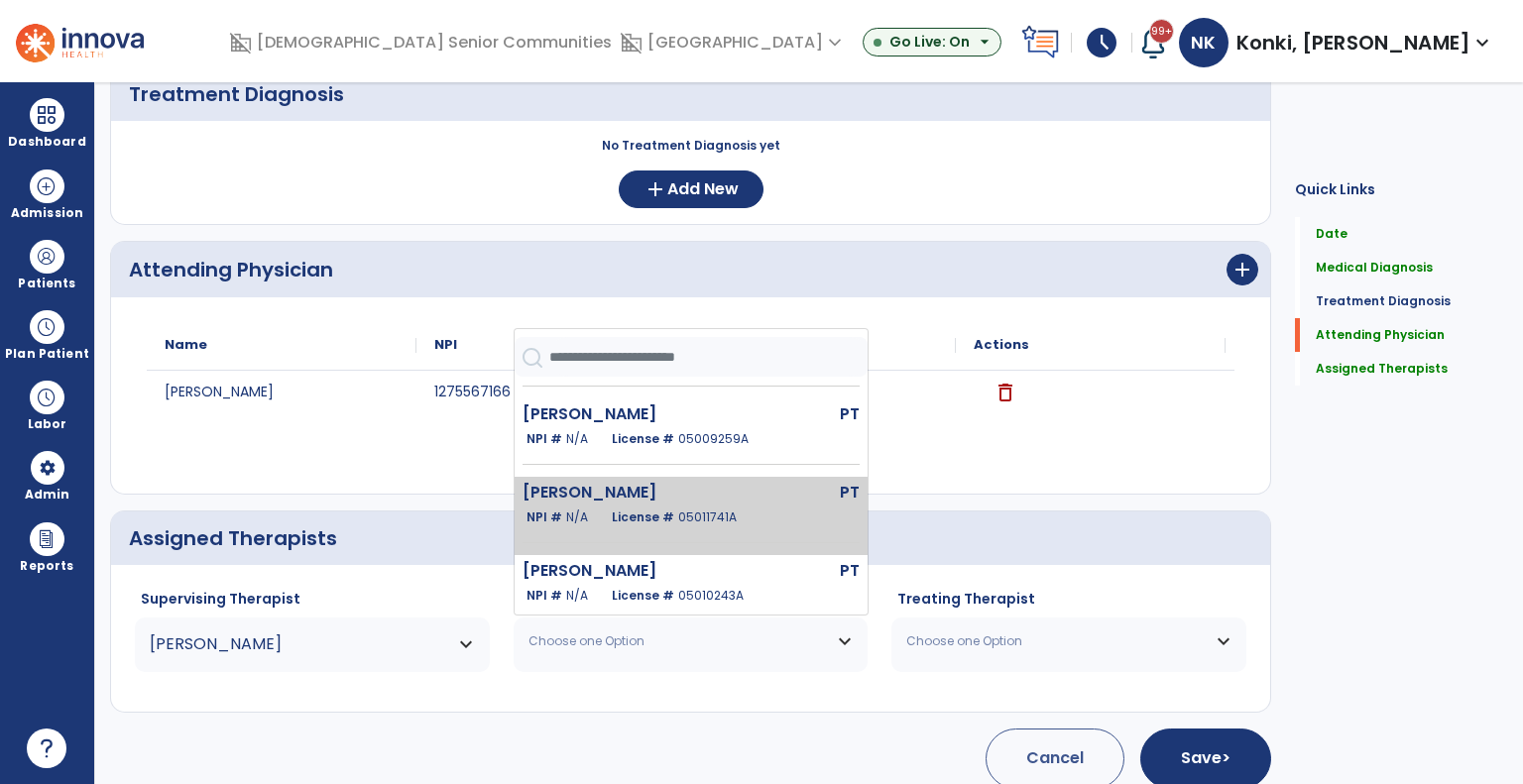 click on "Katam Prasanth  PT   NPI #  N/A   License #  05011741A" 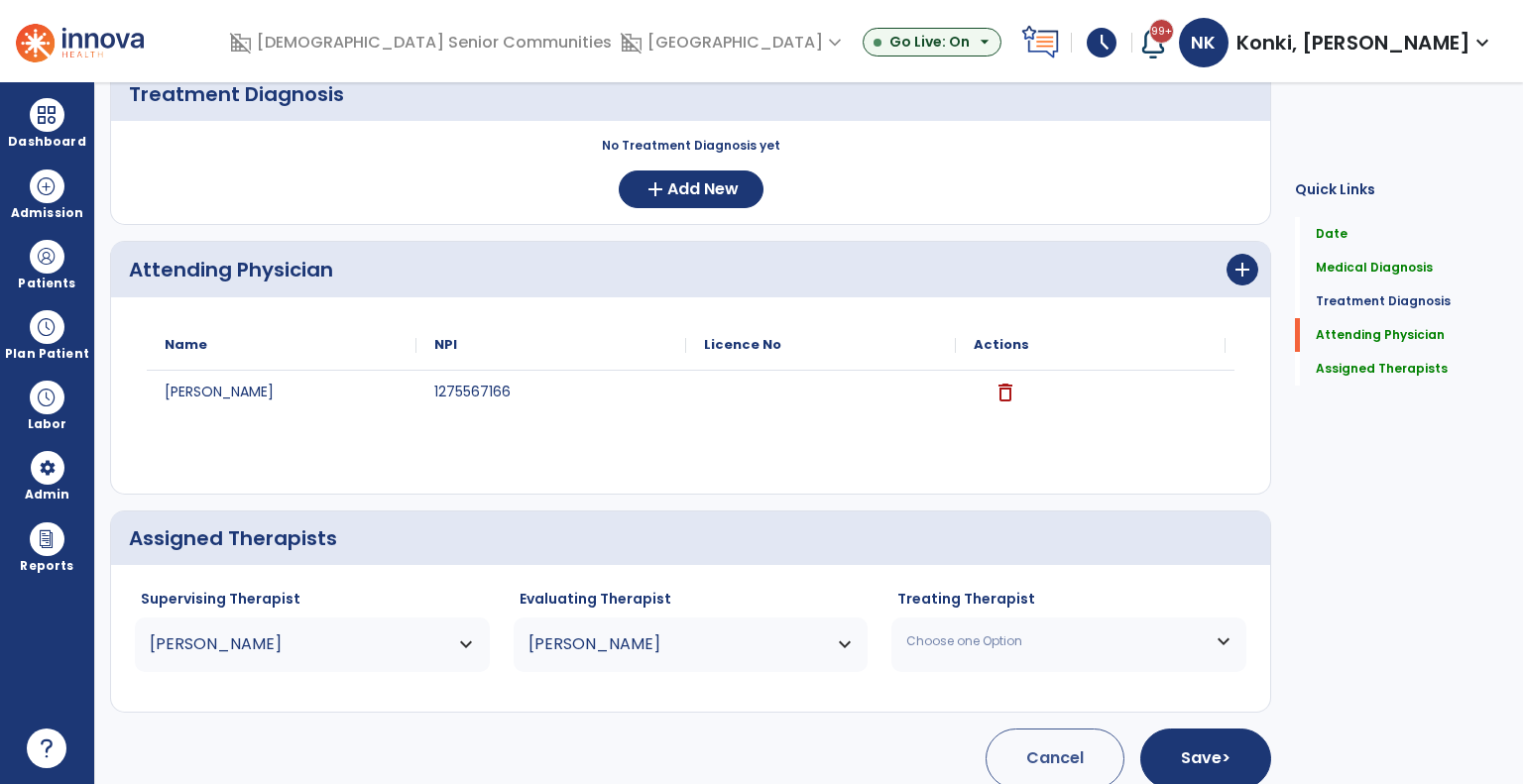 click on "Choose one Option" at bounding box center [1056, 641] 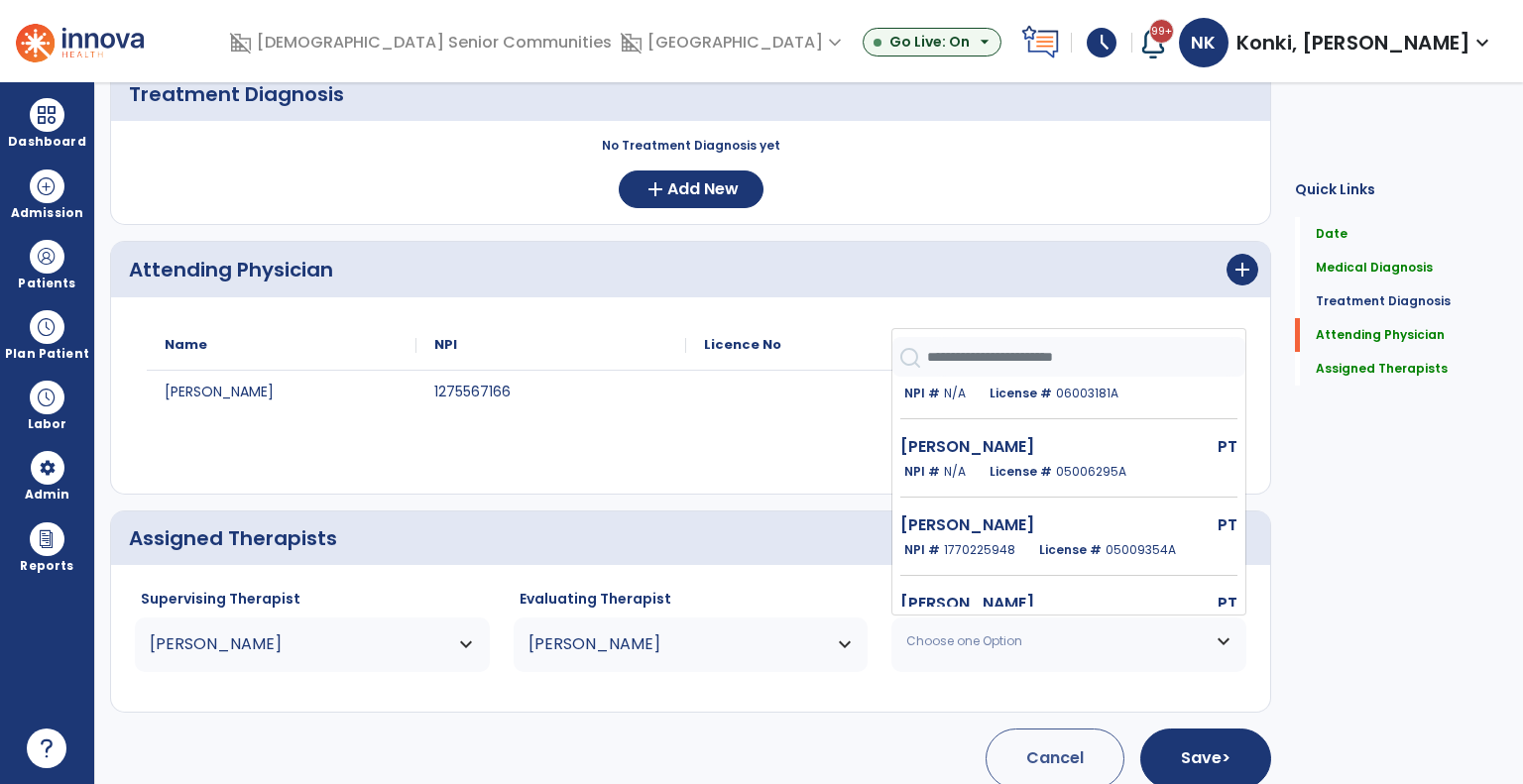 scroll, scrollTop: 0, scrollLeft: 0, axis: both 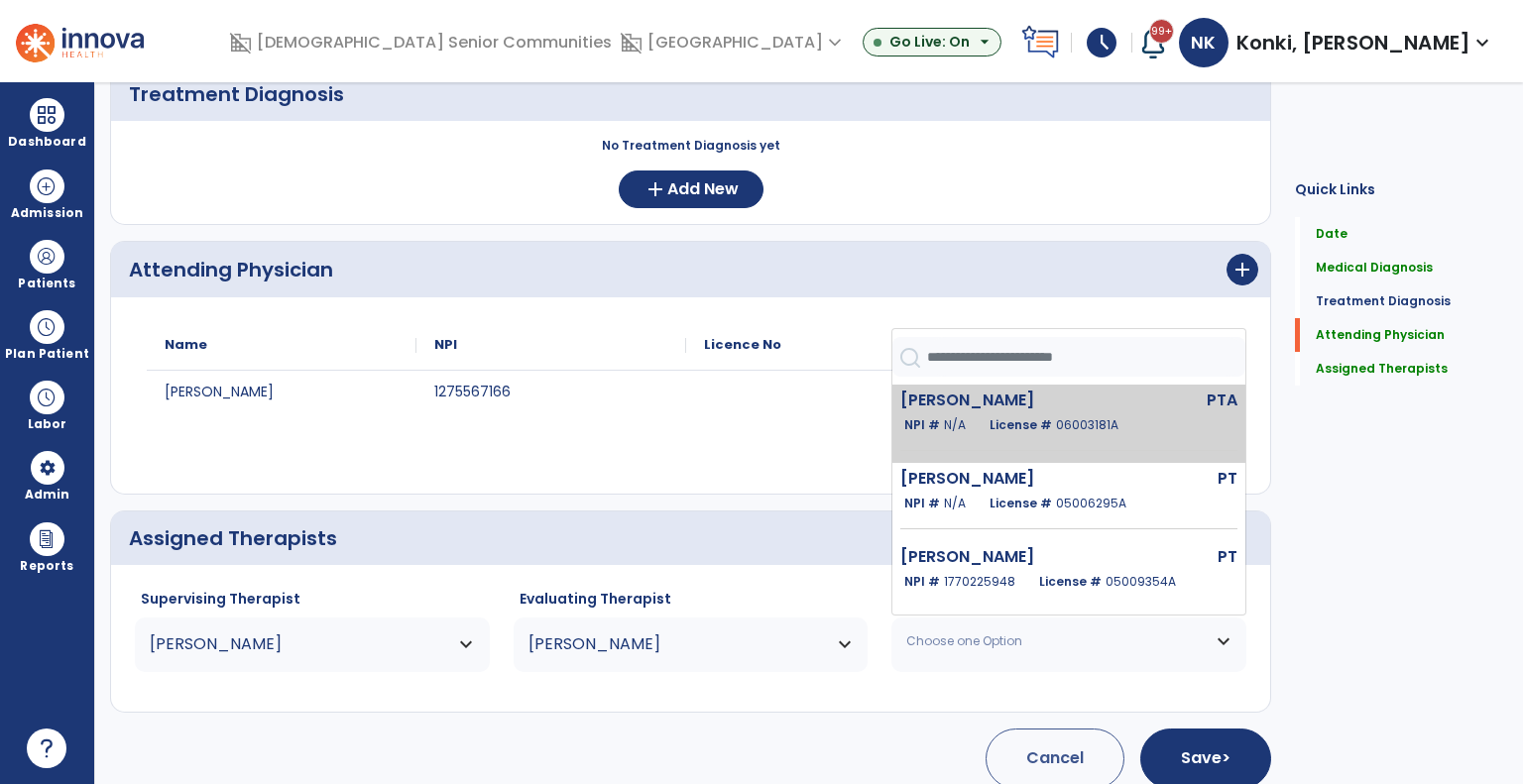 click on "License #  06003181A" 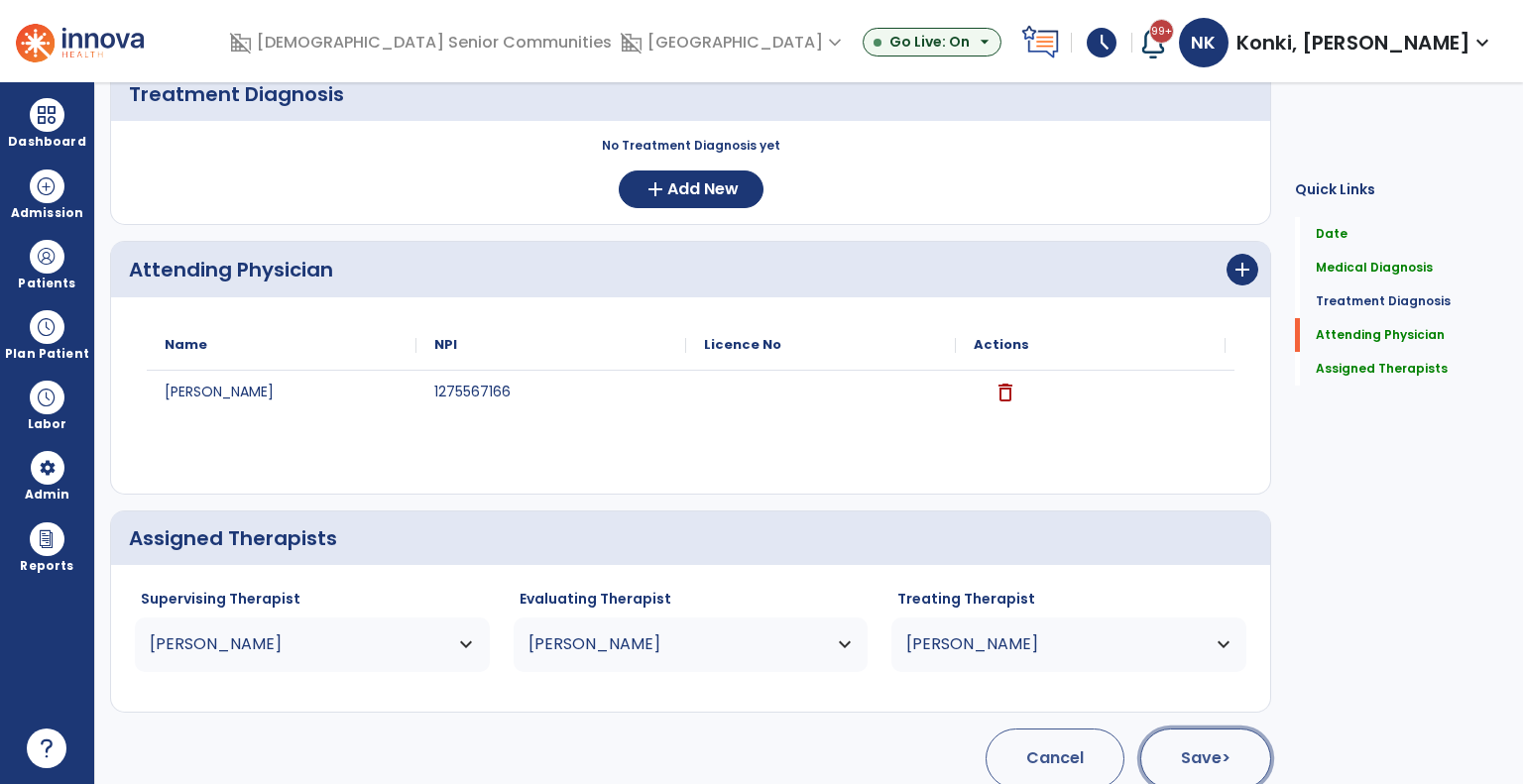 click on "Save  >" 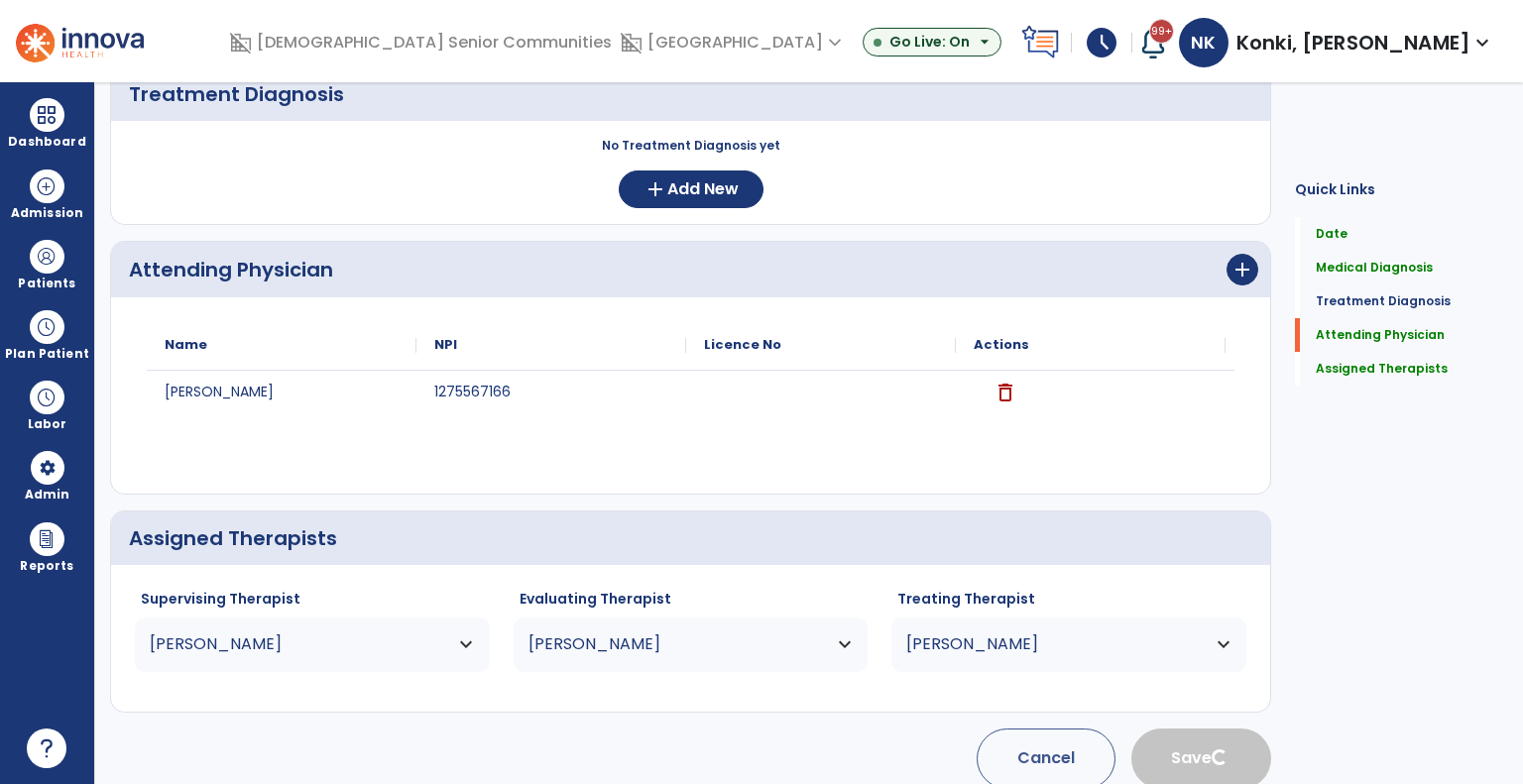 type 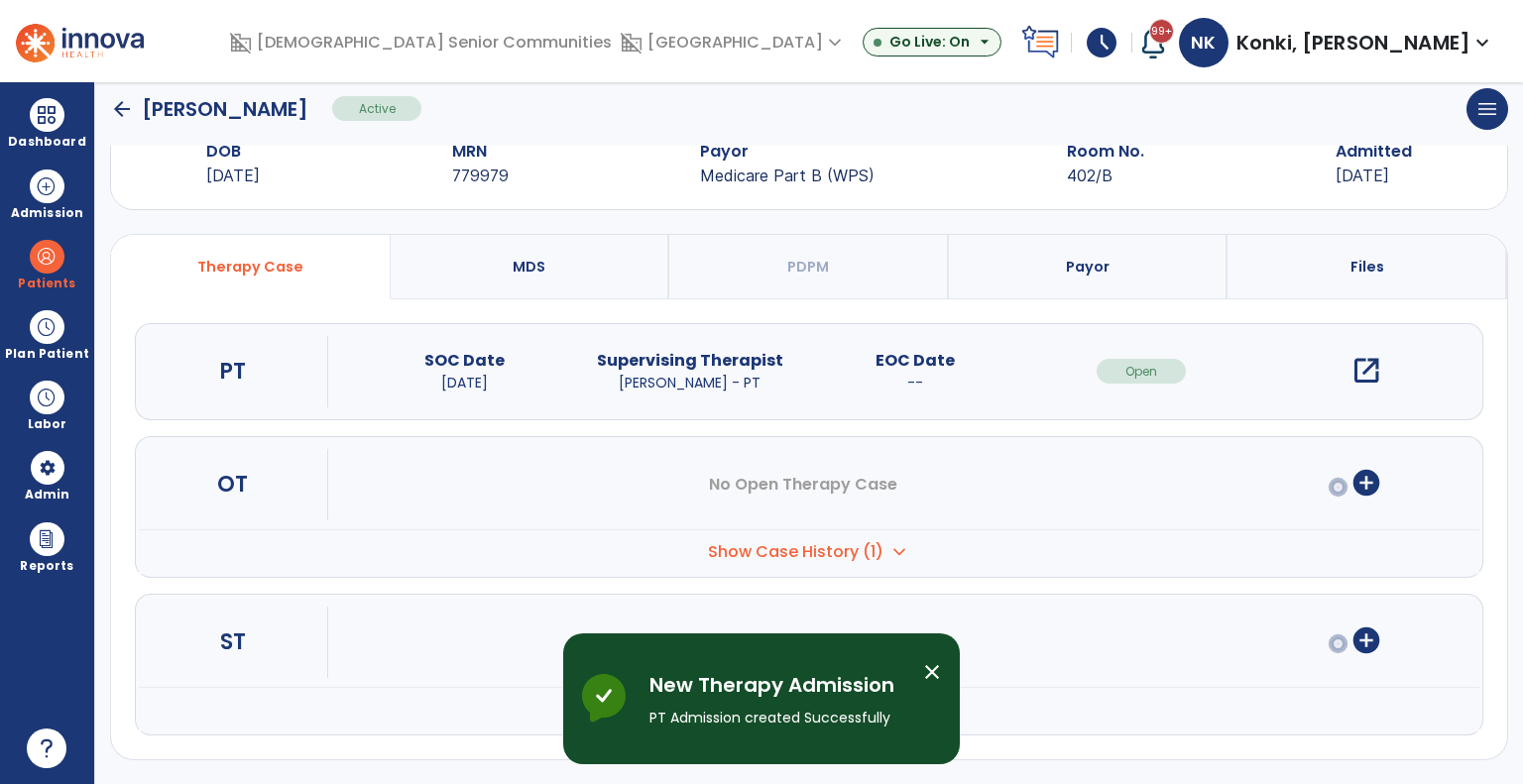 scroll, scrollTop: 56, scrollLeft: 0, axis: vertical 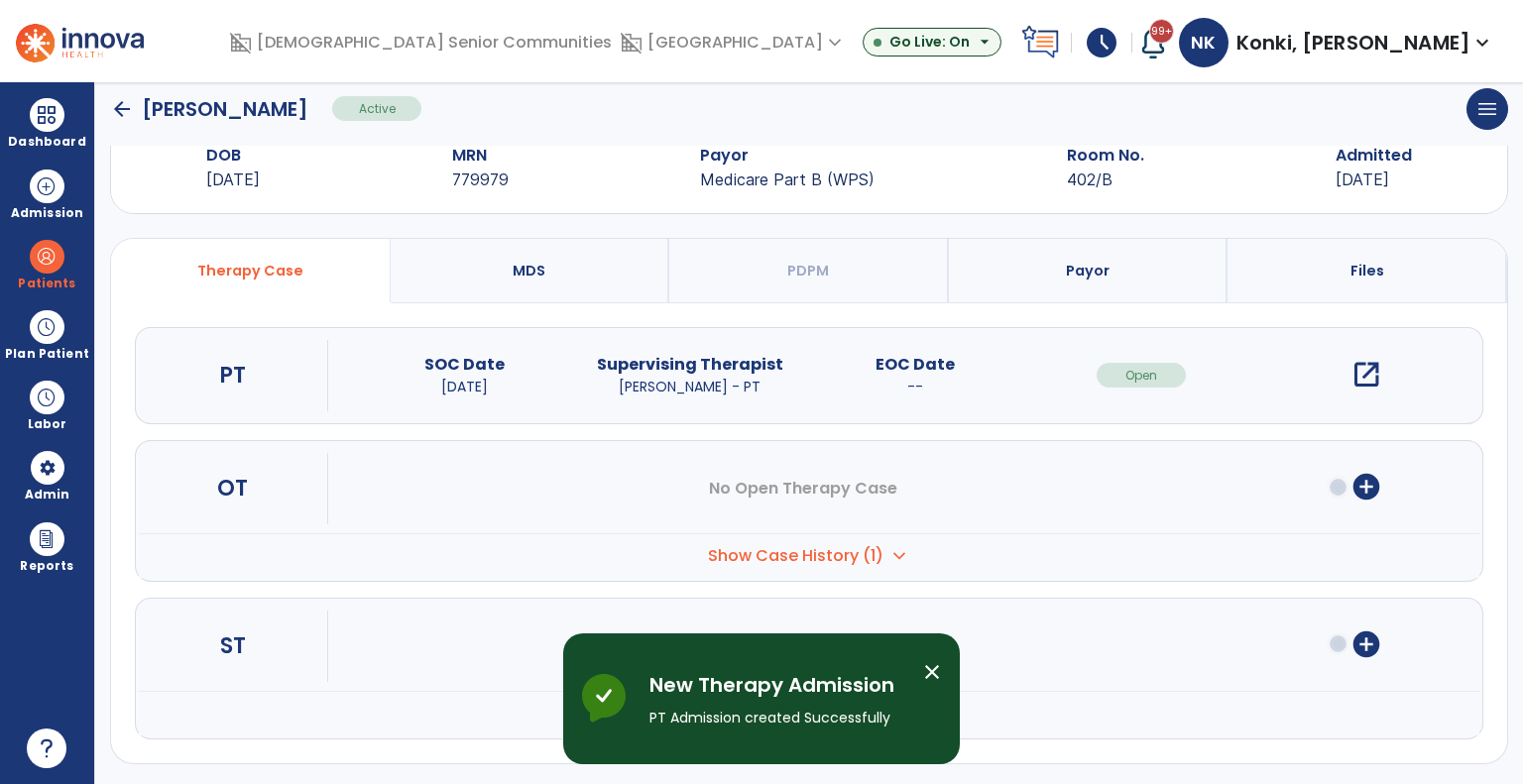 click on "Payor" at bounding box center (1088, 271) 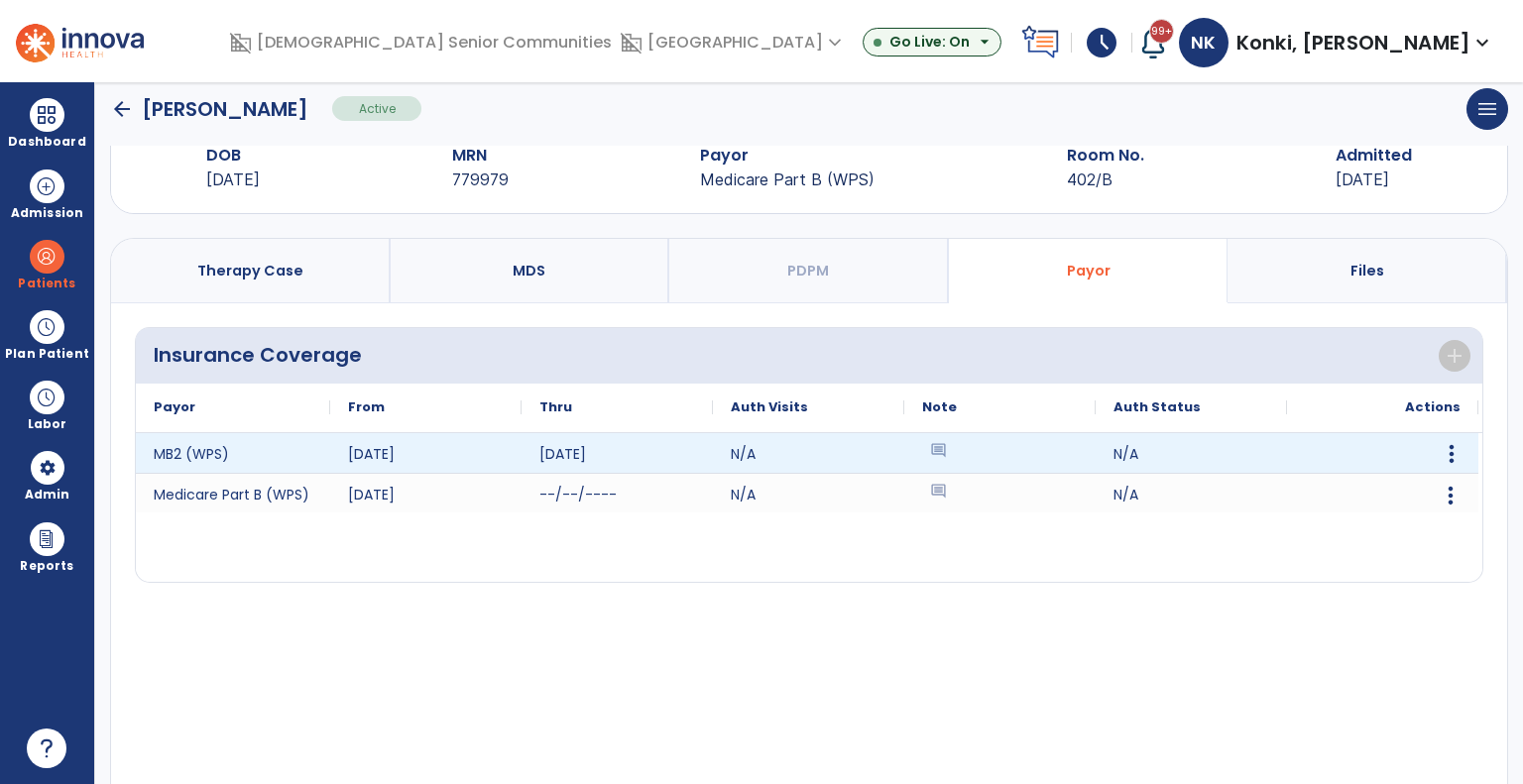 click 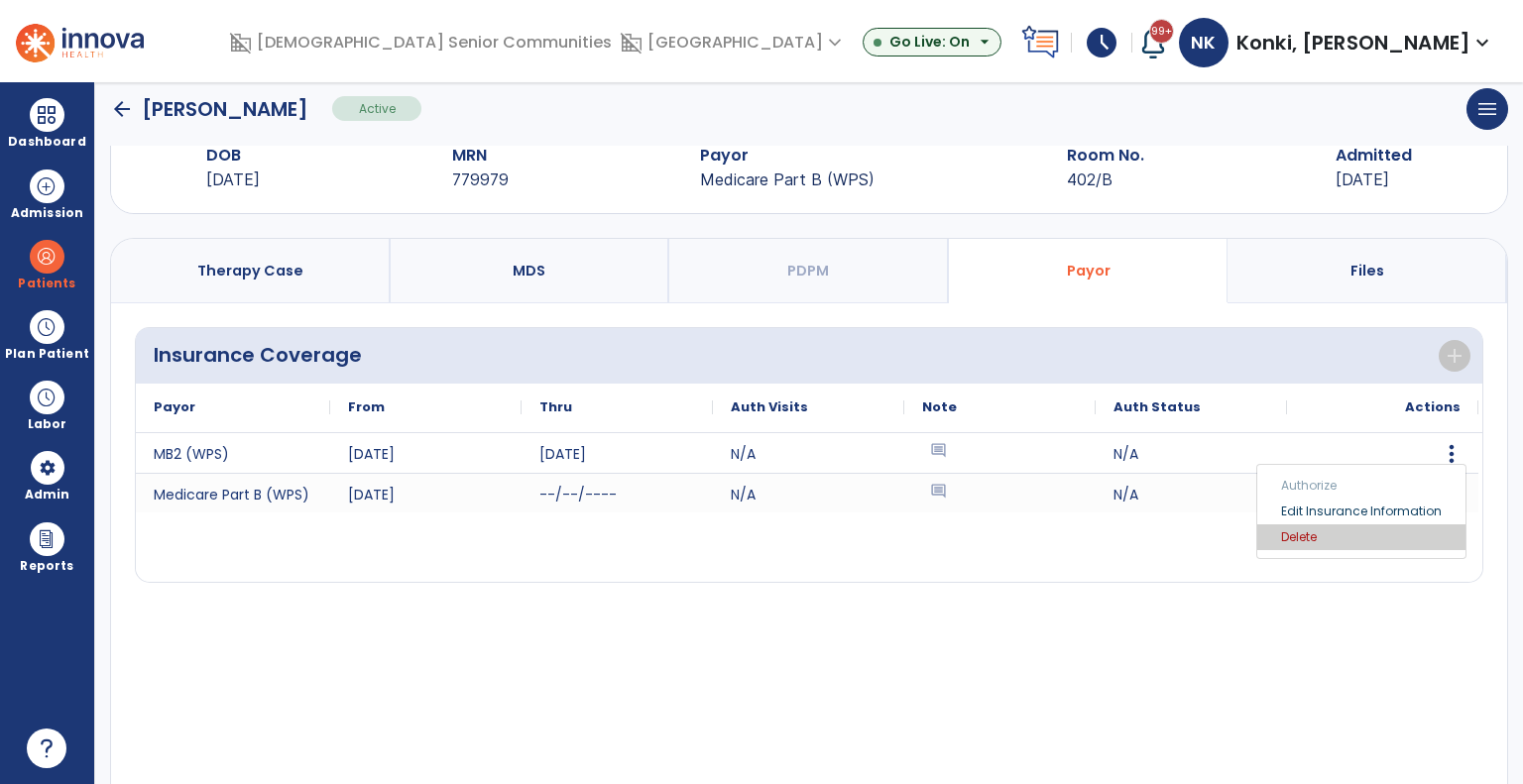 click on "Delete" at bounding box center [1361, 537] 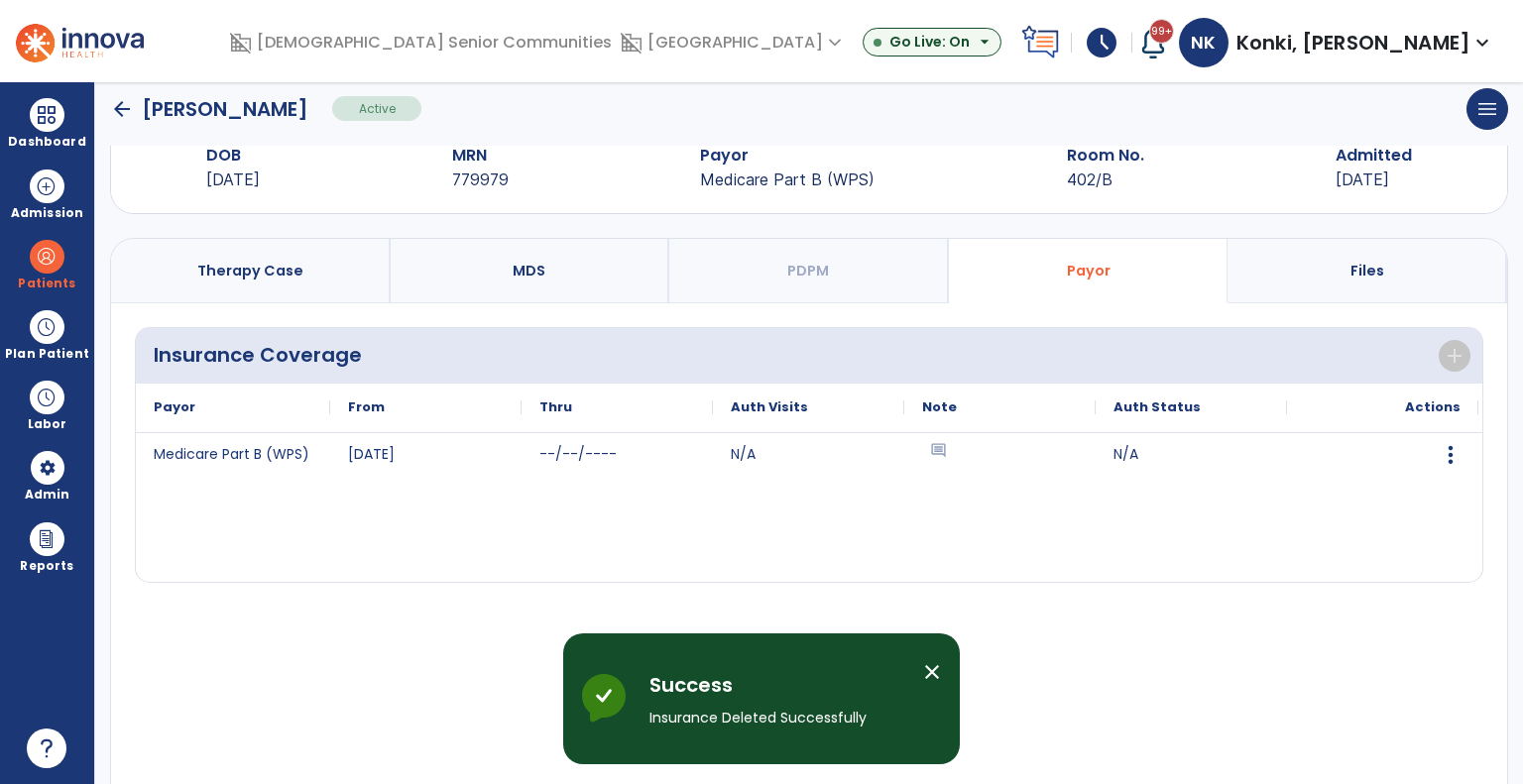 click on "arrow_back" 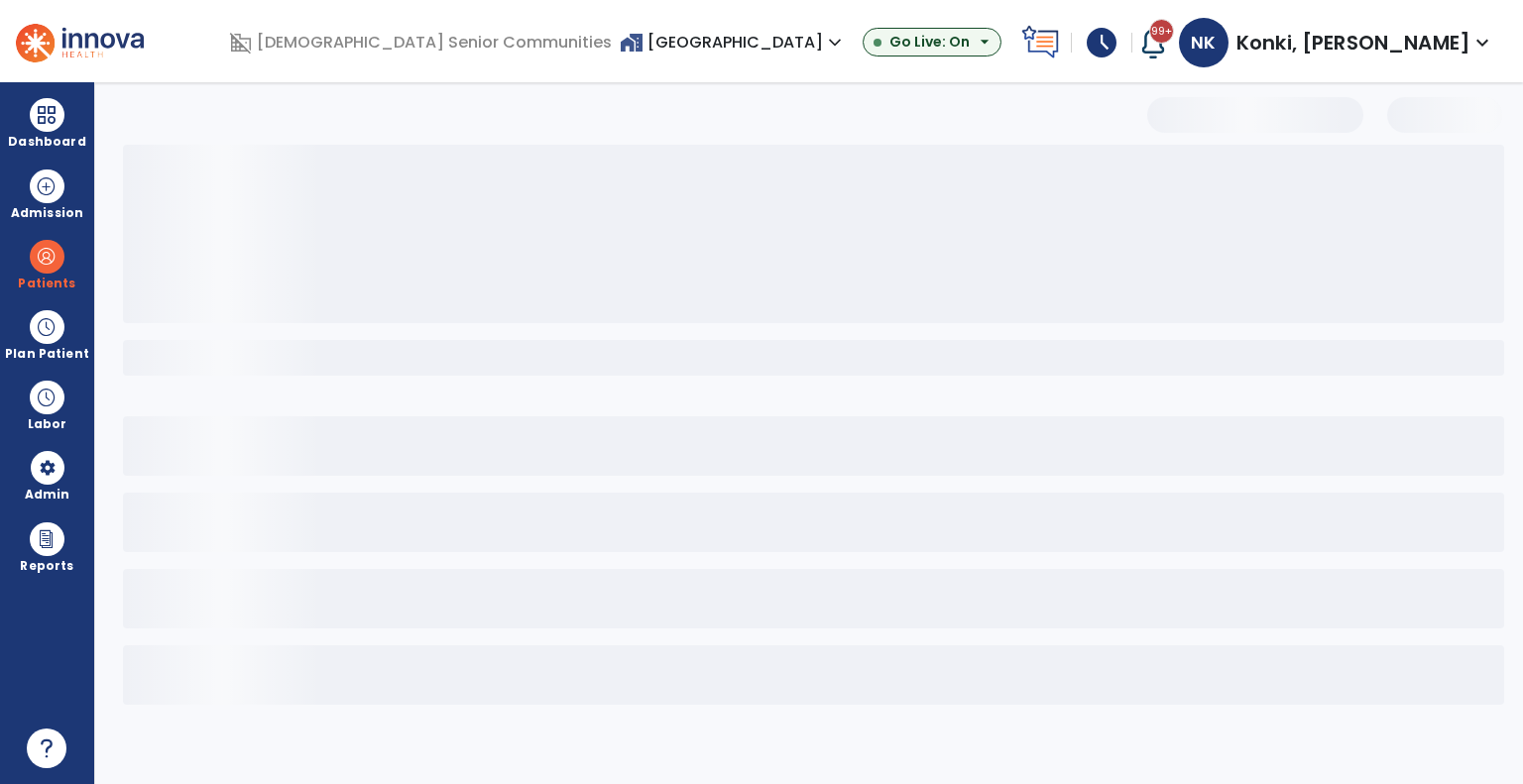 scroll, scrollTop: 0, scrollLeft: 0, axis: both 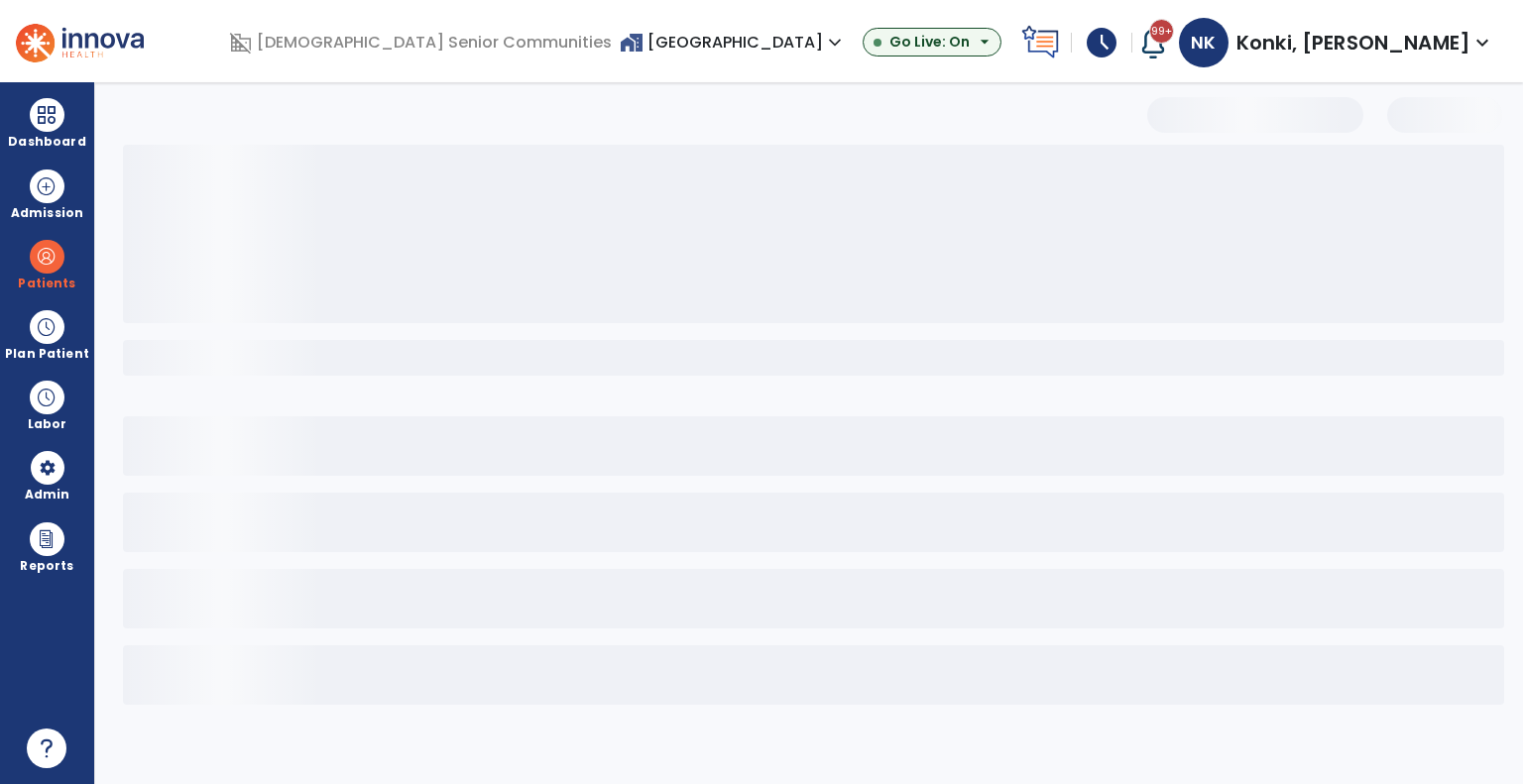 select on "***" 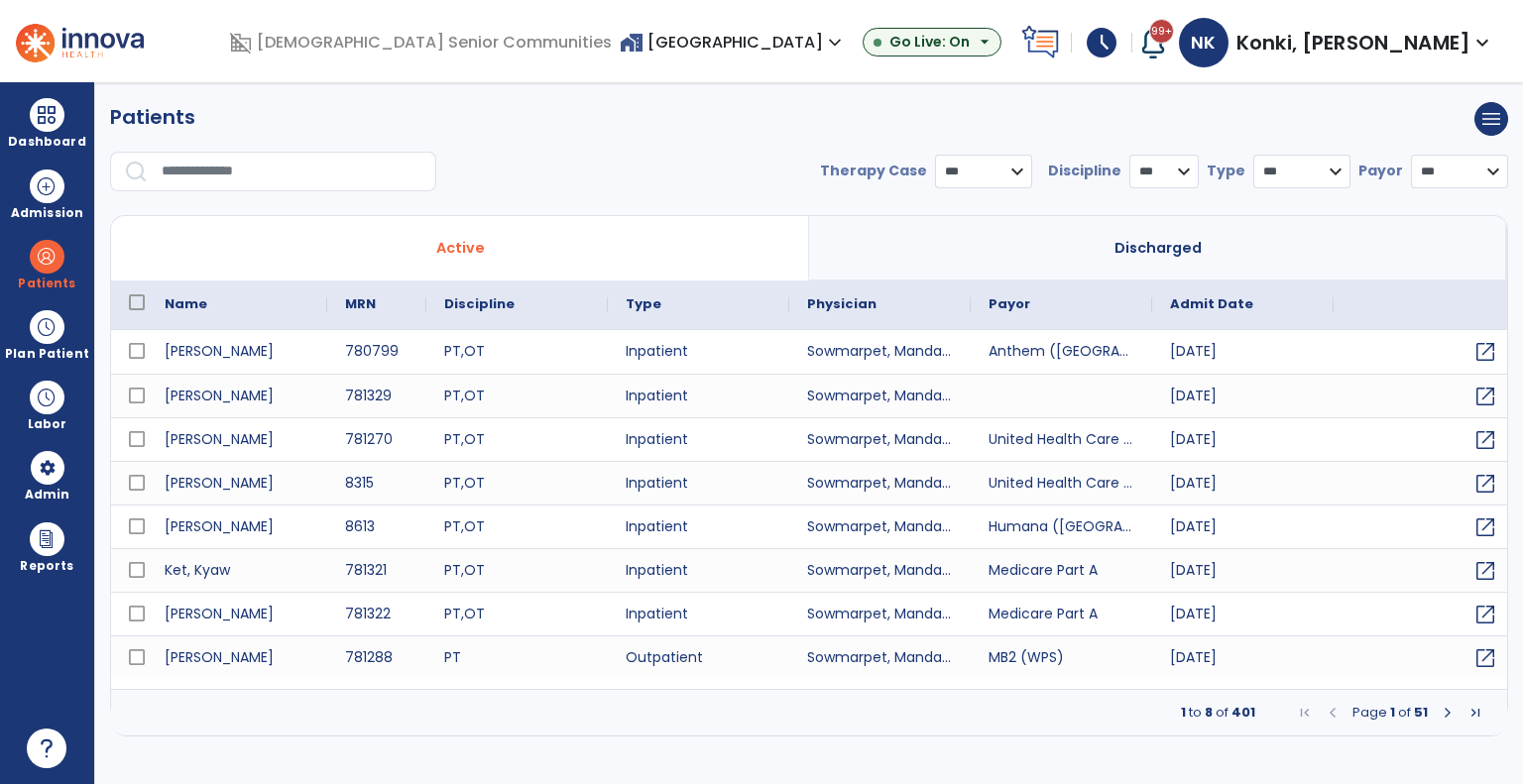 click on "**********" at bounding box center [809, 155] 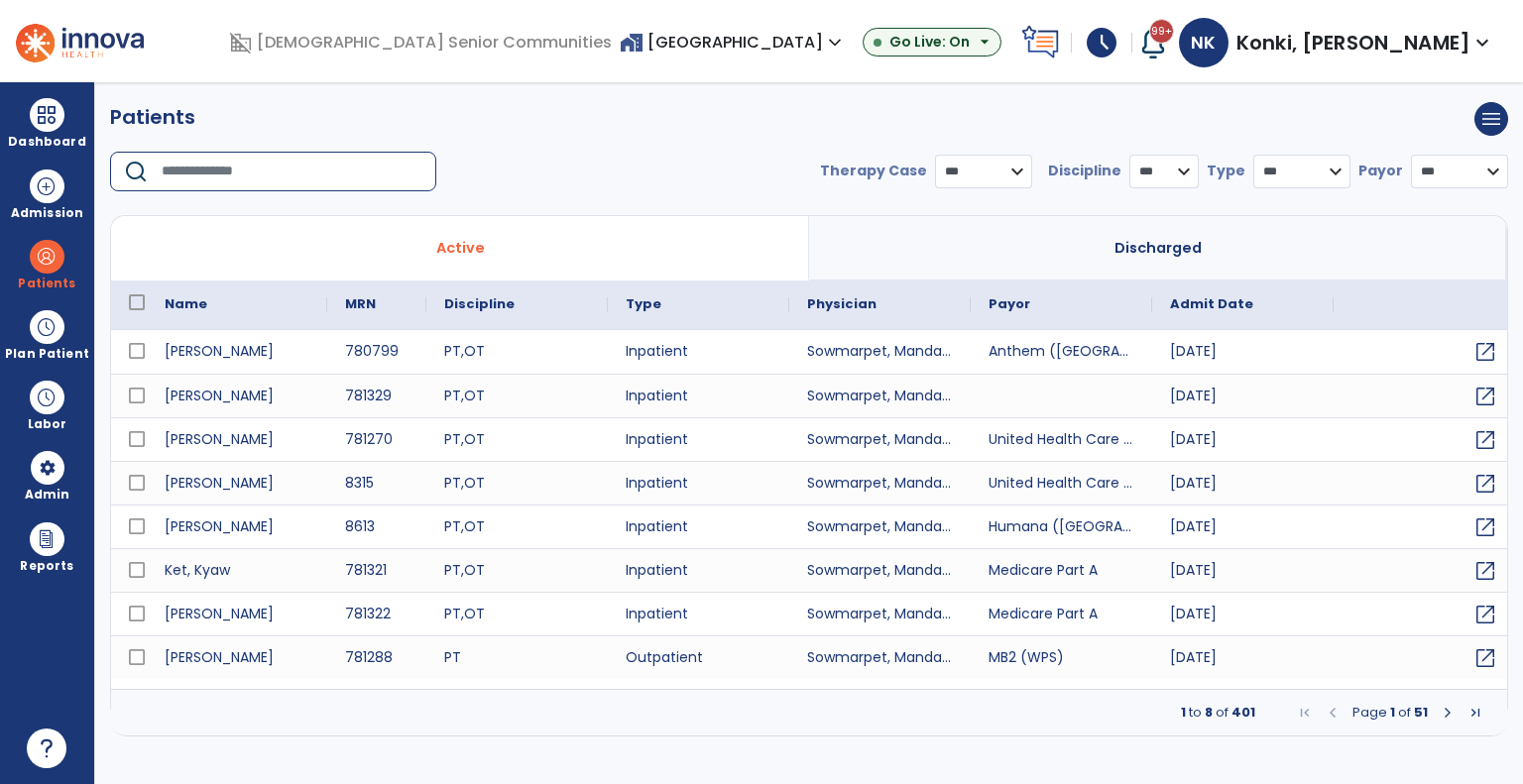 click at bounding box center [292, 171] 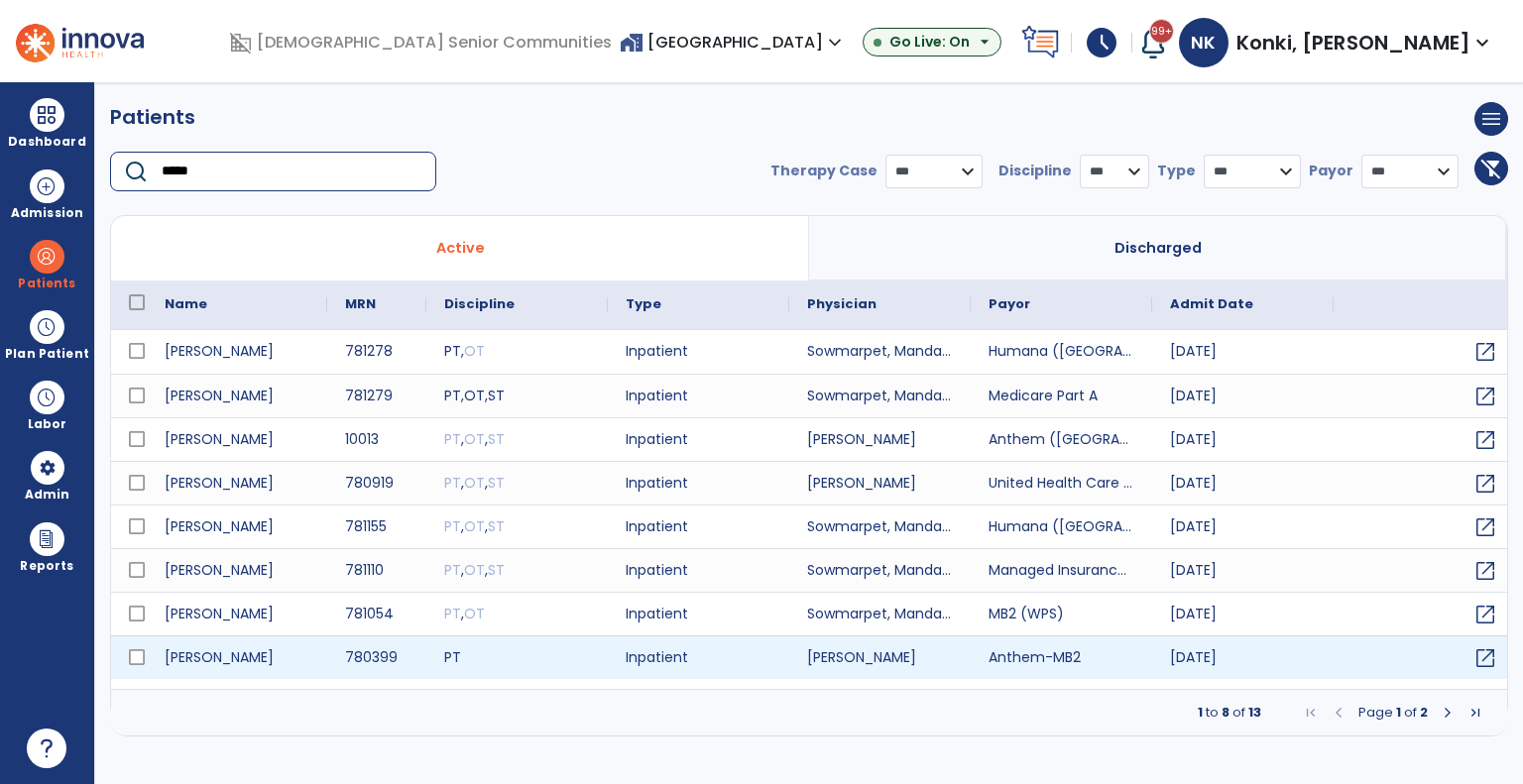type on "*****" 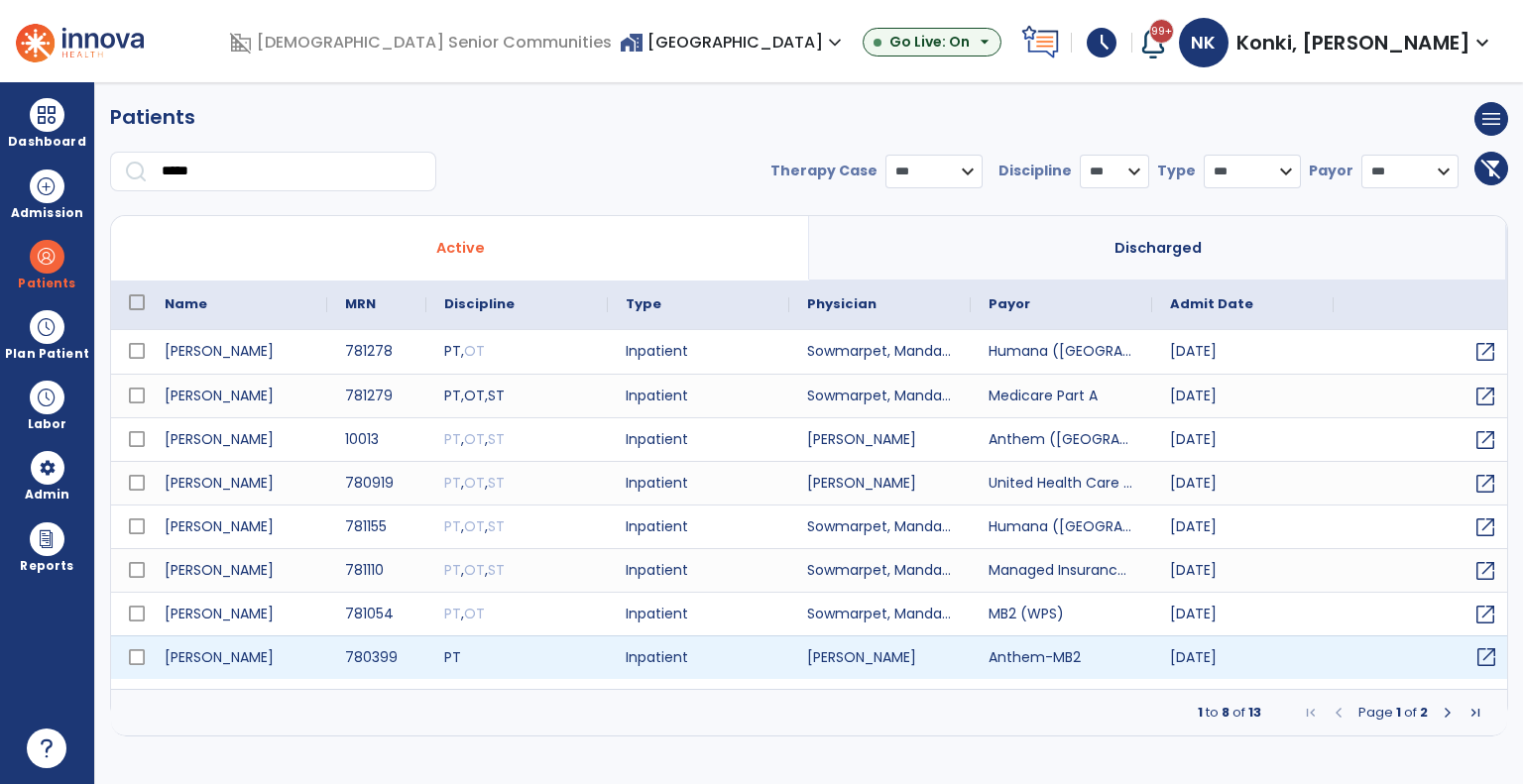 click on "open_in_new" at bounding box center [1486, 657] 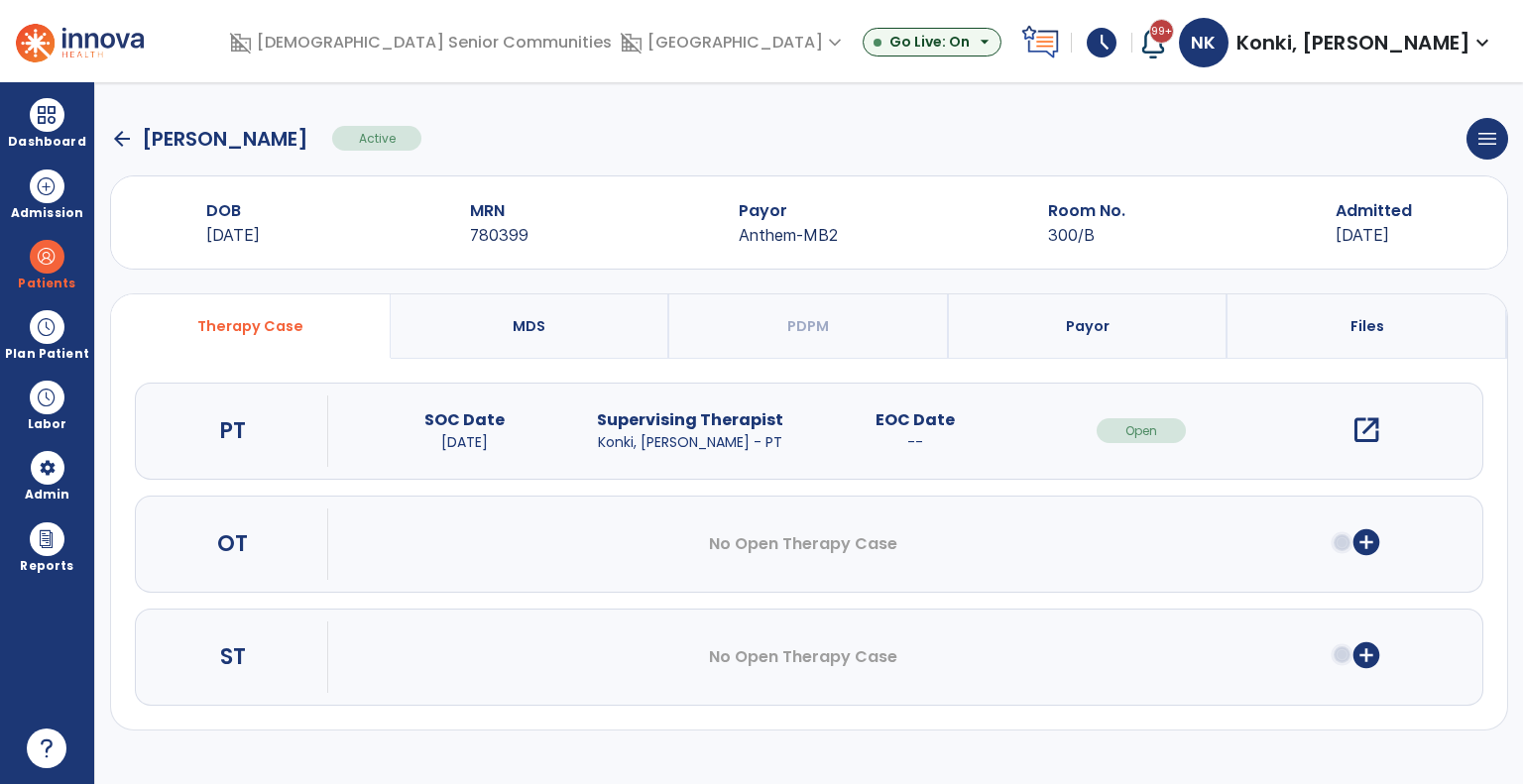 click on "open_in_new" at bounding box center [1366, 430] 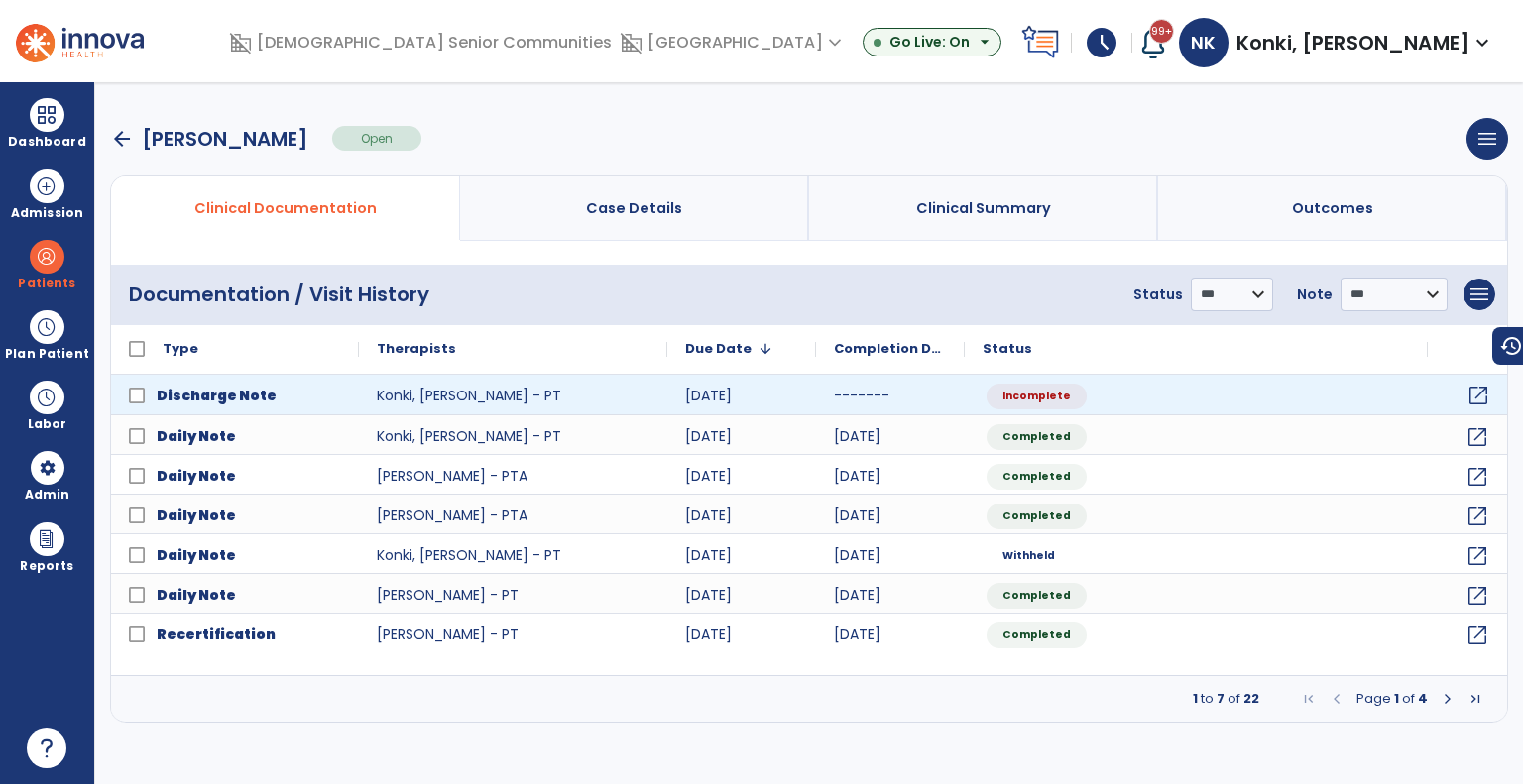 click on "open_in_new" 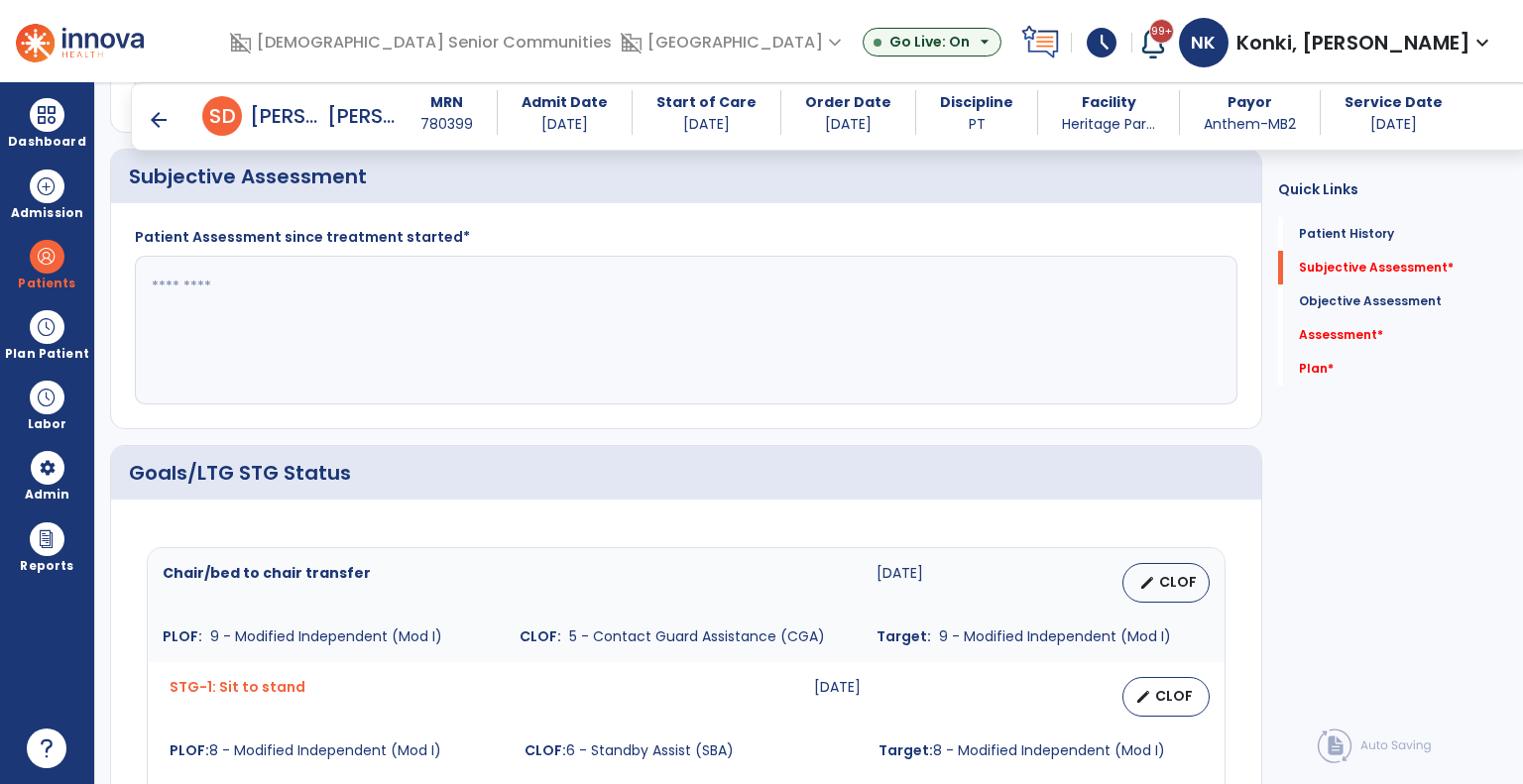 scroll, scrollTop: 1705, scrollLeft: 0, axis: vertical 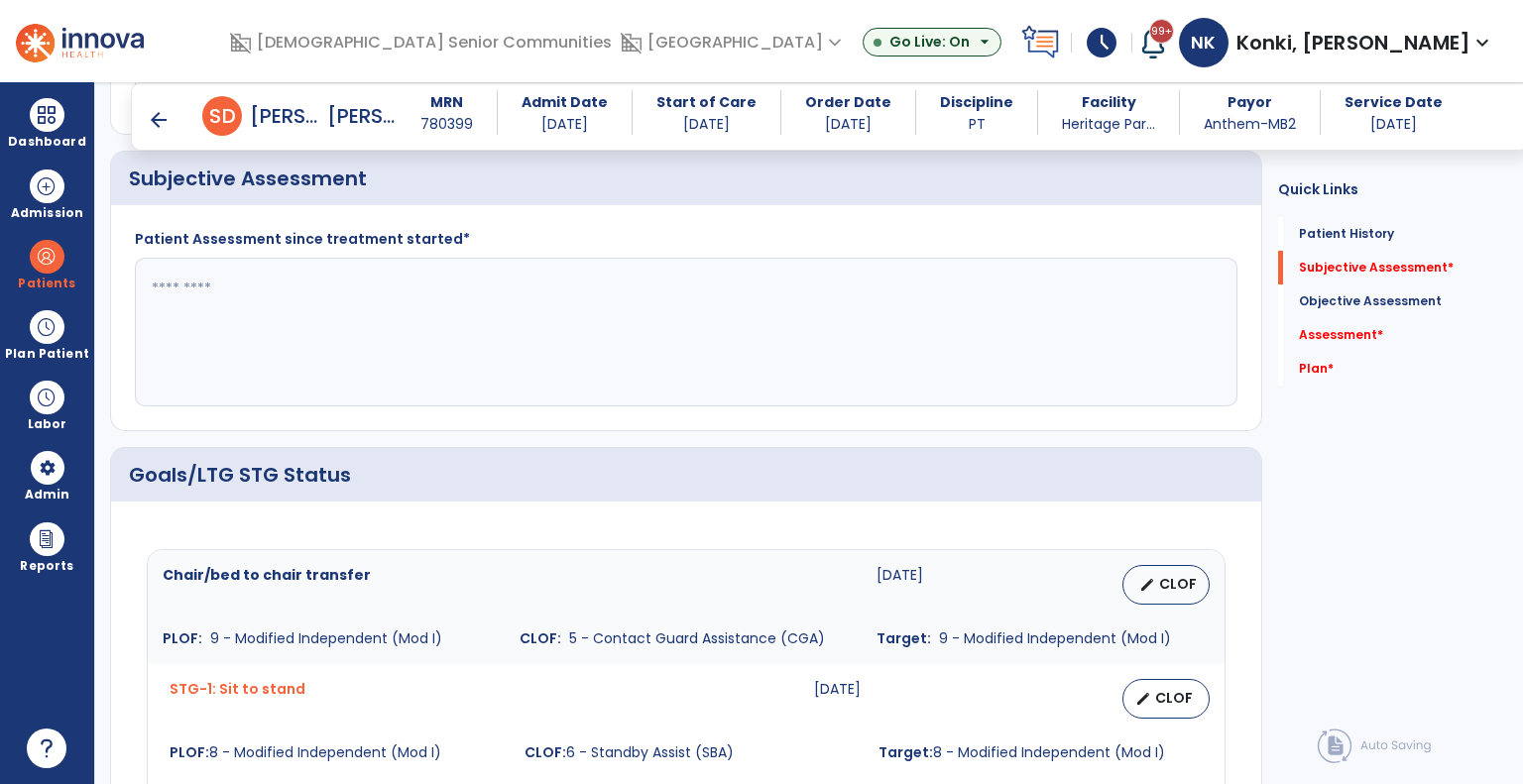 click 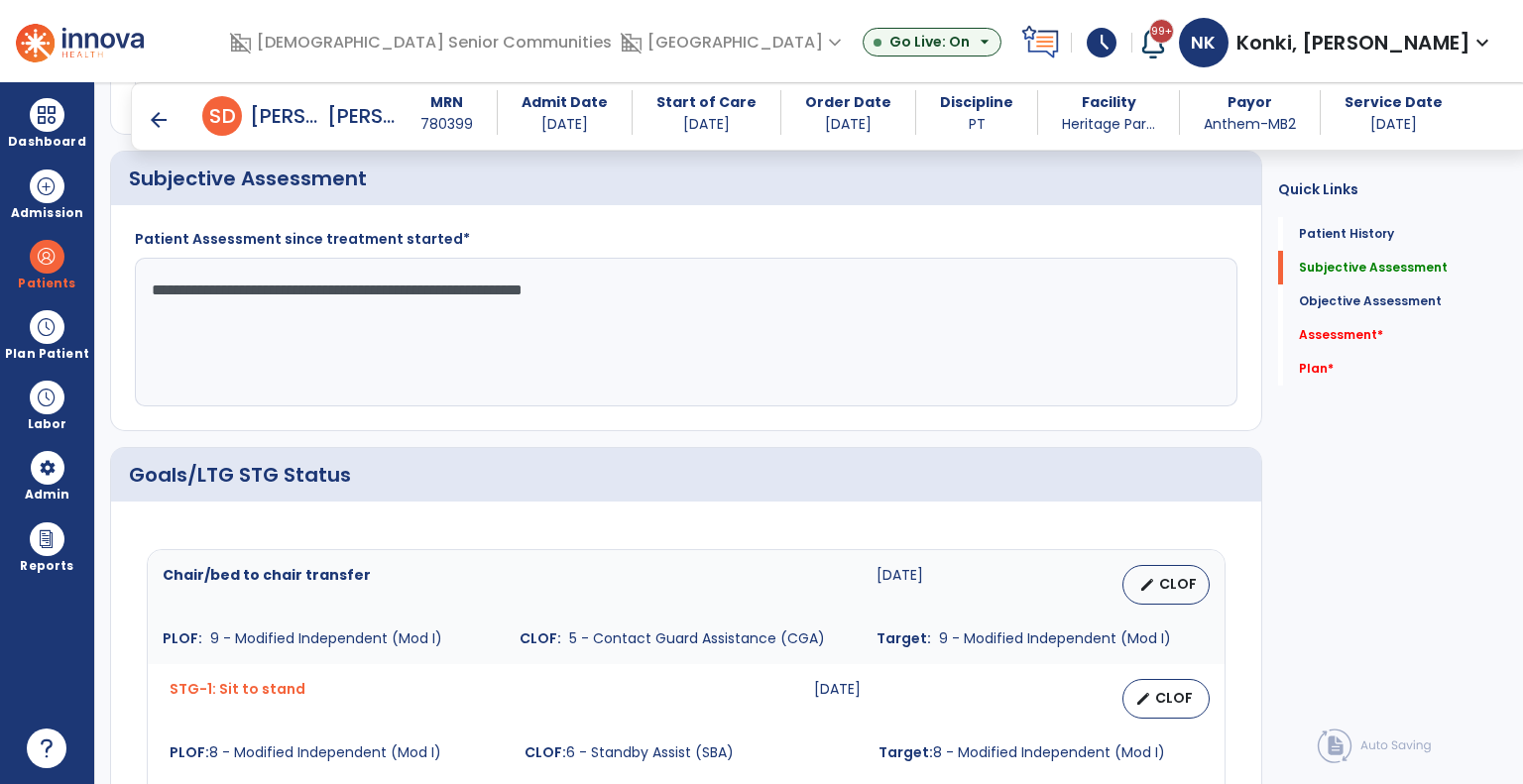 type on "**********" 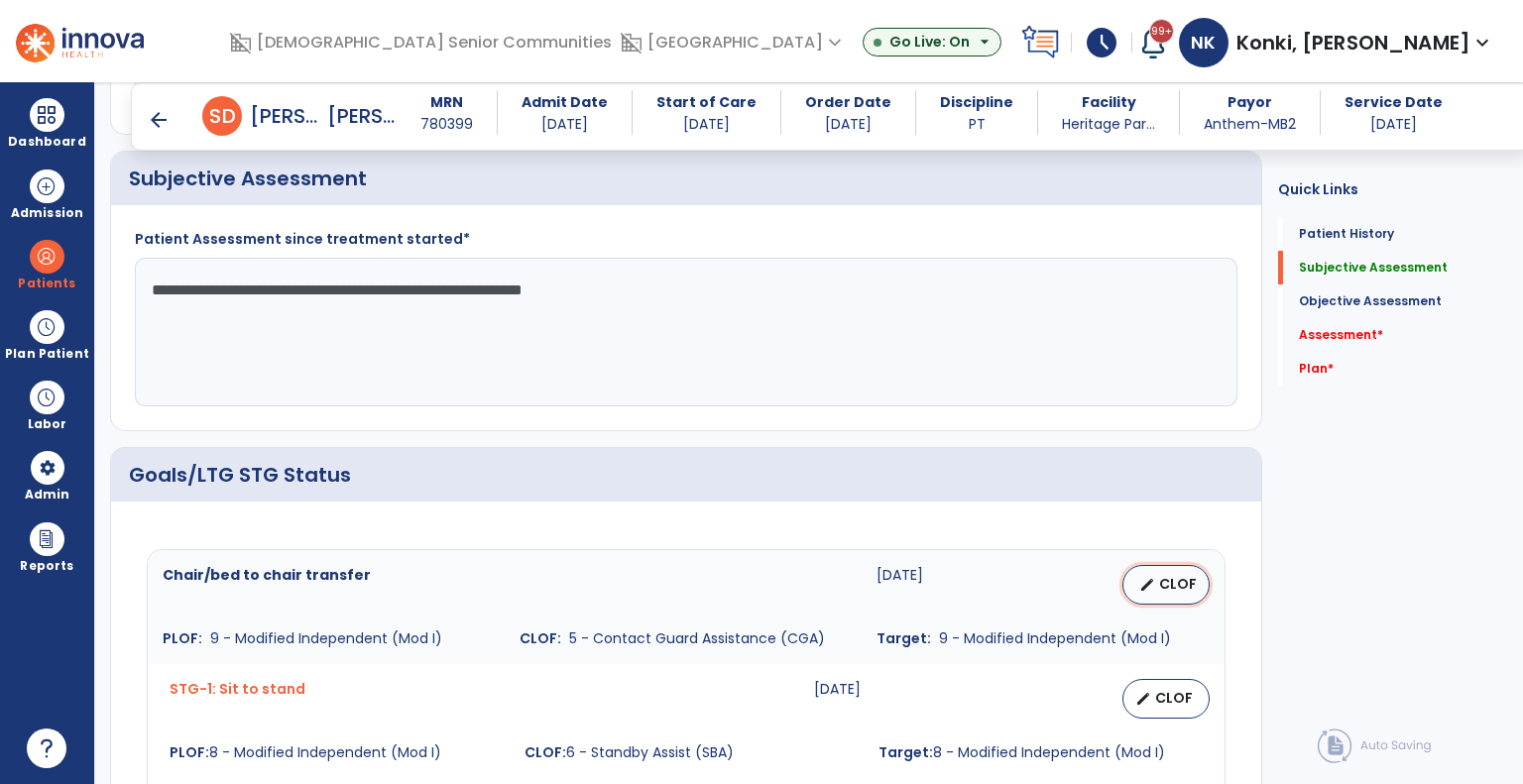 click on "edit   CLOF" at bounding box center [1166, 585] 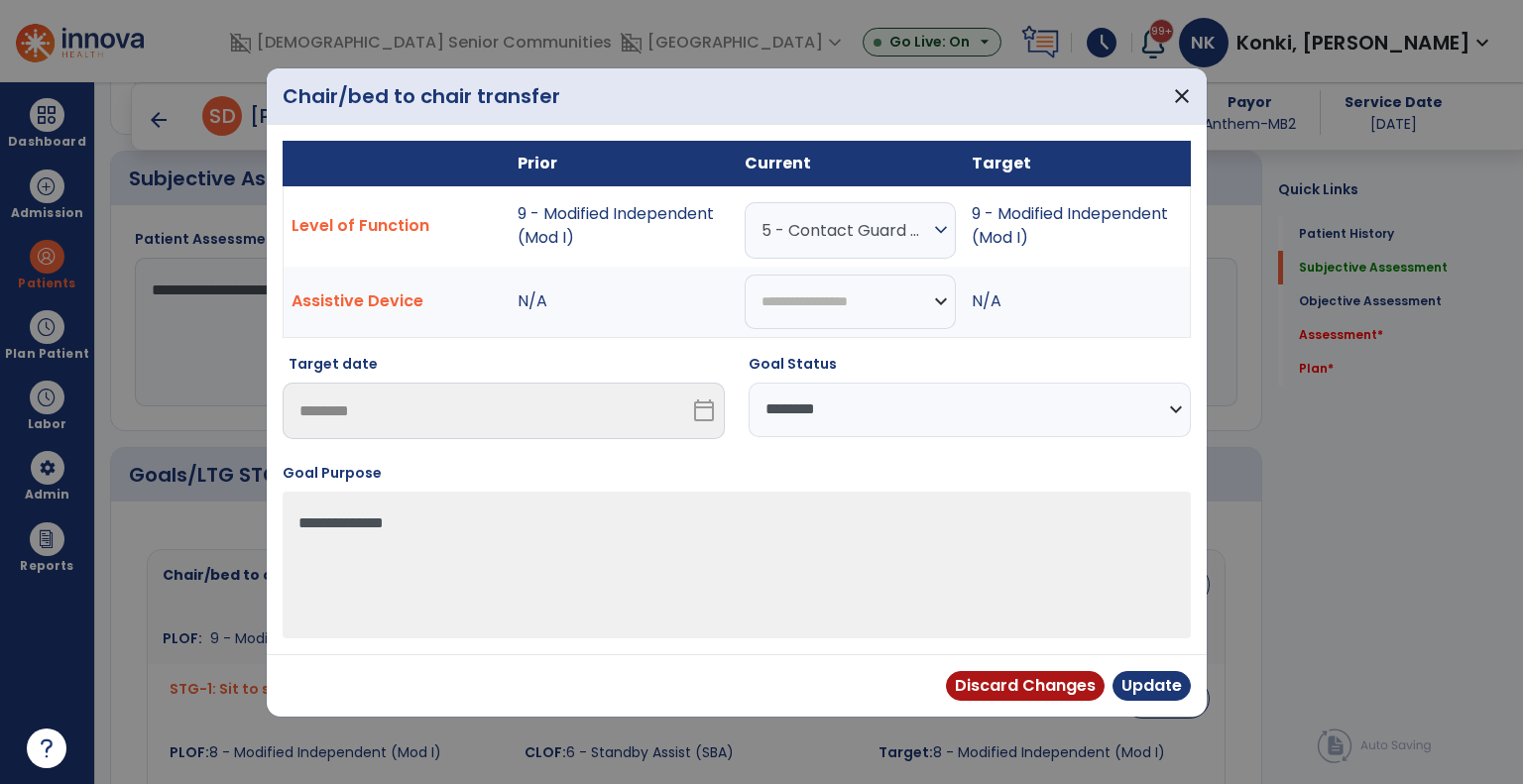 click on "5 - Contact Guard Assistance (CGA)" at bounding box center (845, 230) 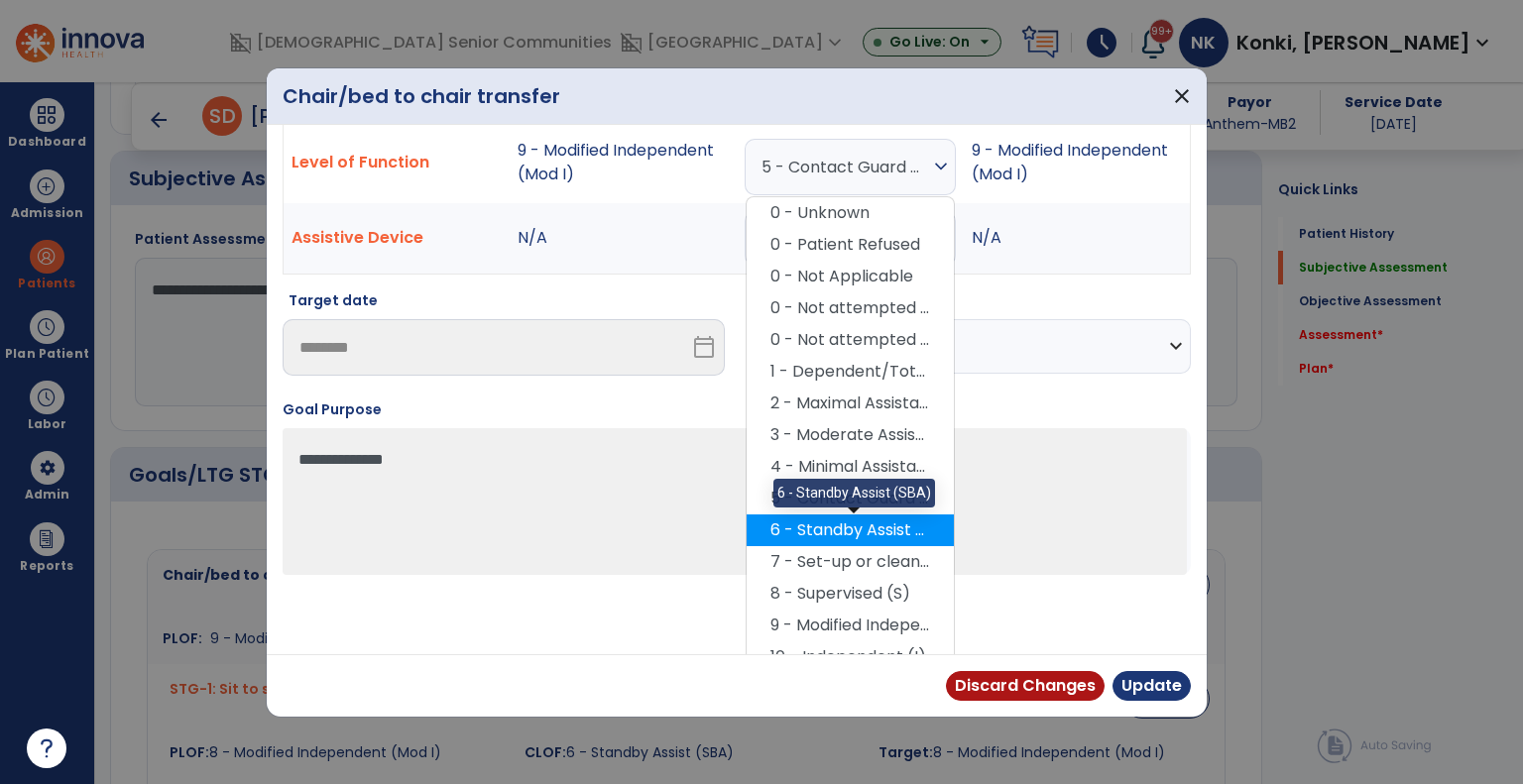 scroll, scrollTop: 71, scrollLeft: 0, axis: vertical 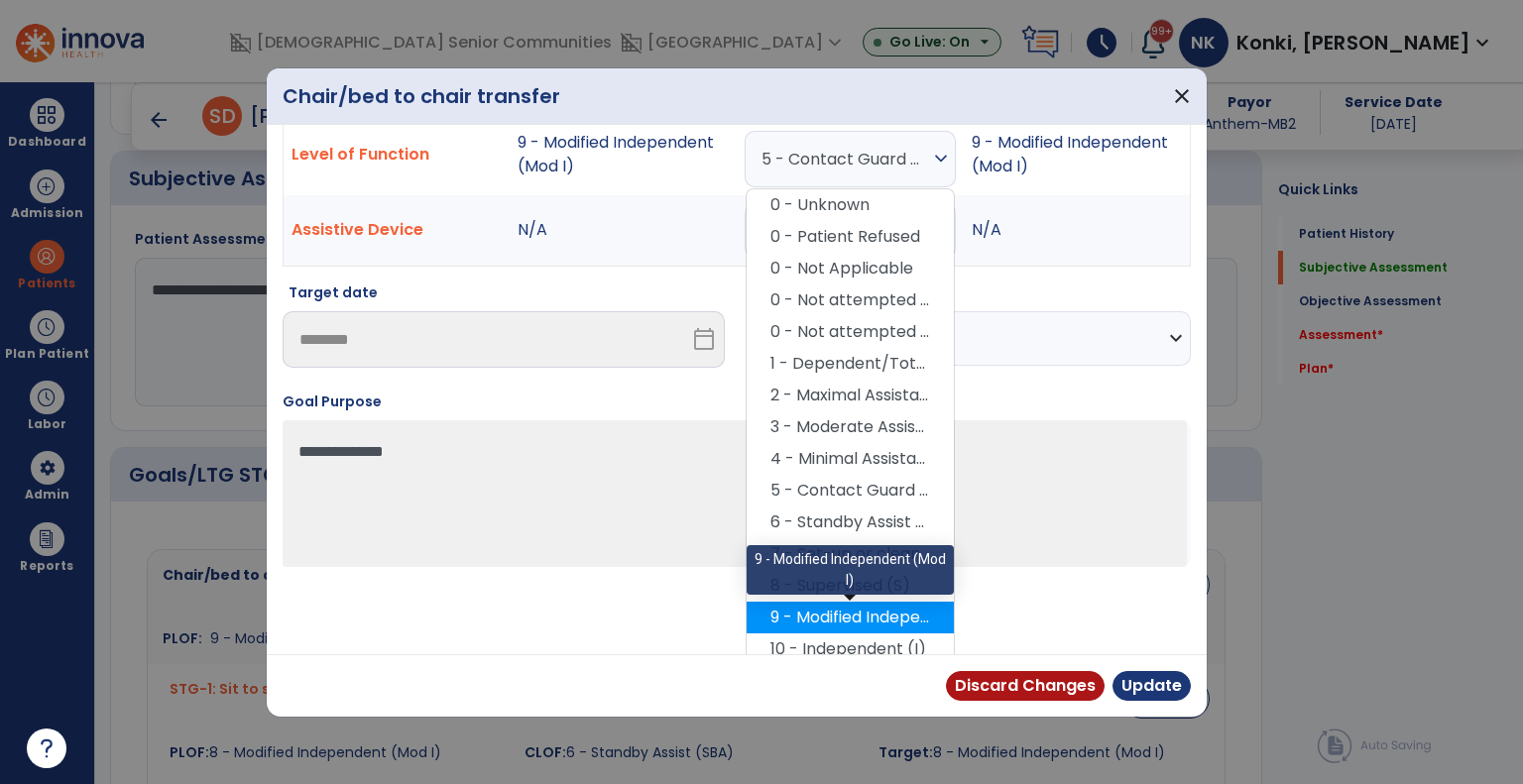 click on "9 - Modified Independent (Mod I)" at bounding box center (850, 617) 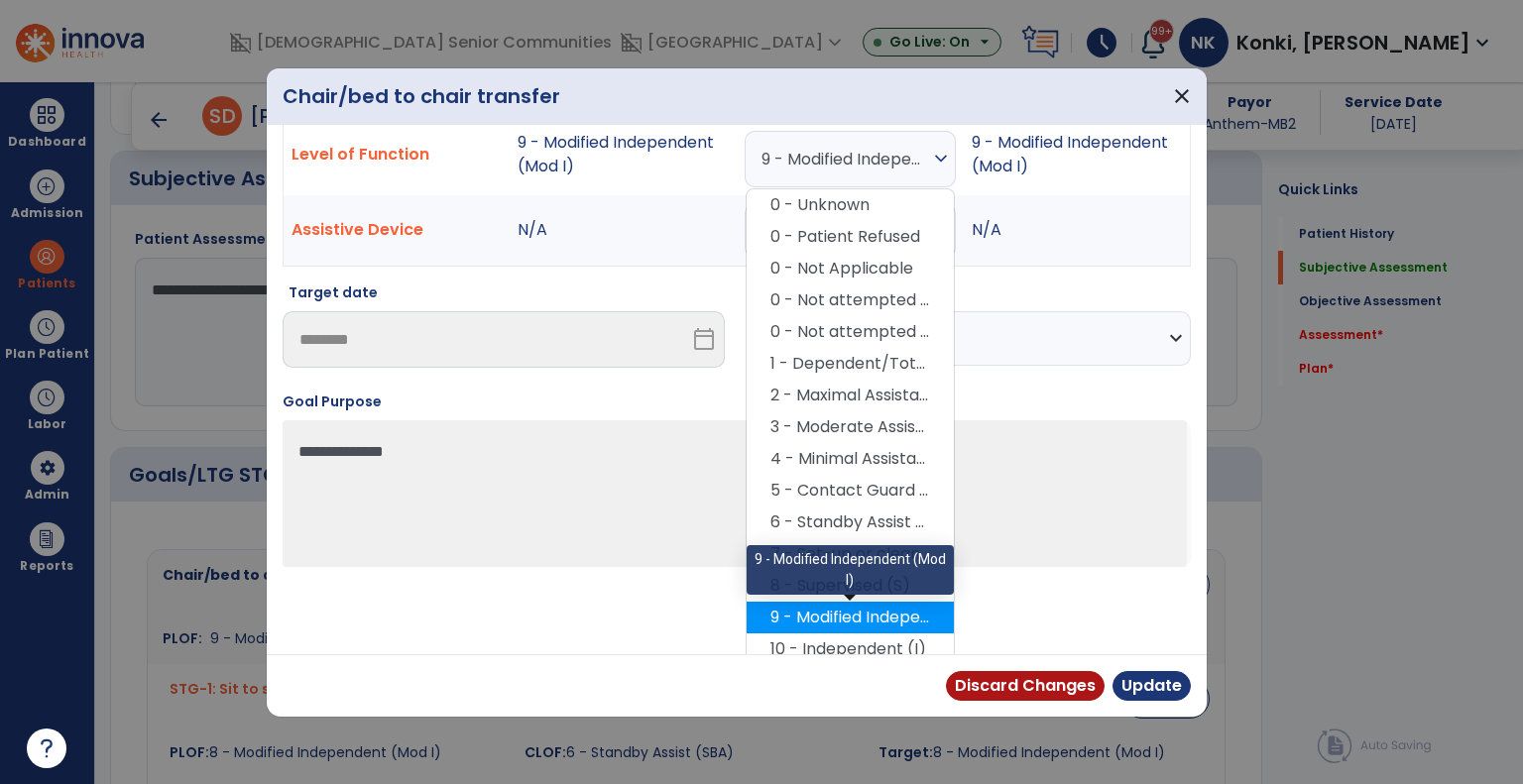 scroll, scrollTop: 0, scrollLeft: 0, axis: both 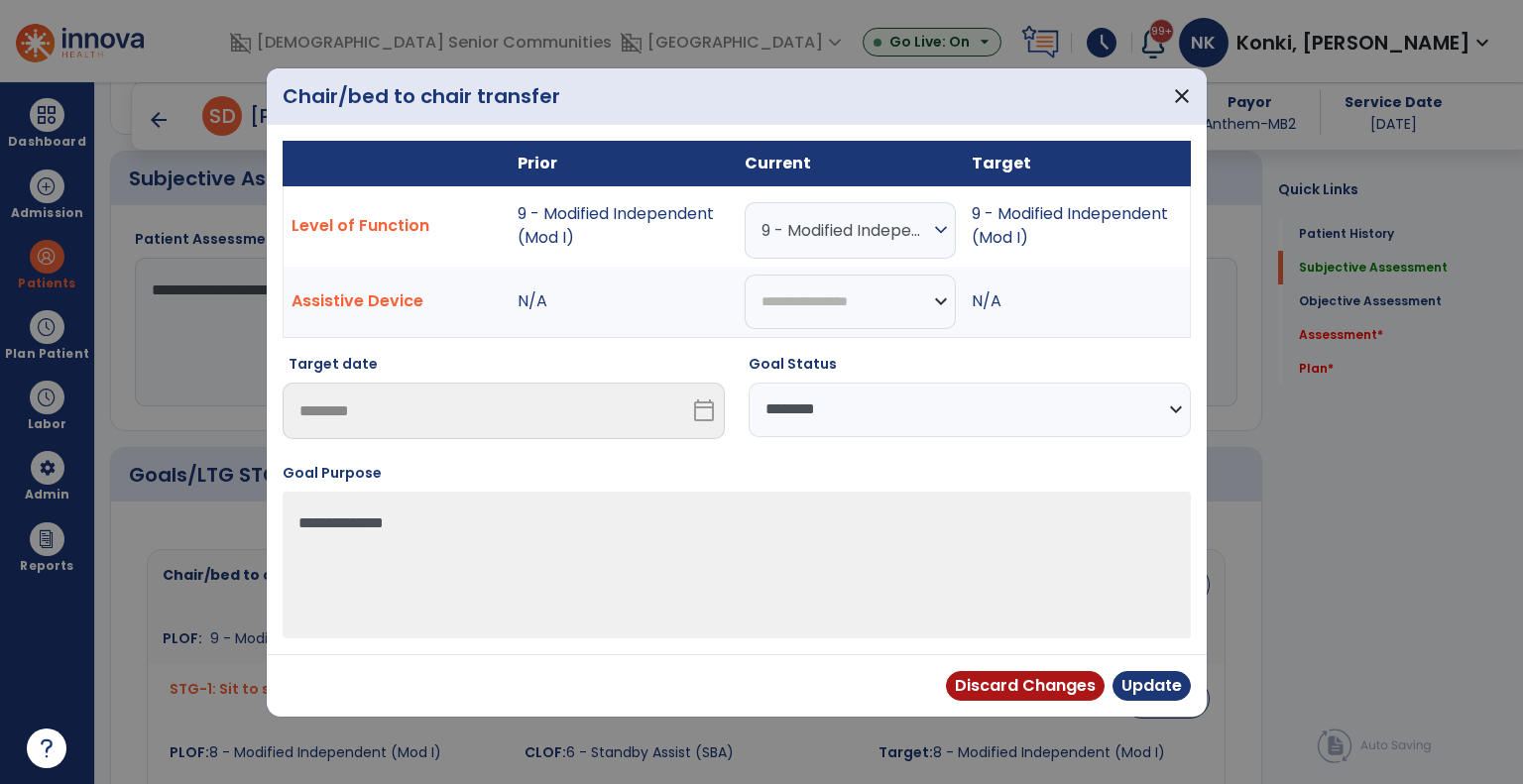 click on "**********" at bounding box center (970, 409) 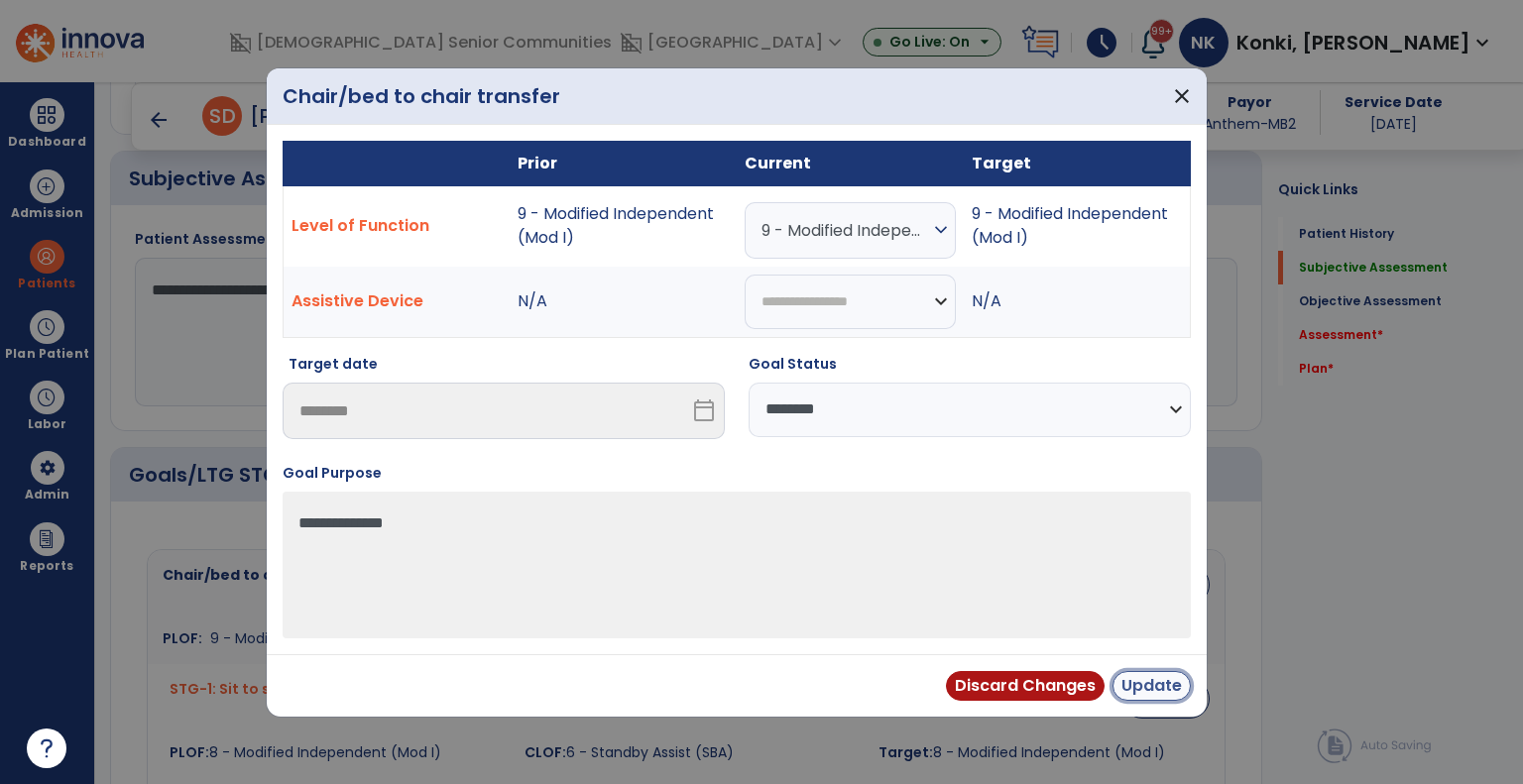 click on "Update" at bounding box center [1151, 686] 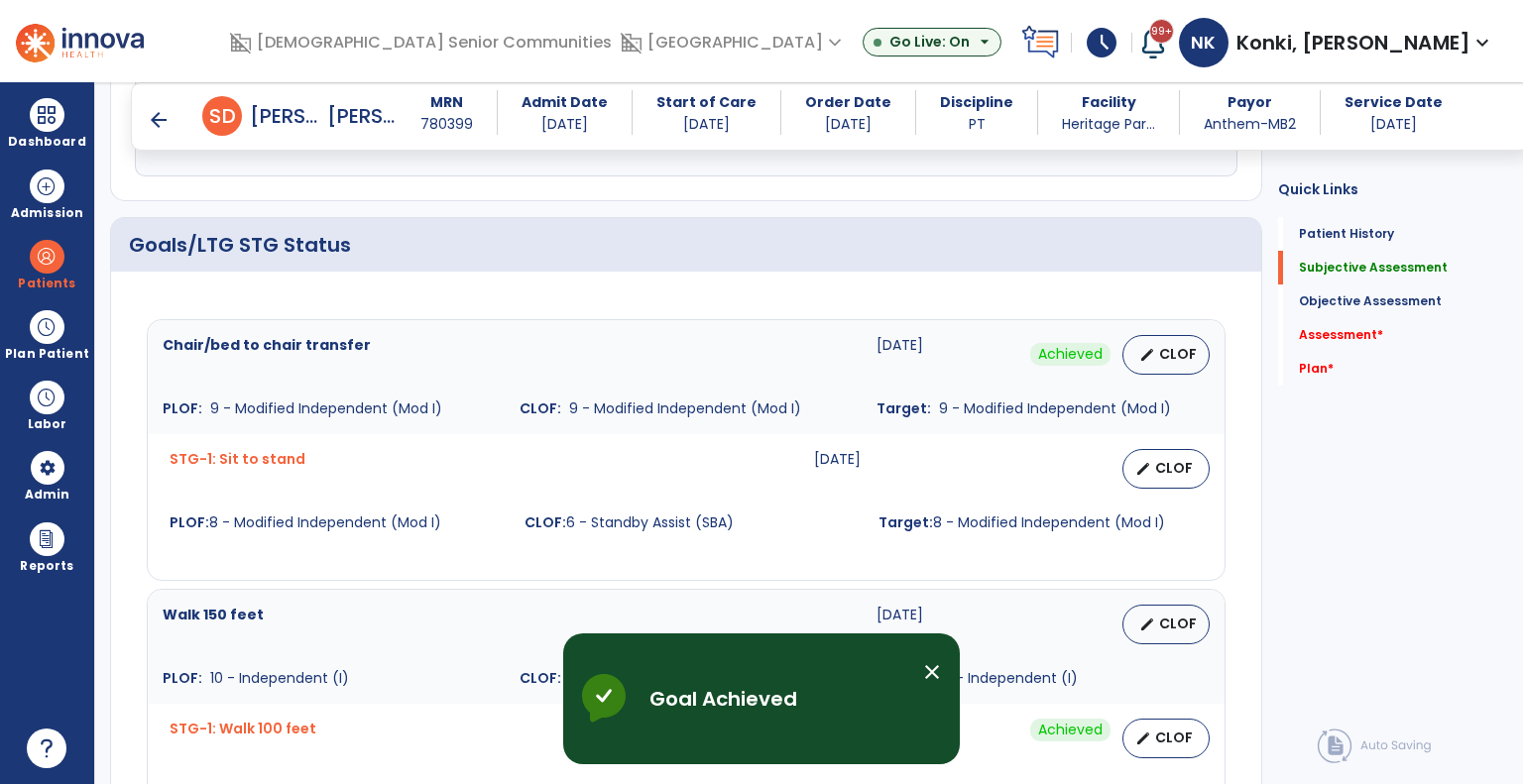 scroll, scrollTop: 1949, scrollLeft: 0, axis: vertical 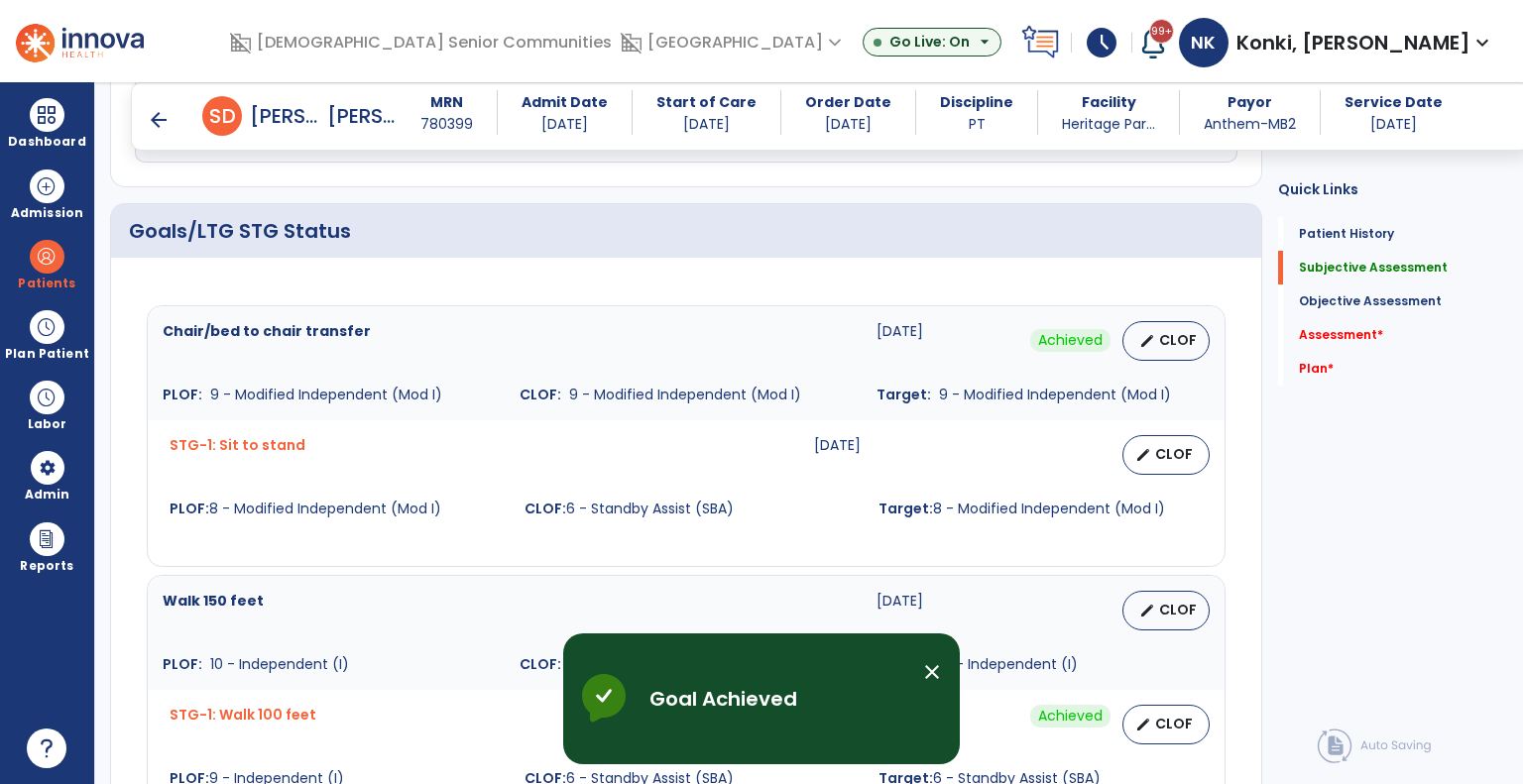 click on "close" at bounding box center [932, 672] 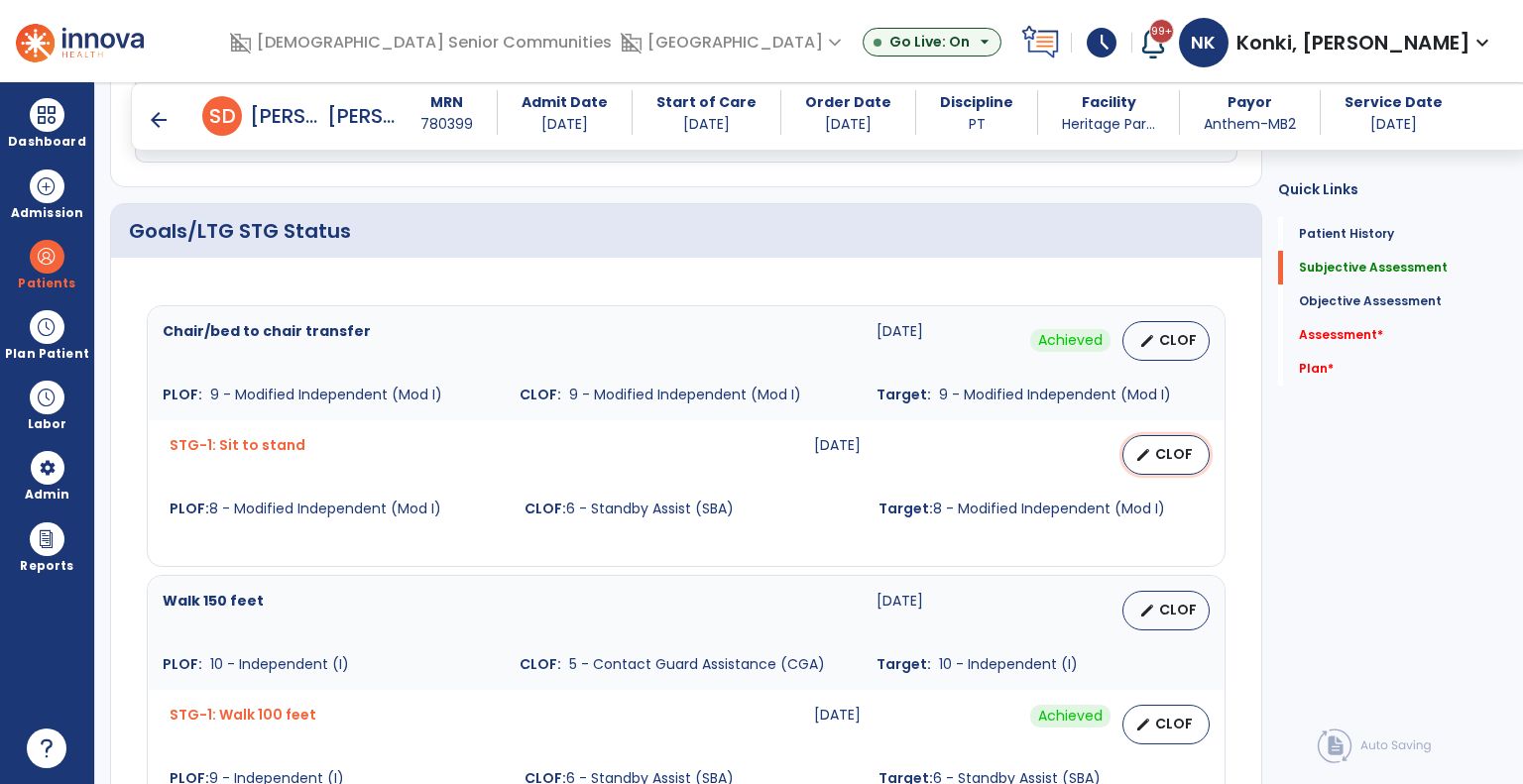 click on "edit   CLOF" at bounding box center [1166, 455] 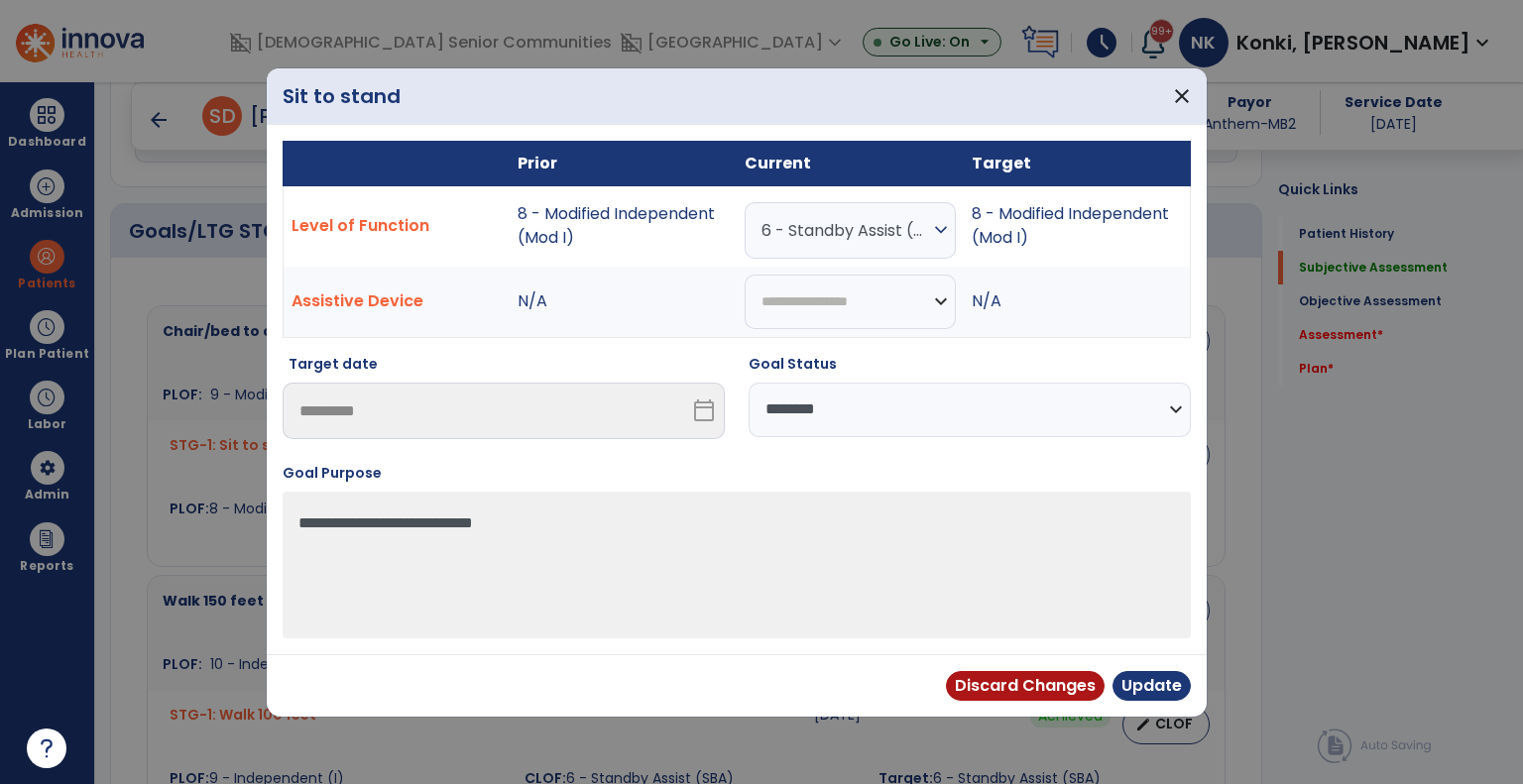 click on "6 - Standby Assist (SBA)" at bounding box center [845, 230] 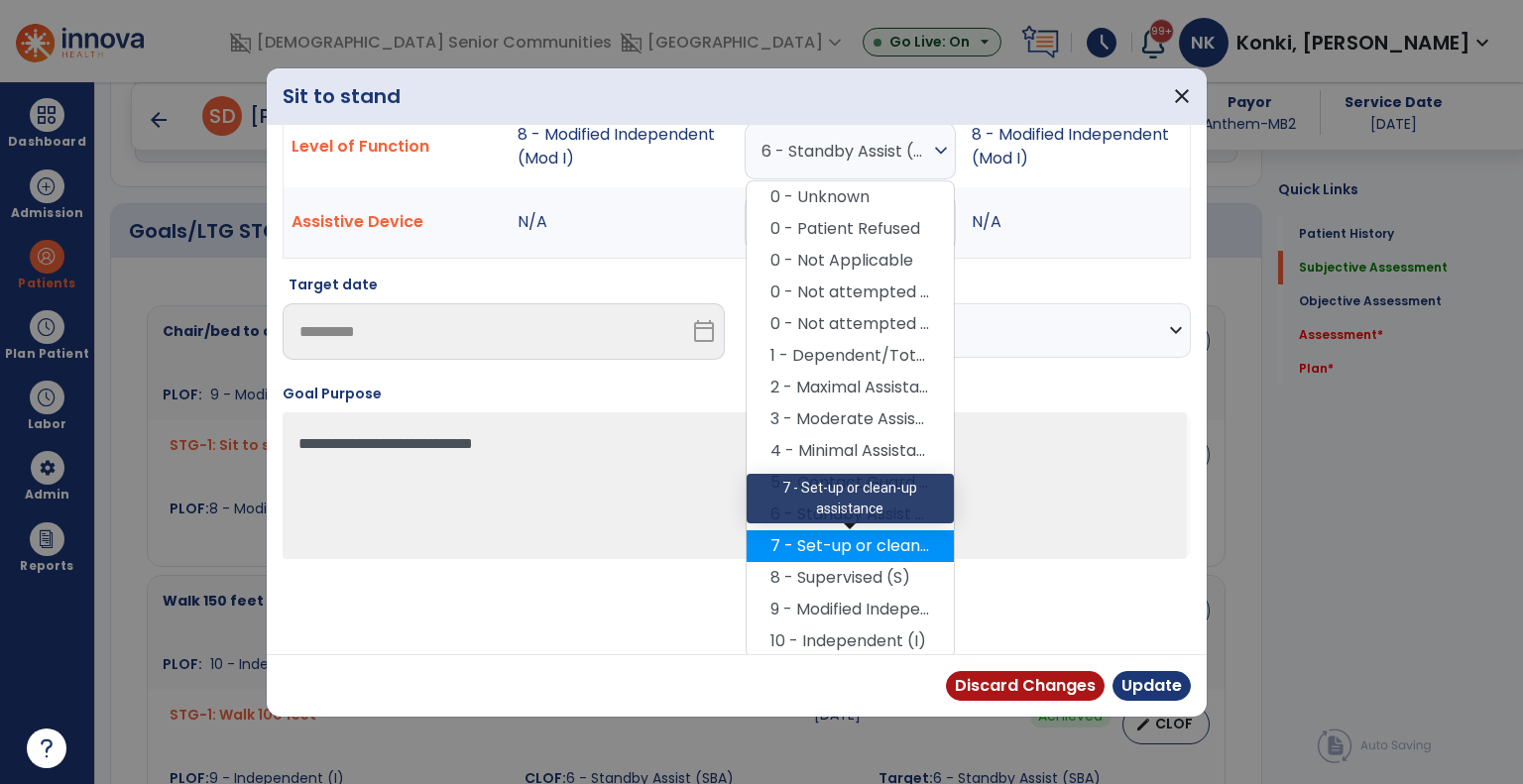 scroll, scrollTop: 79, scrollLeft: 0, axis: vertical 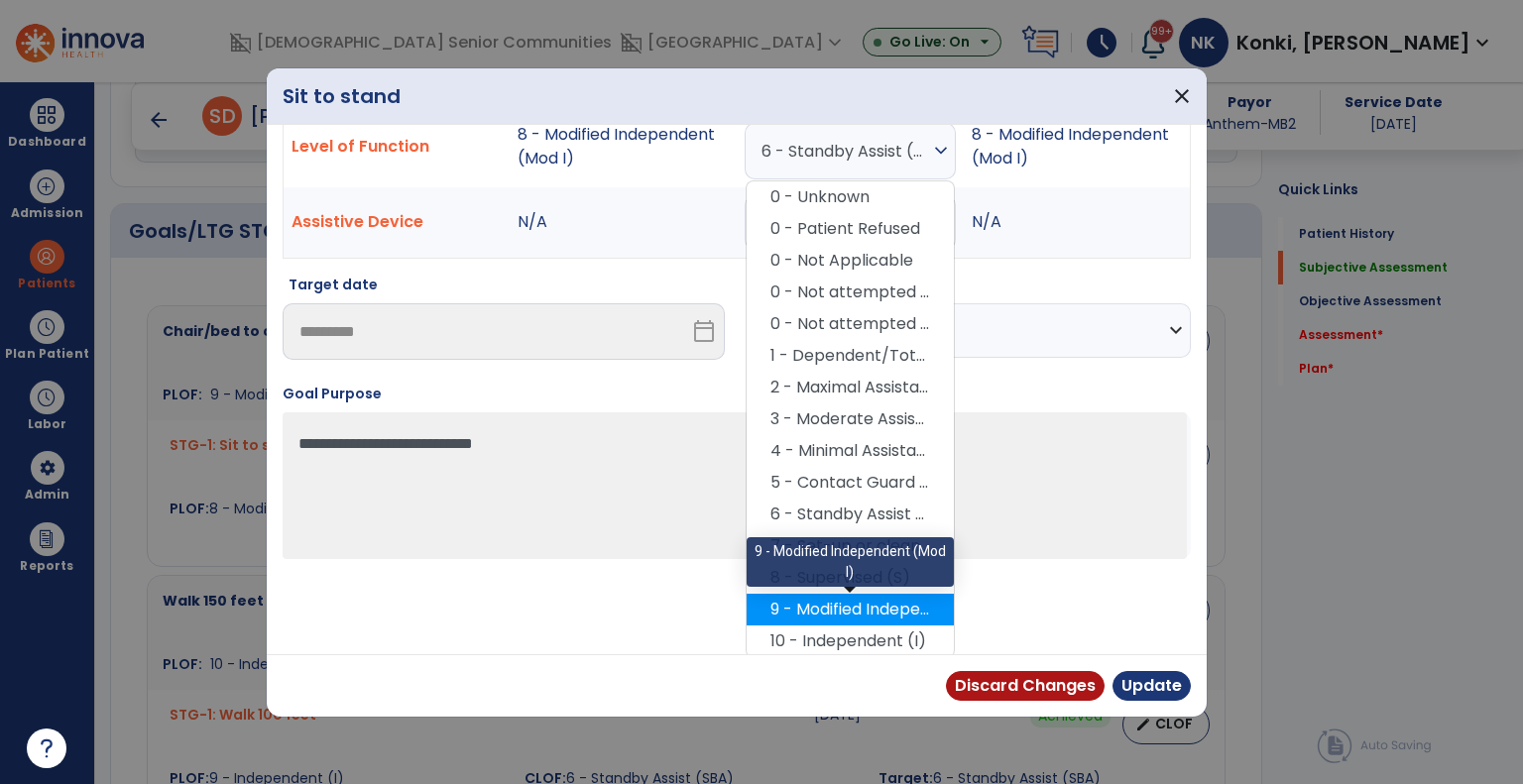 click on "9 - Modified Independent (Mod I)" at bounding box center (850, 610) 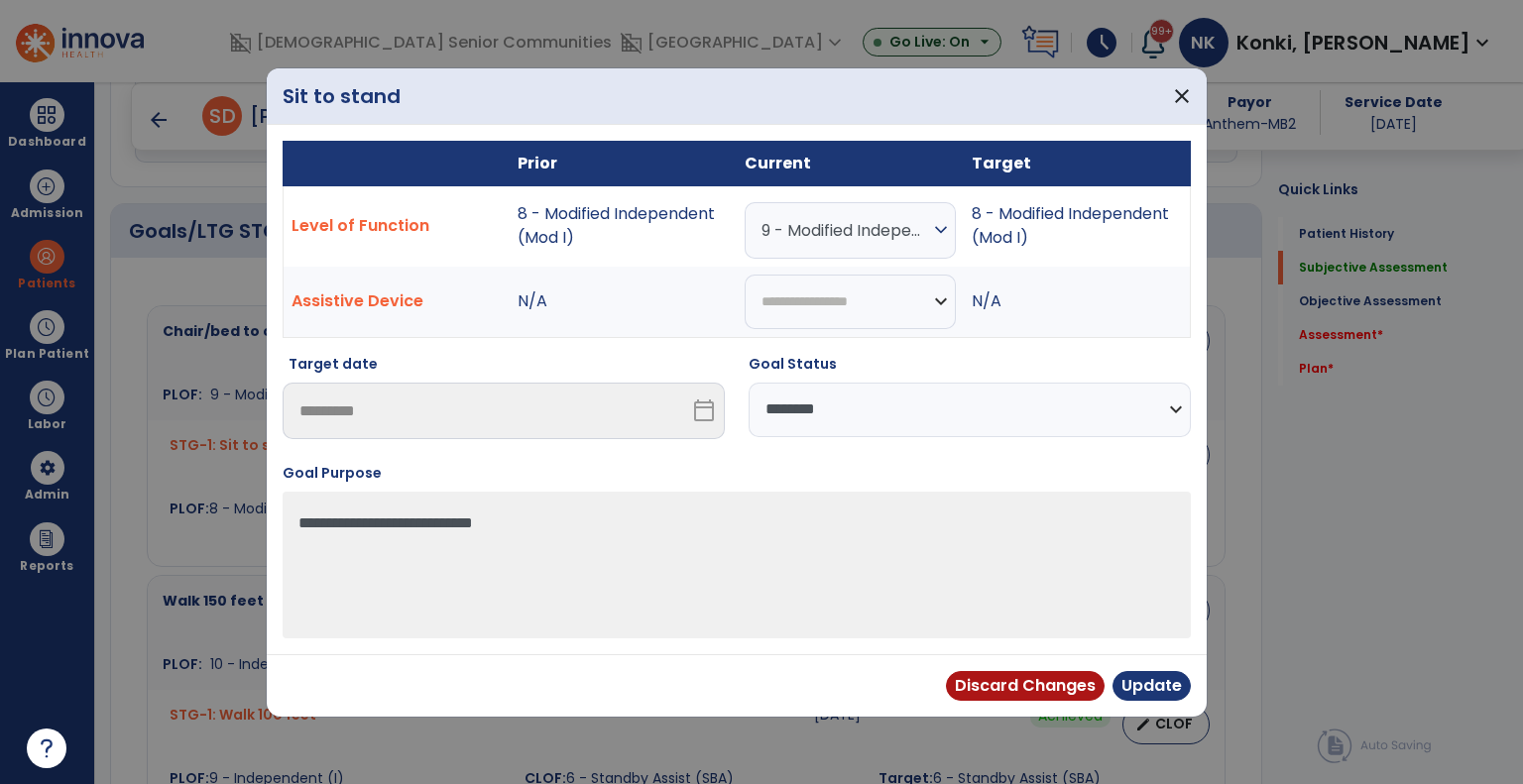 scroll, scrollTop: 0, scrollLeft: 0, axis: both 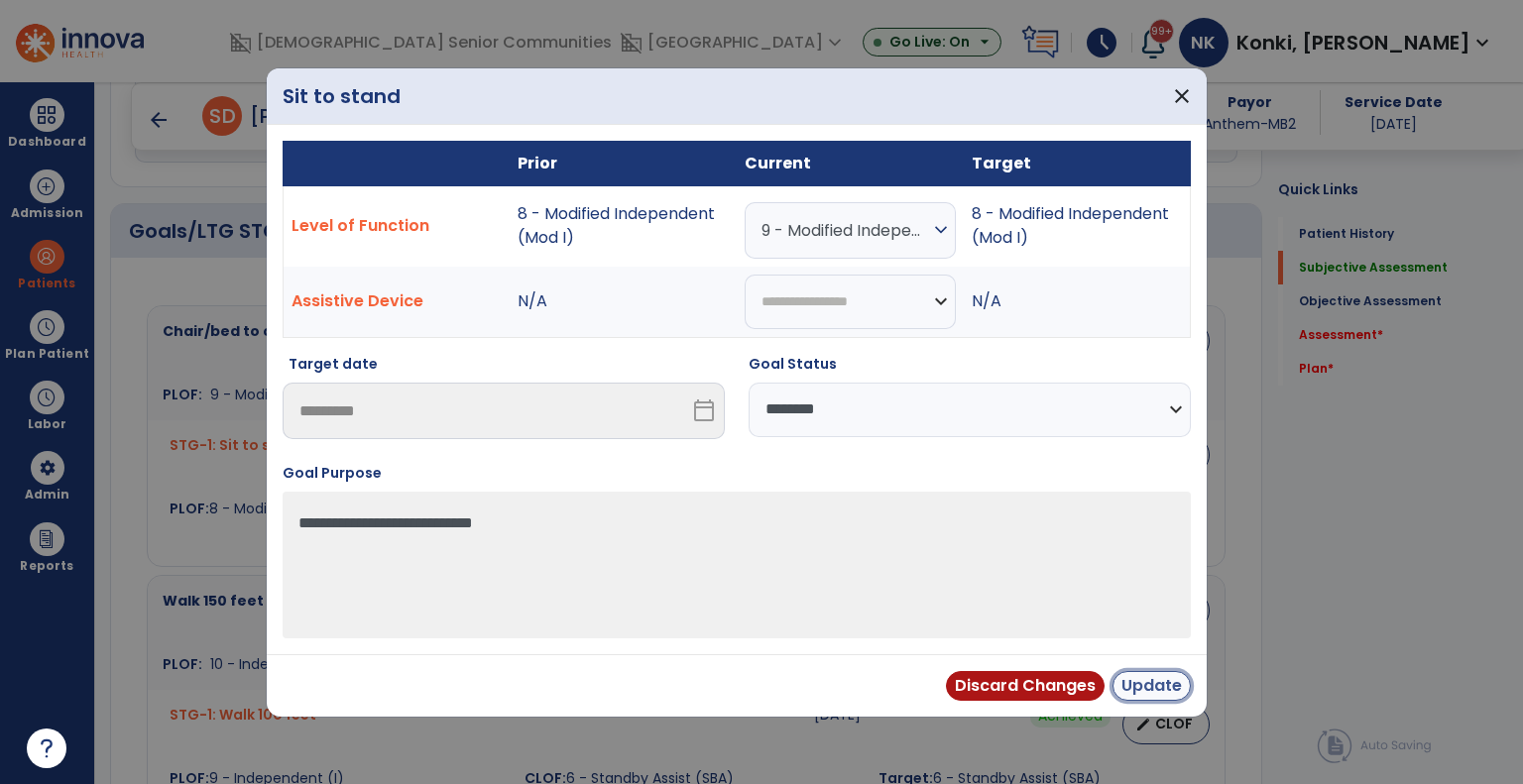 click on "Update" at bounding box center (1151, 686) 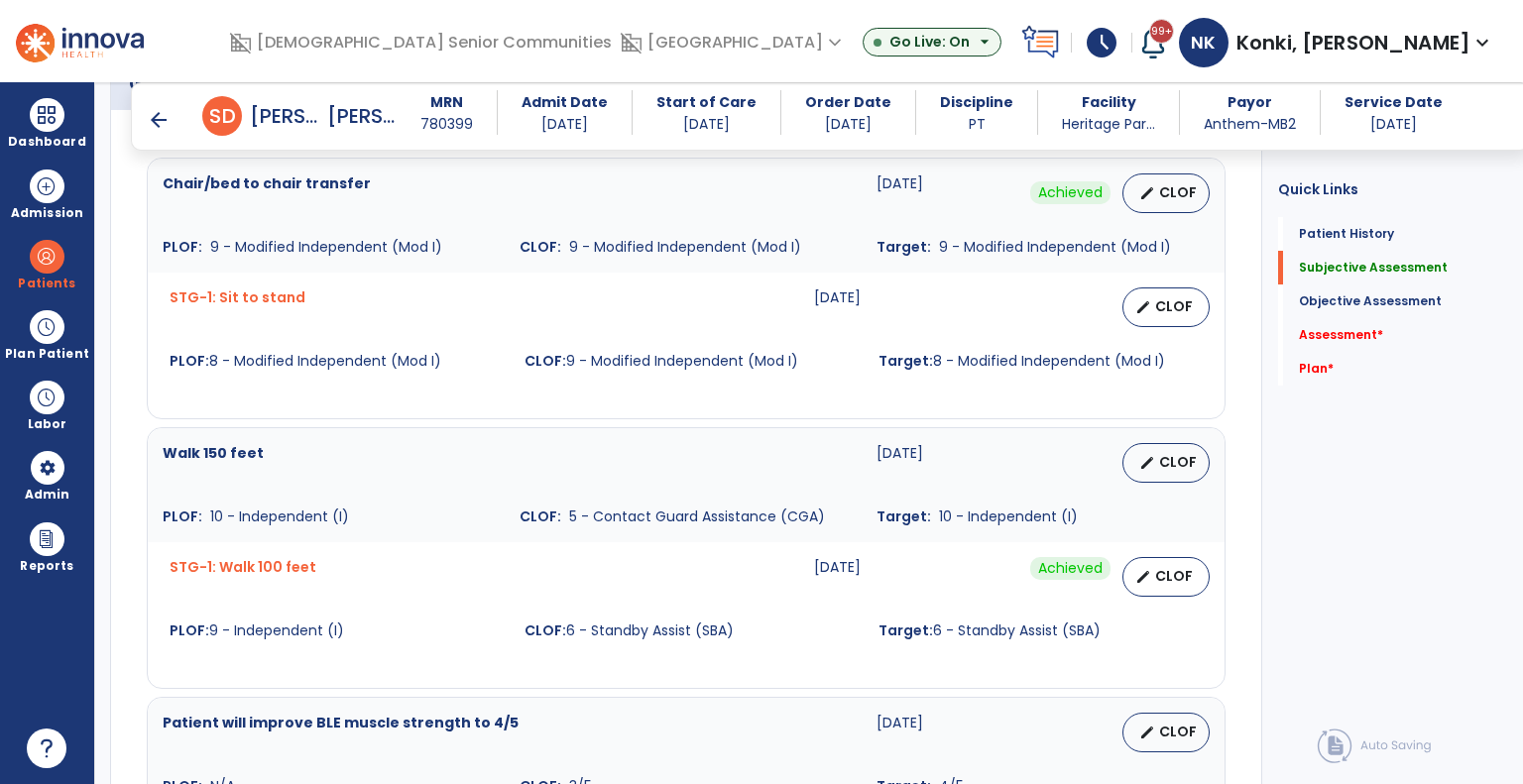 scroll, scrollTop: 2117, scrollLeft: 0, axis: vertical 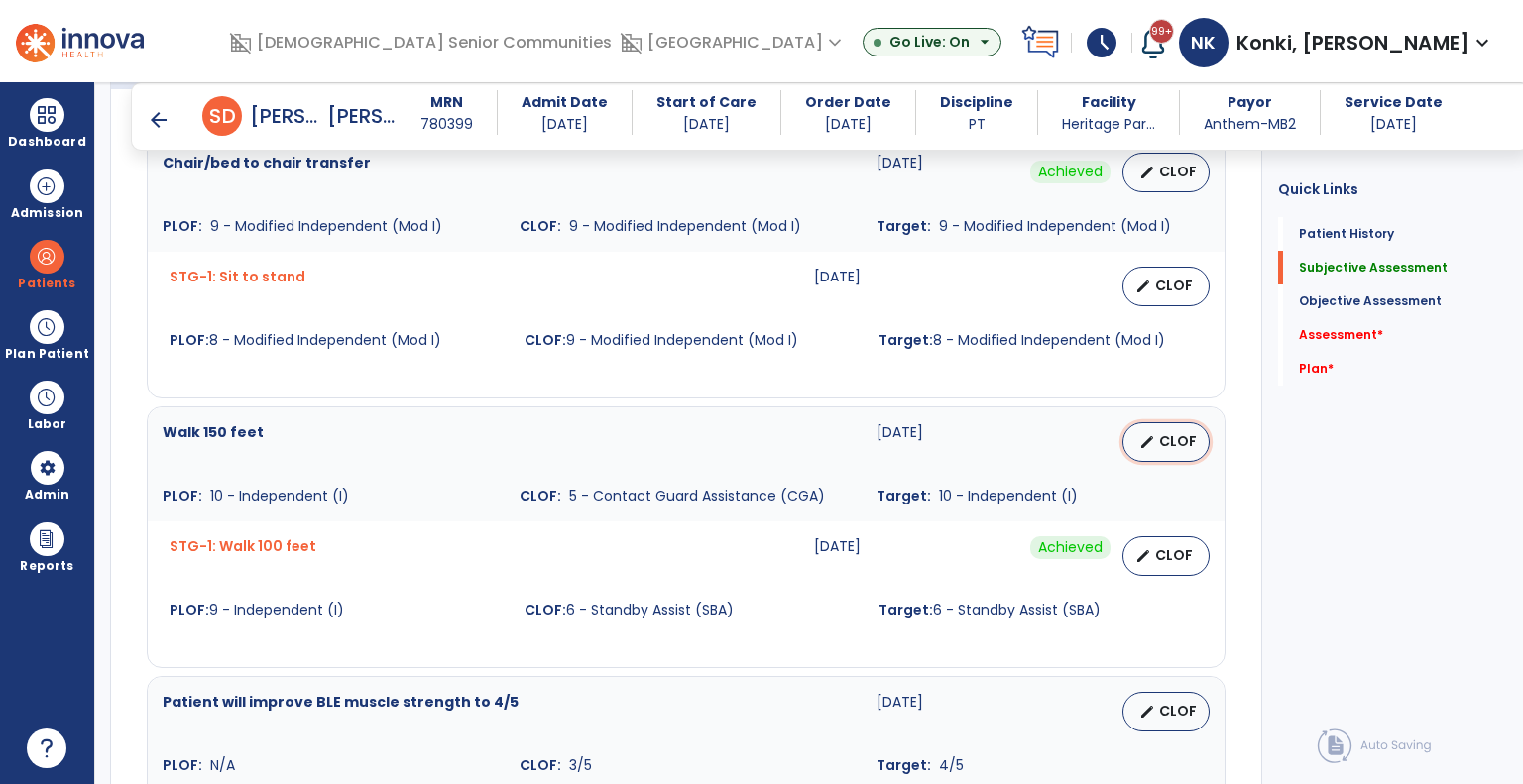 click on "CLOF" at bounding box center (1178, 441) 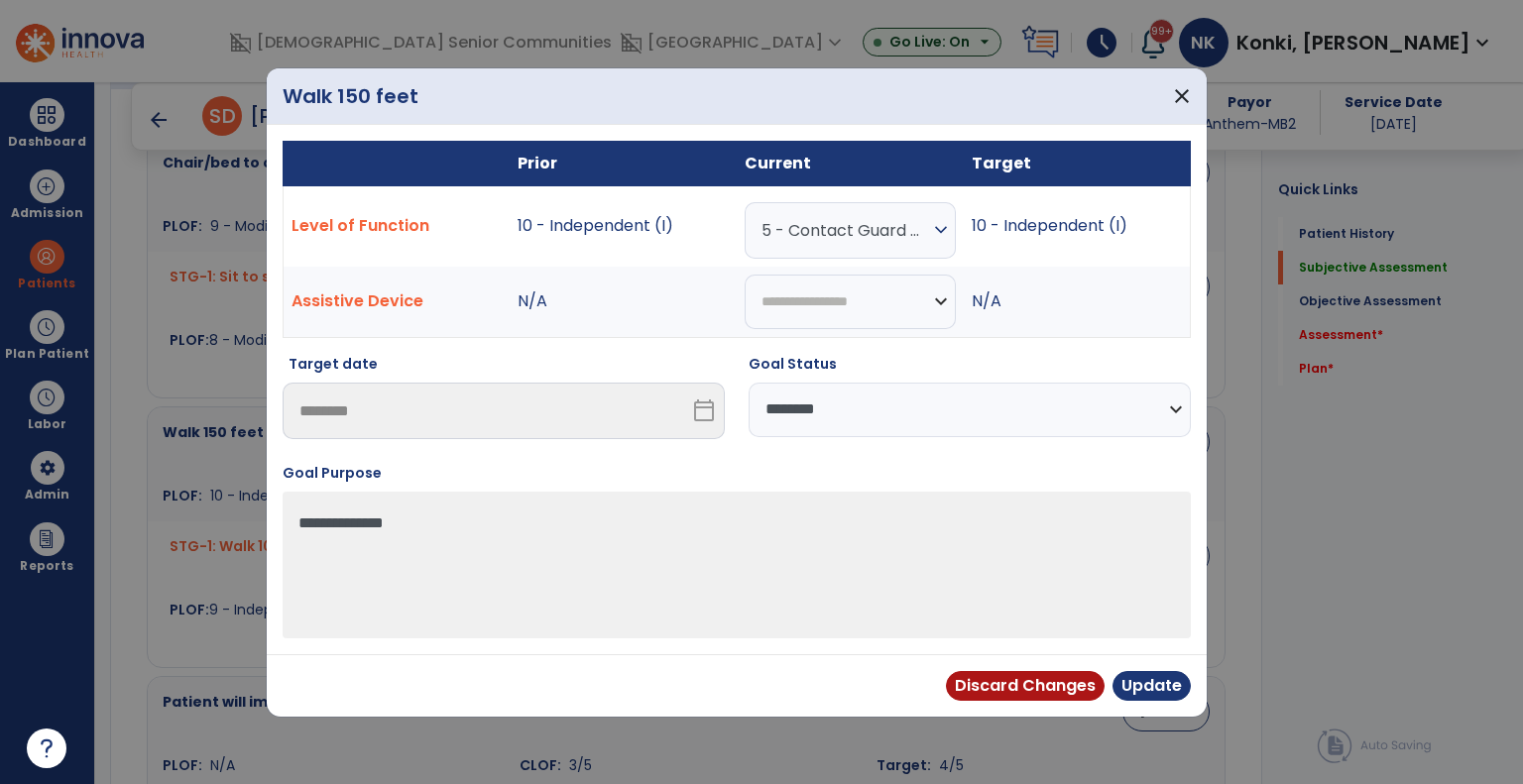 click on "5 - Contact Guard Assistance (CGA)" at bounding box center (845, 230) 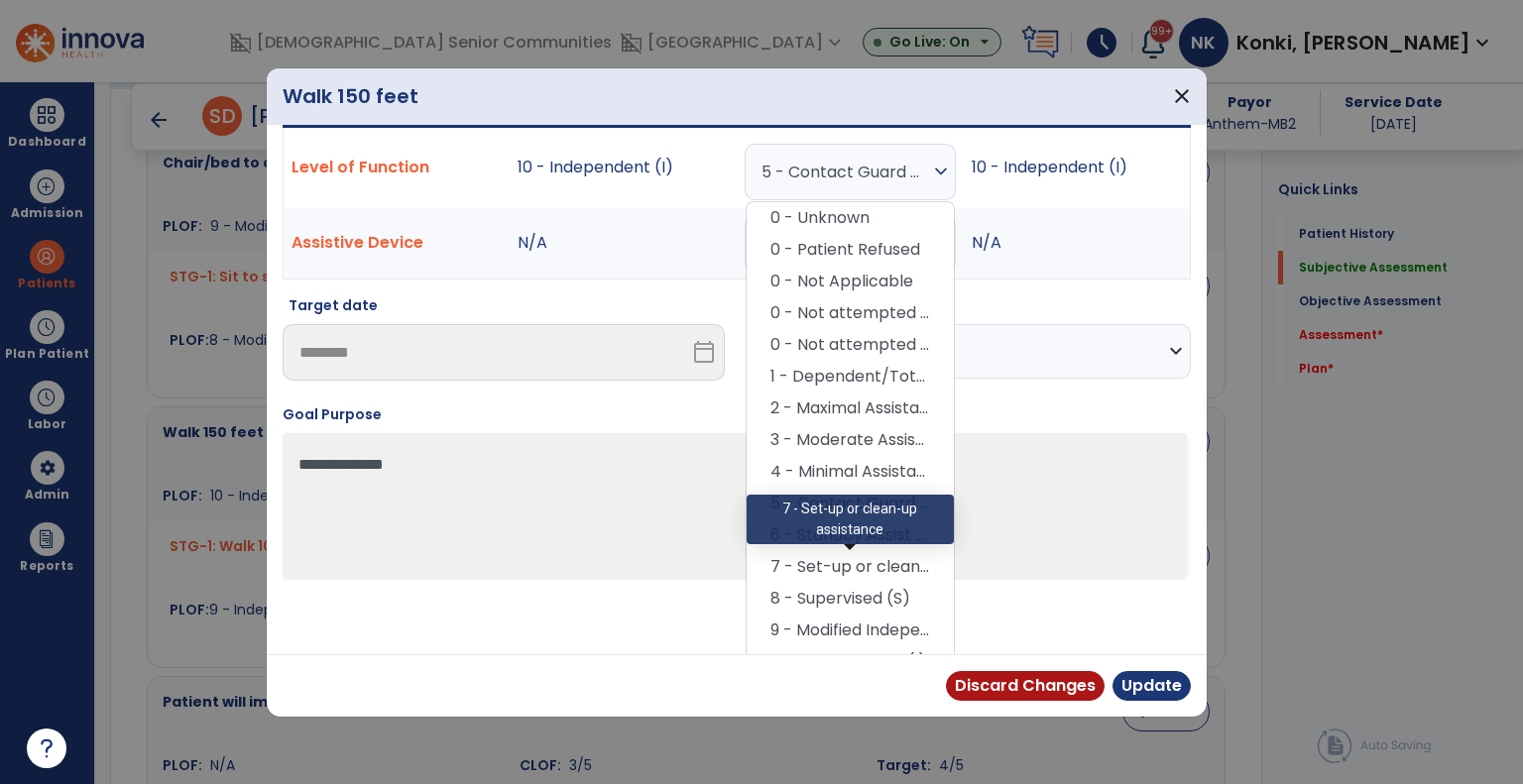 scroll, scrollTop: 59, scrollLeft: 0, axis: vertical 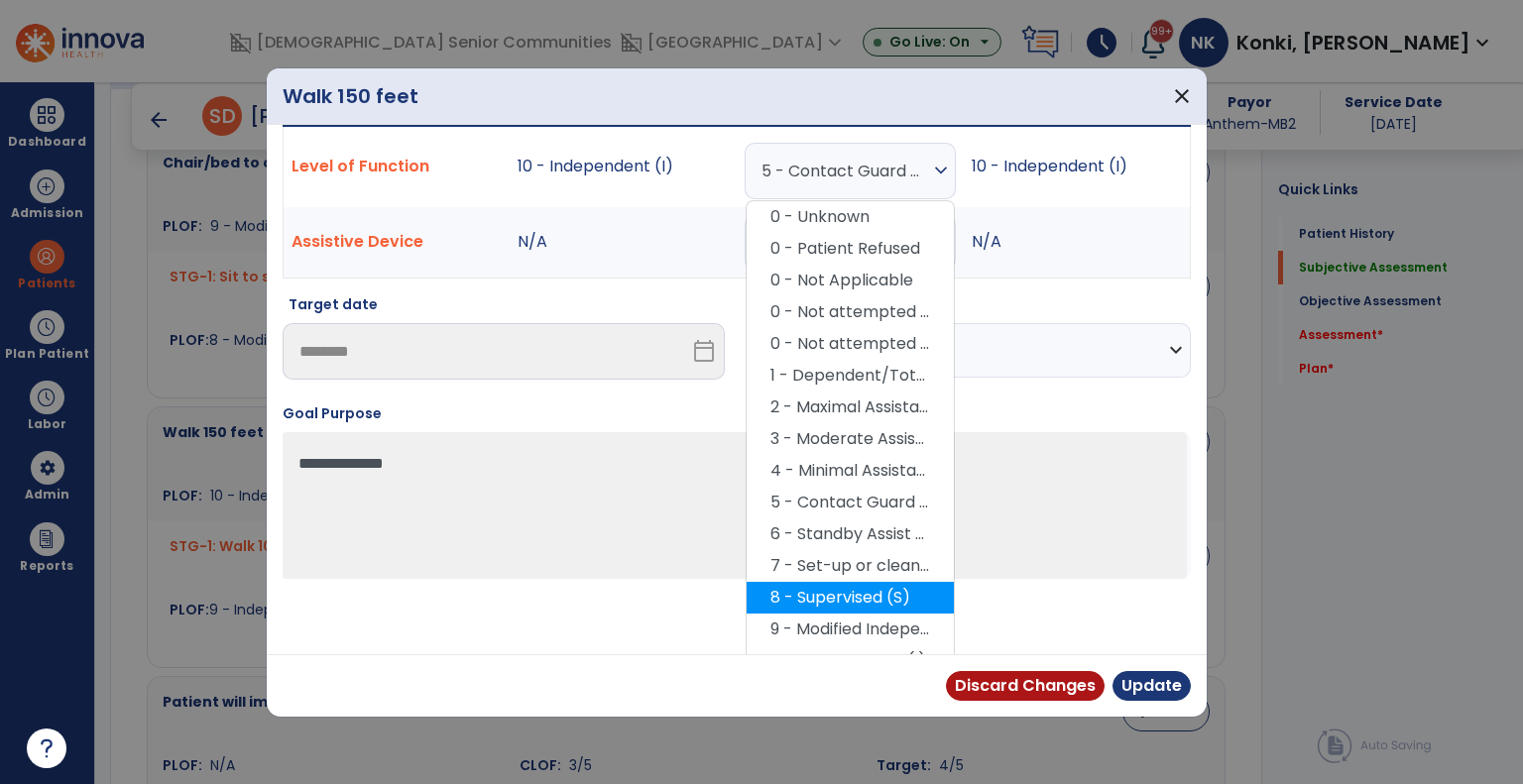 click on "8 - Supervised (S)" at bounding box center [850, 598] 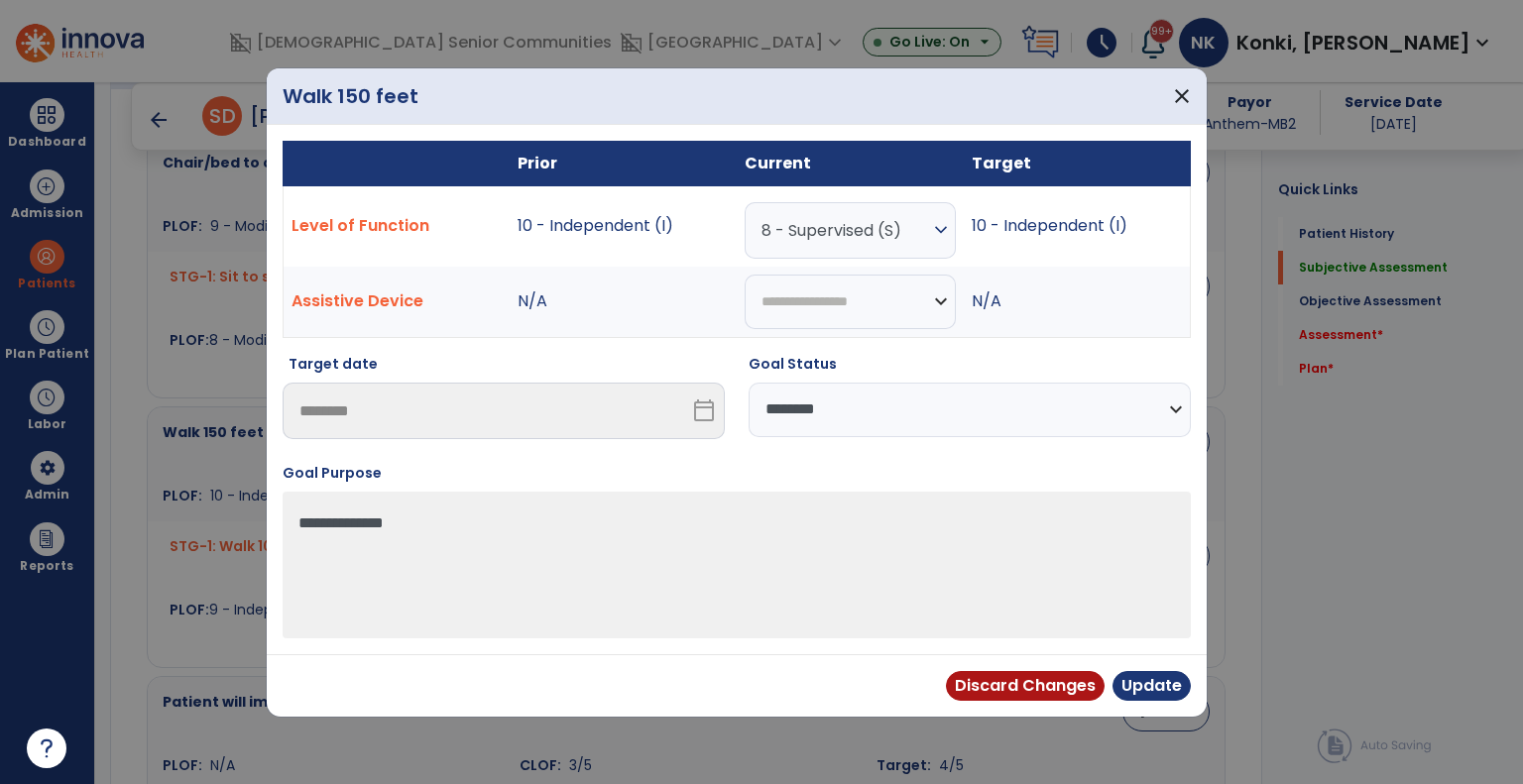 scroll, scrollTop: 0, scrollLeft: 0, axis: both 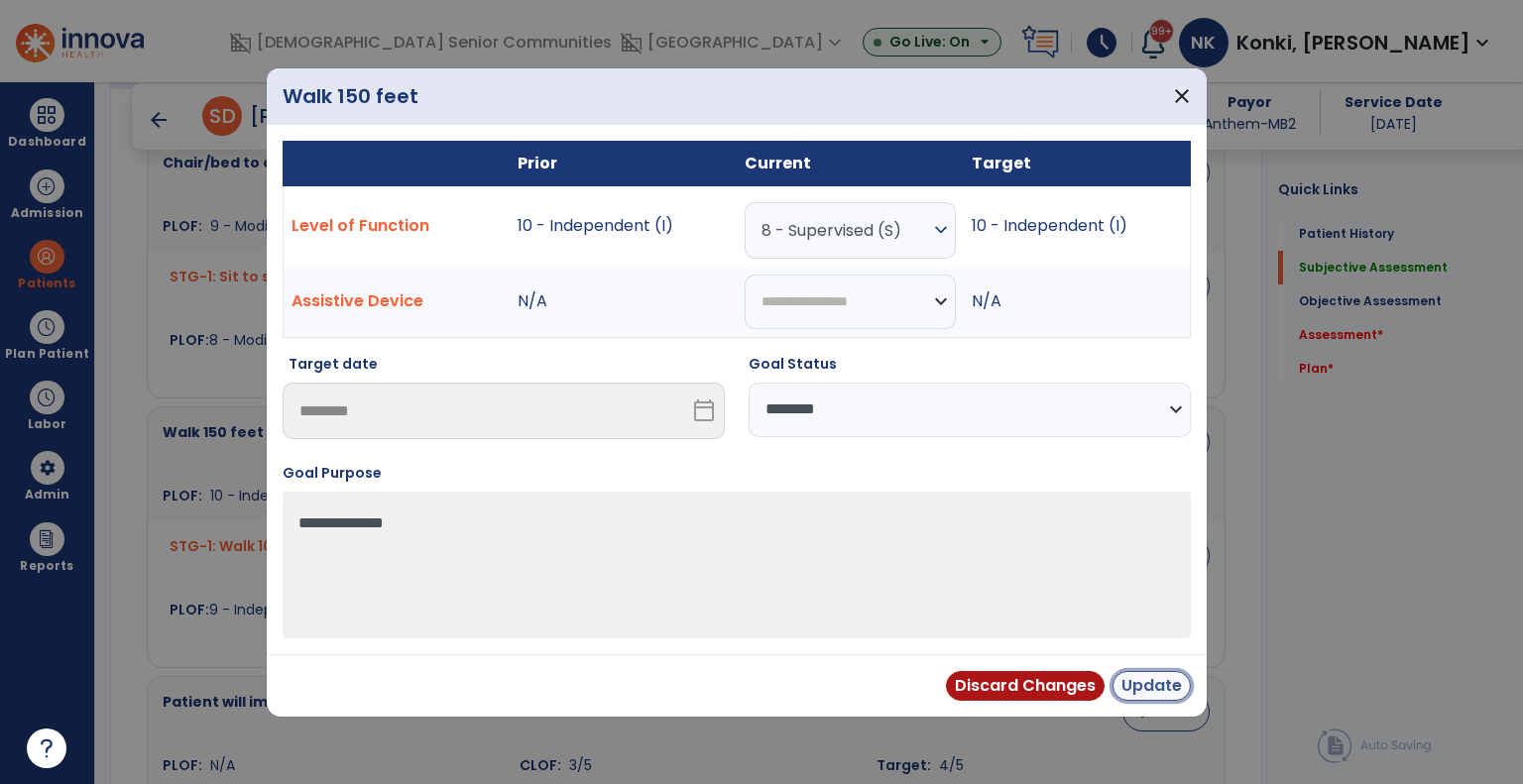 click on "Update" at bounding box center (1151, 686) 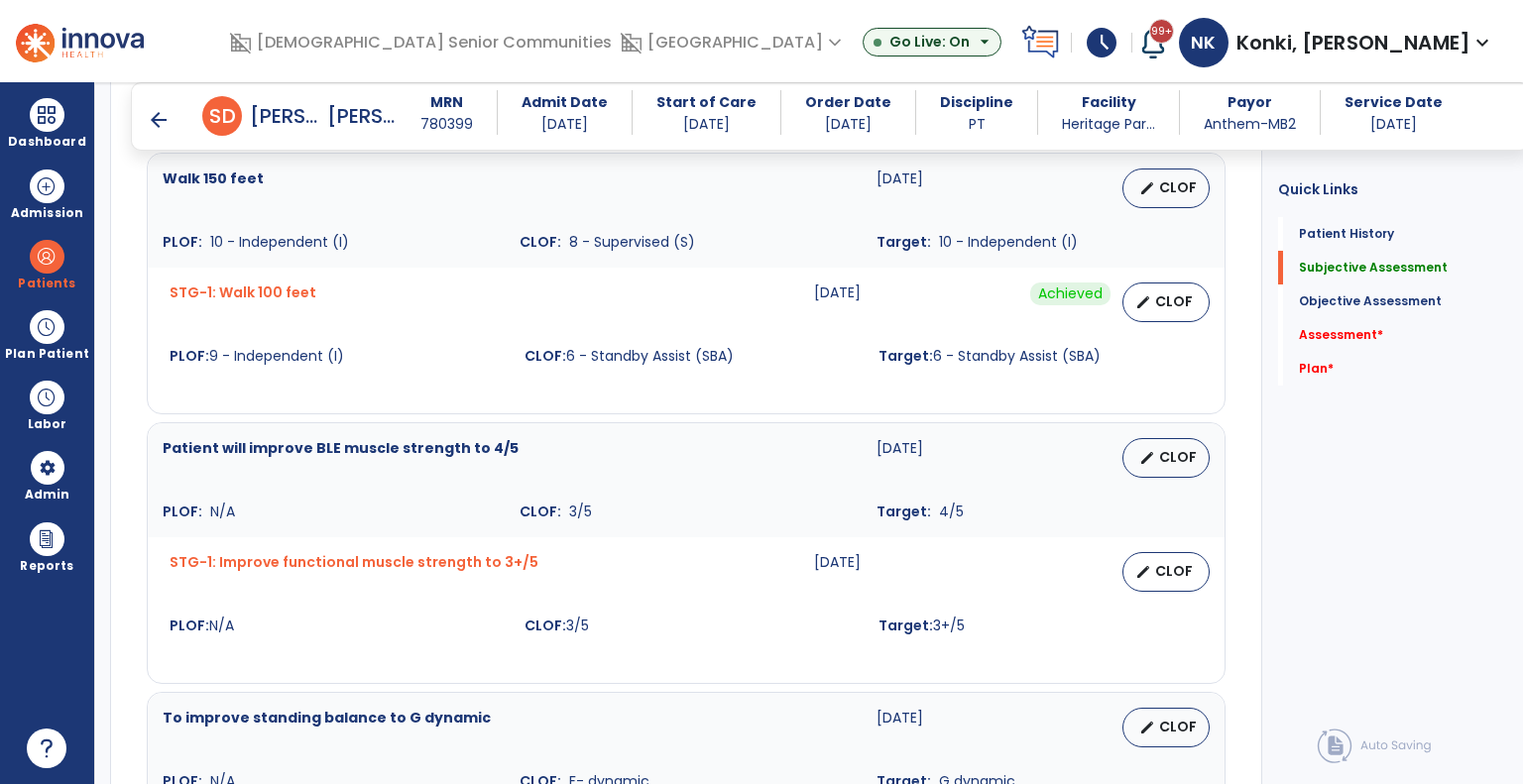 scroll, scrollTop: 2375, scrollLeft: 0, axis: vertical 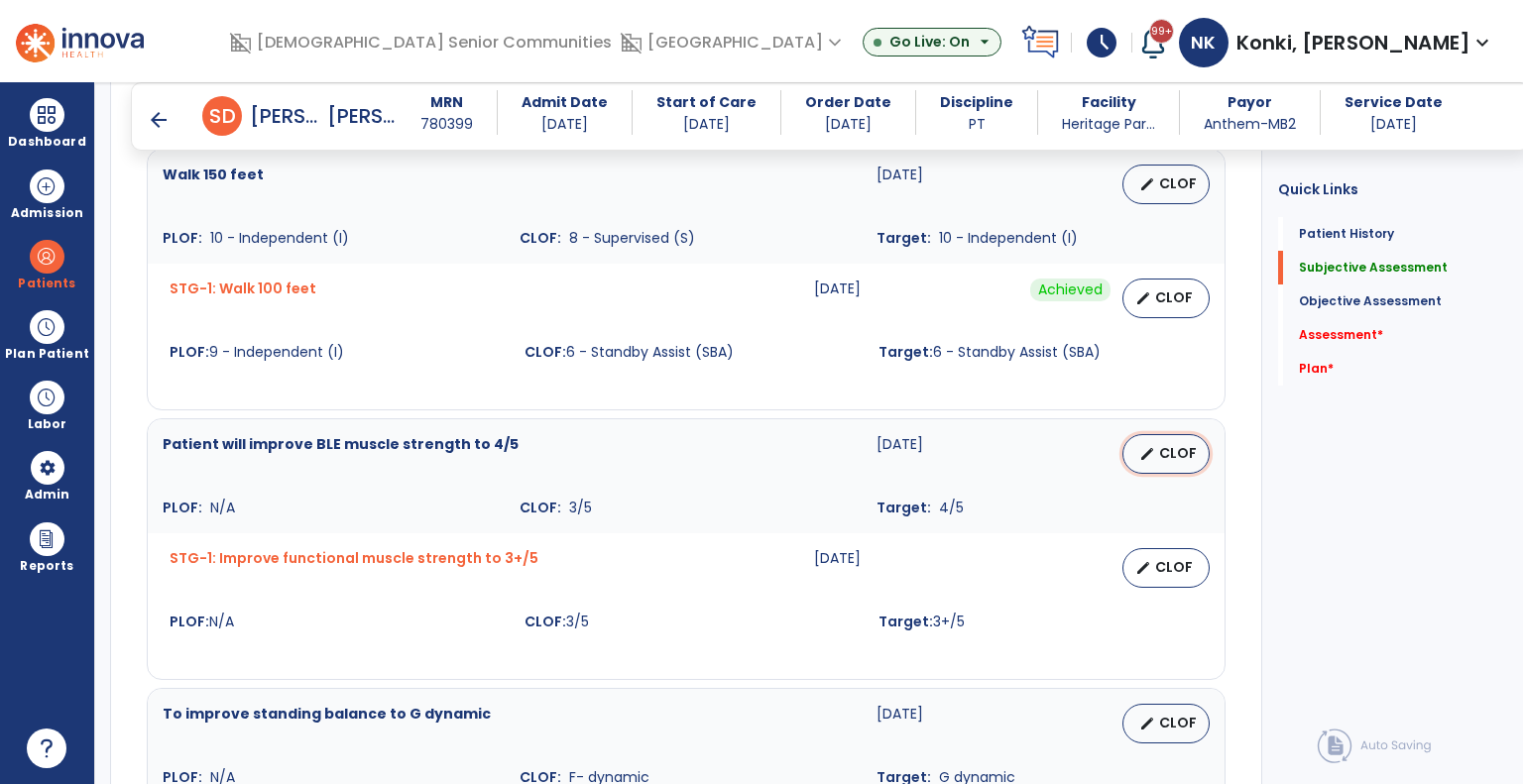 click on "CLOF" at bounding box center [1178, 453] 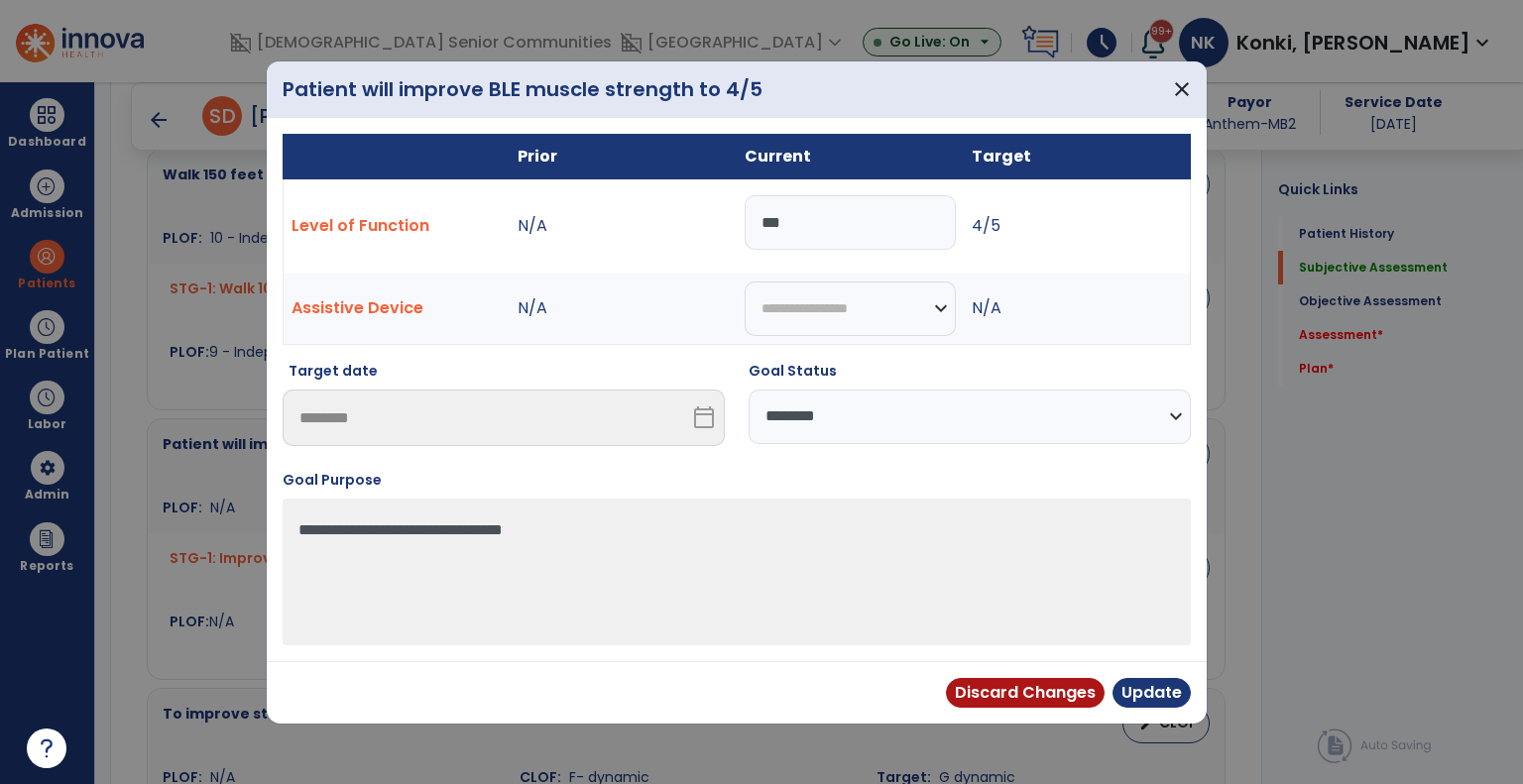 drag, startPoint x: 831, startPoint y: 221, endPoint x: 658, endPoint y: 218, distance: 173.02601 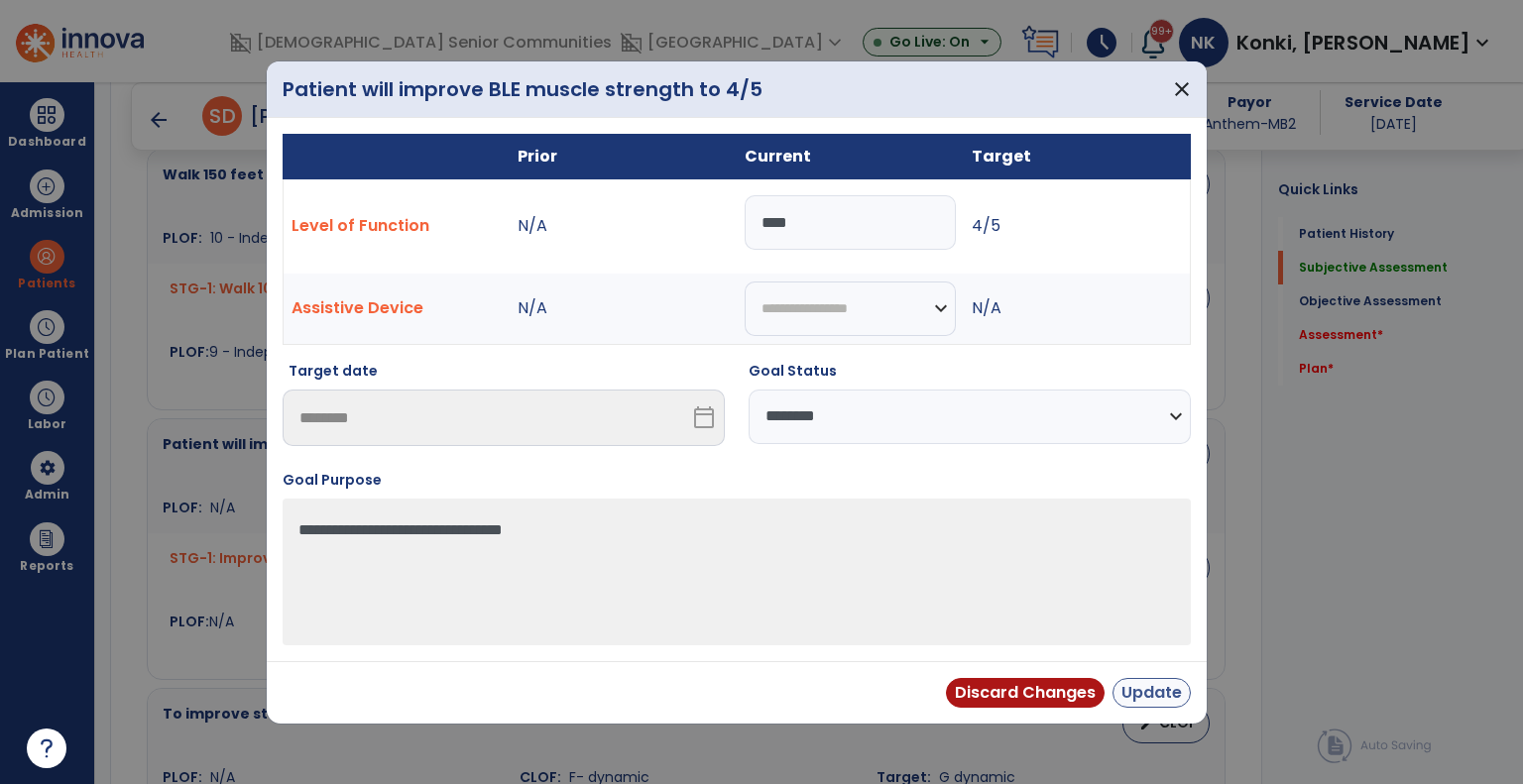 type on "****" 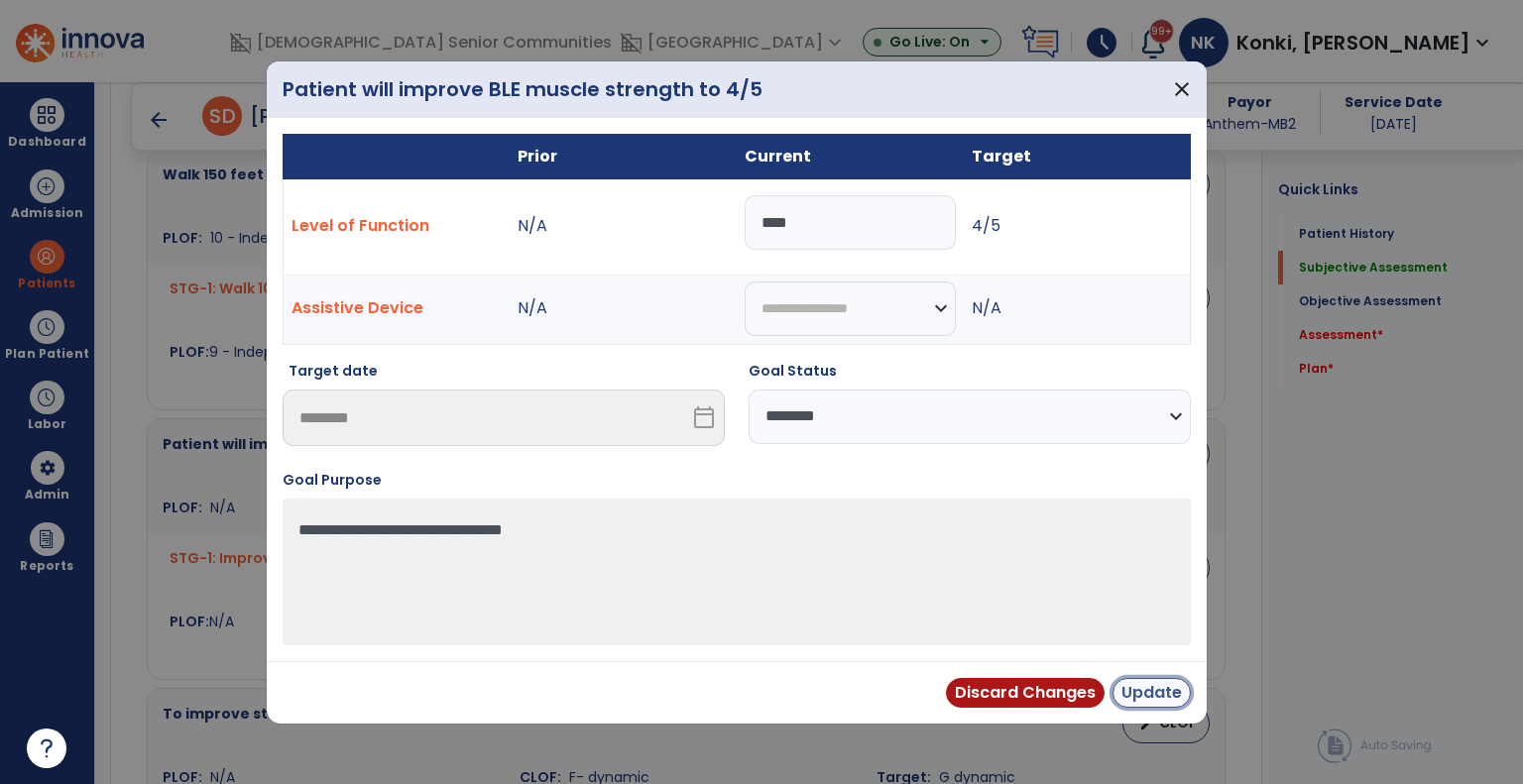 click on "Update" at bounding box center (1151, 693) 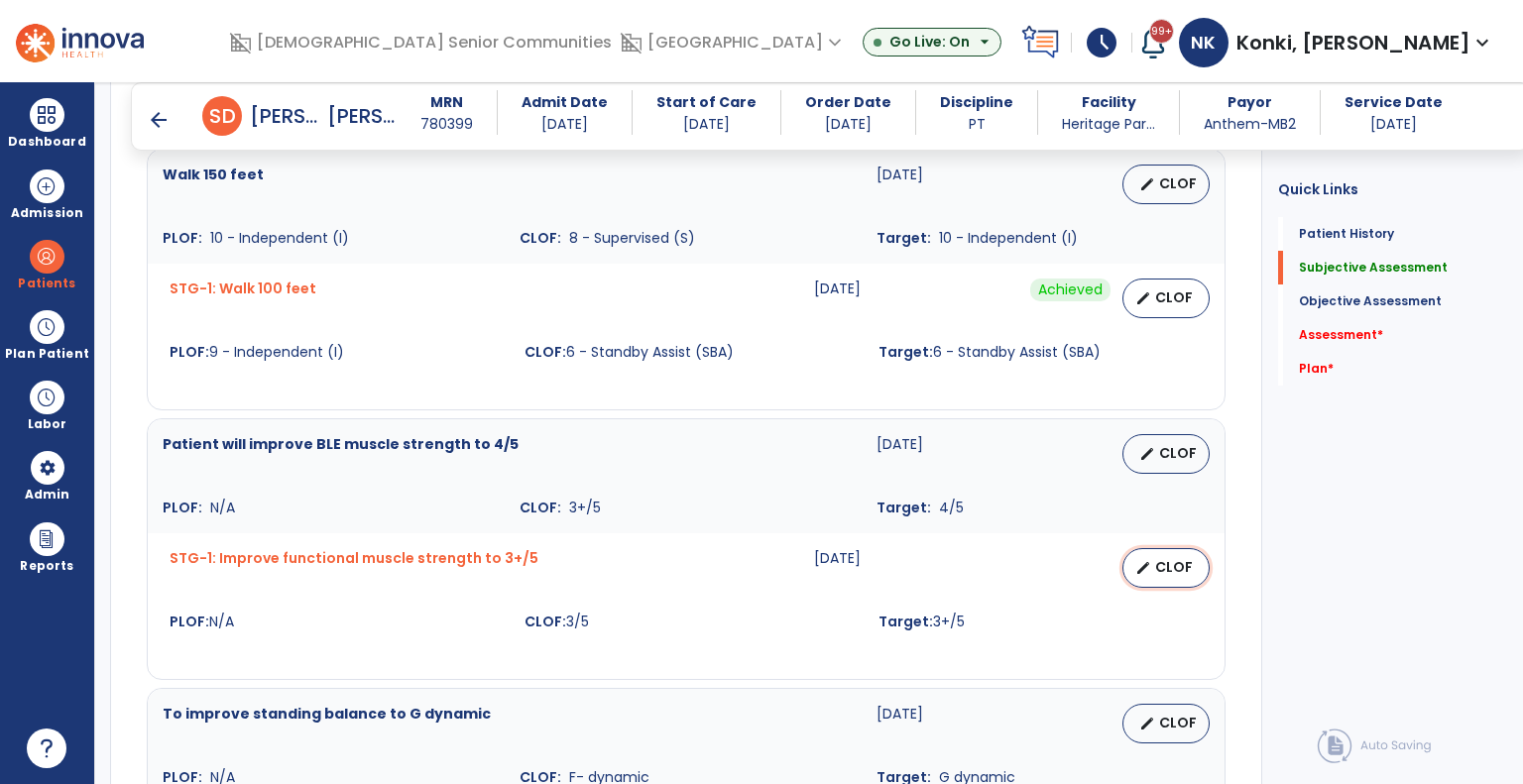 click on "edit" at bounding box center [1143, 568] 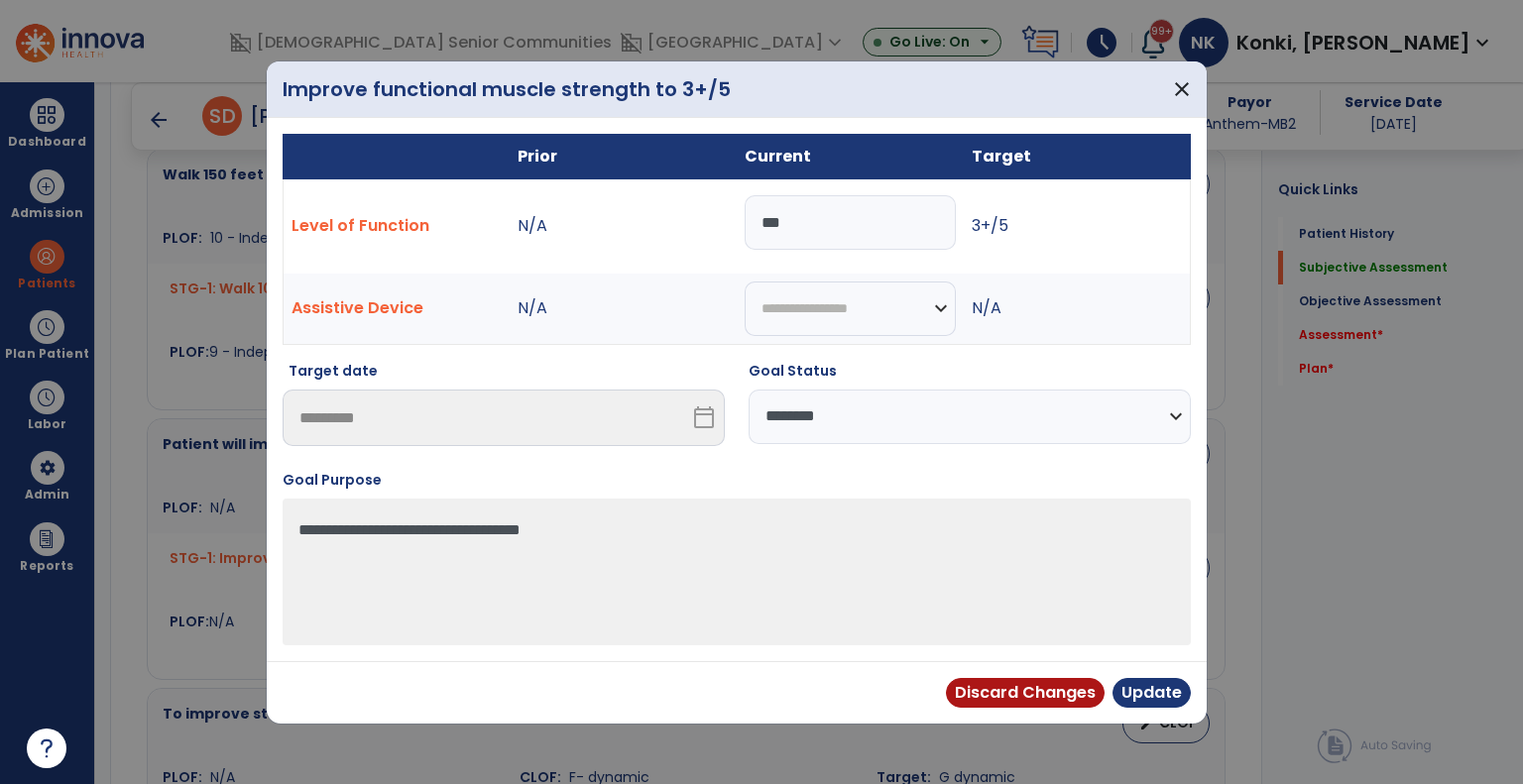 drag, startPoint x: 857, startPoint y: 230, endPoint x: 673, endPoint y: 211, distance: 184.97838 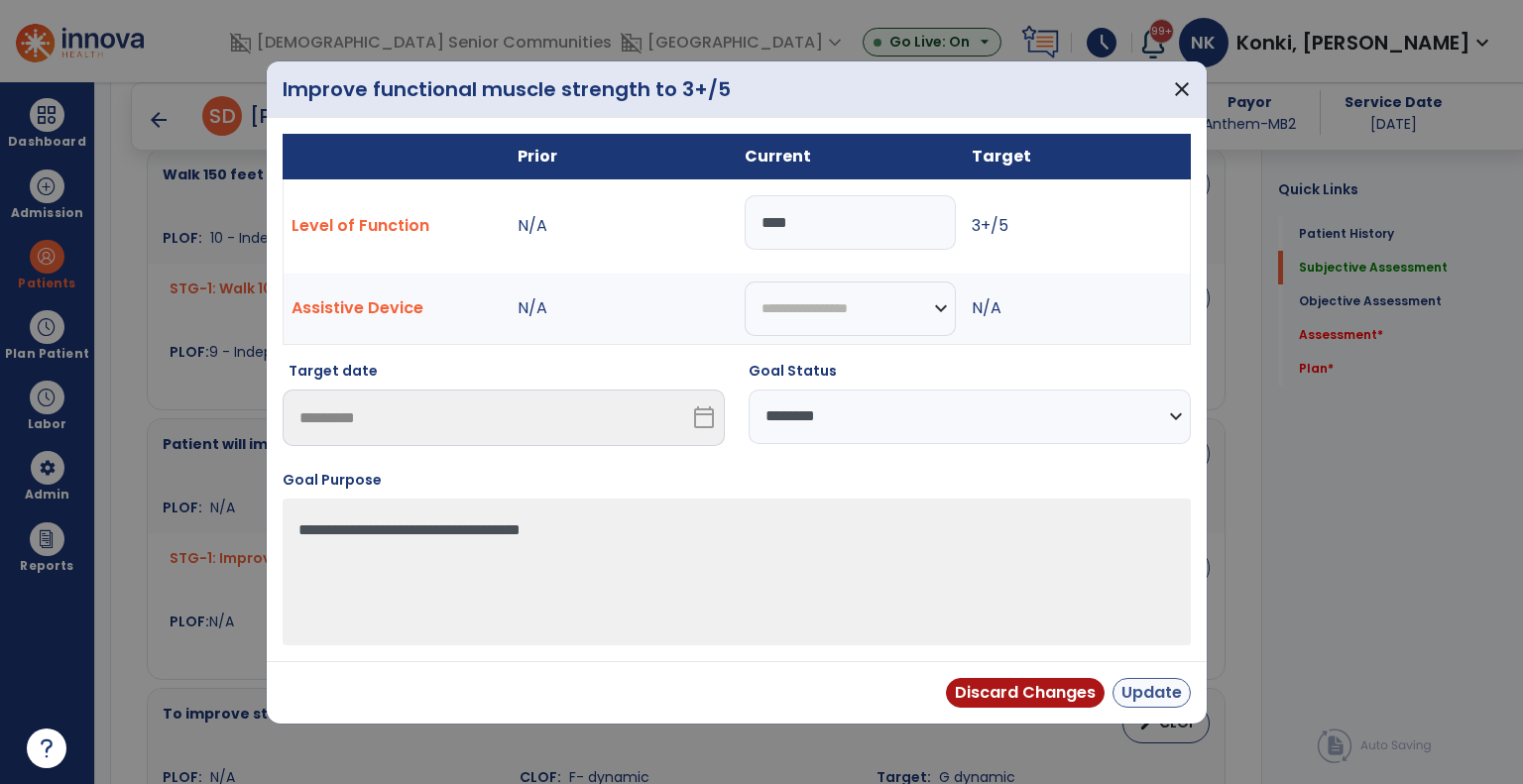 type on "****" 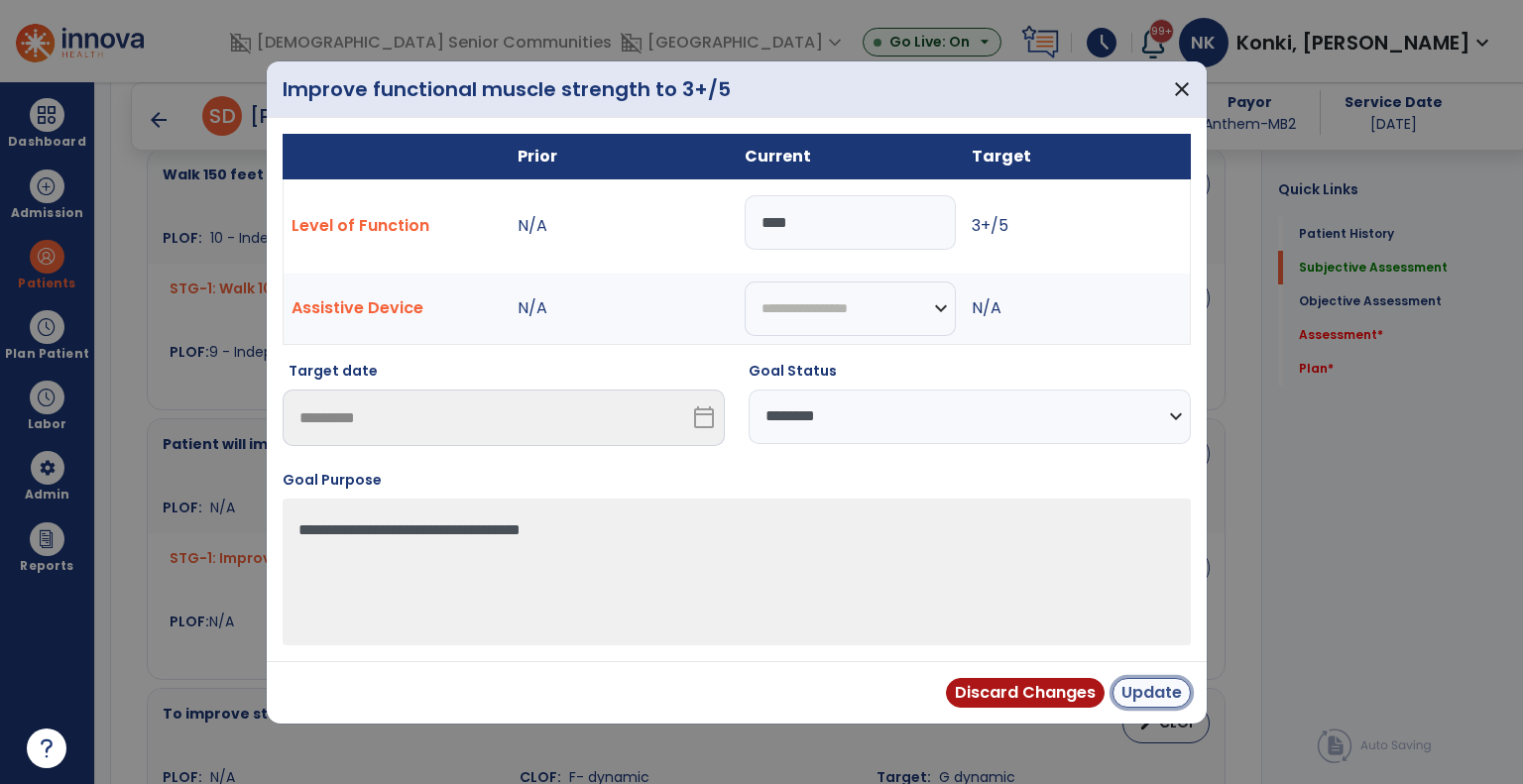 click on "Update" at bounding box center [1151, 693] 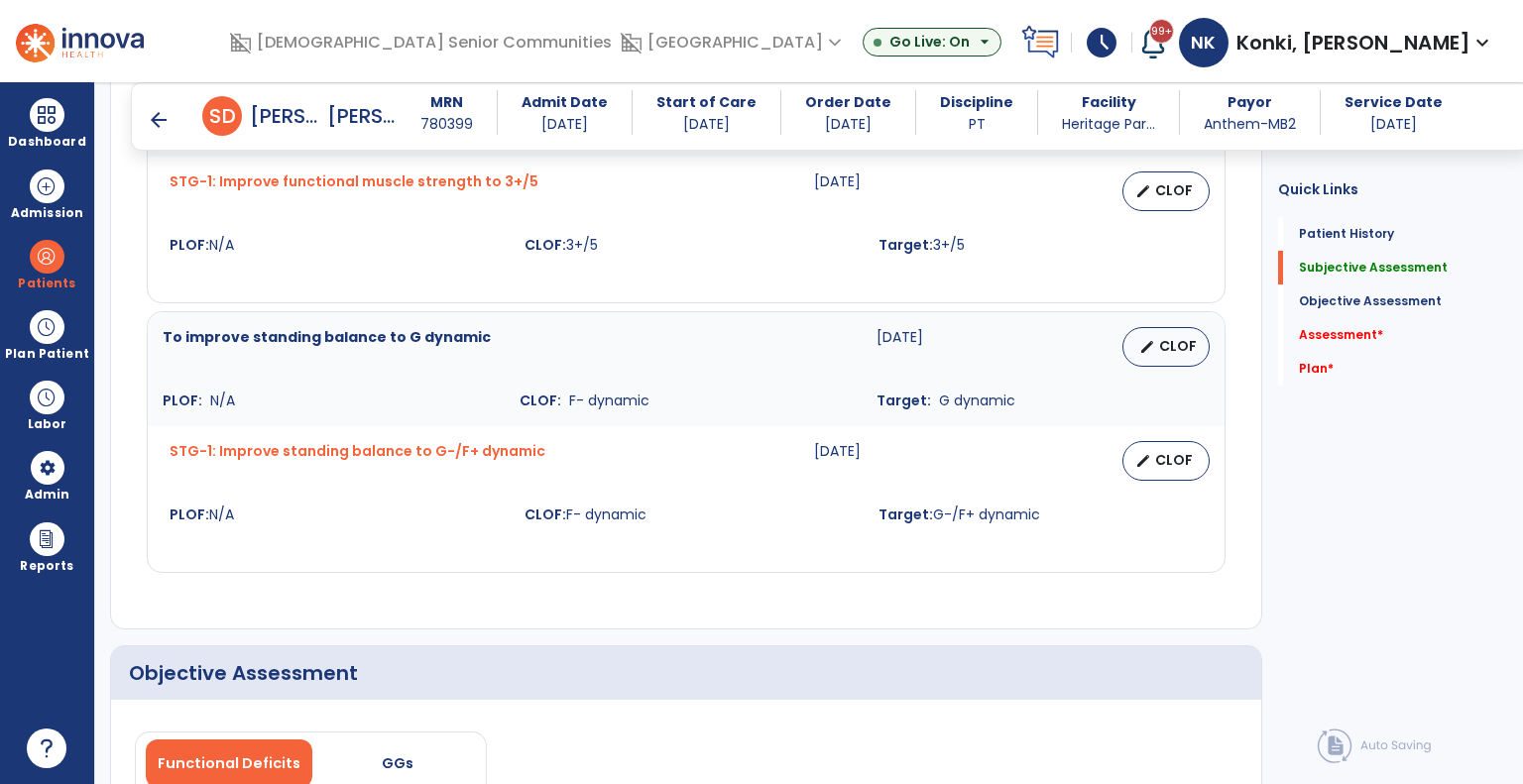 scroll, scrollTop: 2753, scrollLeft: 0, axis: vertical 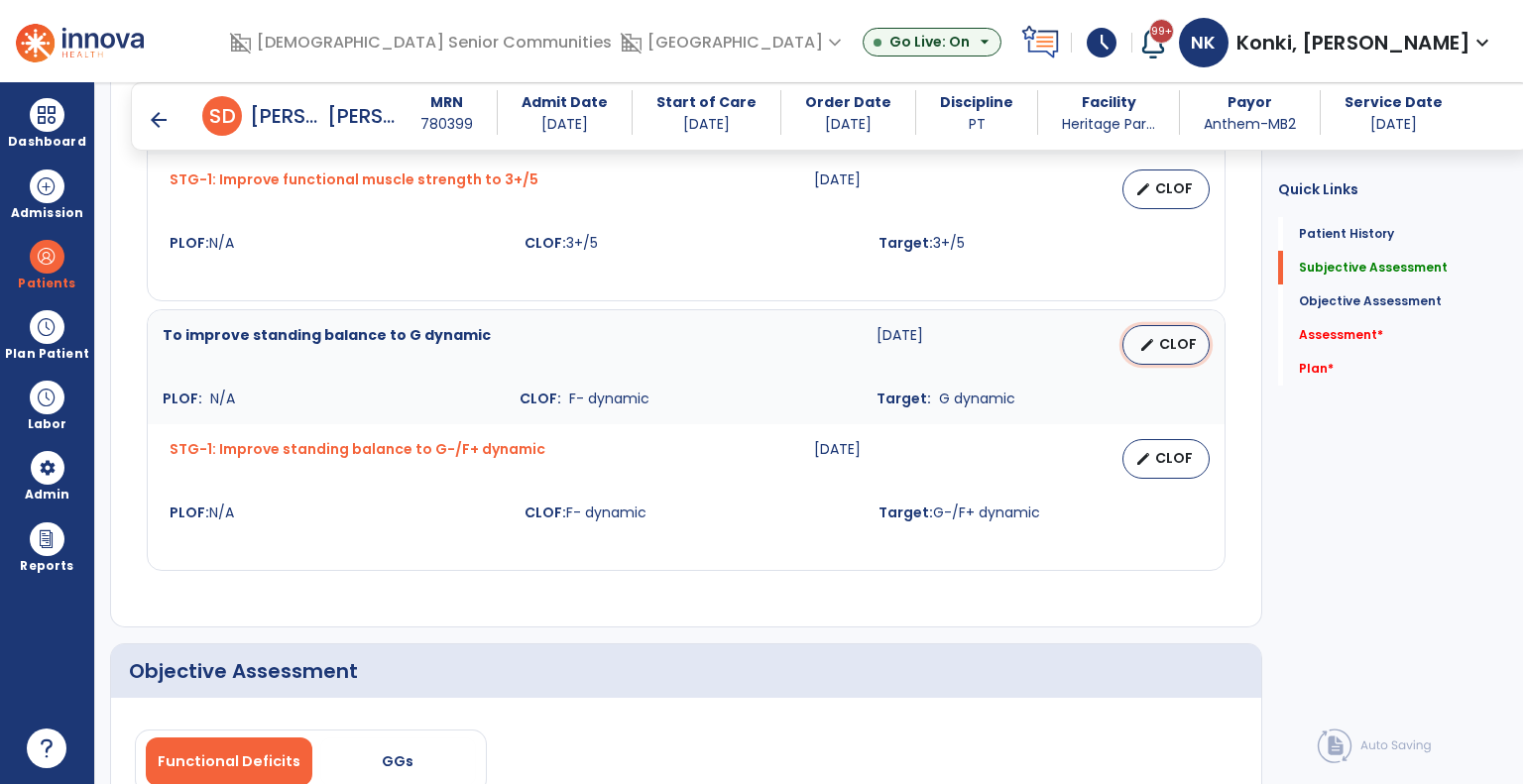 click on "CLOF" at bounding box center [1178, 344] 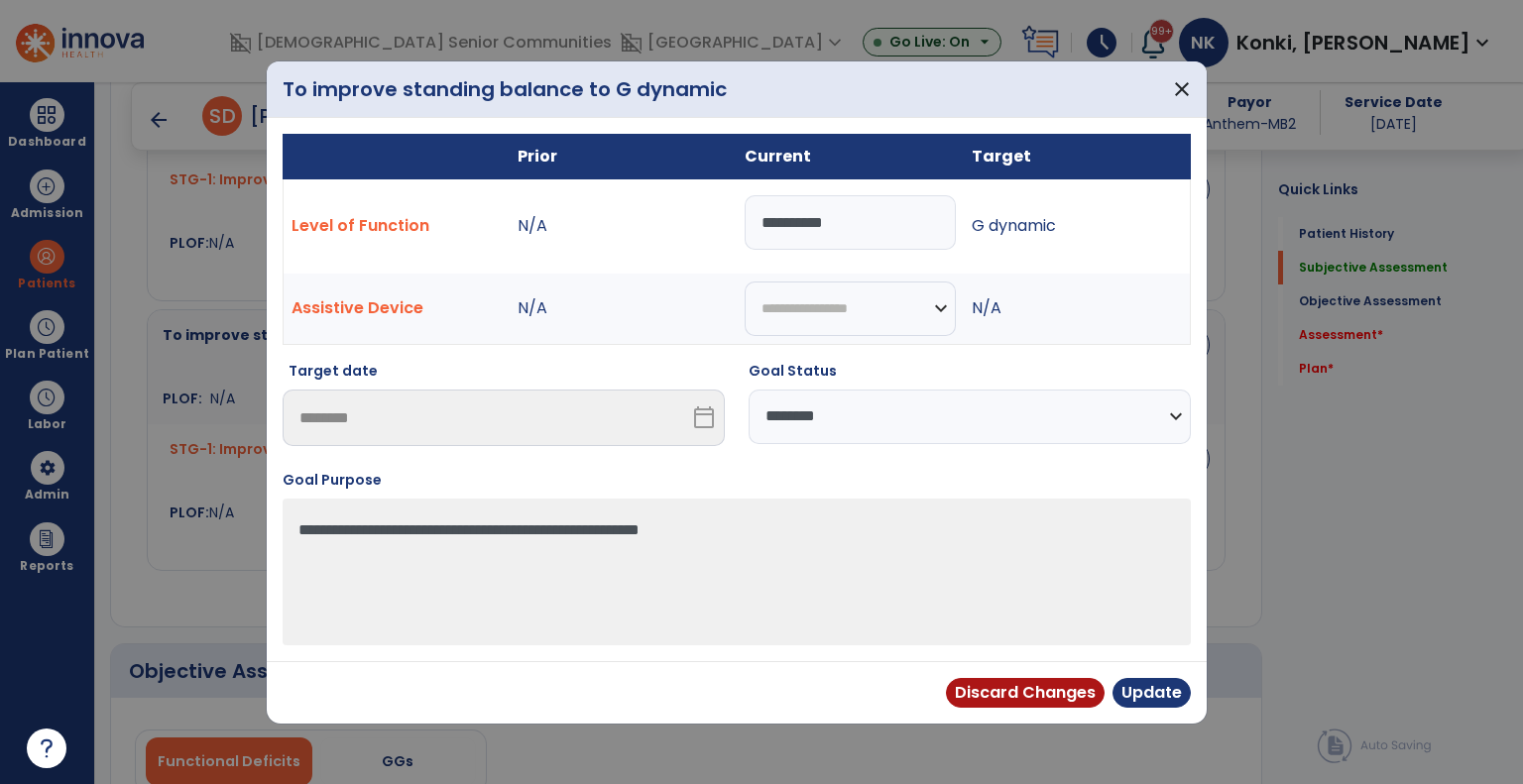 drag, startPoint x: 908, startPoint y: 236, endPoint x: 566, endPoint y: 158, distance: 350.78198 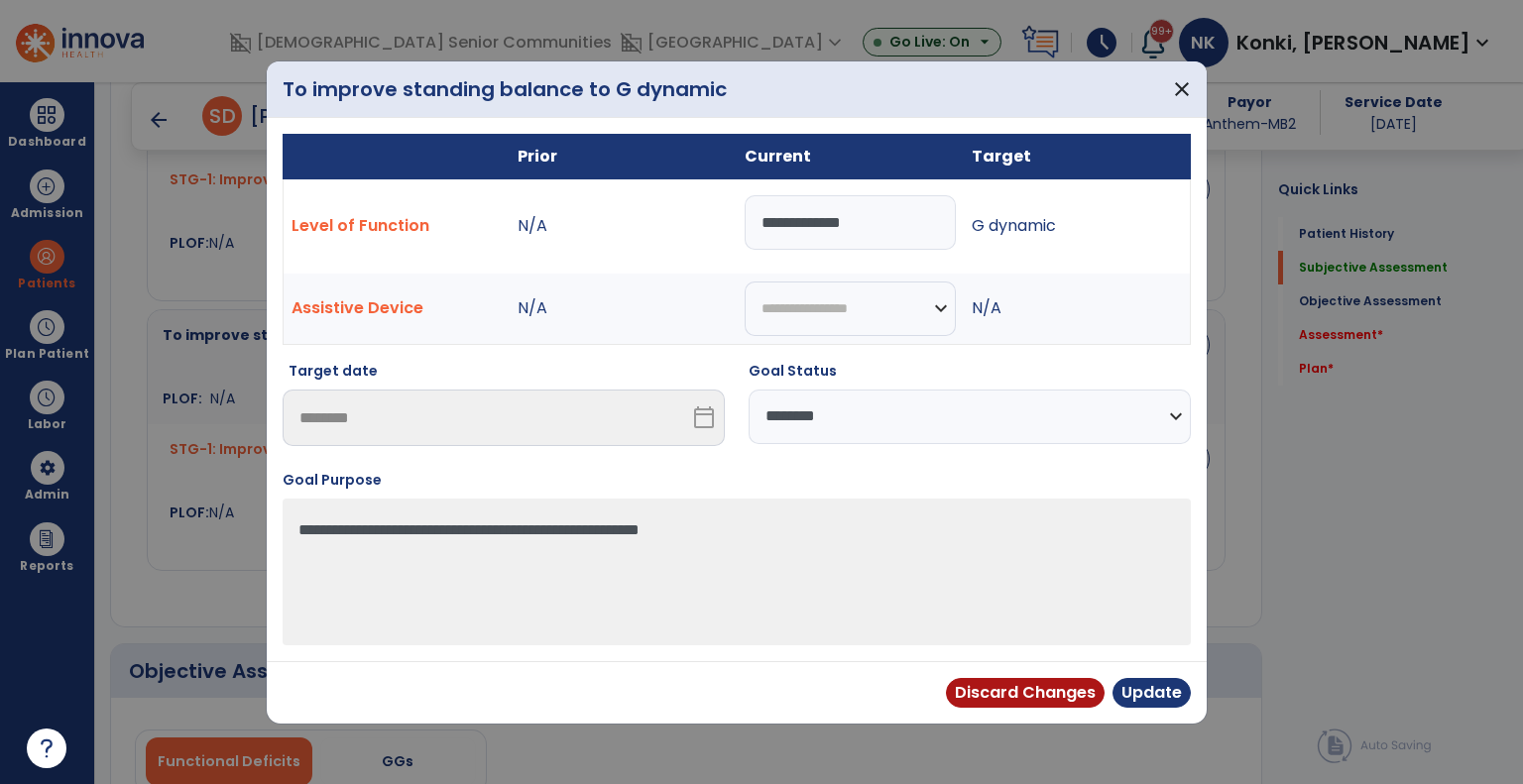 type on "**********" 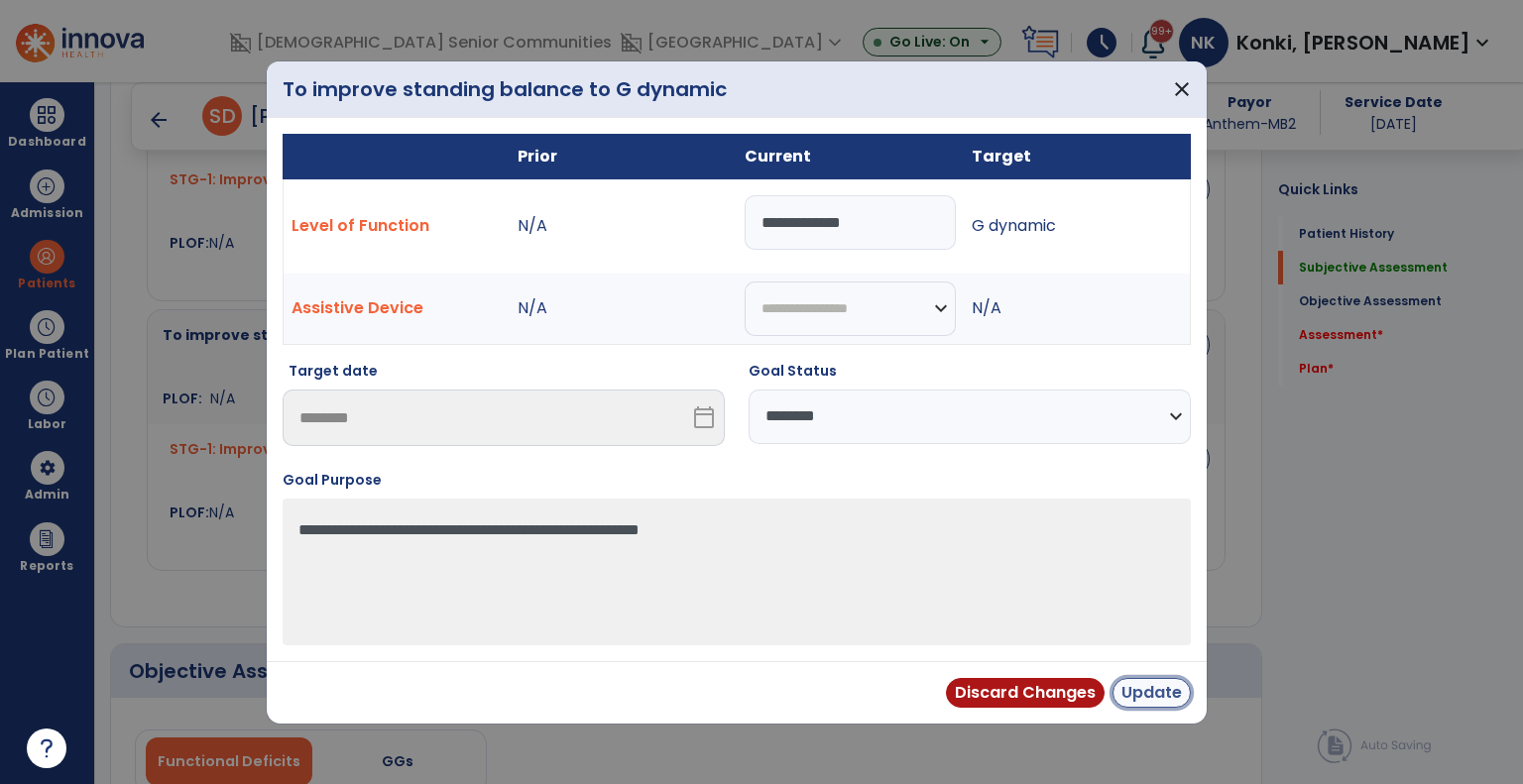 click on "Update" at bounding box center (1151, 693) 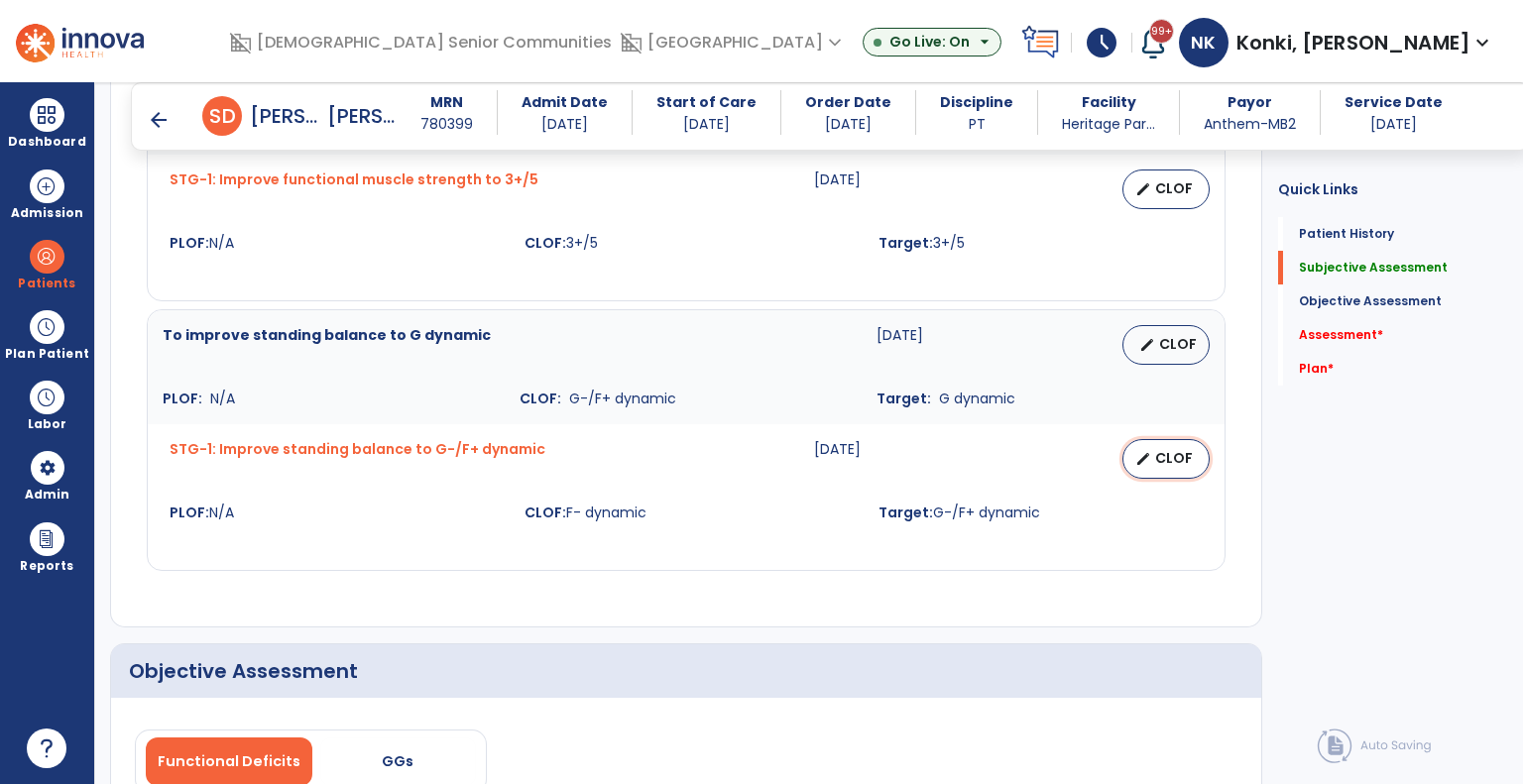 click on "edit   CLOF" at bounding box center (1166, 459) 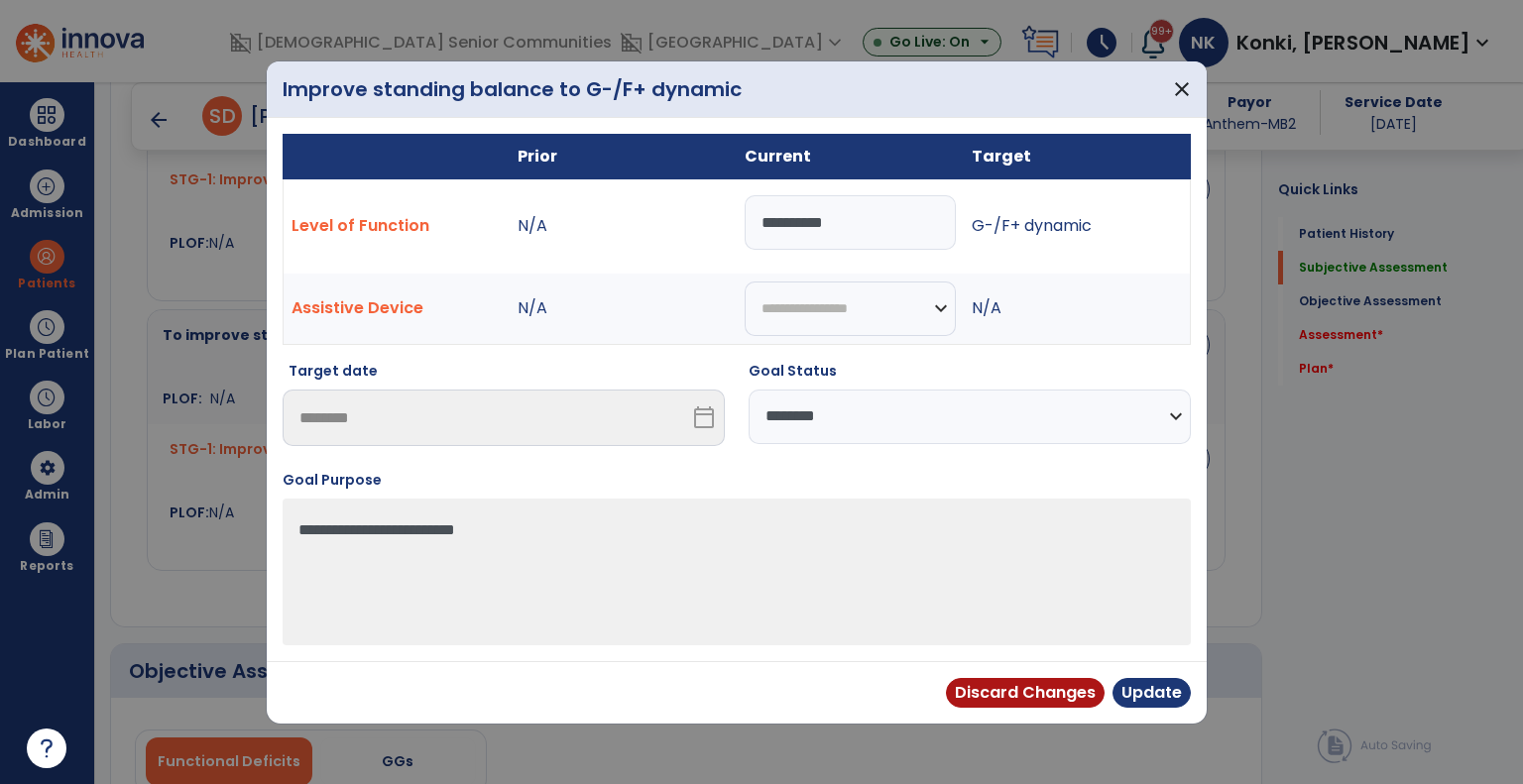 drag, startPoint x: 863, startPoint y: 209, endPoint x: 624, endPoint y: 159, distance: 244.17412 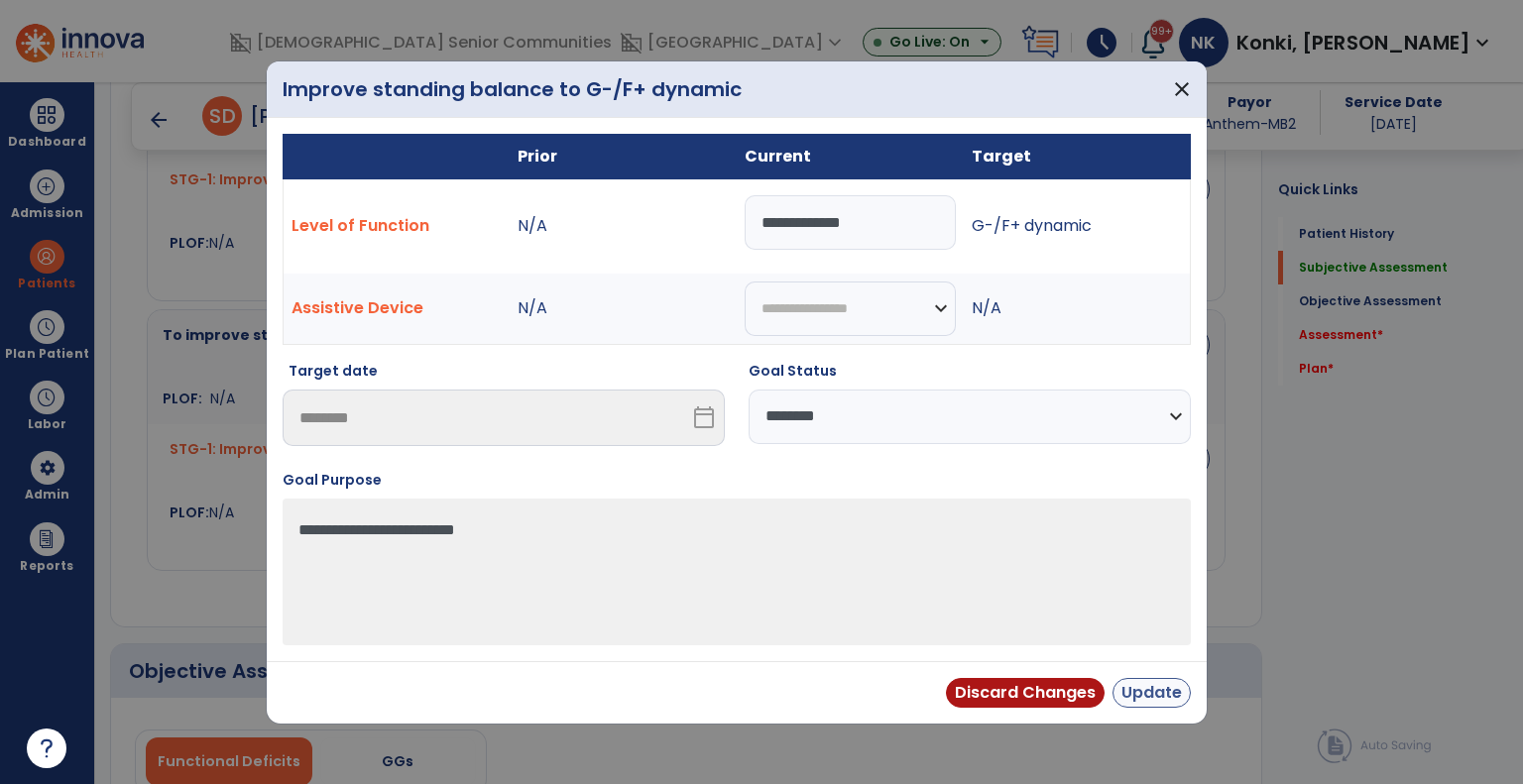 type on "**********" 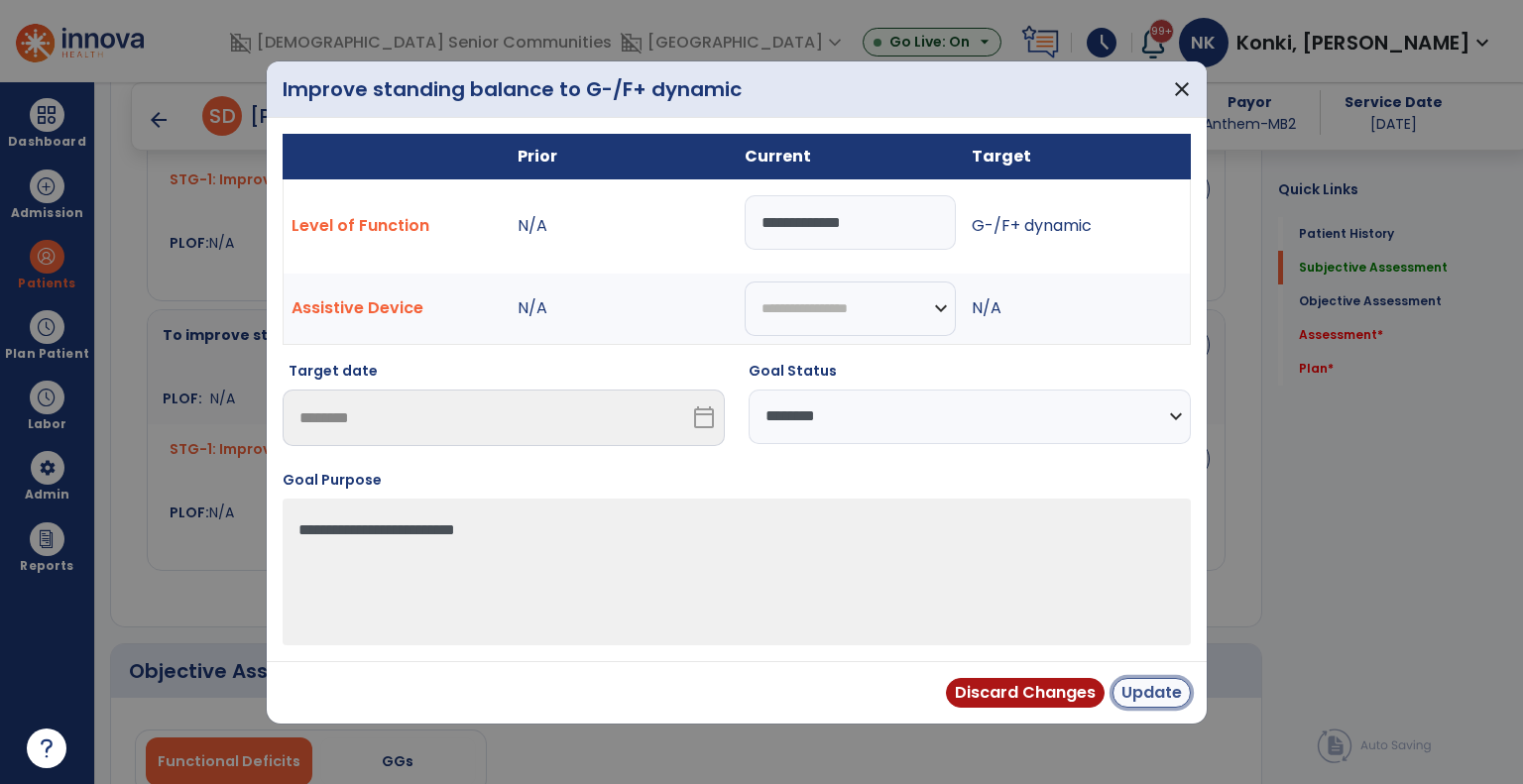 click on "Update" at bounding box center [1151, 693] 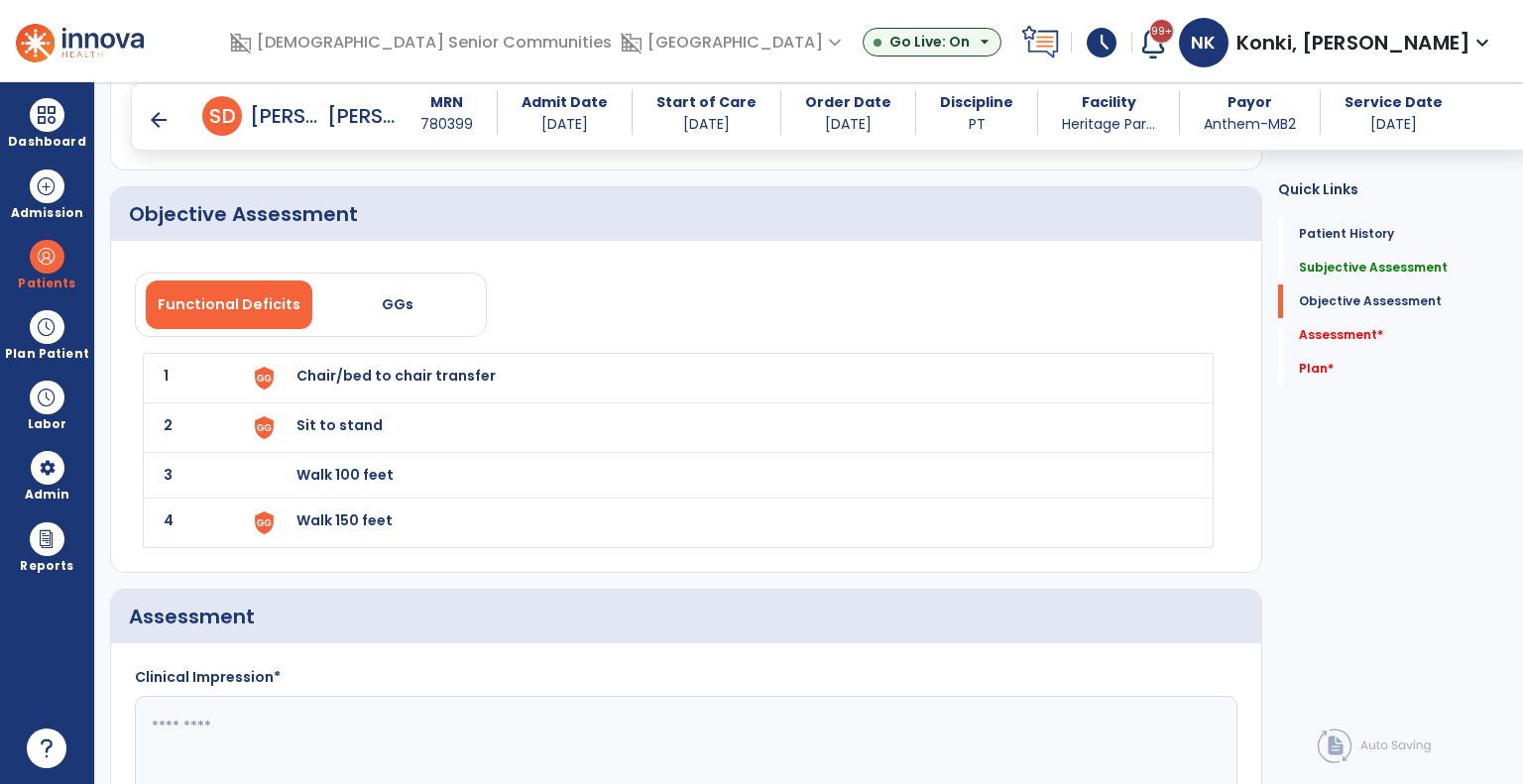 scroll, scrollTop: 3222, scrollLeft: 0, axis: vertical 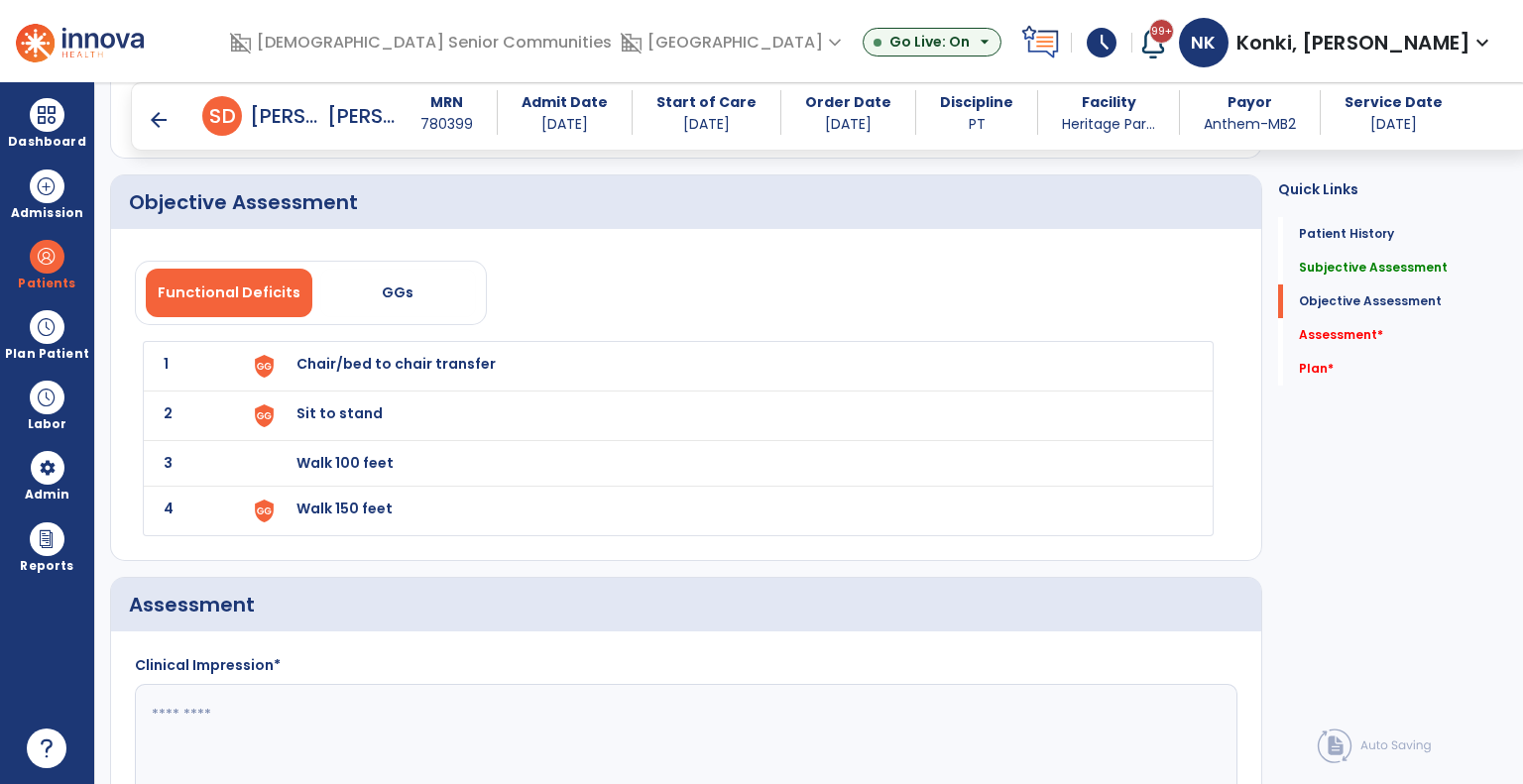 click on "Chair/bed to chair transfer" at bounding box center (722, 366) 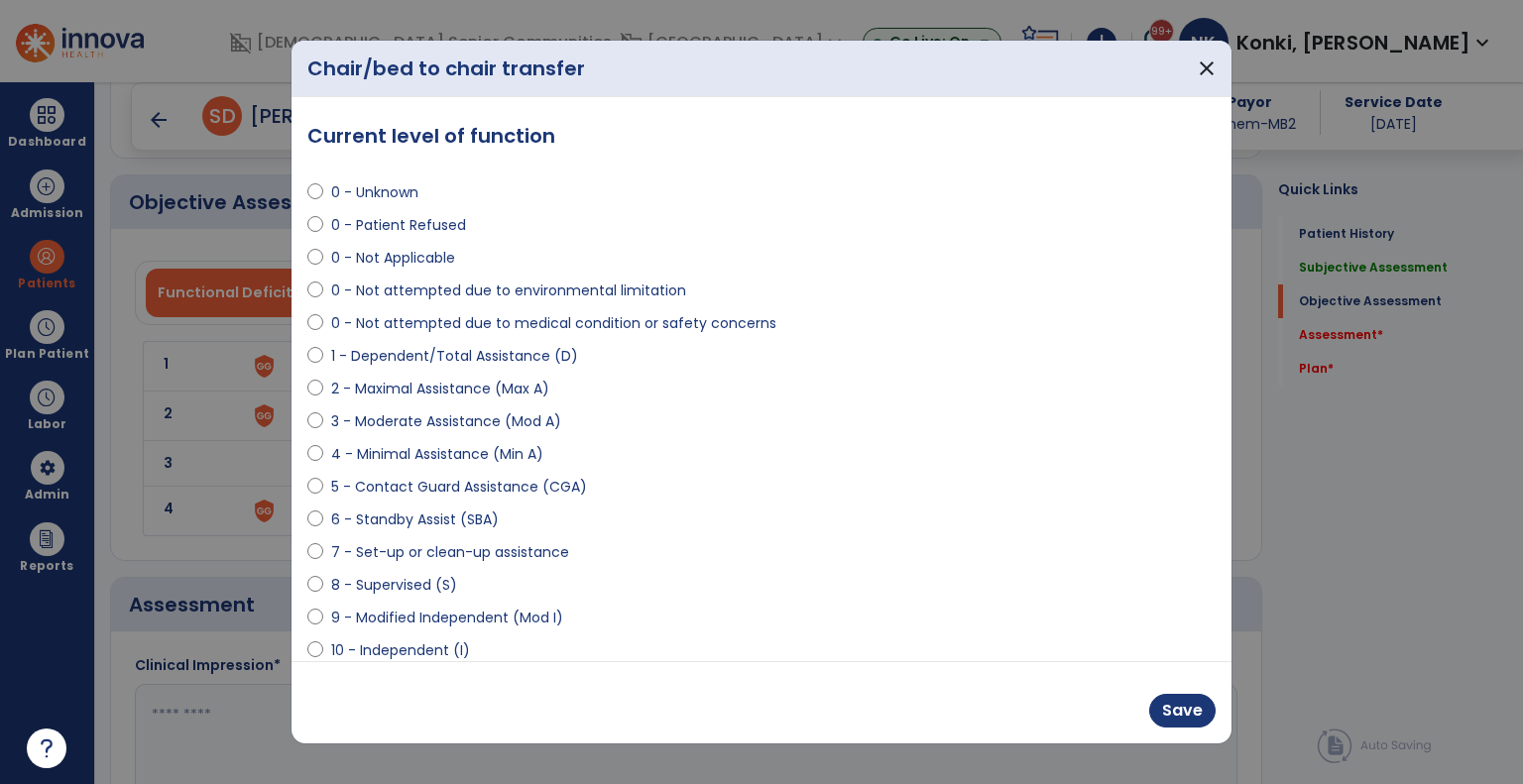click on "9 - Modified Independent (Mod I)" at bounding box center (447, 617) 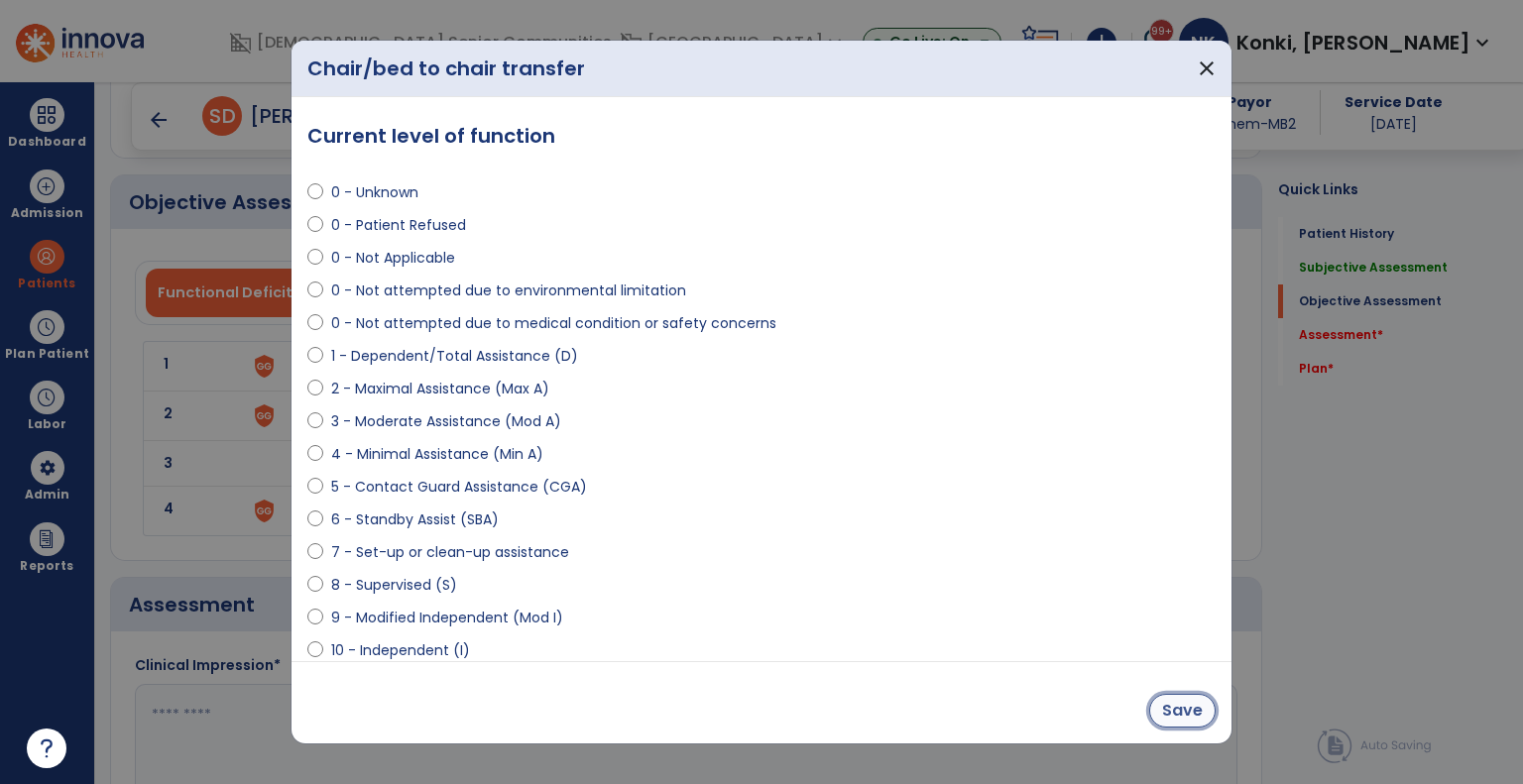 click on "Save" at bounding box center [1182, 711] 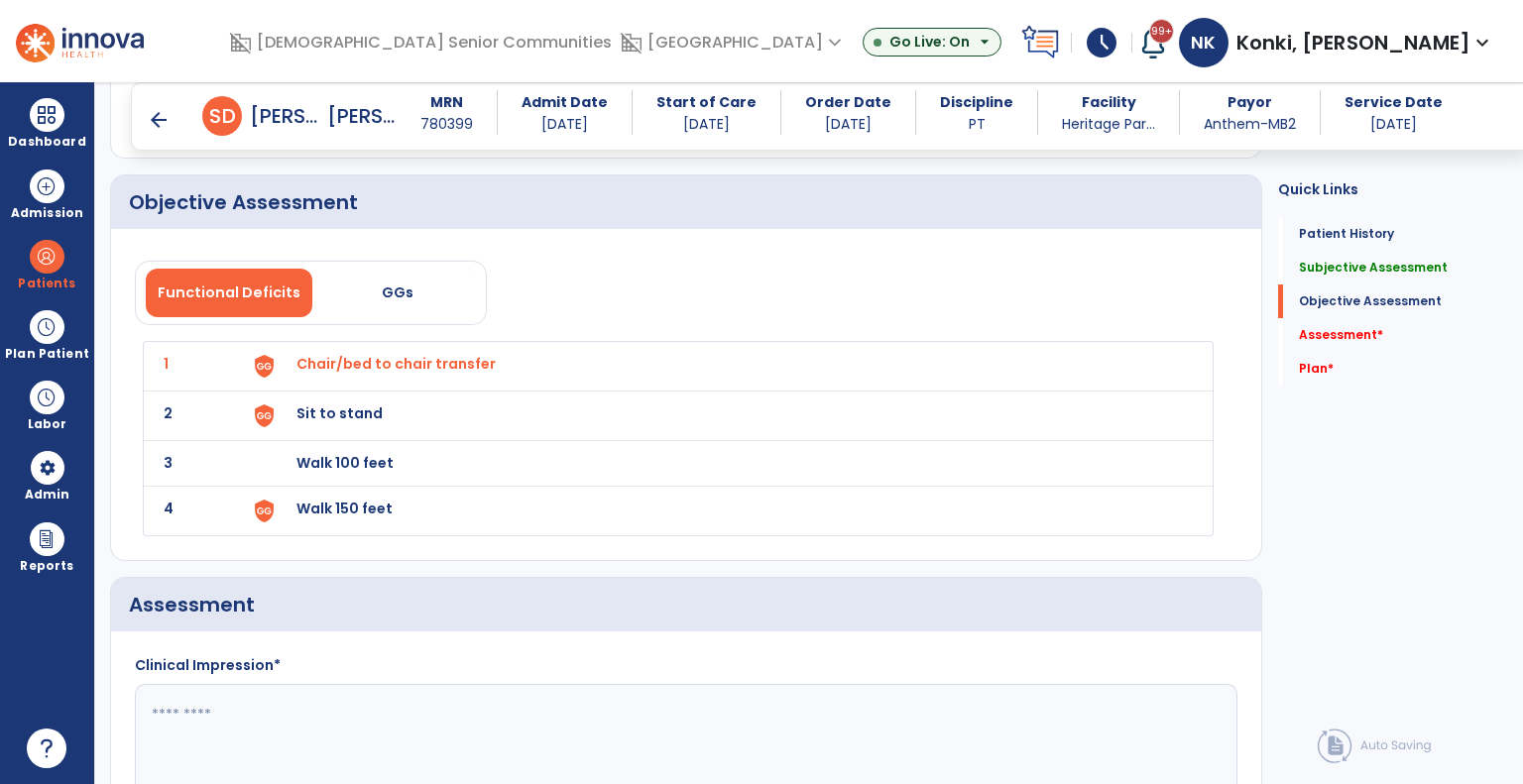 click on "Sit to stand" at bounding box center (722, 366) 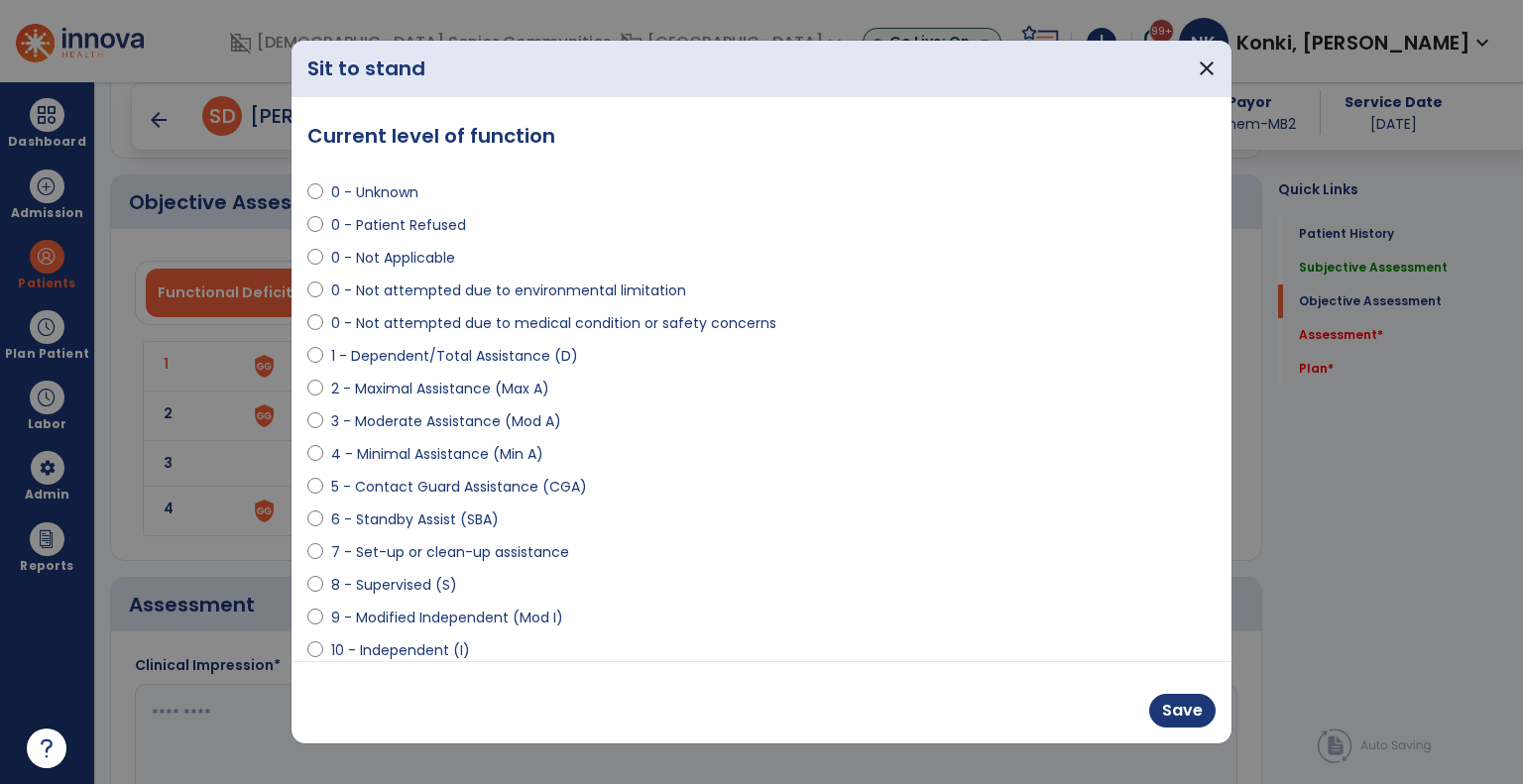 click on "9 - Modified Independent (Mod I)" at bounding box center (447, 617) 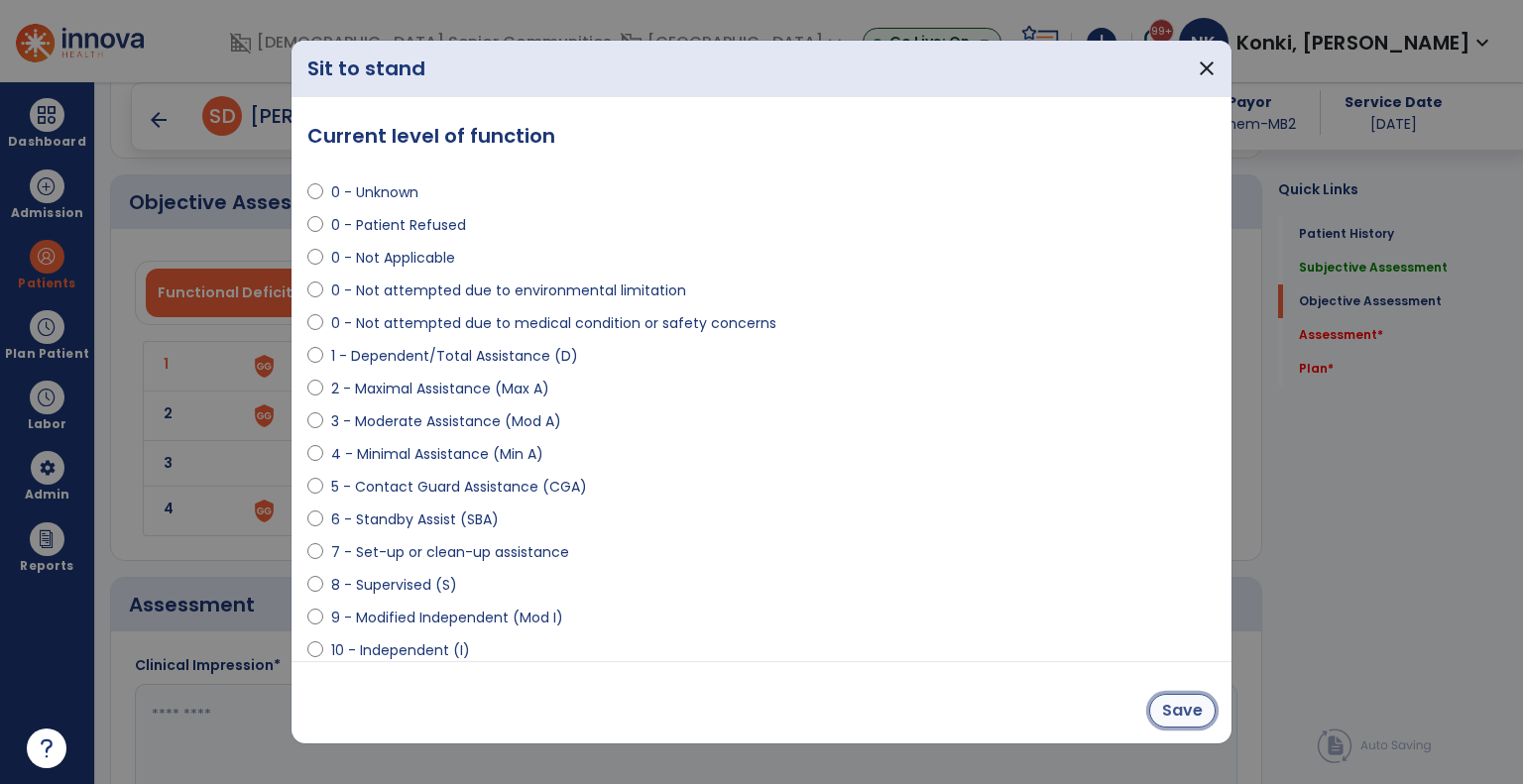 click on "Save" at bounding box center (1182, 711) 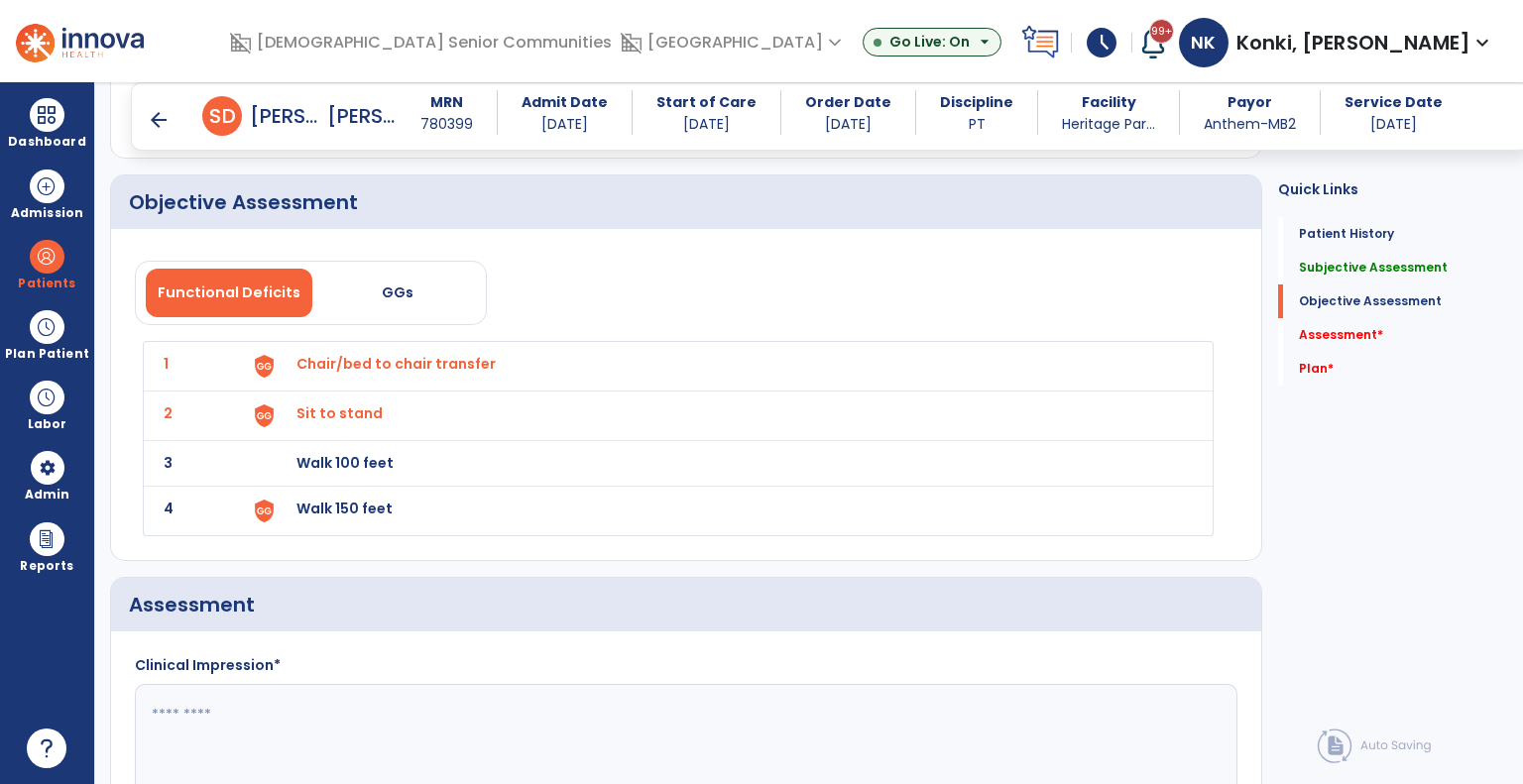 click on "Walk 100 feet" at bounding box center [722, 366] 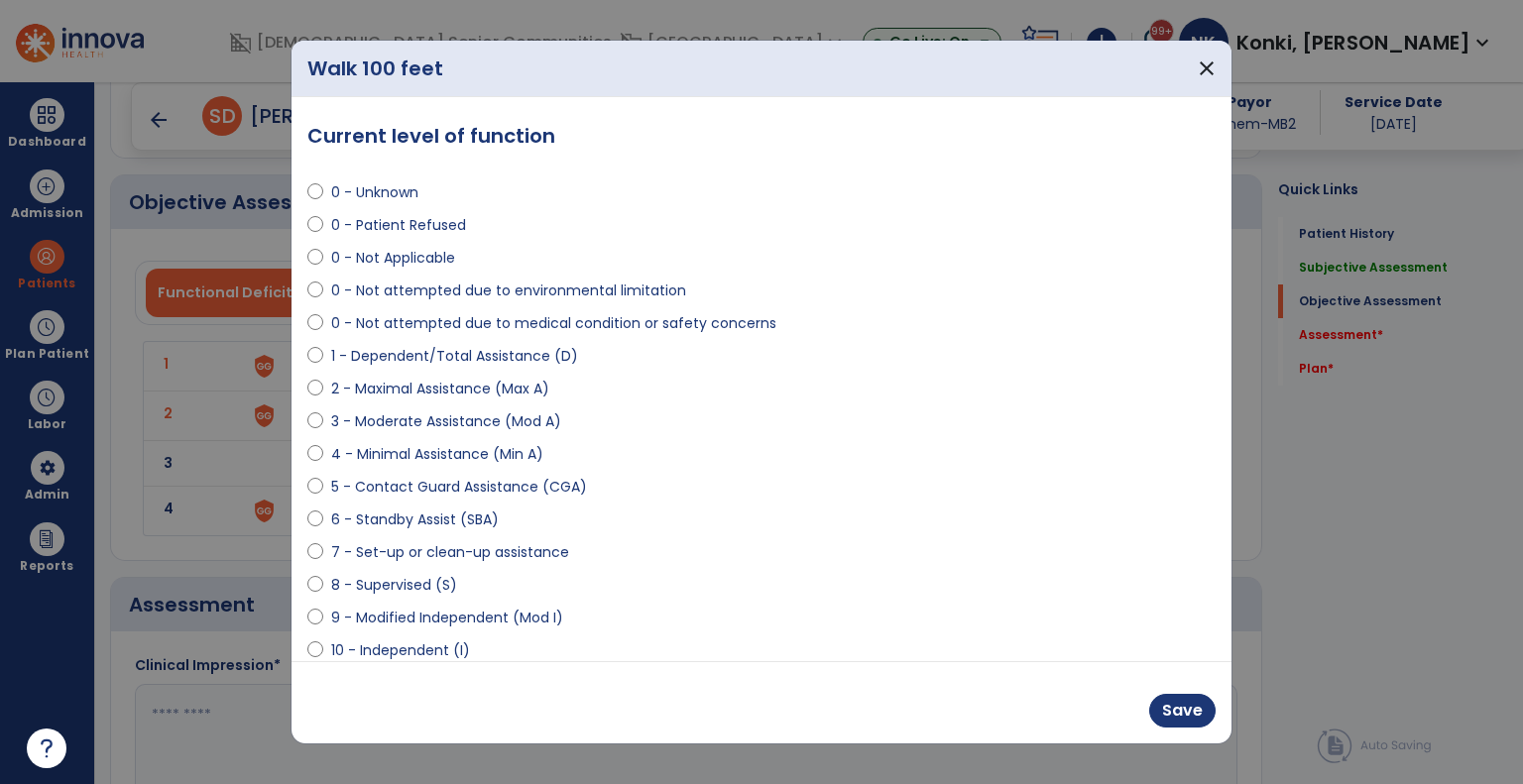 click on "10 - Independent (I)" at bounding box center (401, 650) 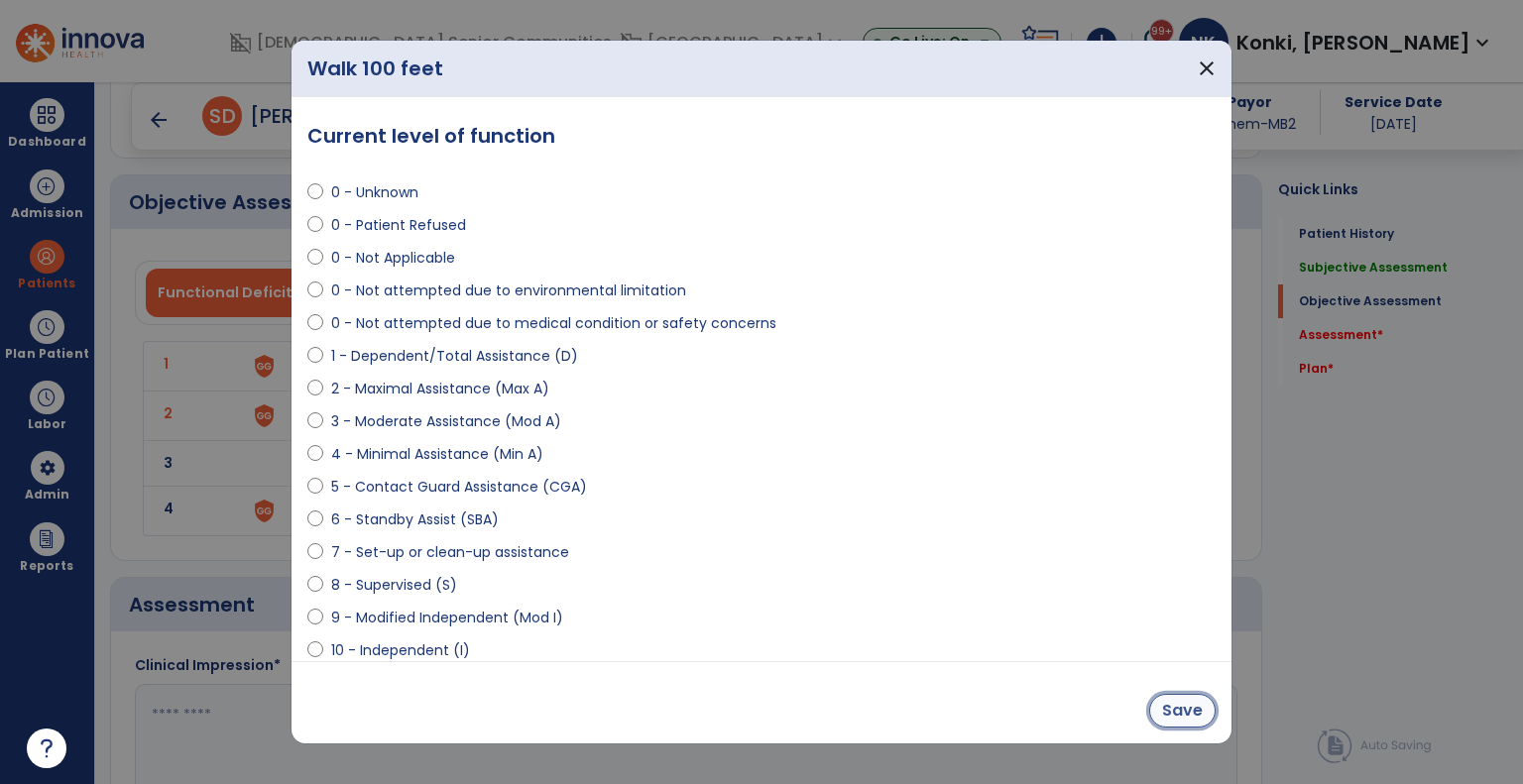 click on "Save" at bounding box center (1182, 711) 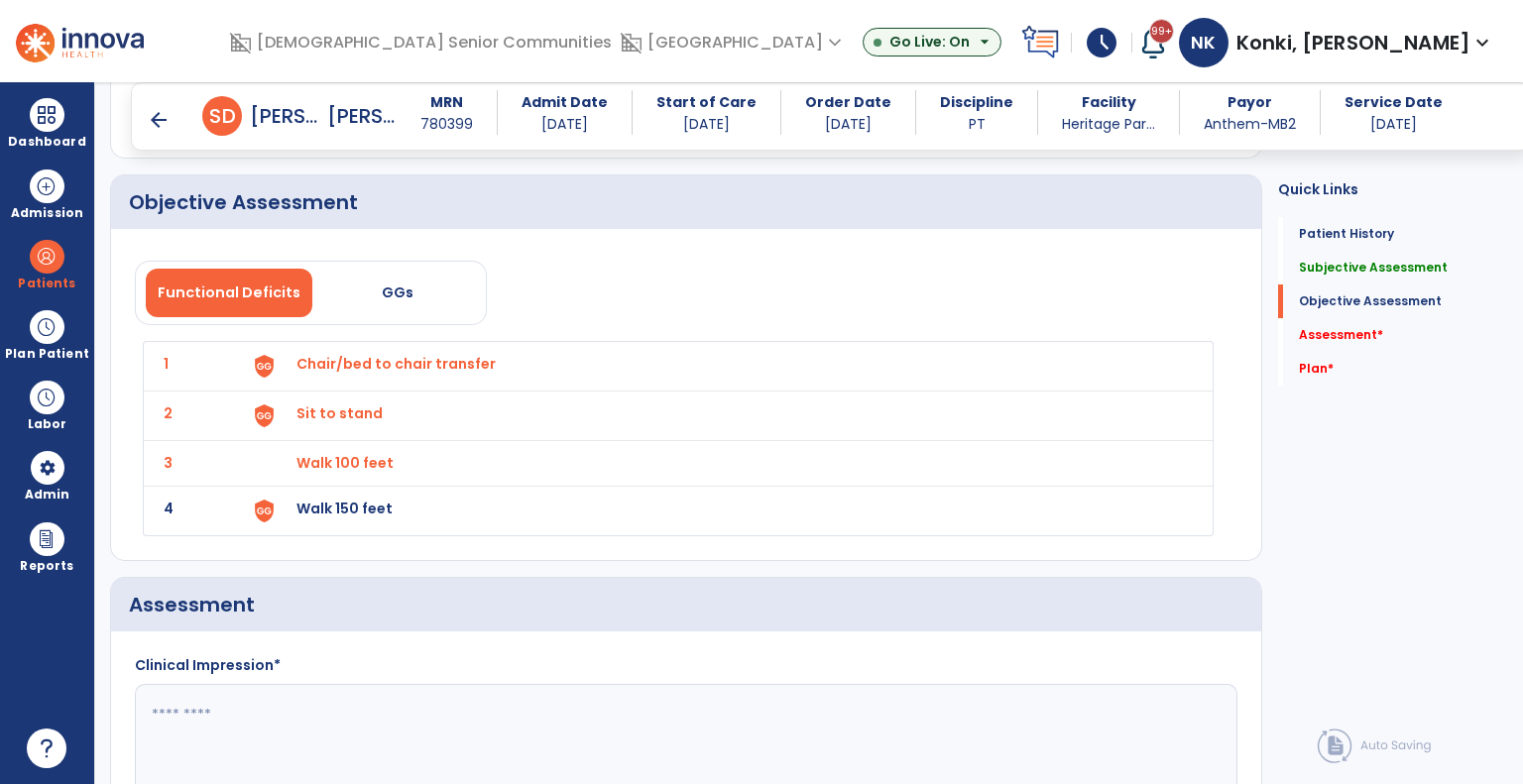 drag, startPoint x: 419, startPoint y: 483, endPoint x: 413, endPoint y: 500, distance: 18.027756 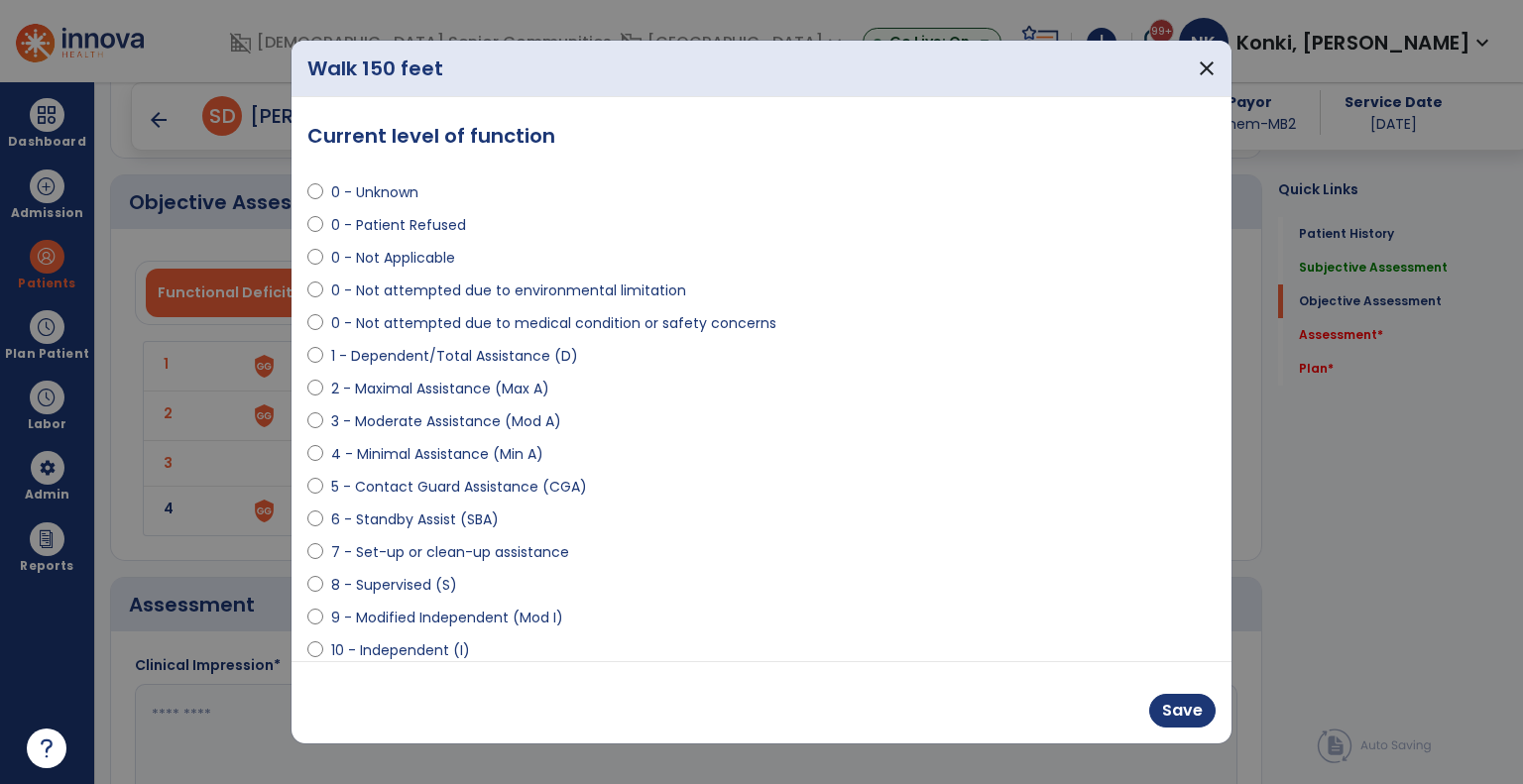 click on "5 - Contact Guard Assistance (CGA)" at bounding box center (762, 491) 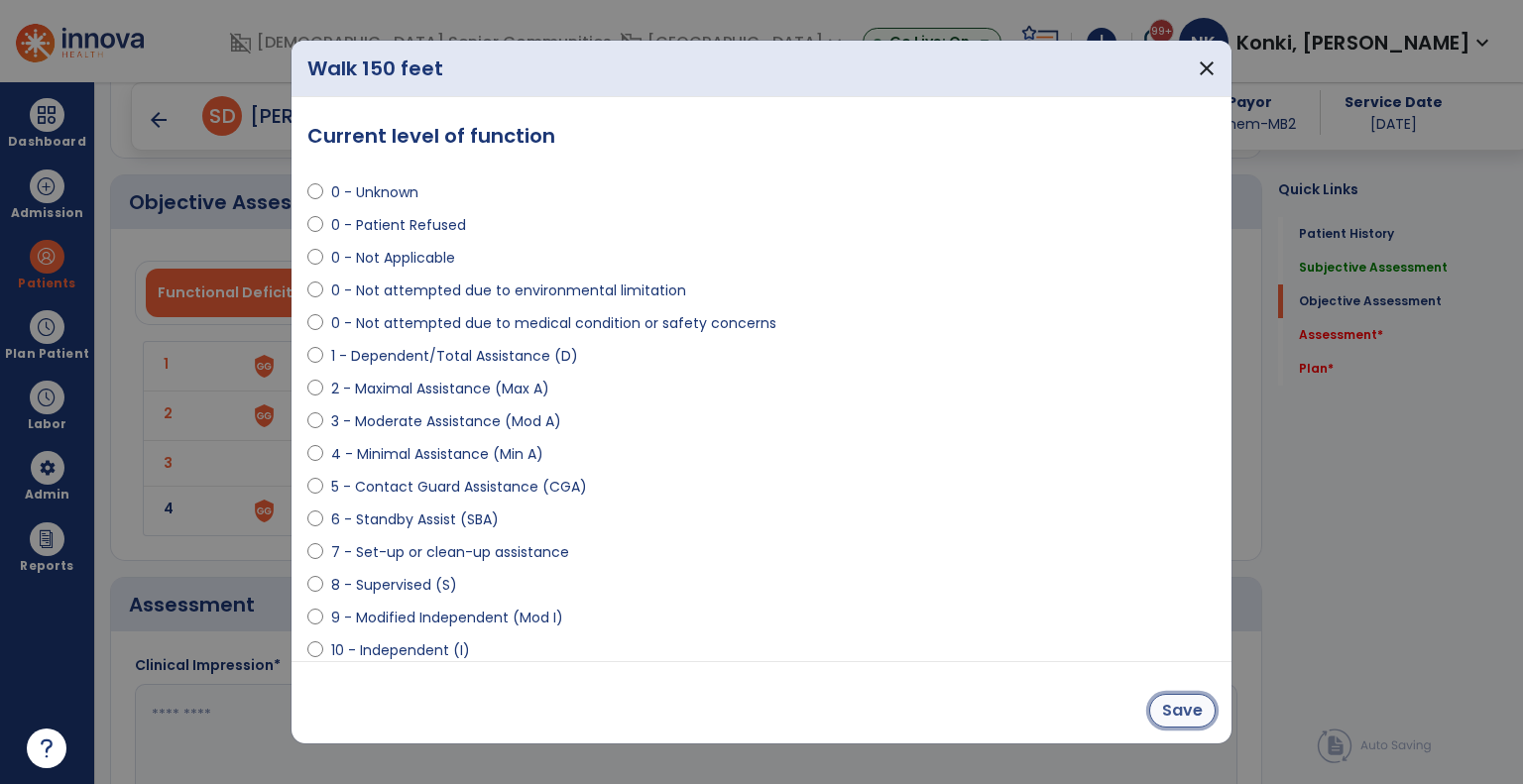 click on "Save" at bounding box center (1182, 711) 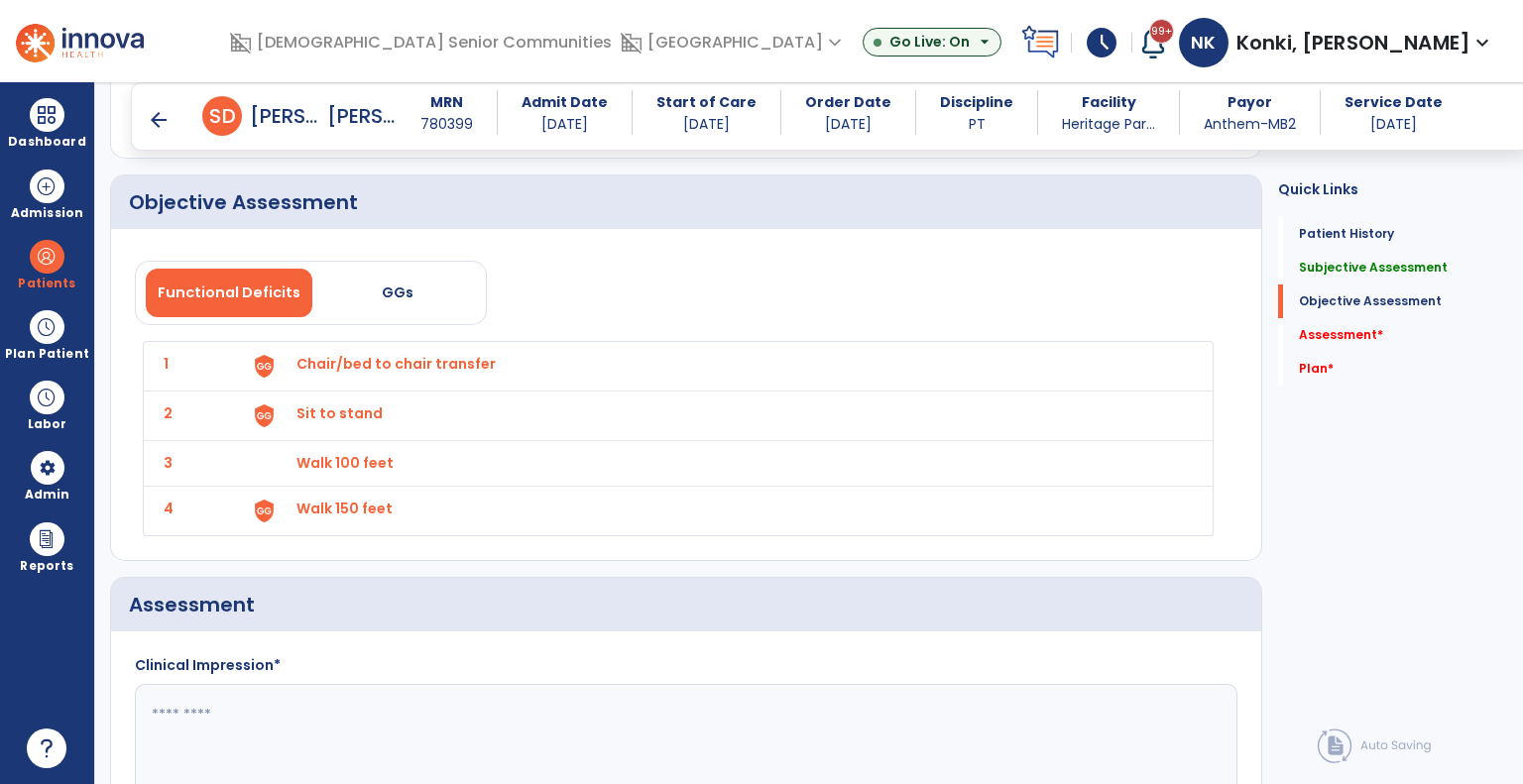 scroll, scrollTop: 3393, scrollLeft: 0, axis: vertical 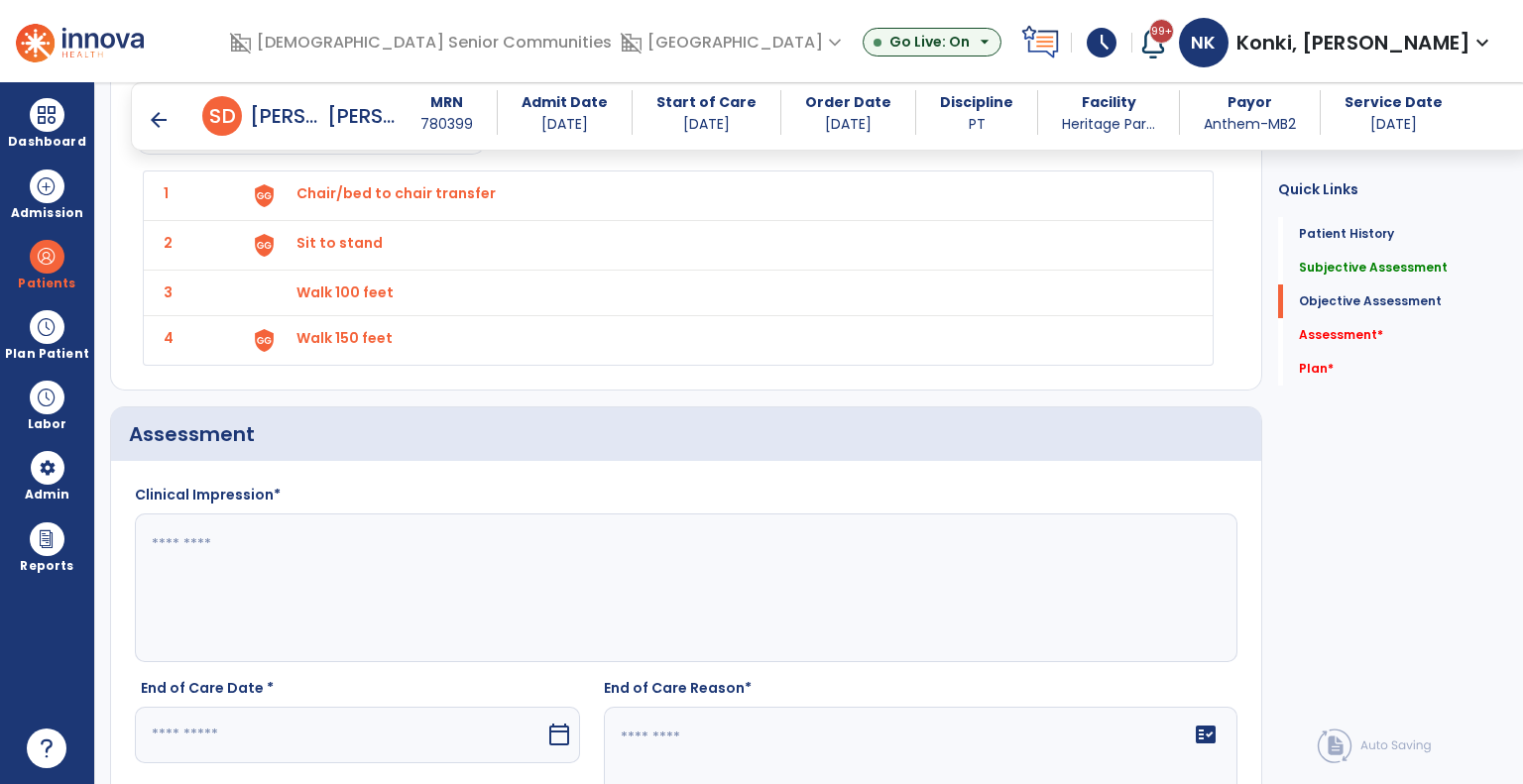 click 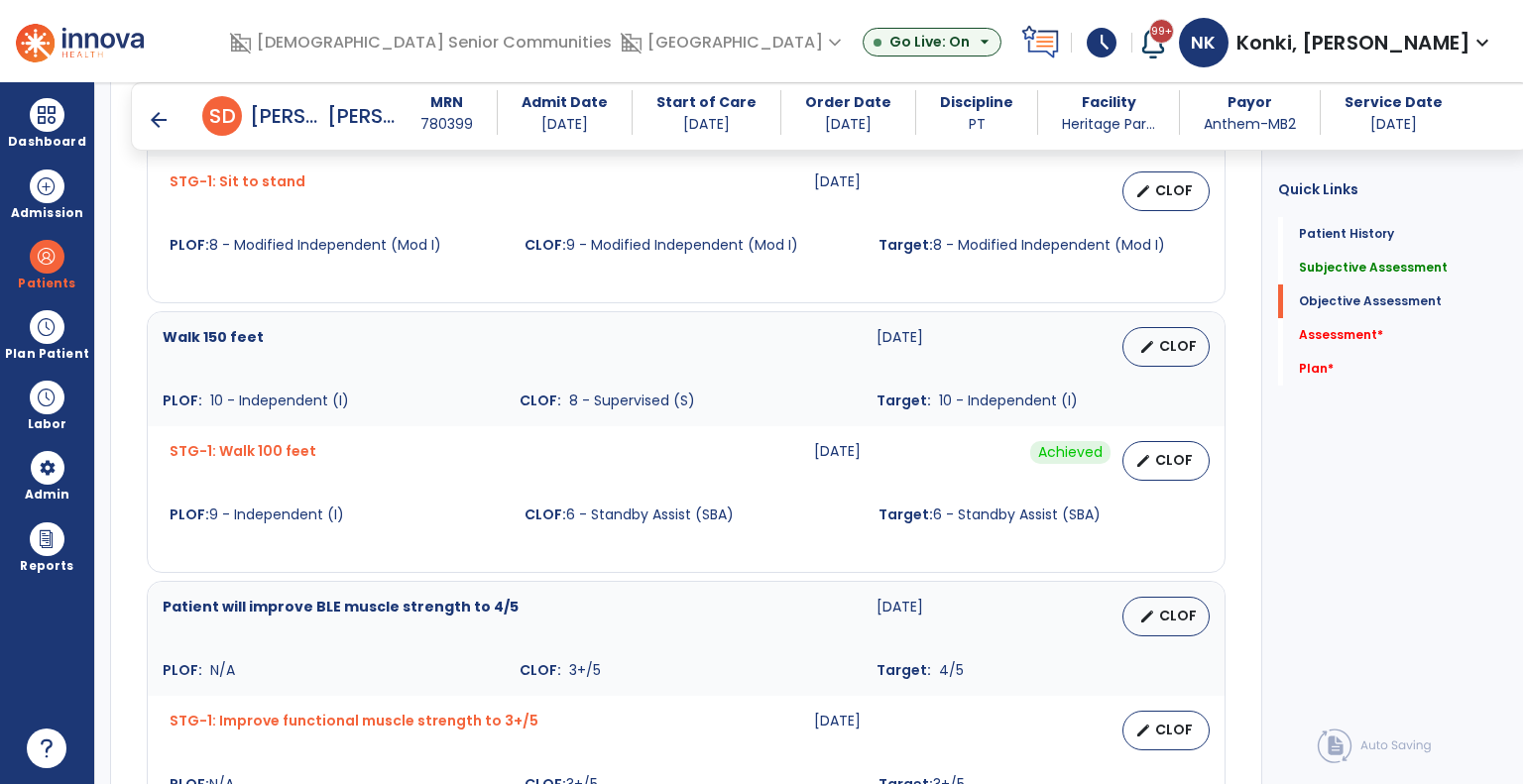 scroll, scrollTop: 1914, scrollLeft: 0, axis: vertical 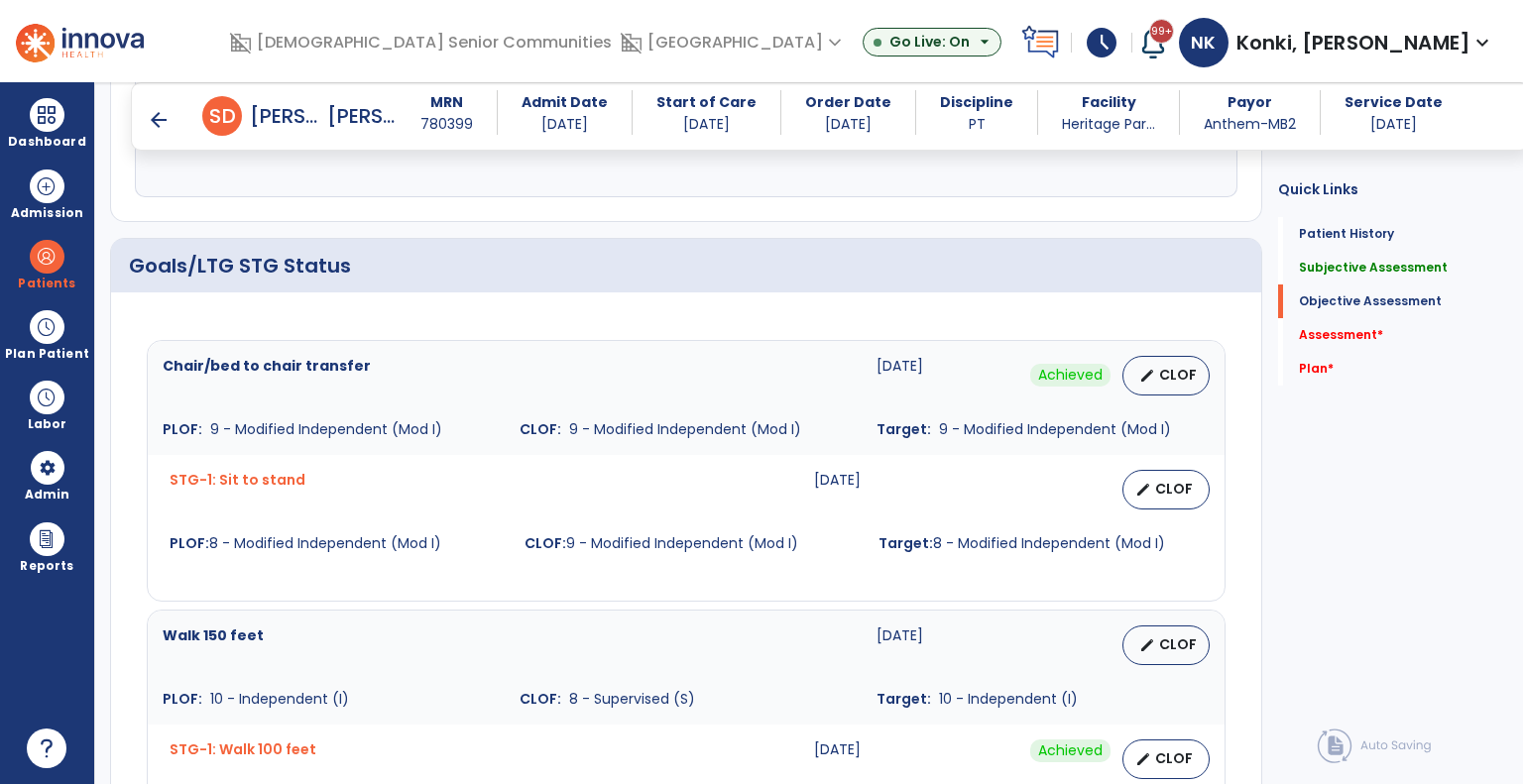 type on "**********" 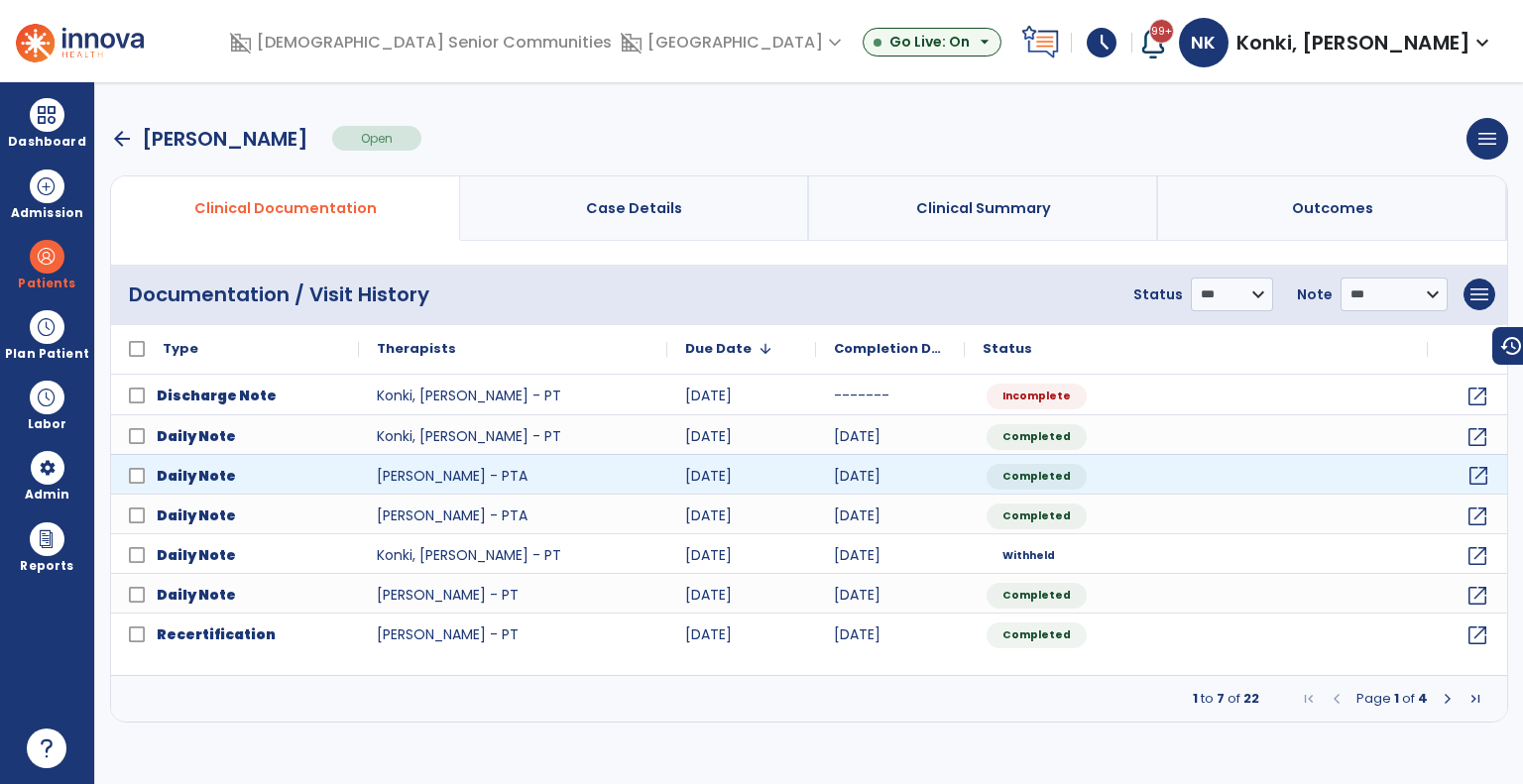 click on "open_in_new" 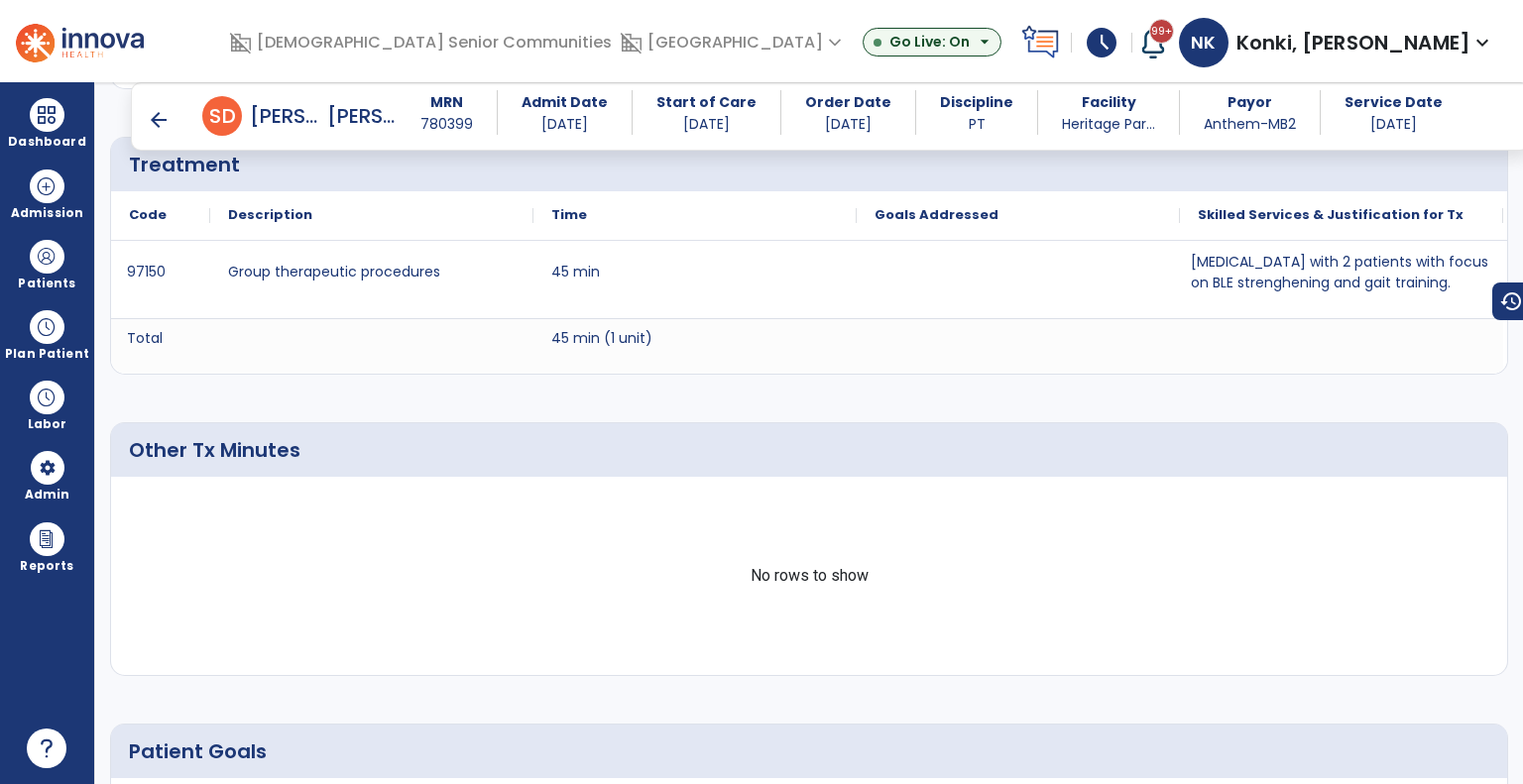 scroll, scrollTop: 3140, scrollLeft: 0, axis: vertical 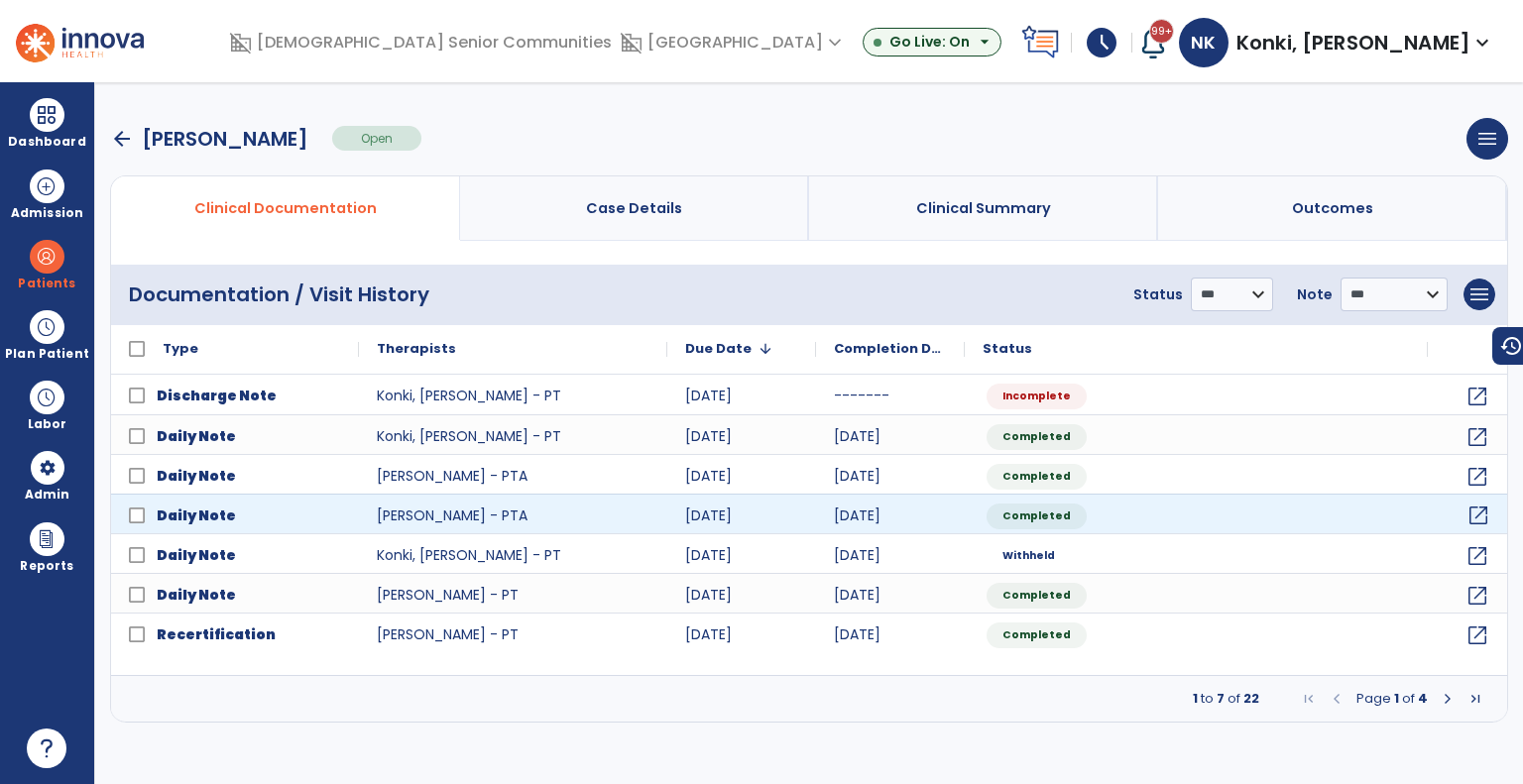 click on "open_in_new" 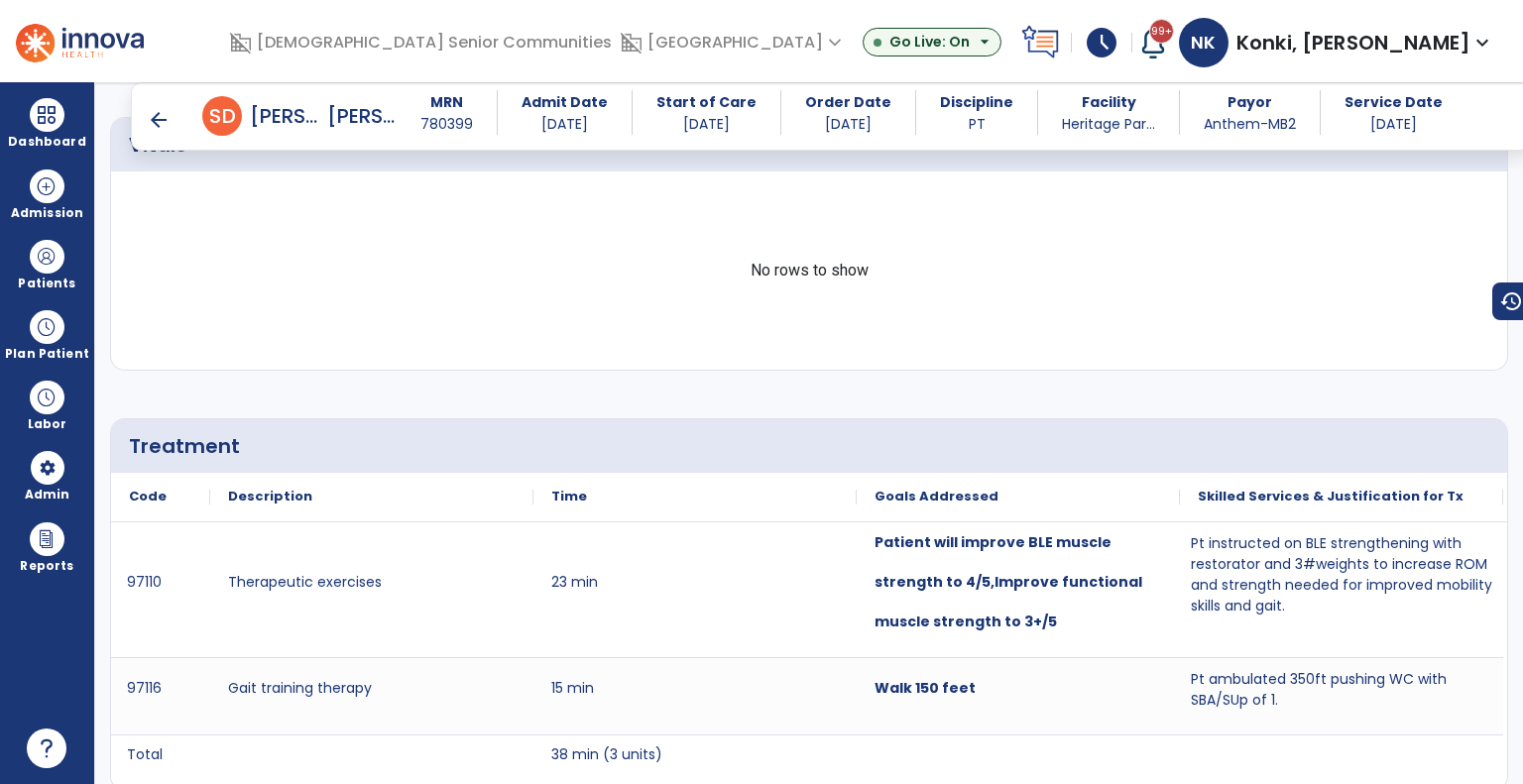 scroll, scrollTop: 2864, scrollLeft: 0, axis: vertical 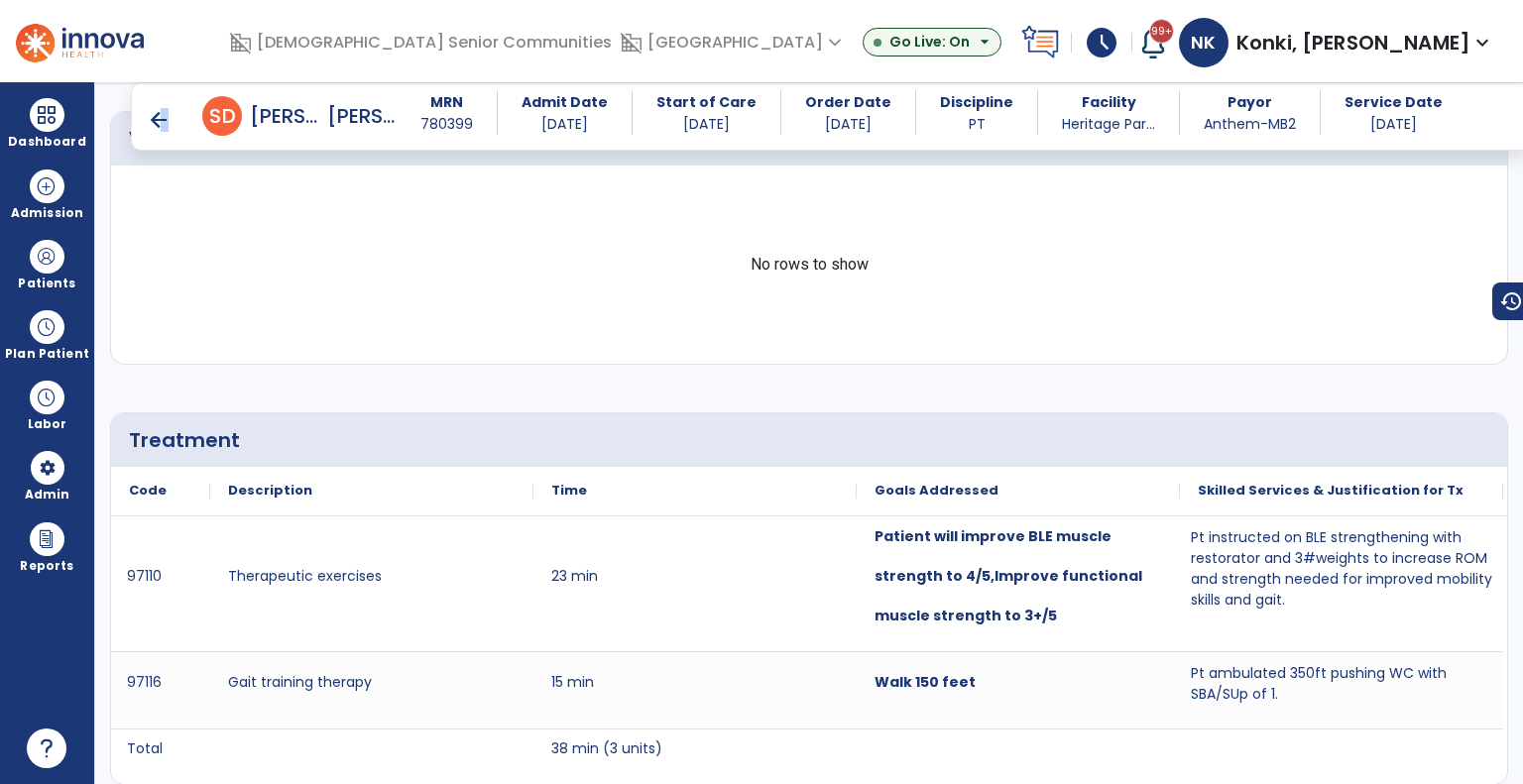 drag, startPoint x: 165, startPoint y: 106, endPoint x: 159, endPoint y: 116, distance: 11.661904 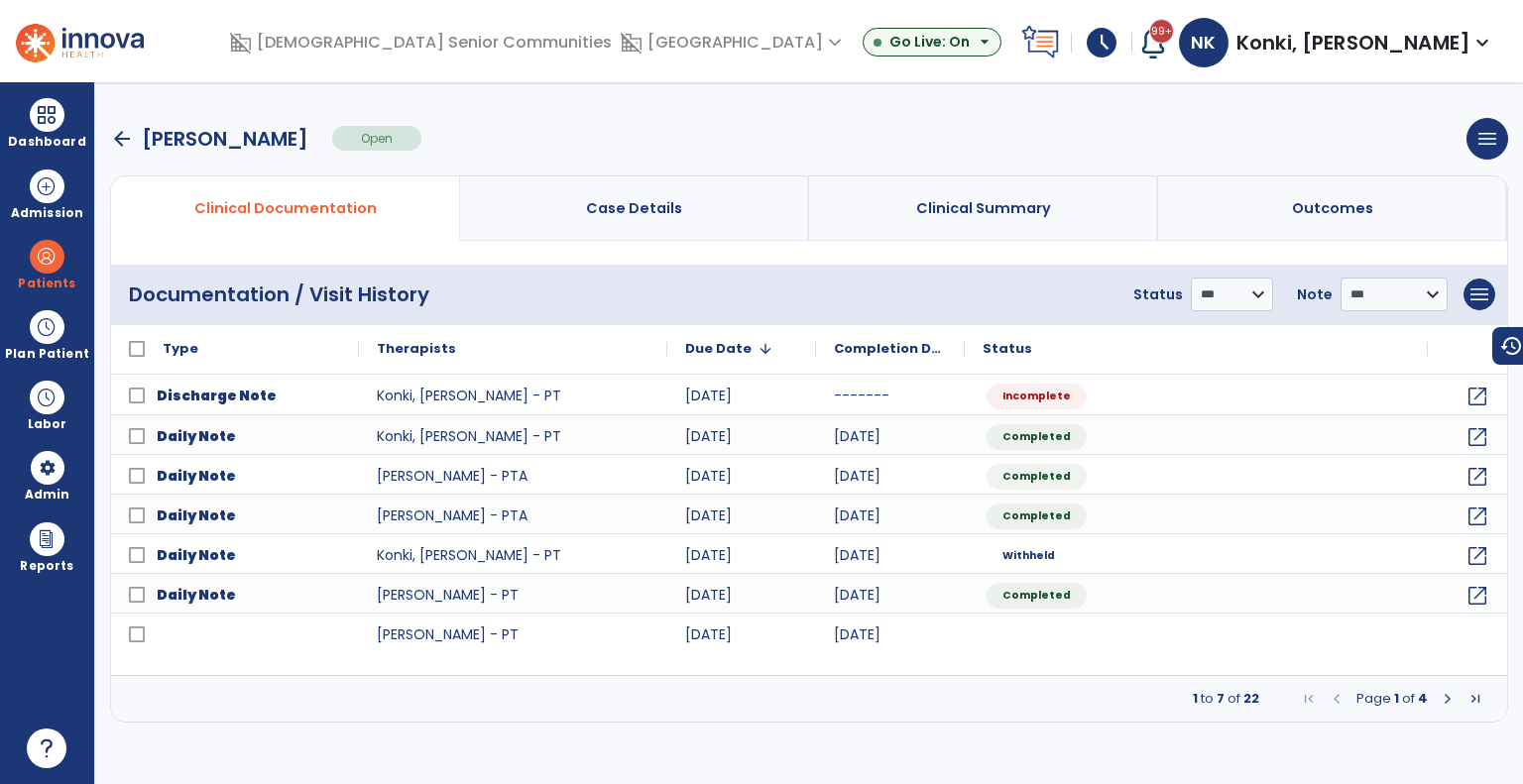 scroll, scrollTop: 0, scrollLeft: 0, axis: both 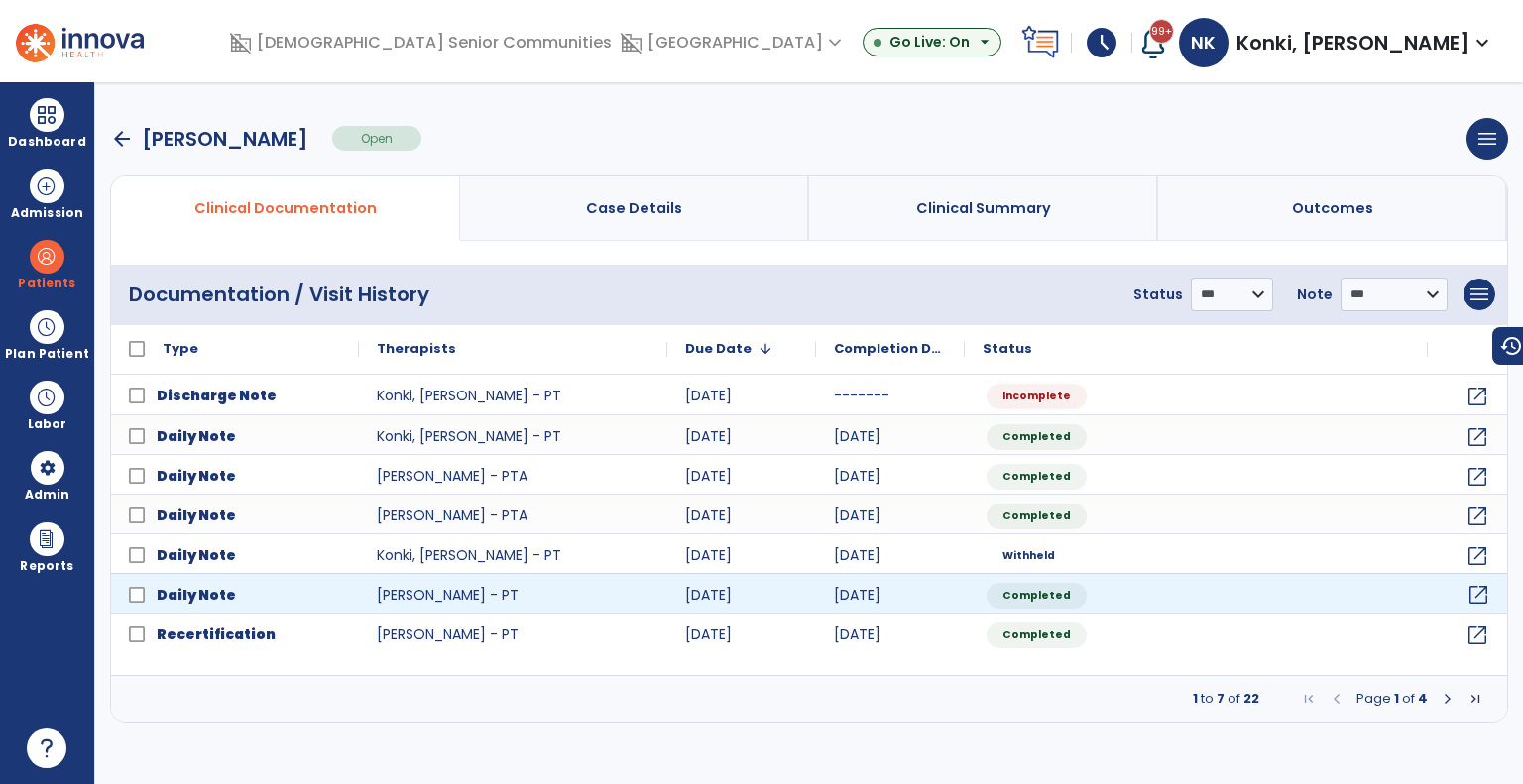 click on "open_in_new" 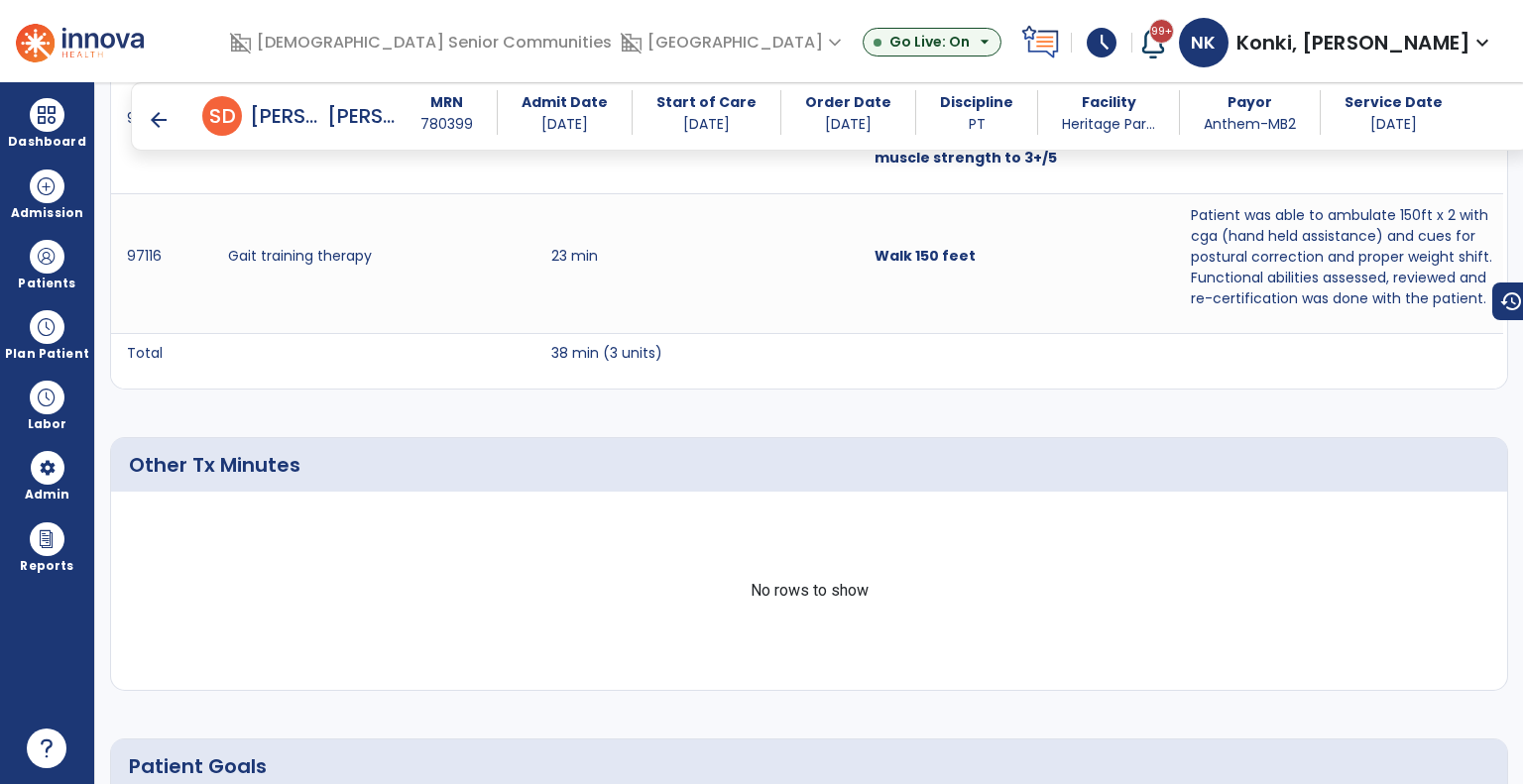 scroll, scrollTop: 3322, scrollLeft: 0, axis: vertical 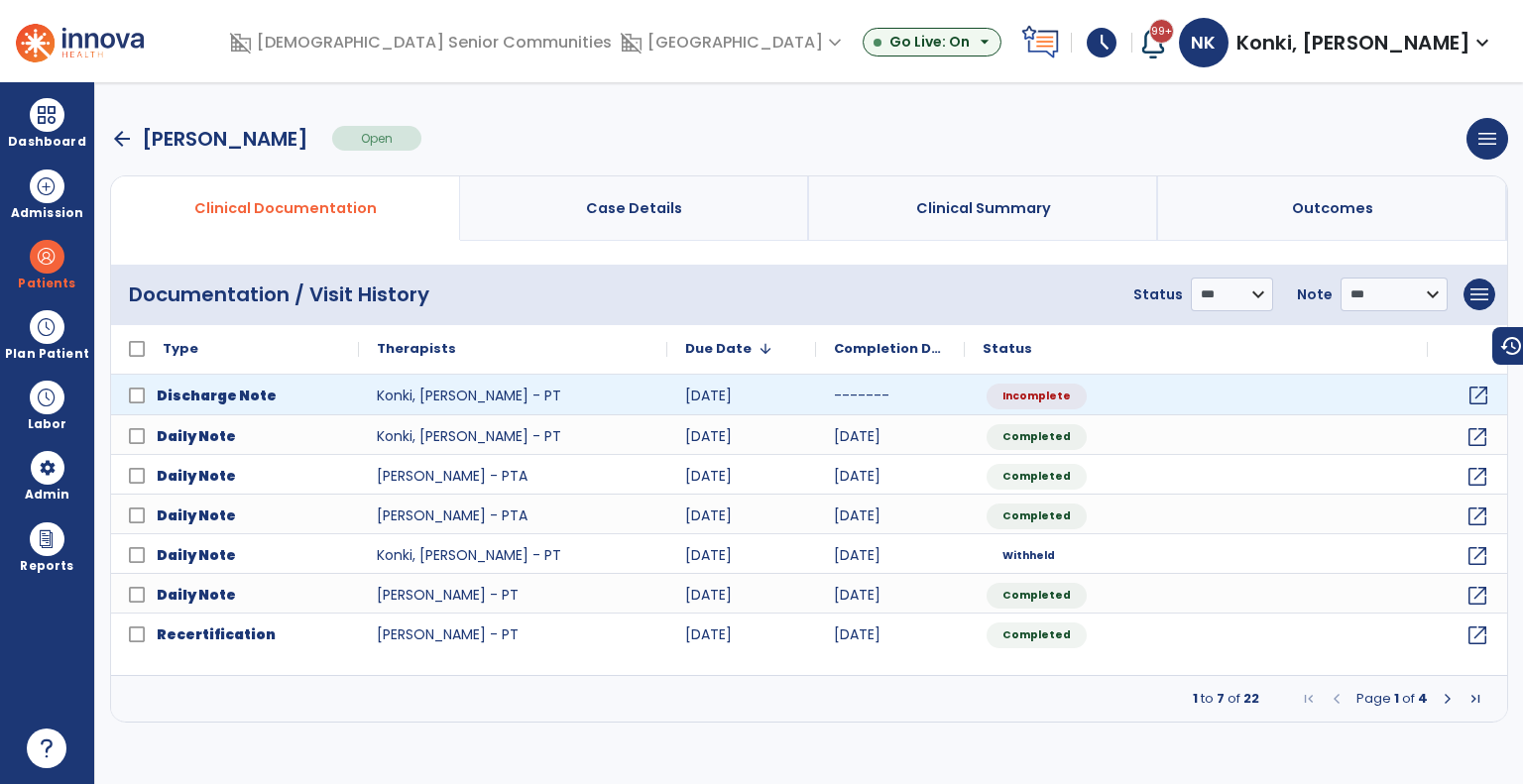 click on "open_in_new" 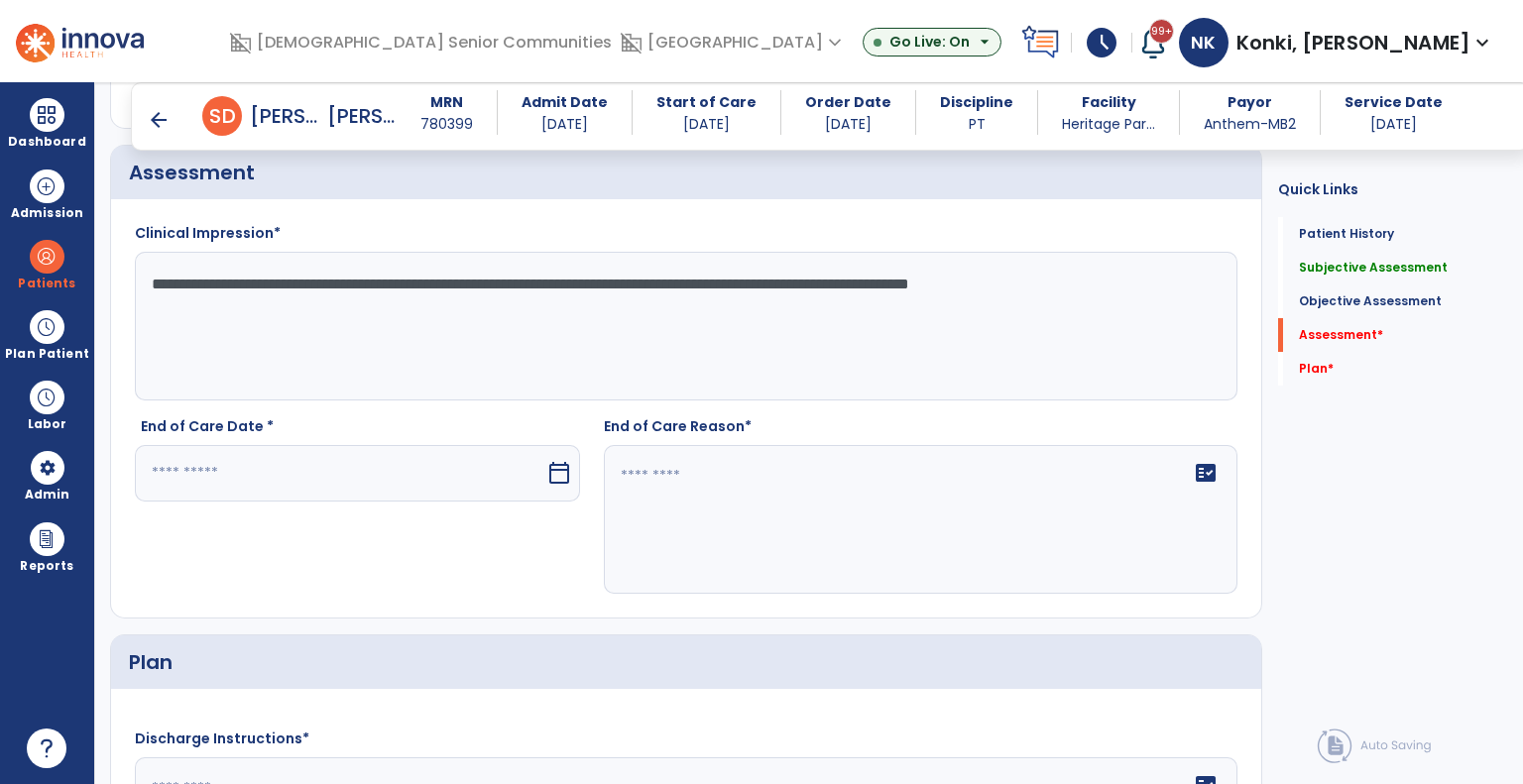 scroll, scrollTop: 3655, scrollLeft: 0, axis: vertical 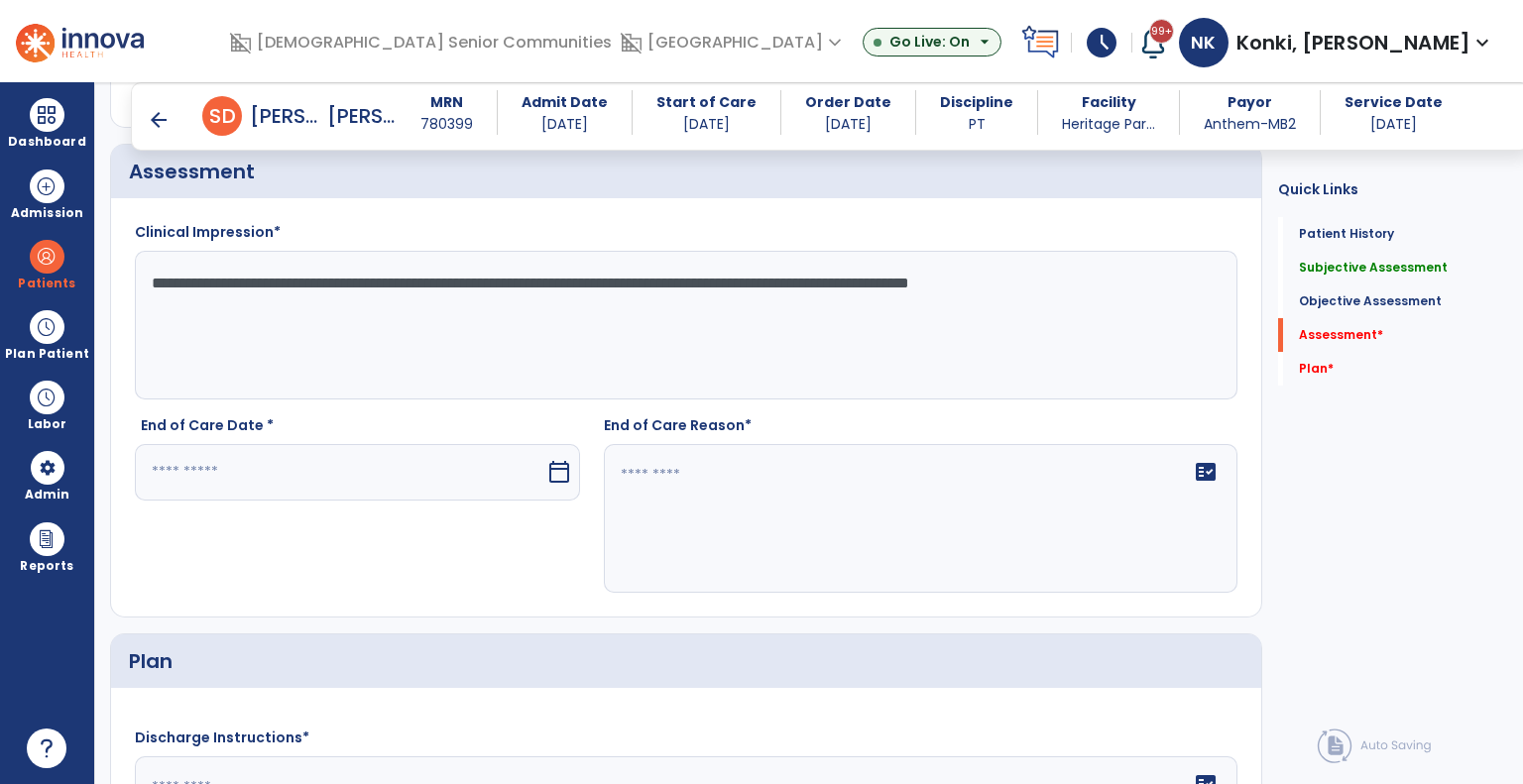 click on "**********" 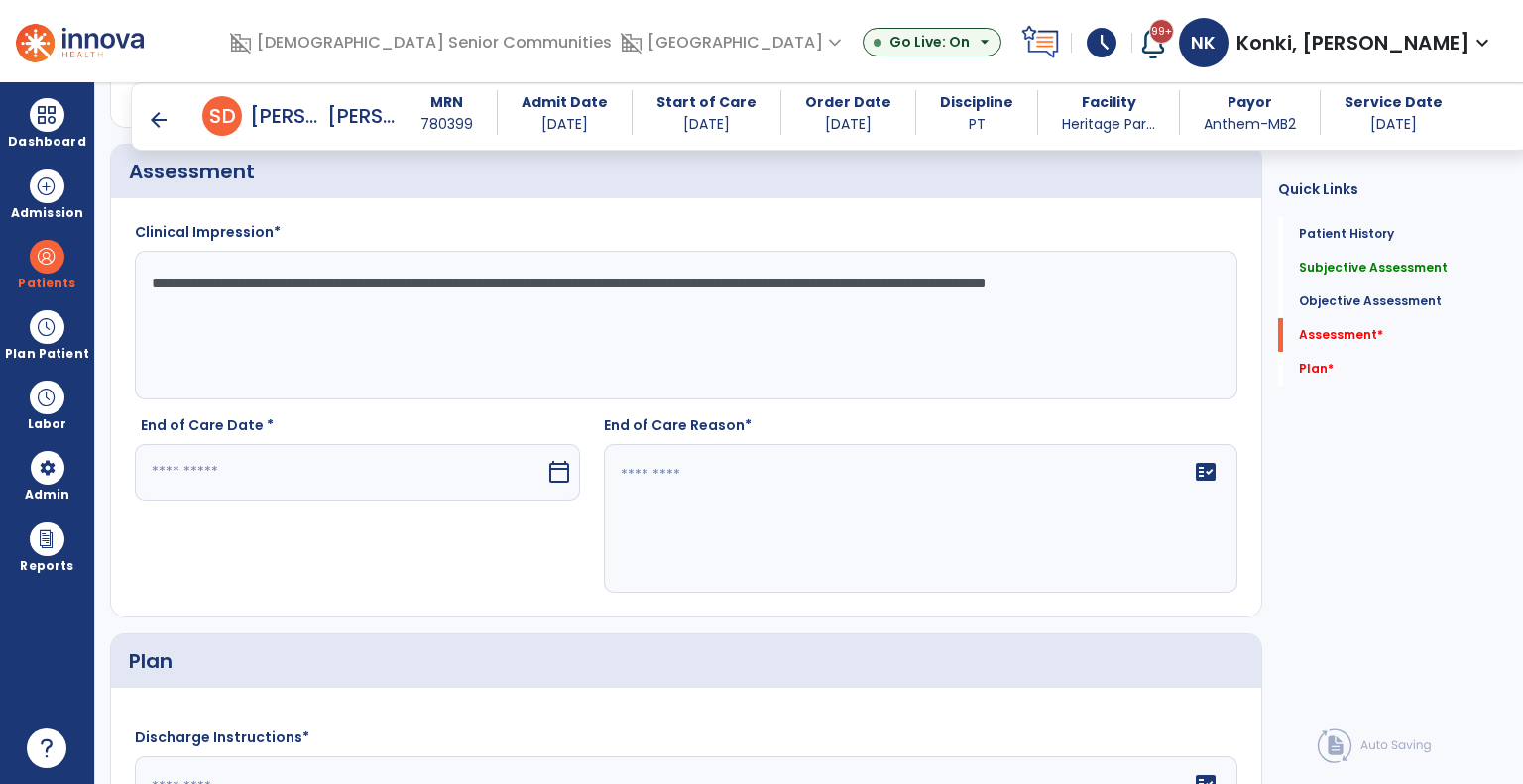 type on "**********" 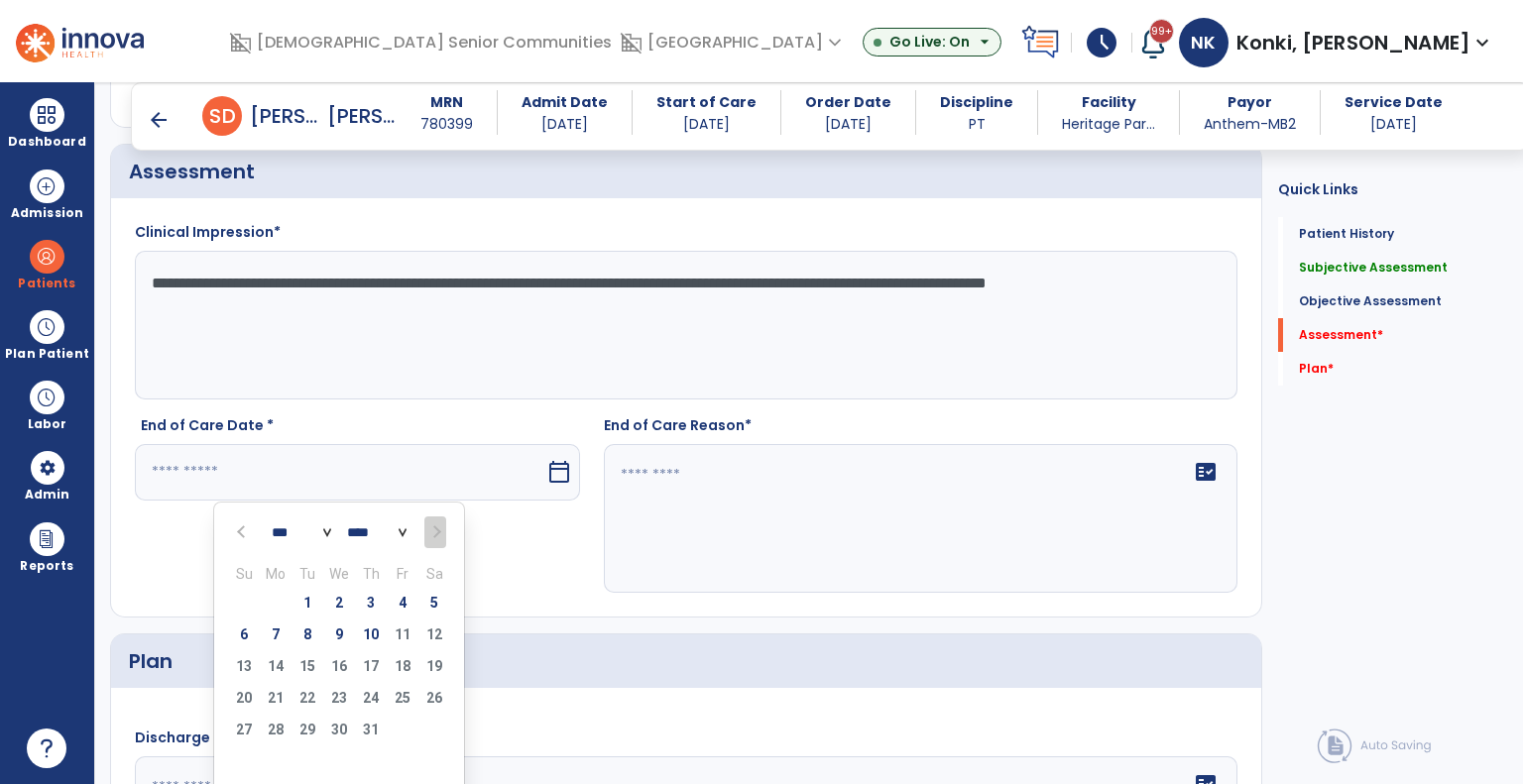 click at bounding box center [243, 532] 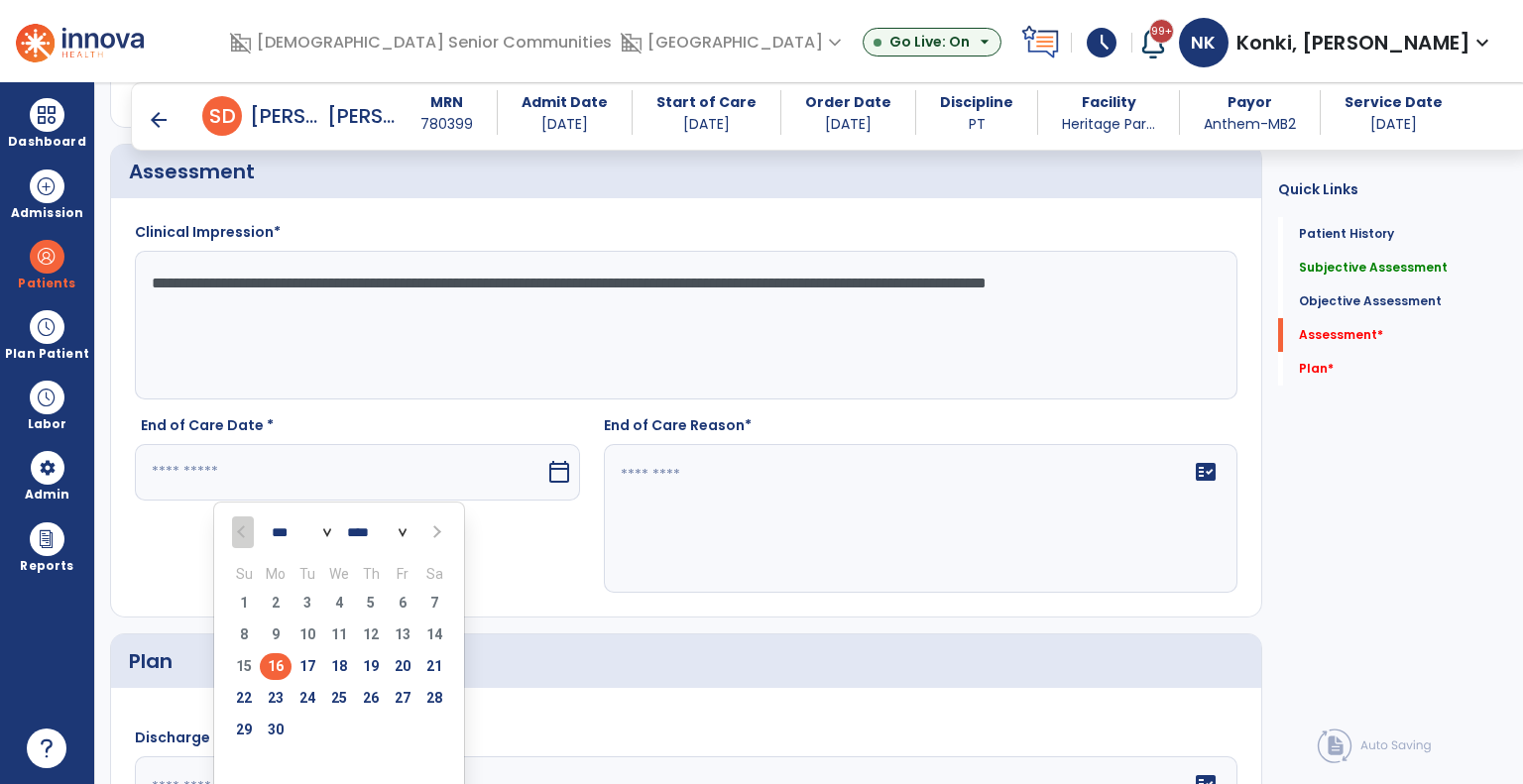 click on "16" at bounding box center [276, 666] 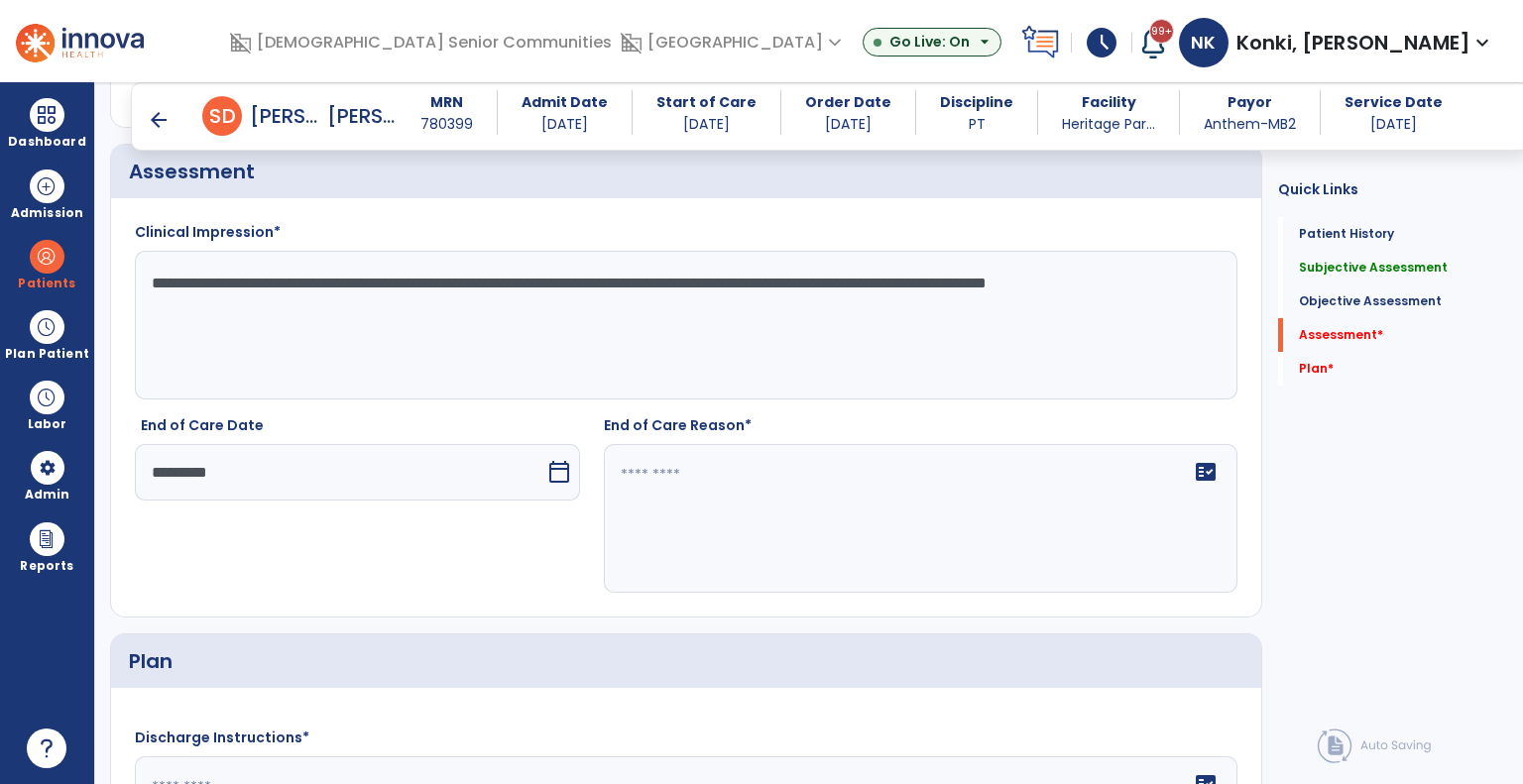 click on "End of Care Reason*   fact_check" 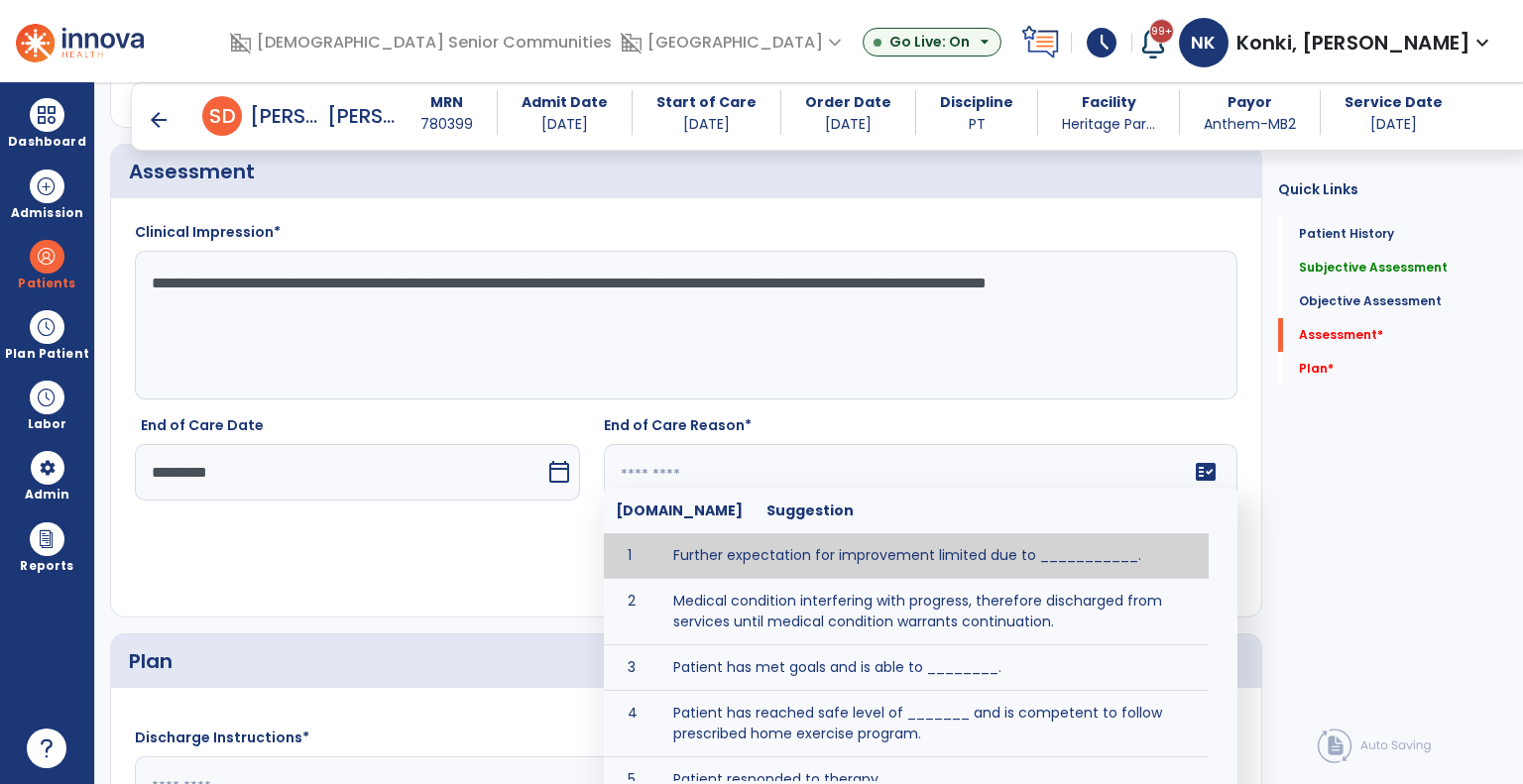 click on "fact_check  Sr.No Suggestion 1 Further expectation for improvement limited due to ___________. 2 Medical condition interfering with progress, therefore discharged from services until medical condition warrants continuation. 3 Patient has met goals and is able to ________. 4 Patient has reached safe level of _______ and is competent to follow prescribed home exercise program. 5 Patient responded to therapy ____________. 6 Unexpected facility discharge - patient continues to warrant further therapy and will be re-screened upon readmission. 7 Unstable medical condition makes continued services inappropriate at this time." 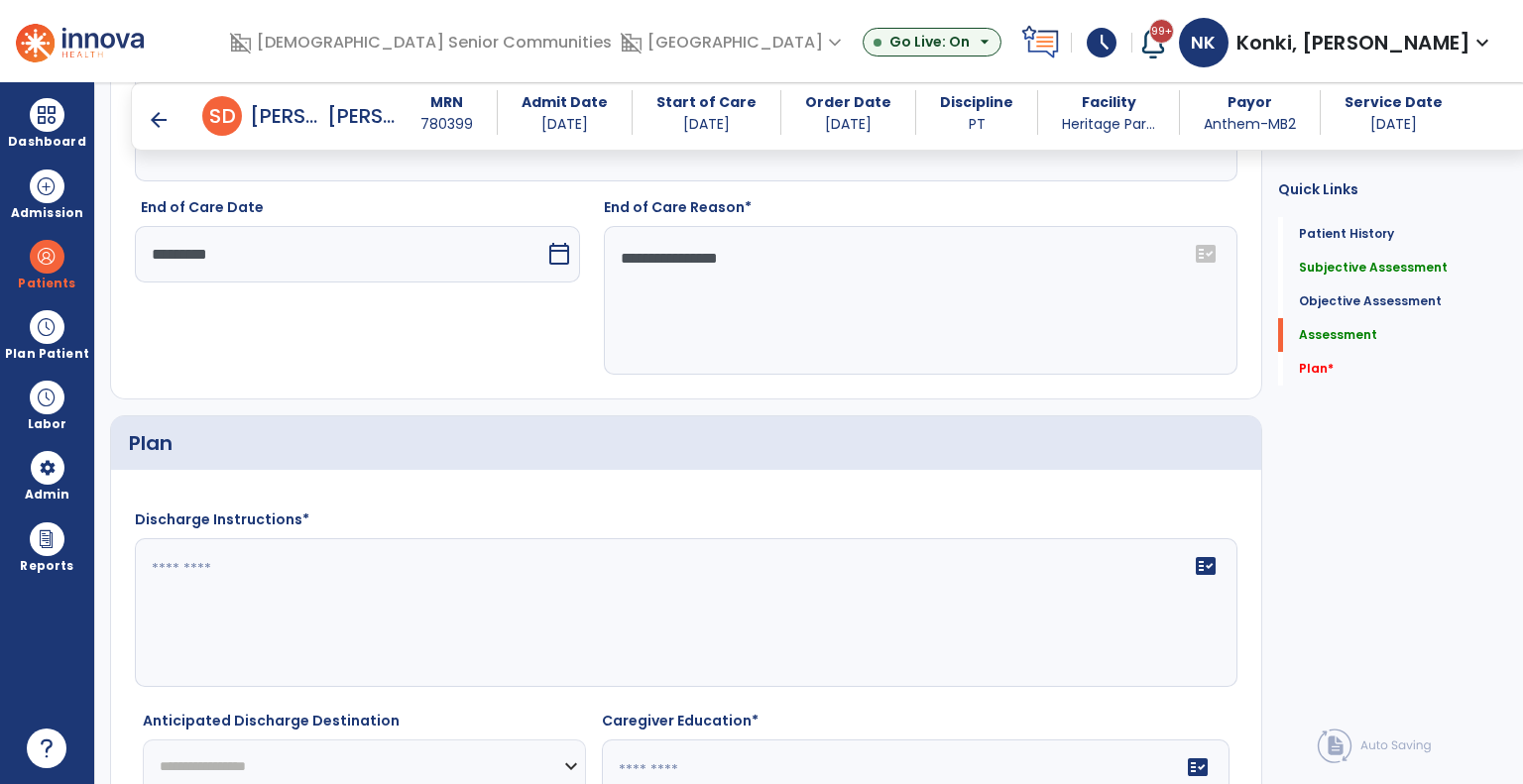 scroll, scrollTop: 3875, scrollLeft: 0, axis: vertical 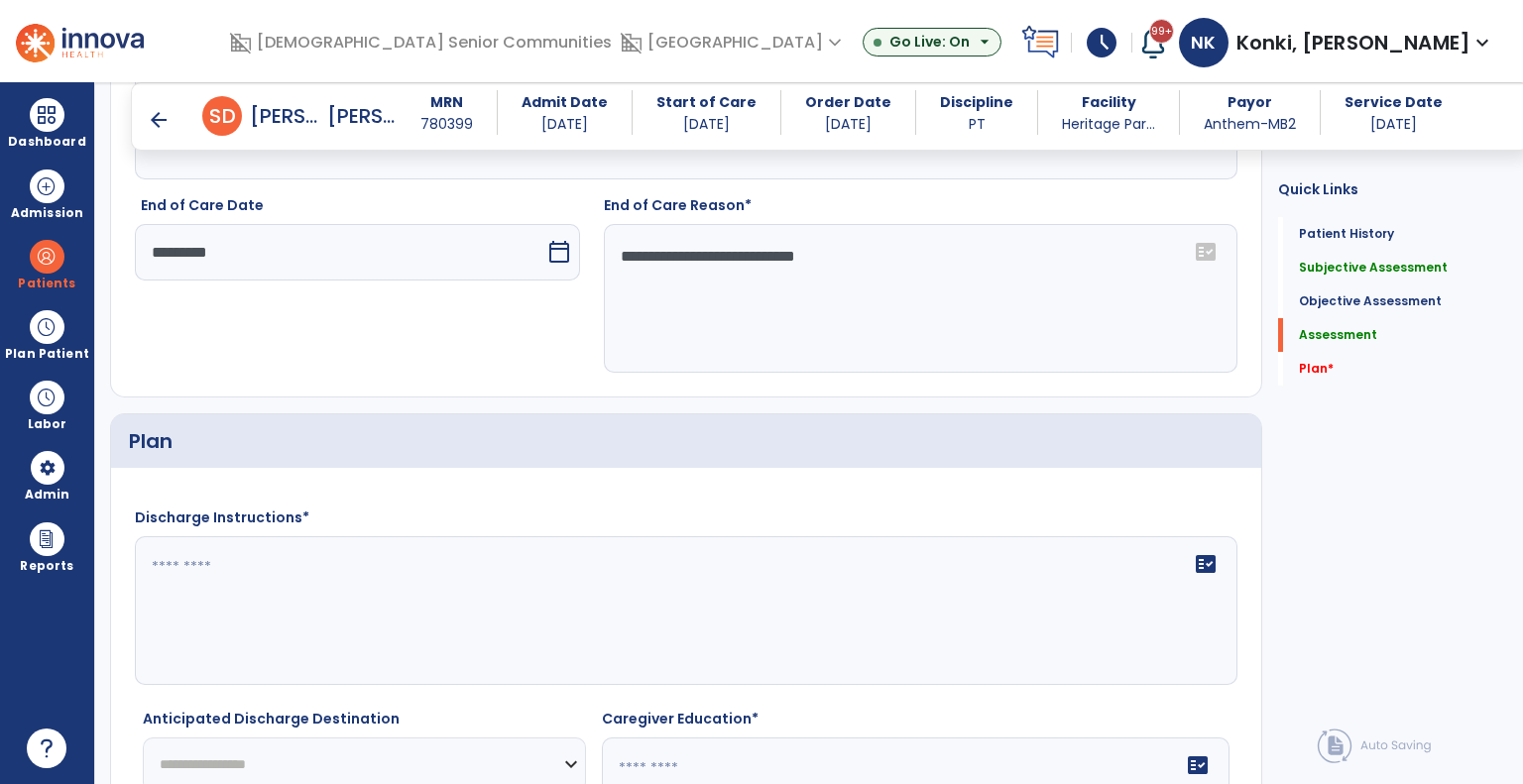 type on "**********" 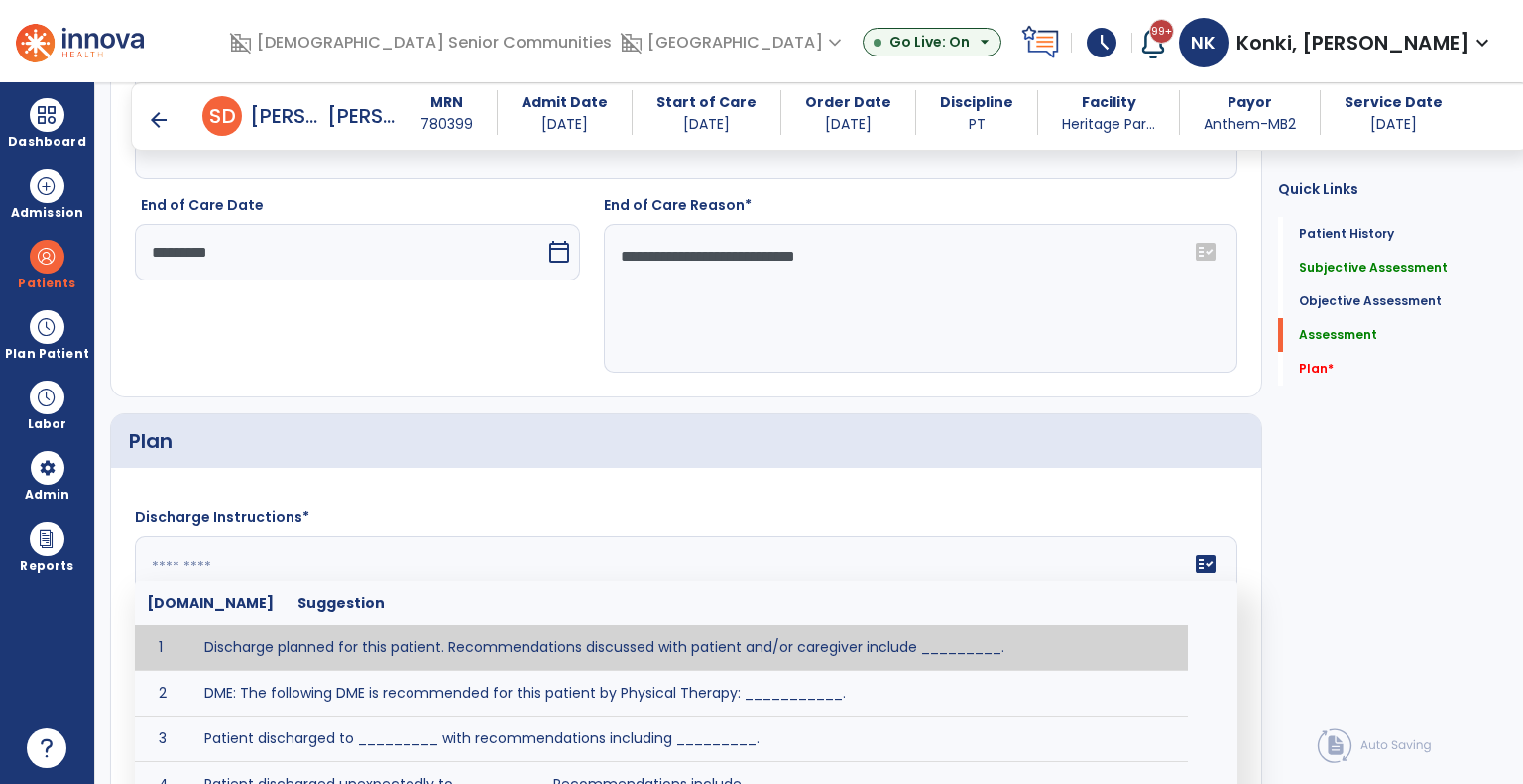 click on "fact_check  Sr.No Suggestion 1 Discharge planned for this patient. Recommendations discussed with patient and/or caregiver include _________. 2 DME: The following DME is recommended for this patient by Physical Therapy: ___________. 3 Patient discharged to _________ with recommendations including _________. 4 Patient discharged unexpectedly to __________. Recommendations include ____________." 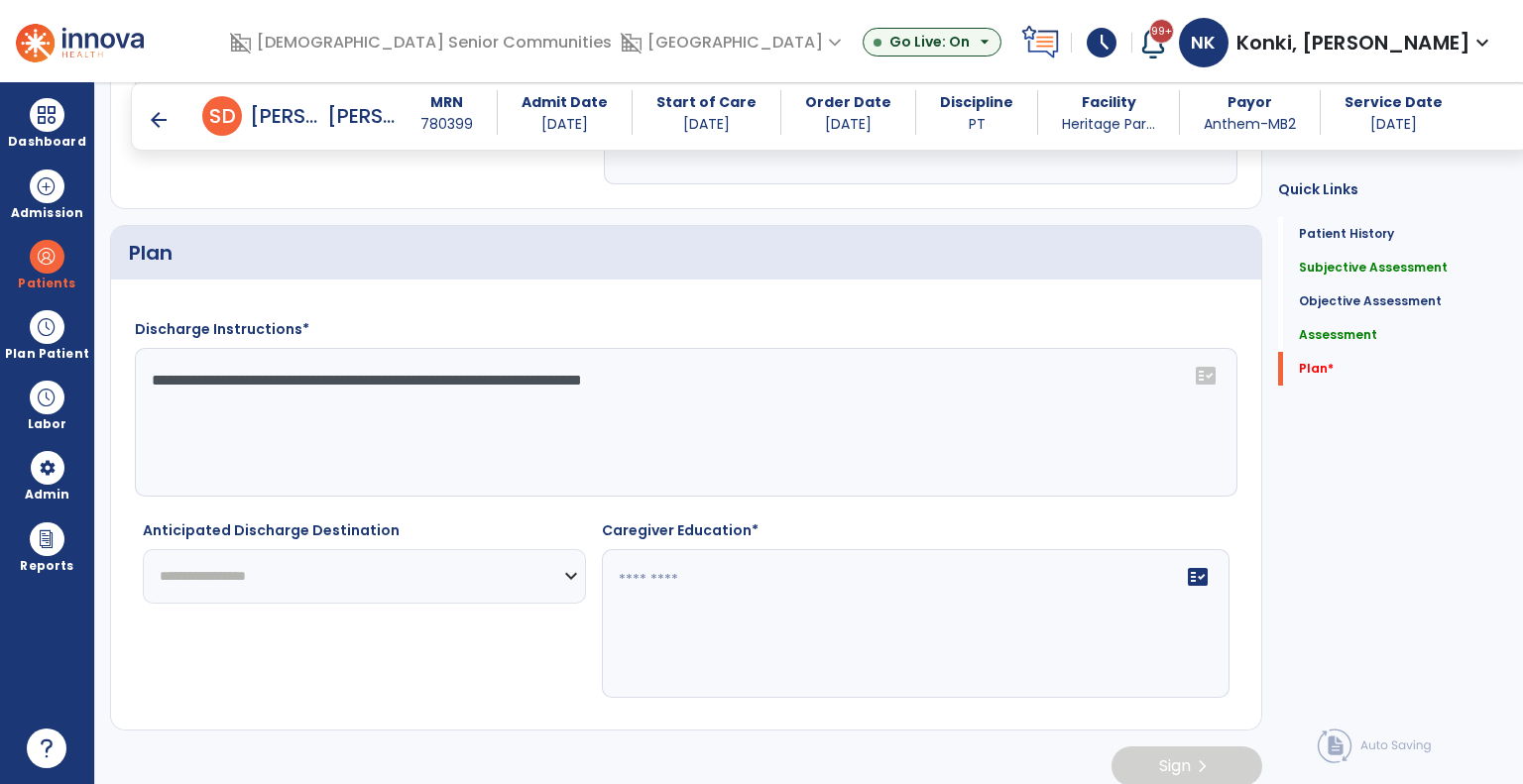 scroll, scrollTop: 4073, scrollLeft: 0, axis: vertical 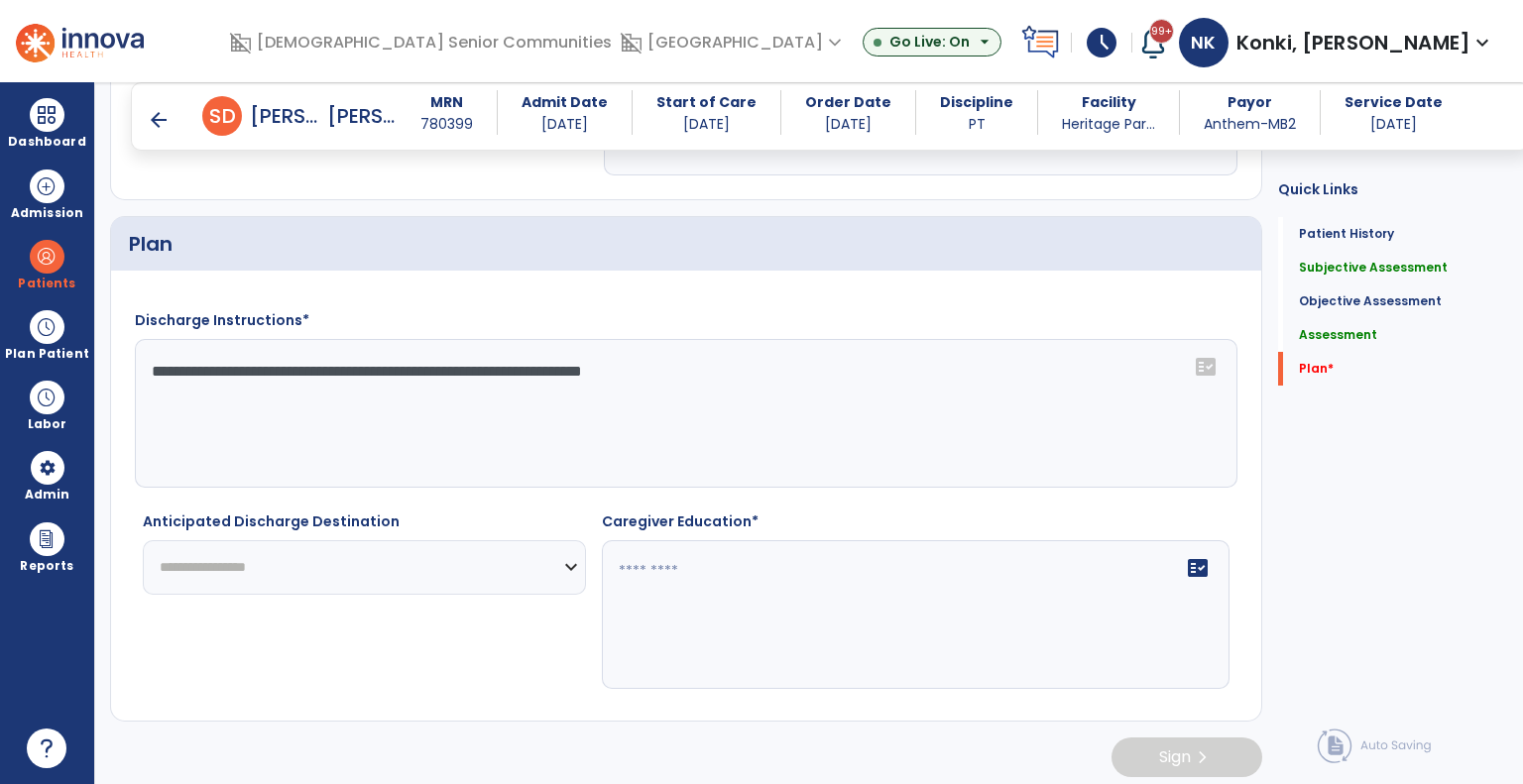 type on "**********" 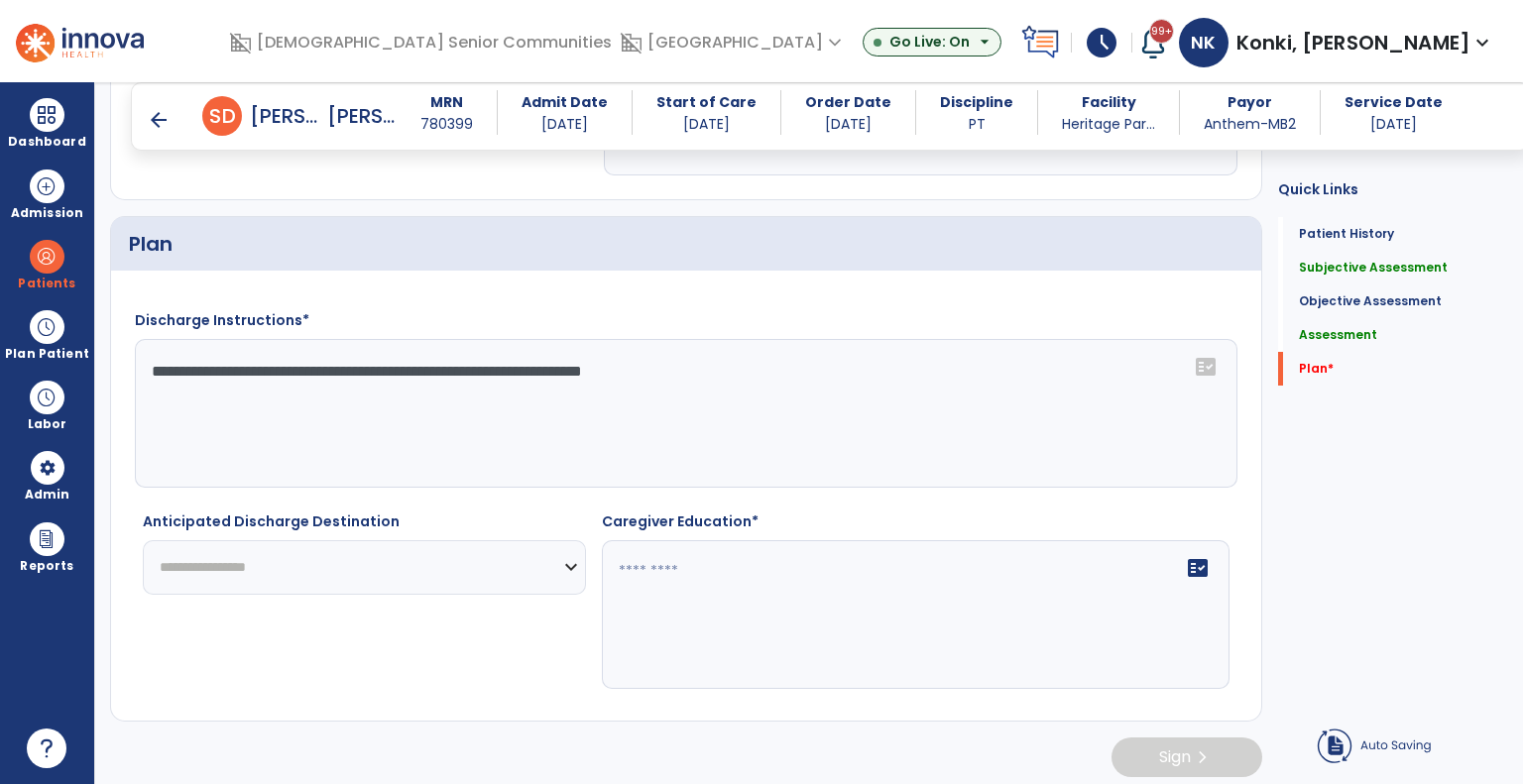 click on "**********" 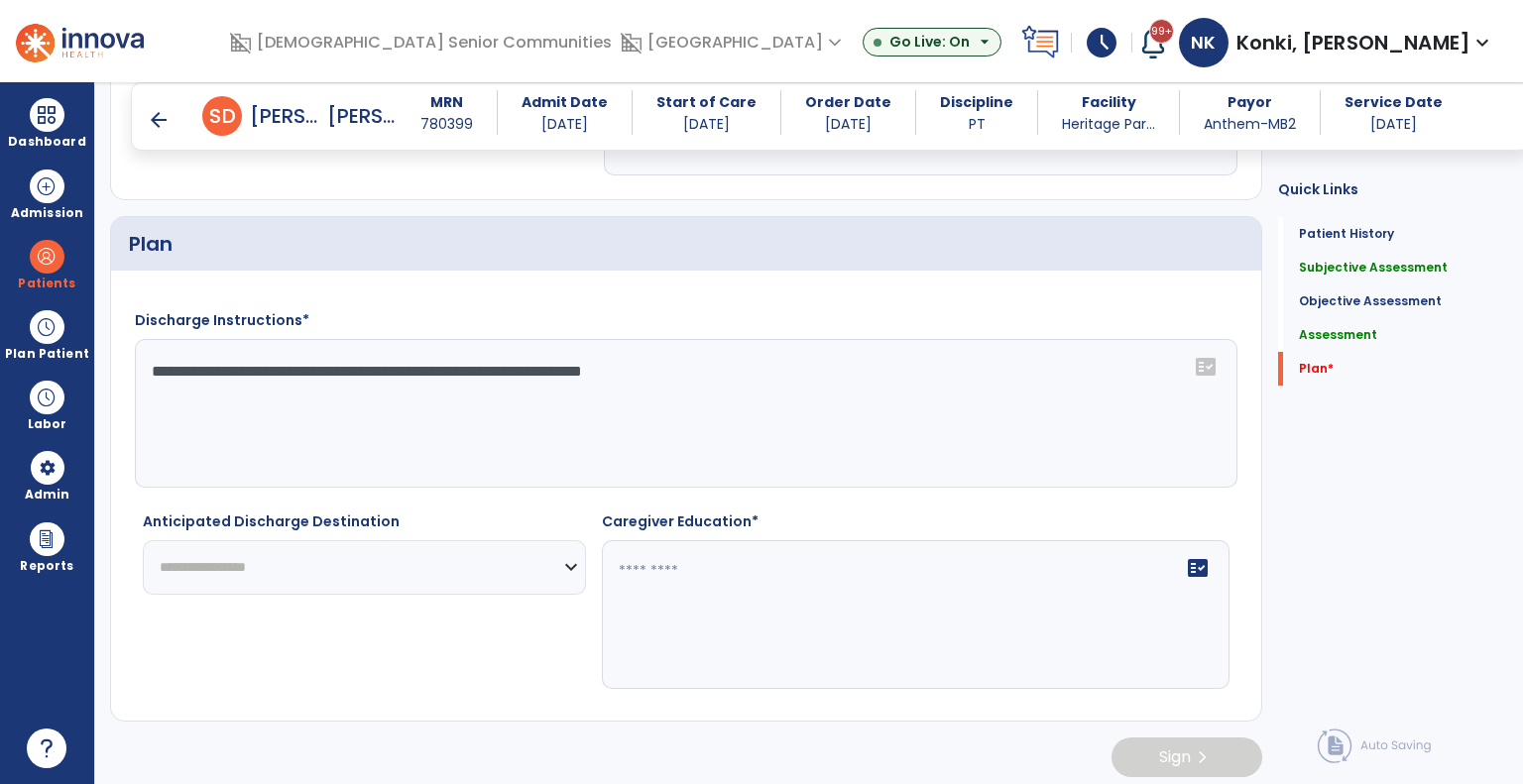 select on "***" 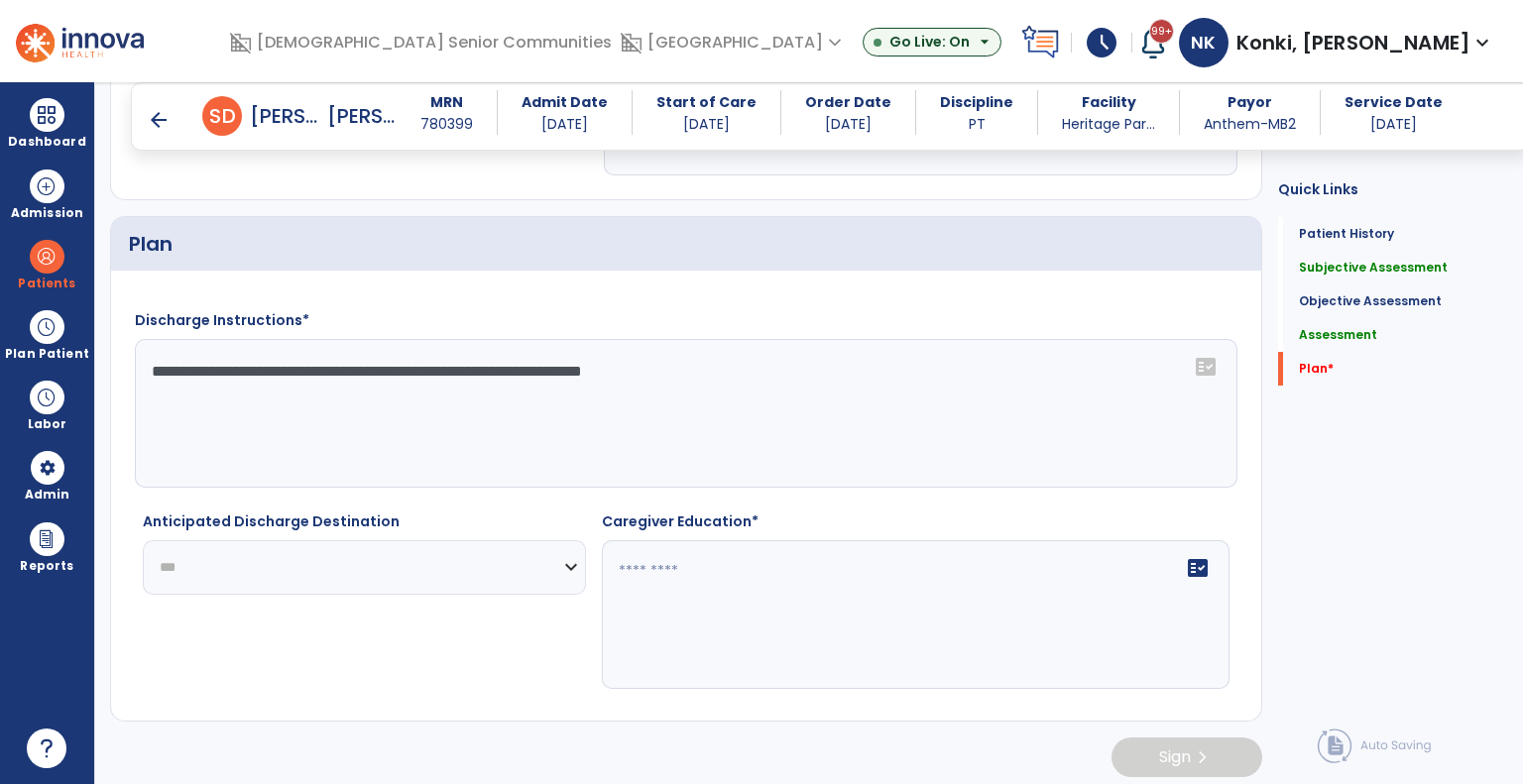 click on "**********" 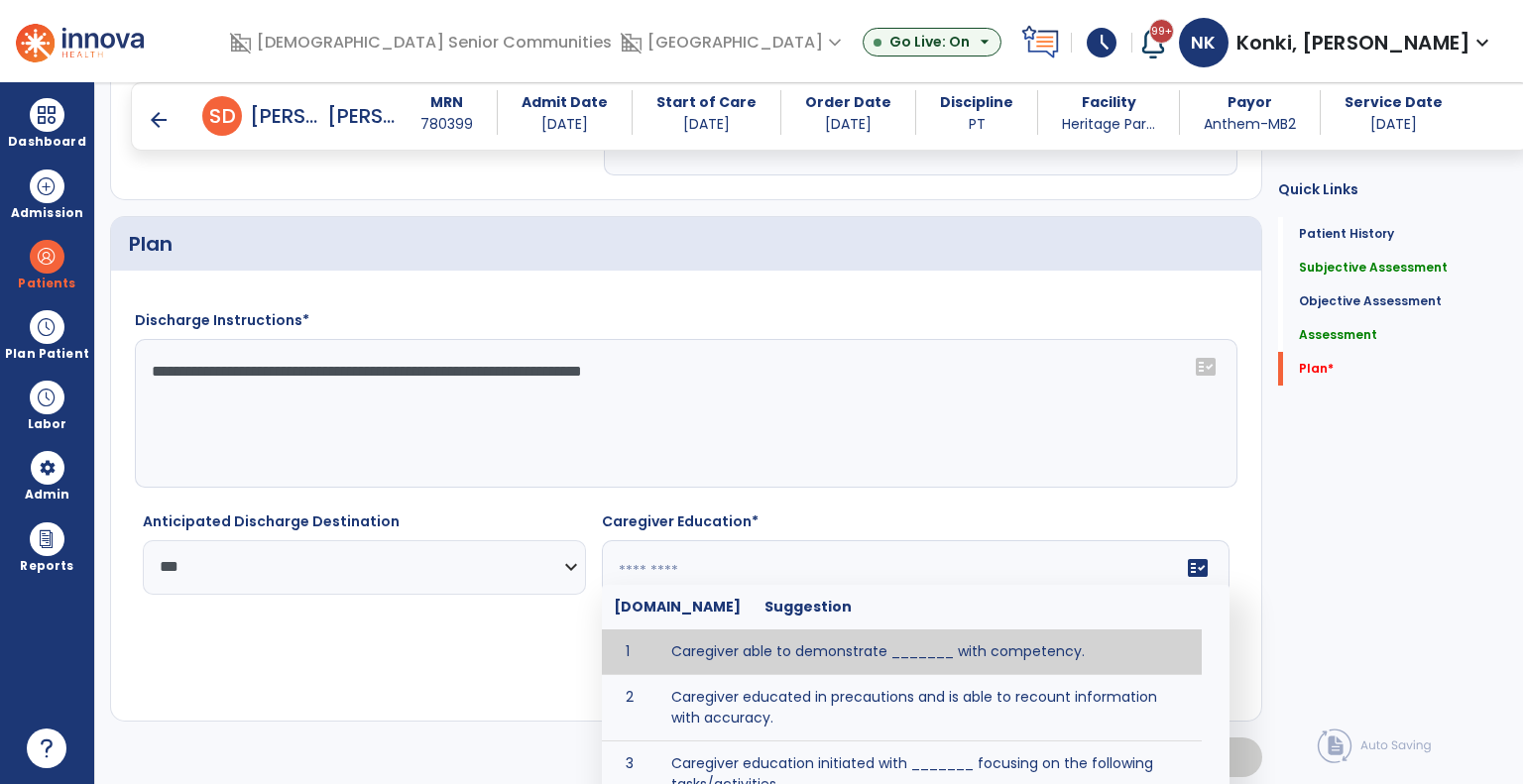 click on "fact_check  Sr.No Suggestion 1 Caregiver able to demonstrate _______ with competency. 2 Caregiver educated in precautions and is able to recount information with accuracy. 3 Caregiver education initiated with _______ focusing on the following tasks/activities __________. 4 Home exercise program initiated with caregiver focusing on __________. 5 Patient educated in precautions and is able to recount information with [VALUE]% accuracy." 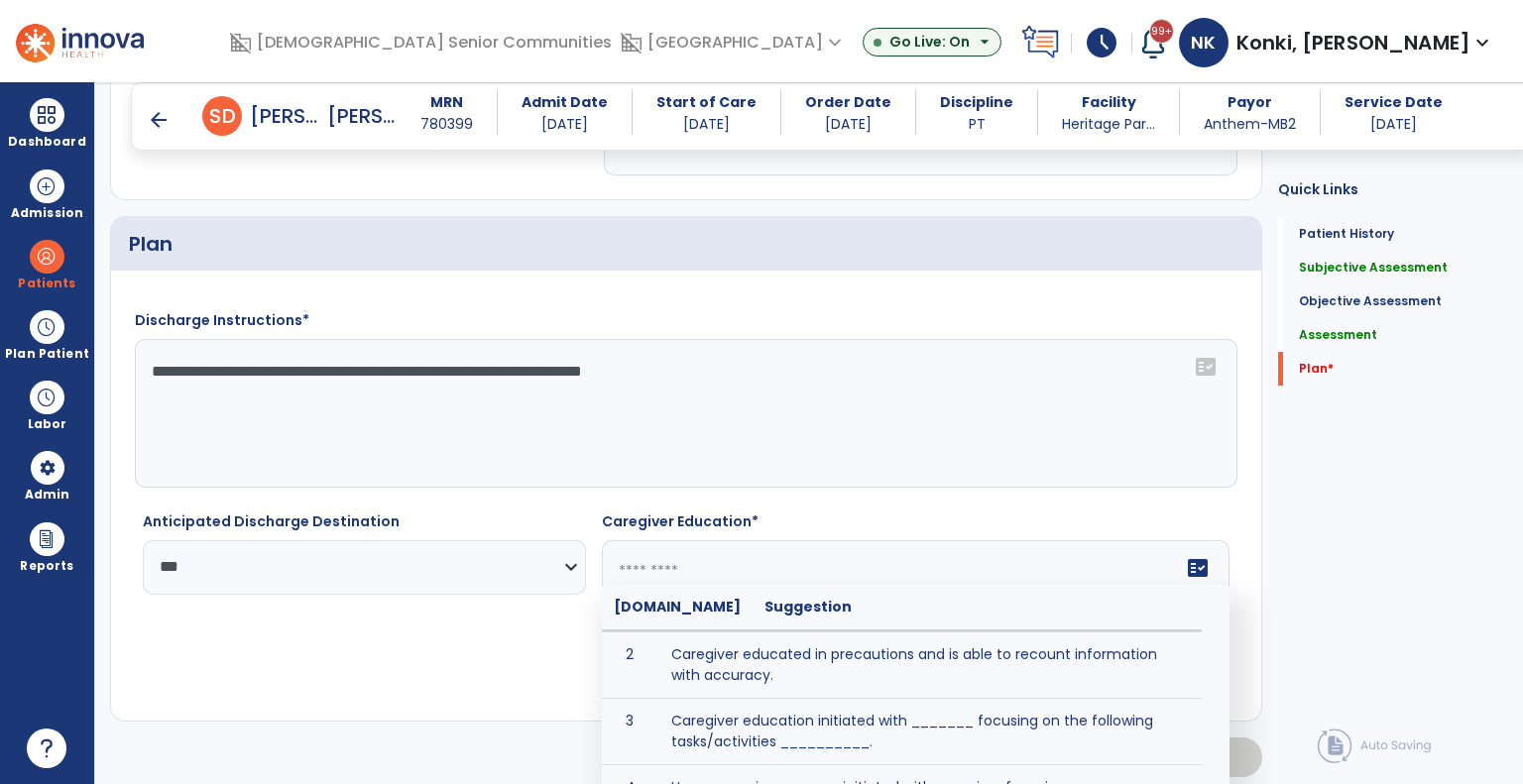 scroll, scrollTop: 0, scrollLeft: 0, axis: both 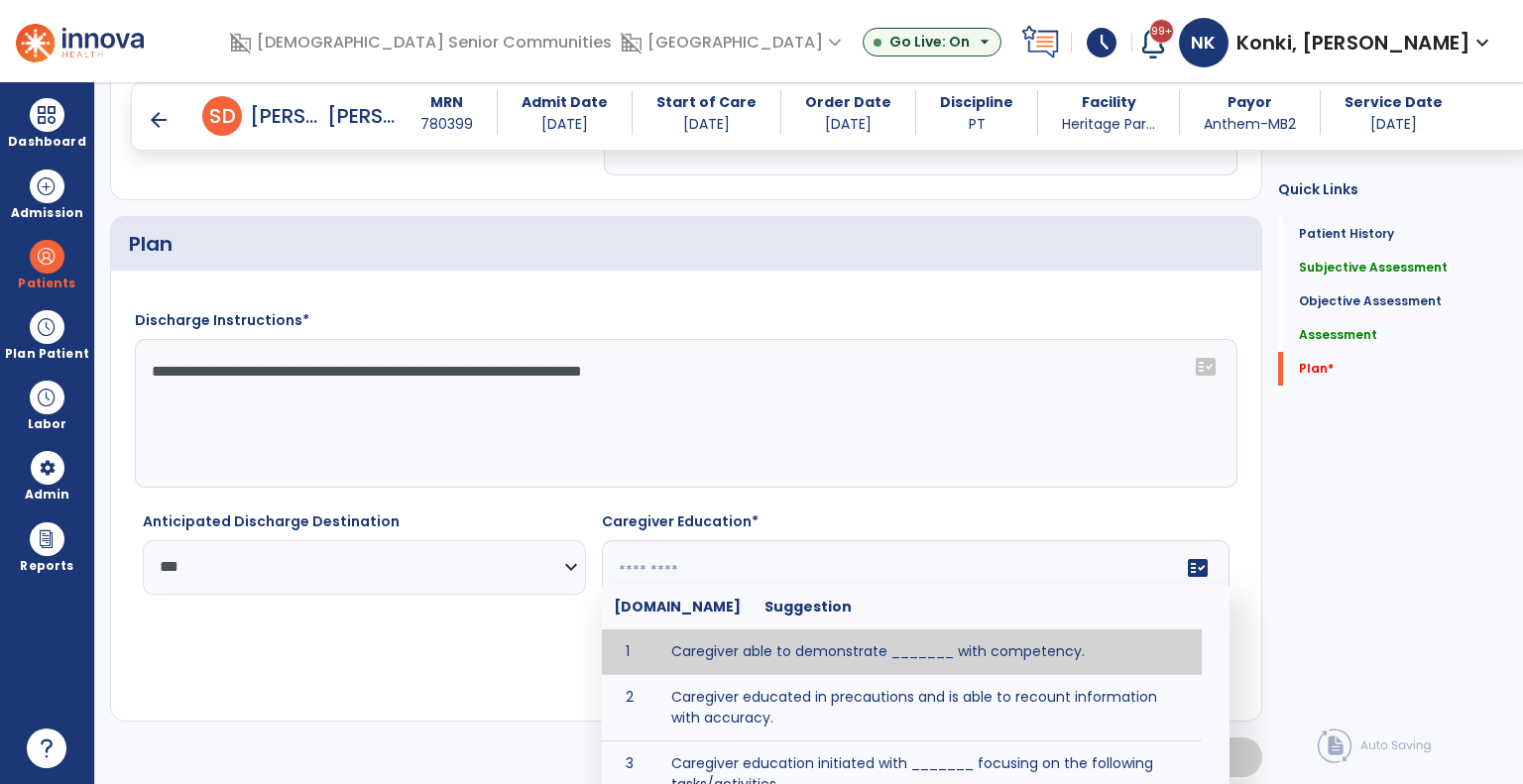 click 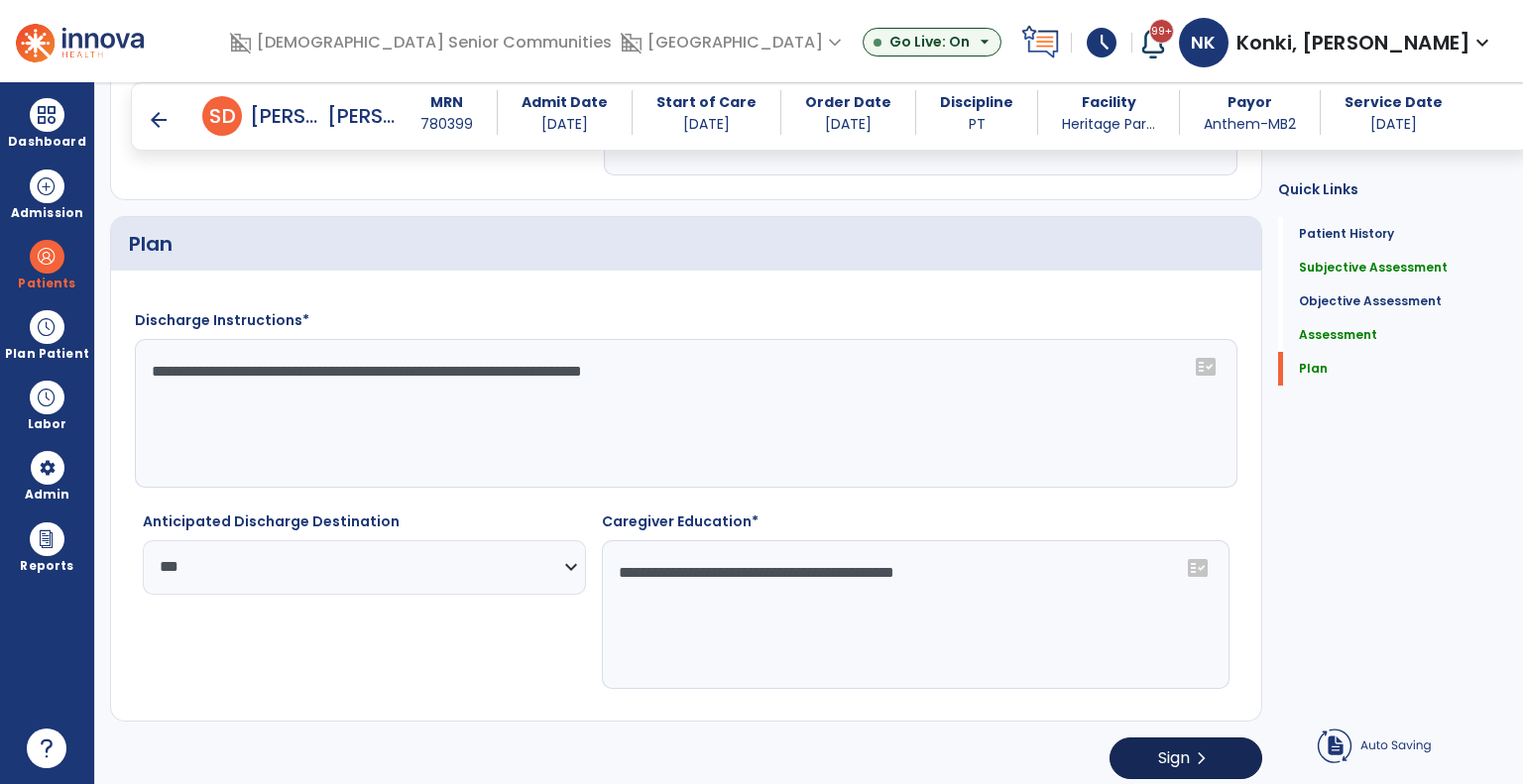 type on "**********" 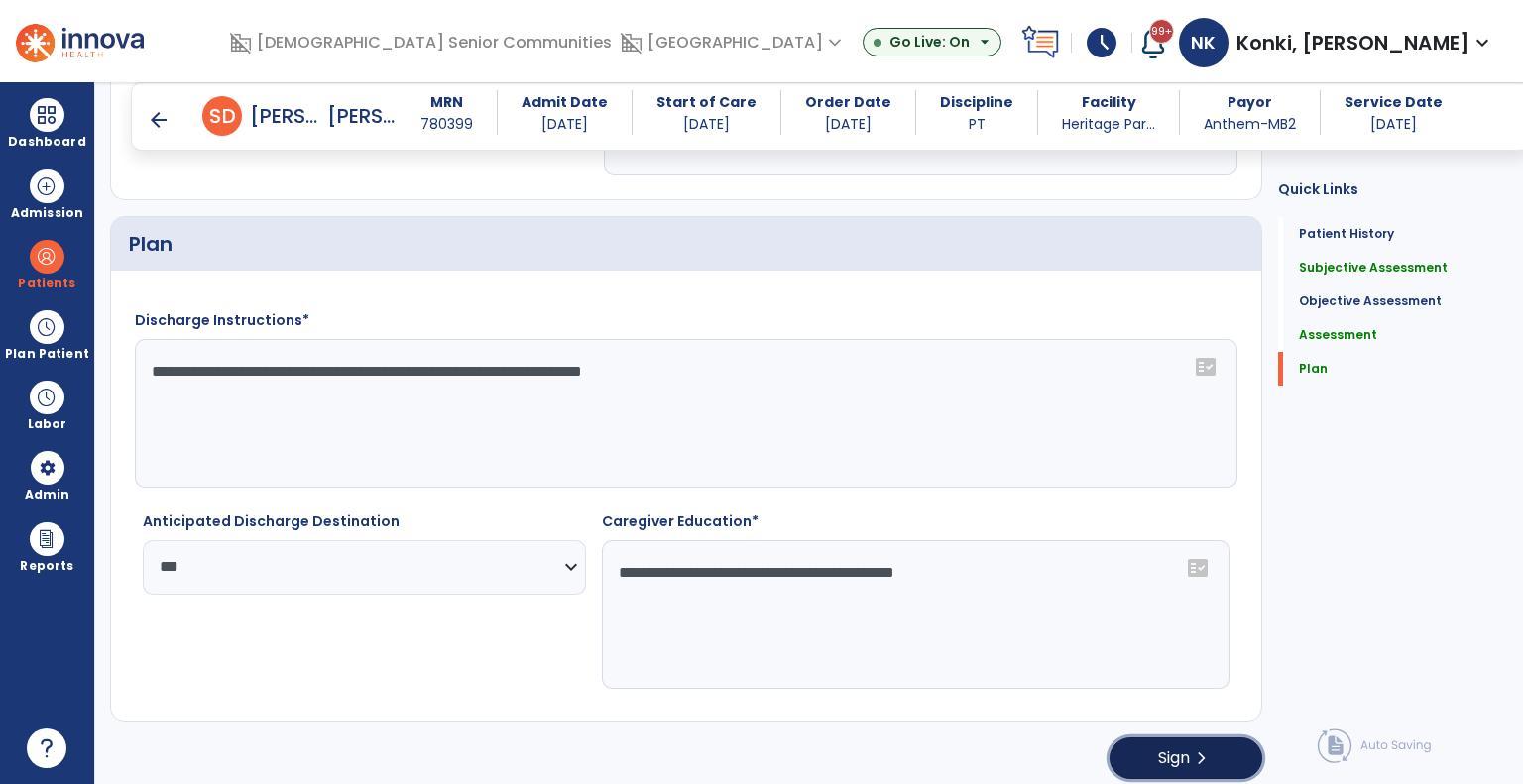 click on "Sign" 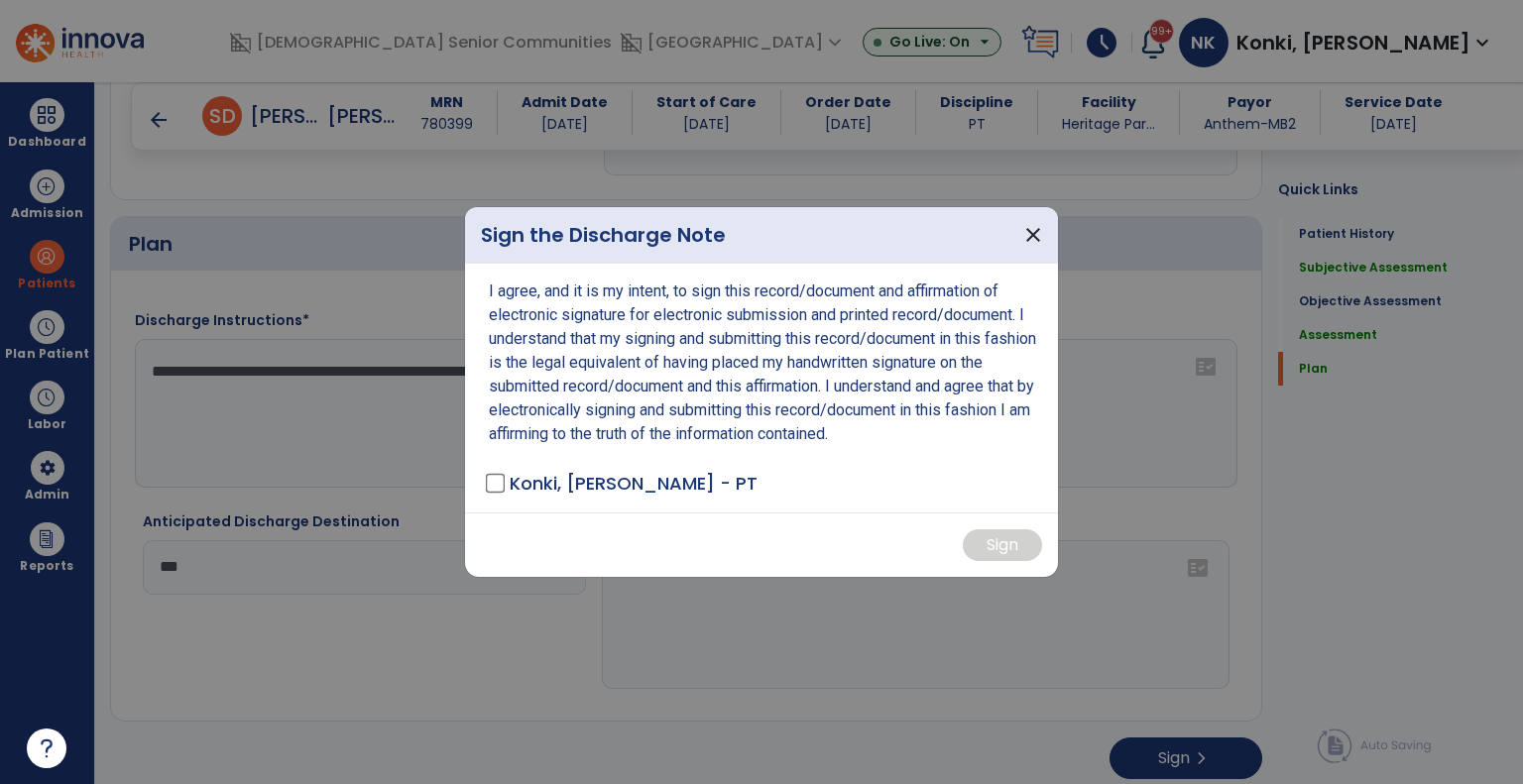 click on "I agree, and it is my intent, to sign this record/document and affirmation of electronic signature for electronic submission and printed record/document. I understand that my signing and submitting this record/document in this fashion is the legal equivalent of having placed my handwritten signature on the submitted record/document and this affirmation. I understand and agree that by electronically signing and submitting this record/document in this fashion I am affirming to the truth of the information contained.  Konki, Namitha  - PT" at bounding box center (762, 388) 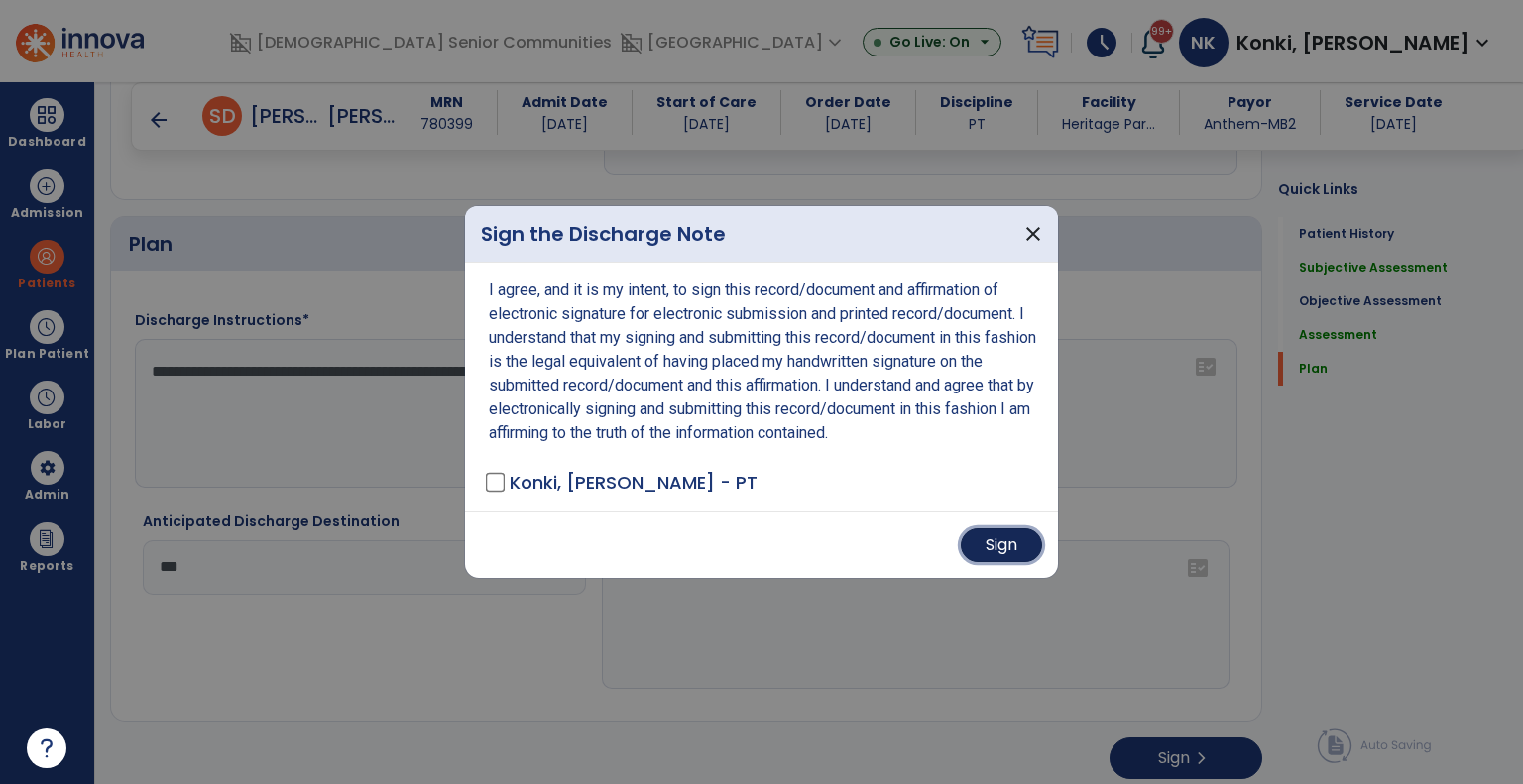 click on "Sign" at bounding box center (1001, 545) 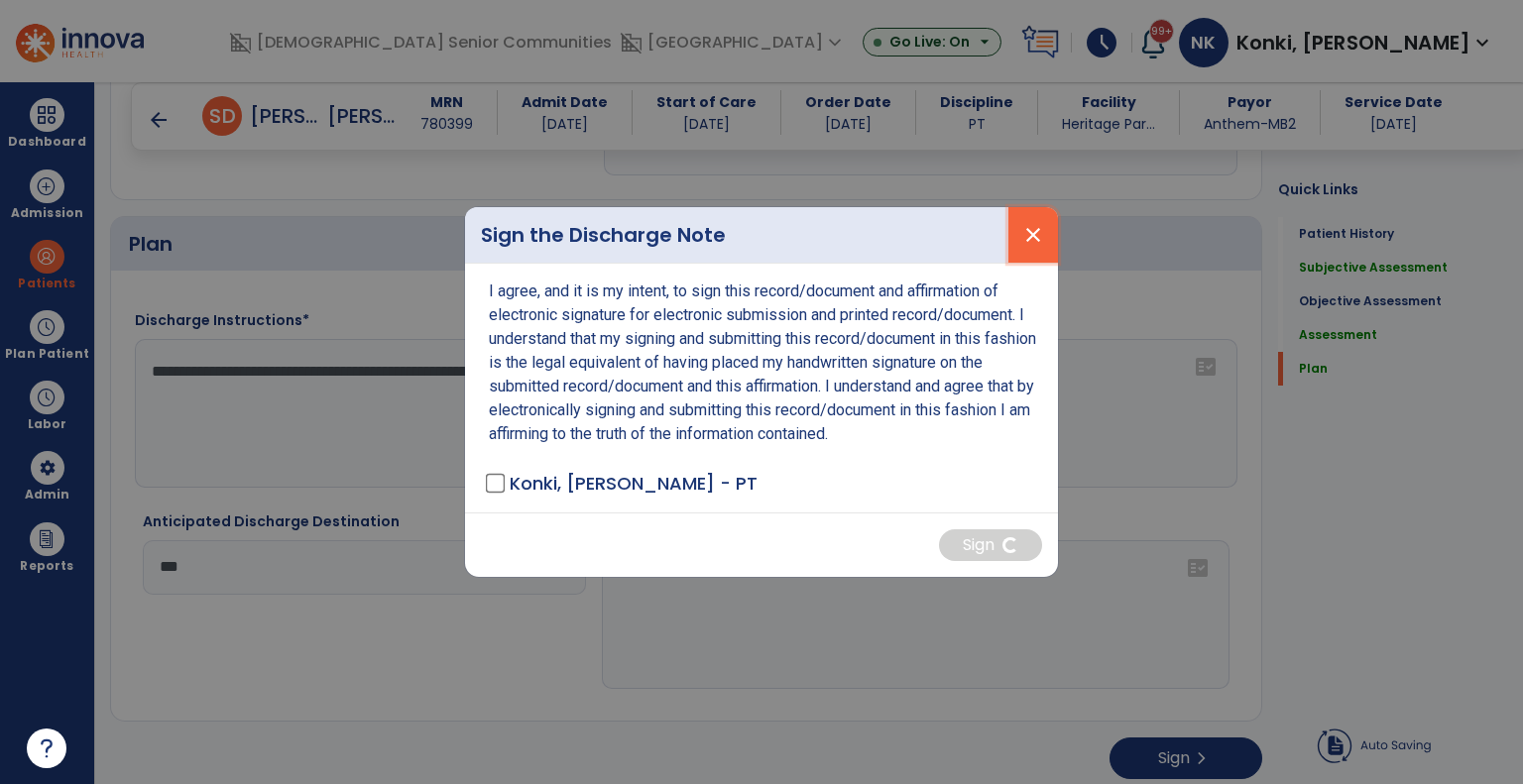 click on "close" at bounding box center [1033, 235] 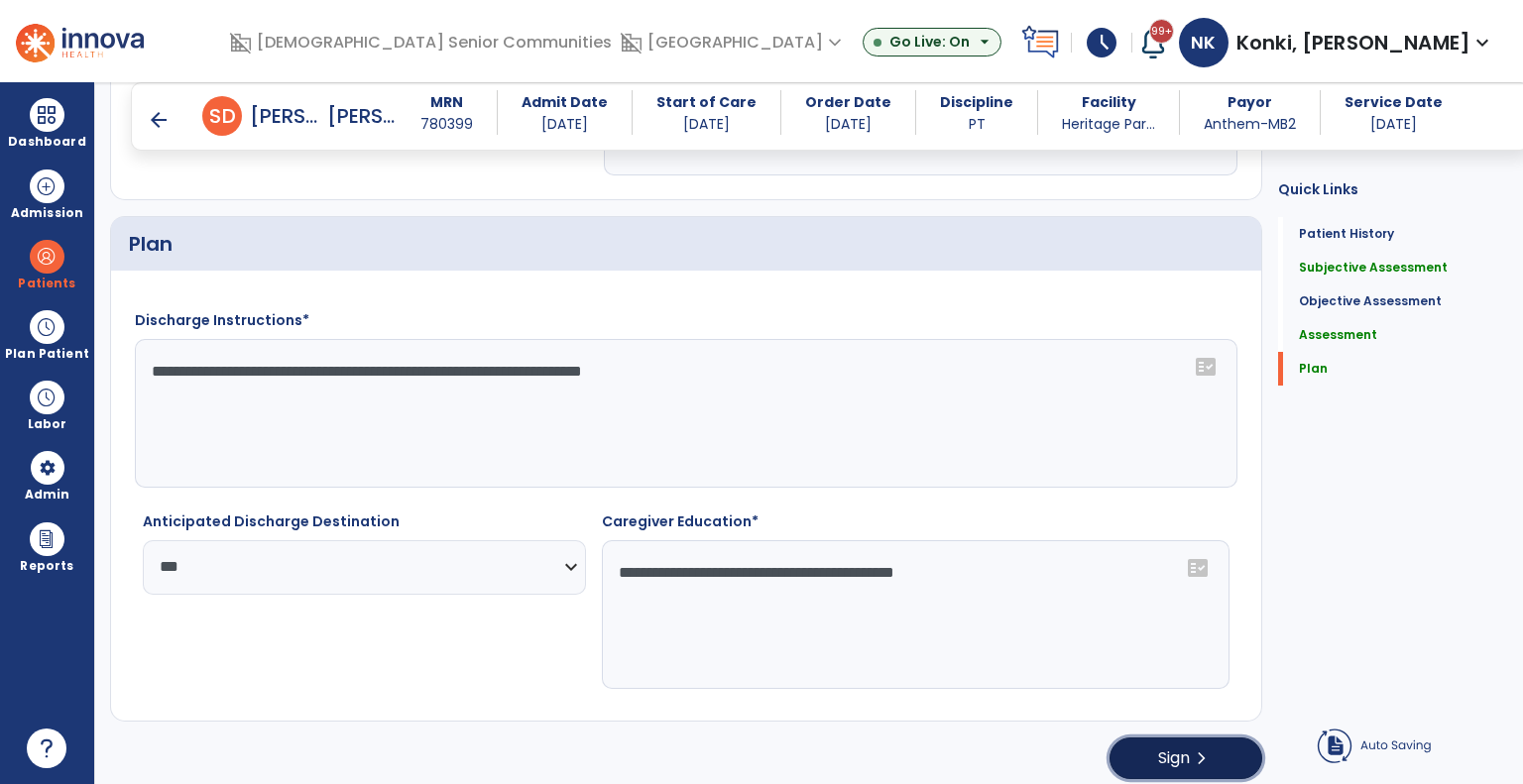 click on "Sign" 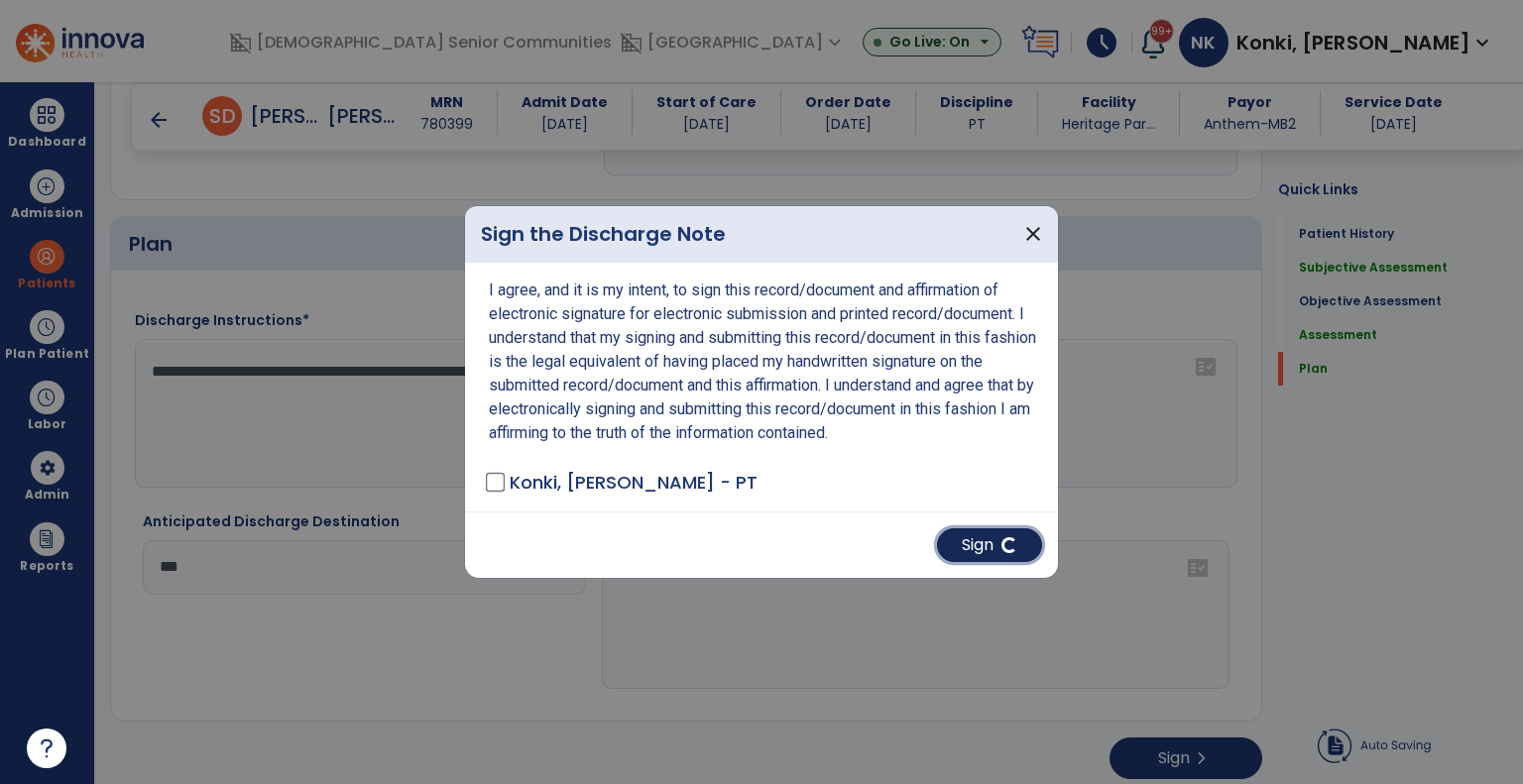 click at bounding box center (1009, 545) 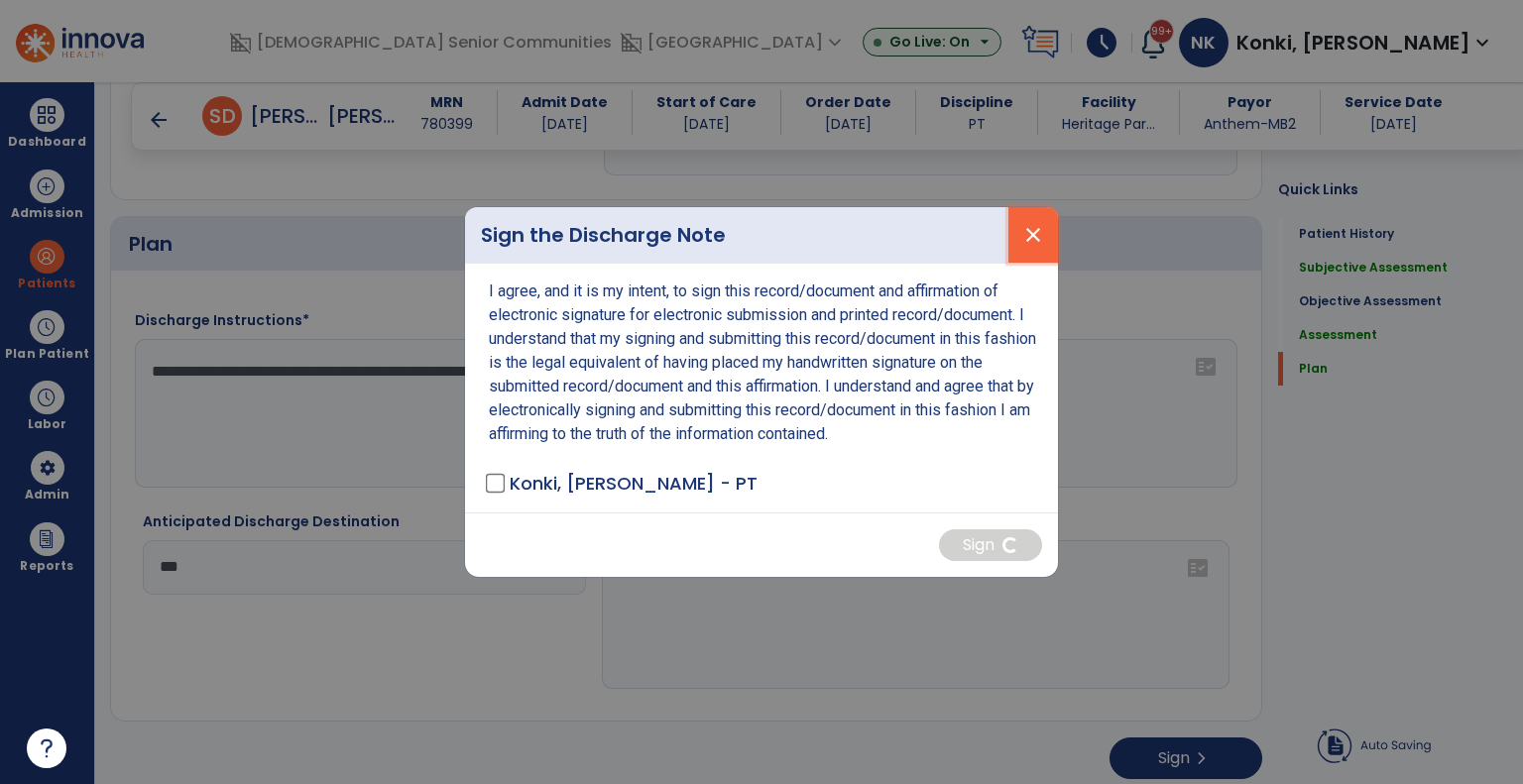 click on "close" at bounding box center (1033, 235) 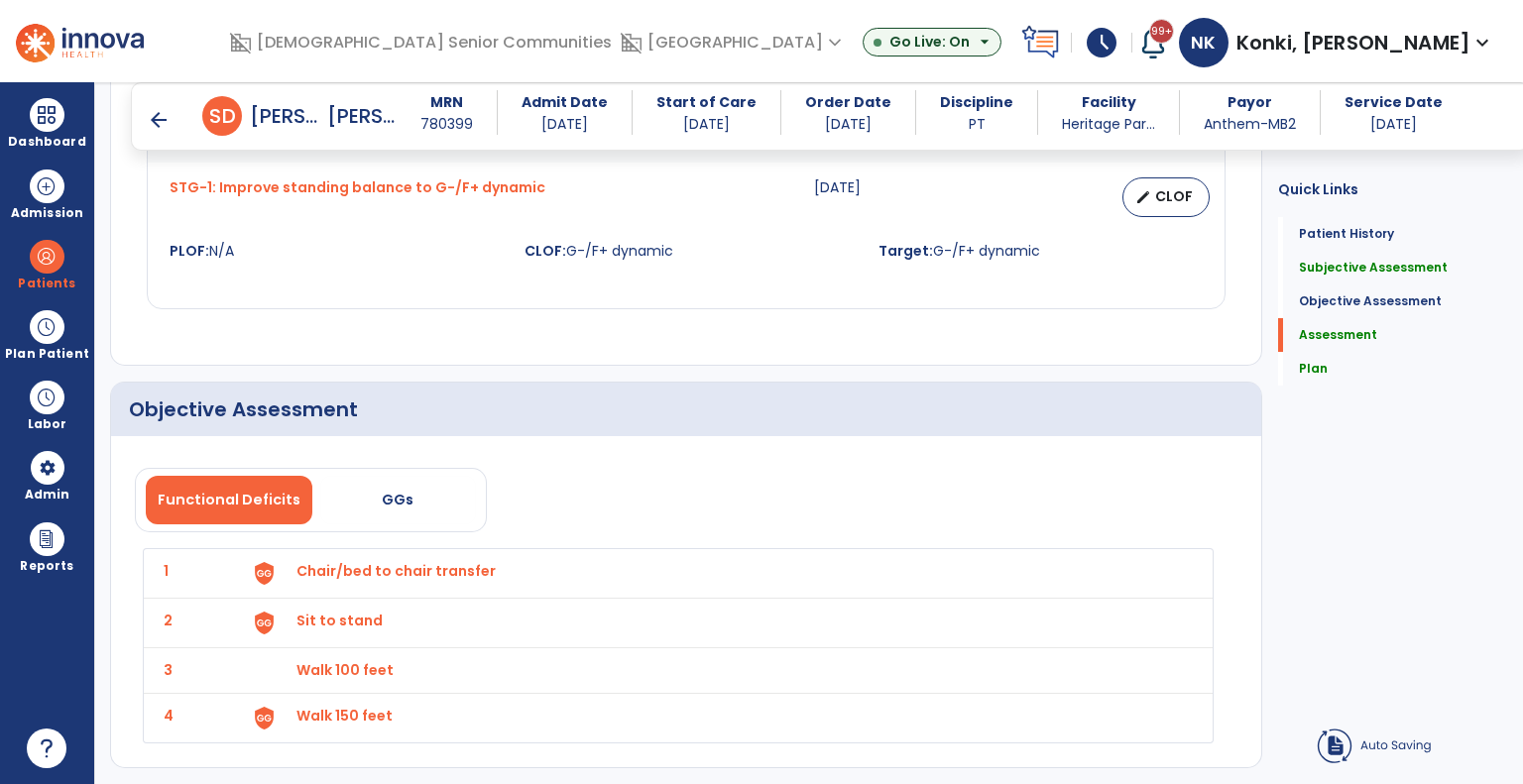 scroll, scrollTop: 4075, scrollLeft: 0, axis: vertical 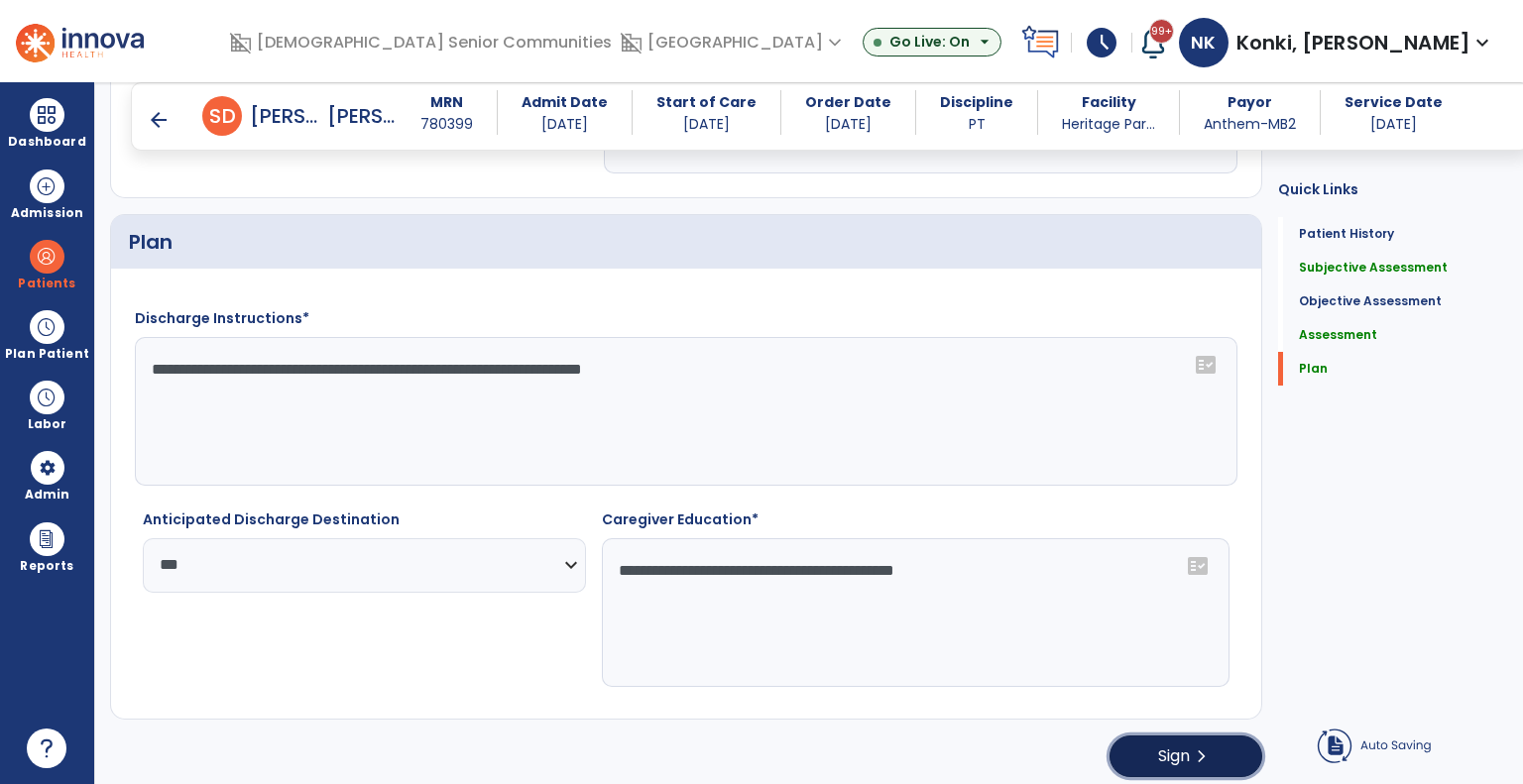 click on "chevron_right" 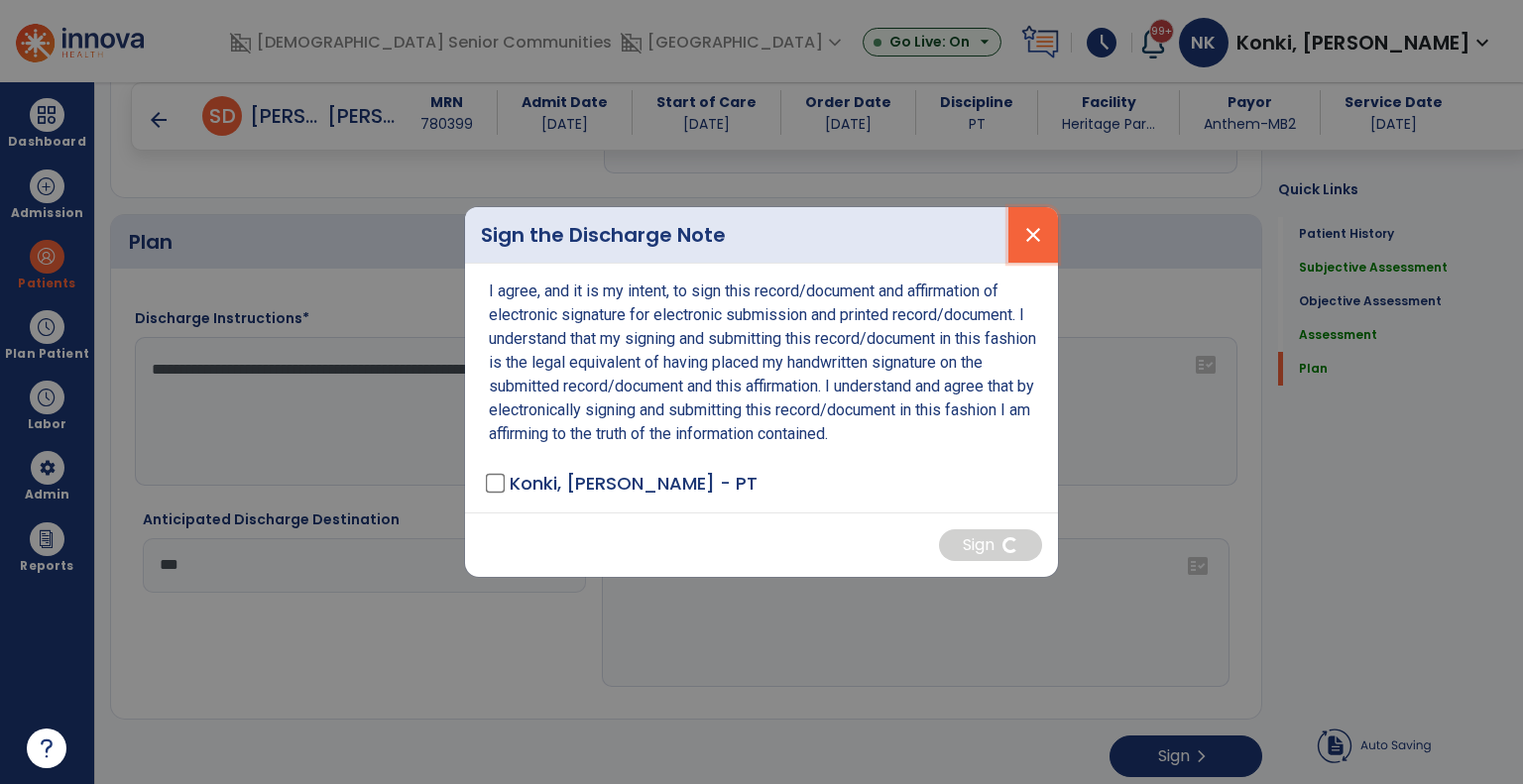 click on "close" at bounding box center [1033, 235] 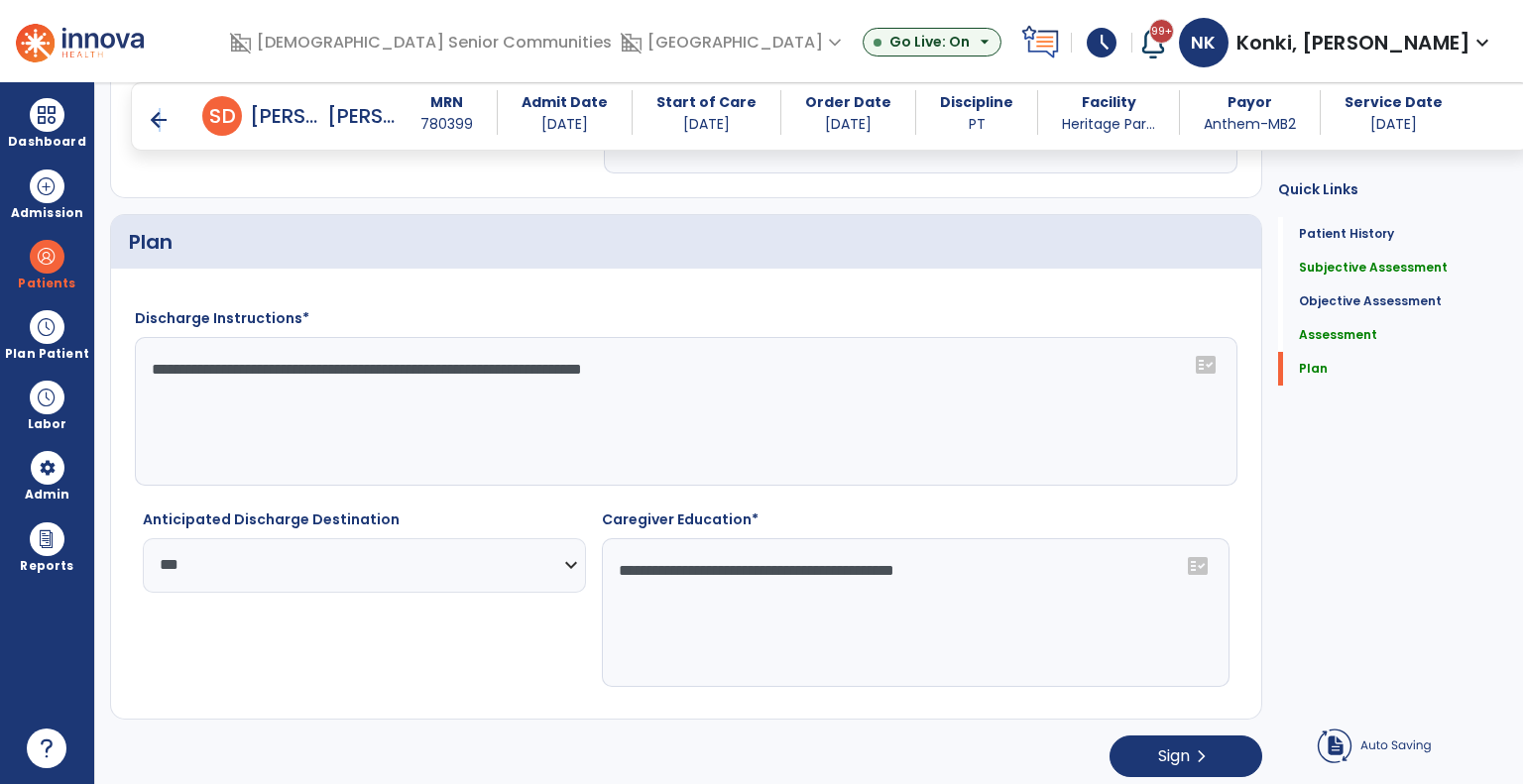 drag, startPoint x: 157, startPoint y: 106, endPoint x: 159, endPoint y: 127, distance: 21.095023 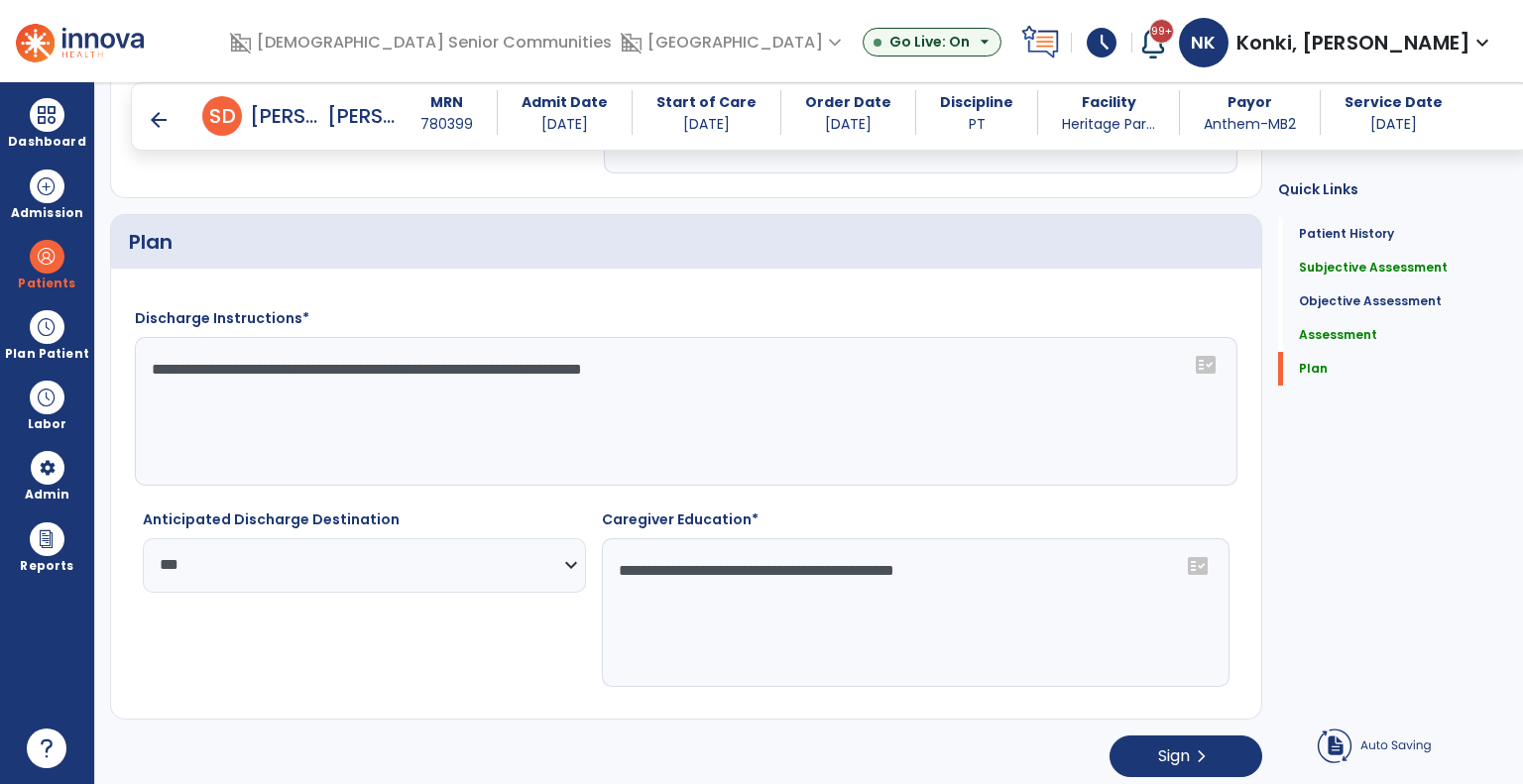 click on "arrow_back" at bounding box center [159, 120] 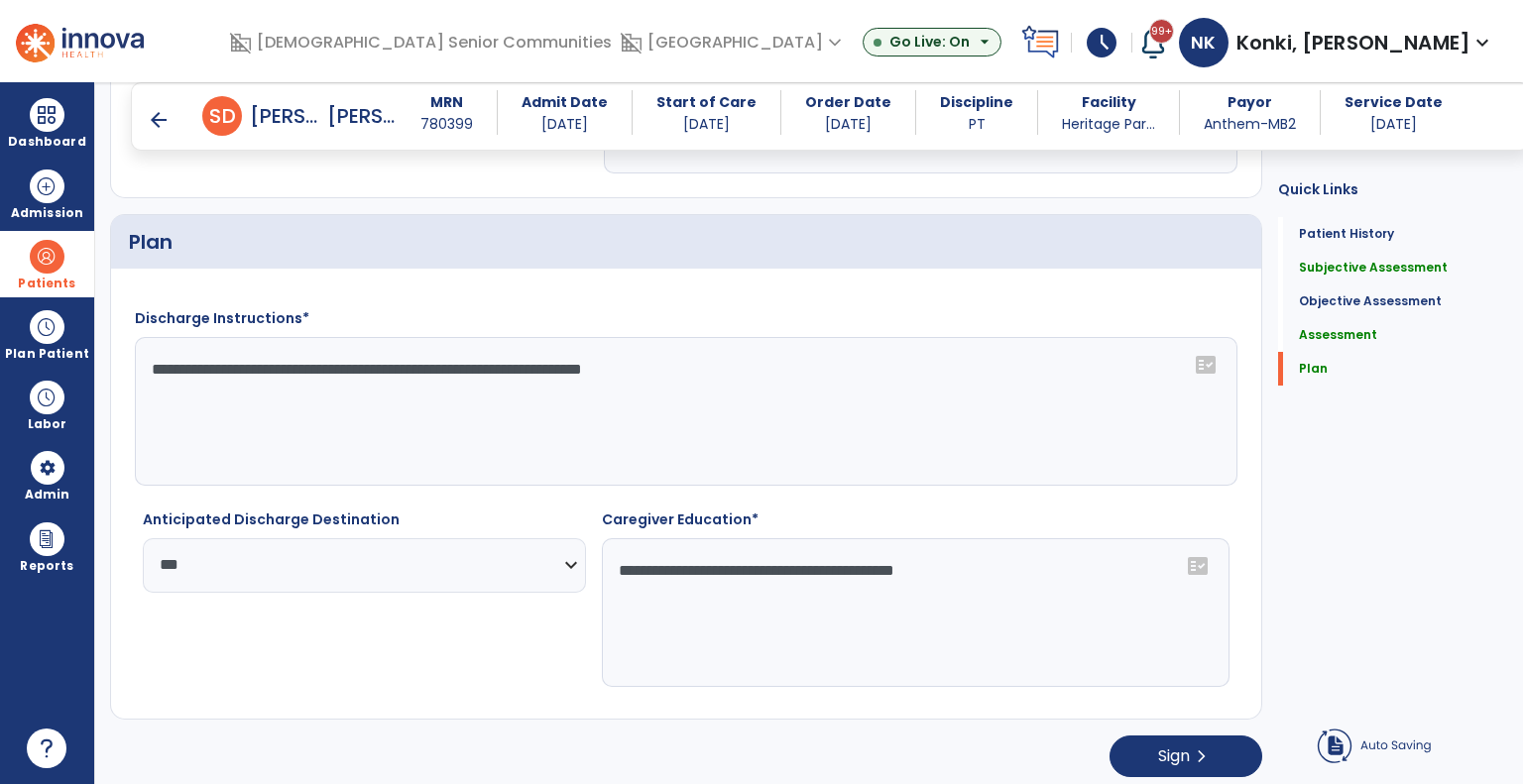 click at bounding box center (47, 257) 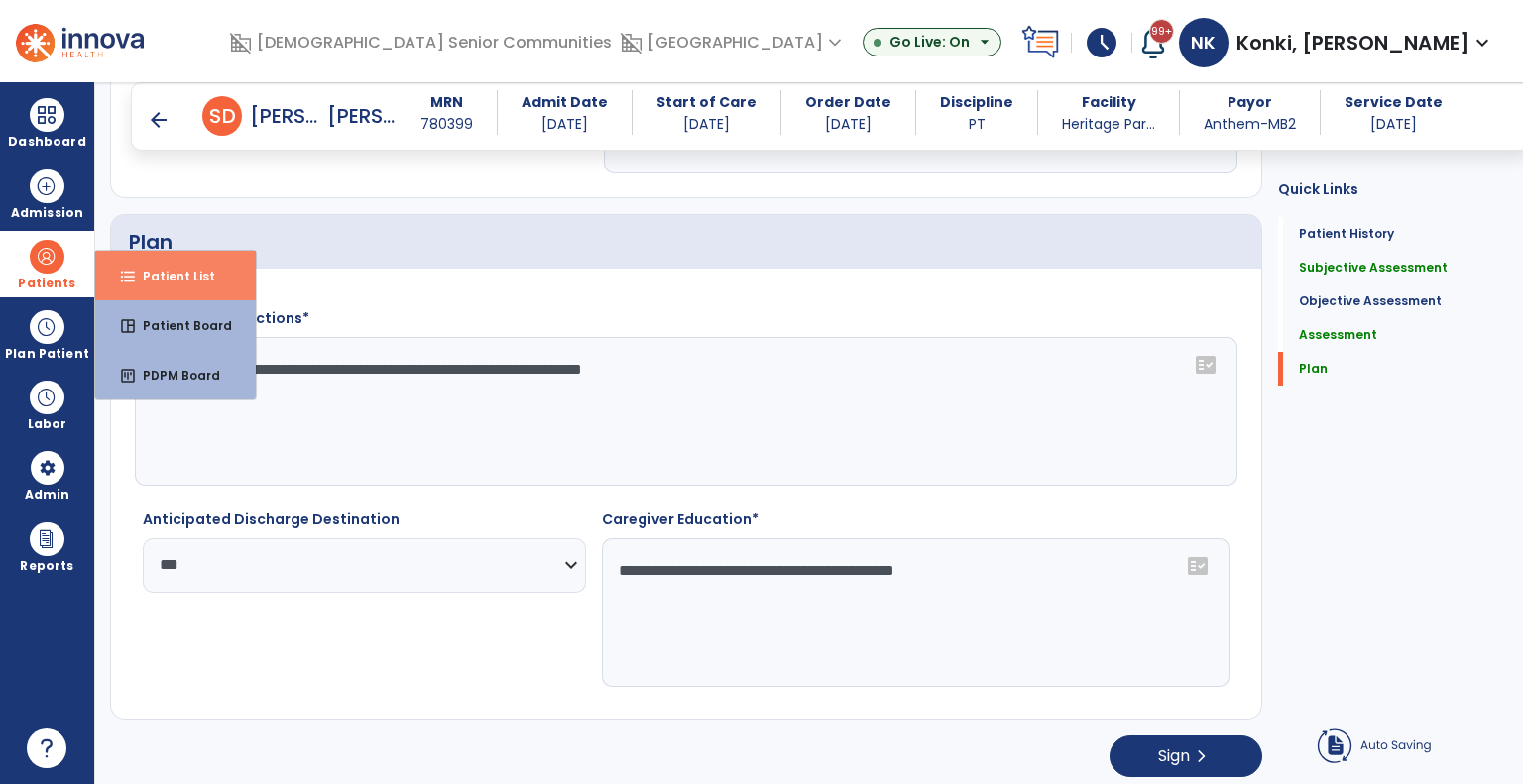 click on "format_list_bulleted" at bounding box center (128, 277) 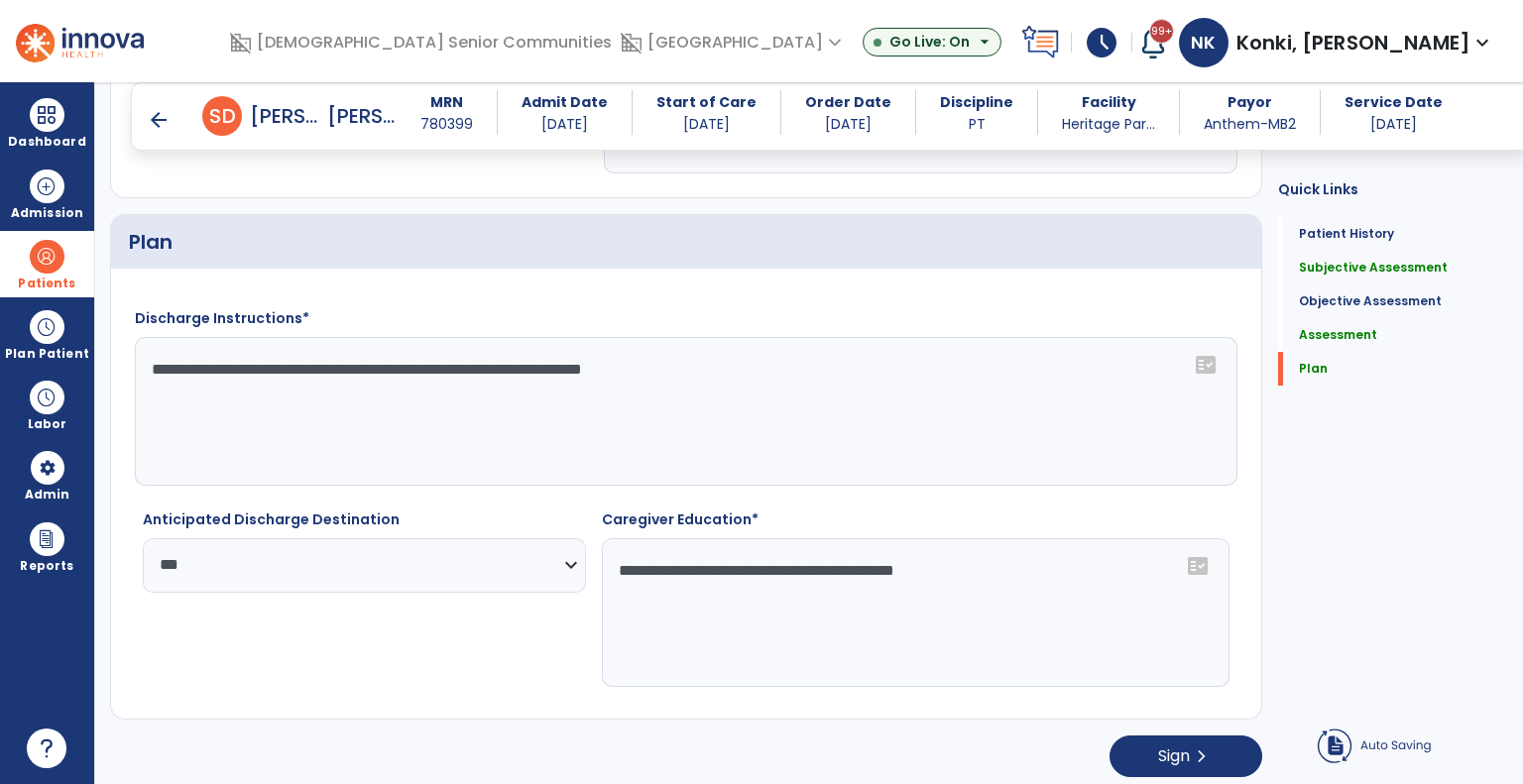 click on "arrow_back" at bounding box center [159, 120] 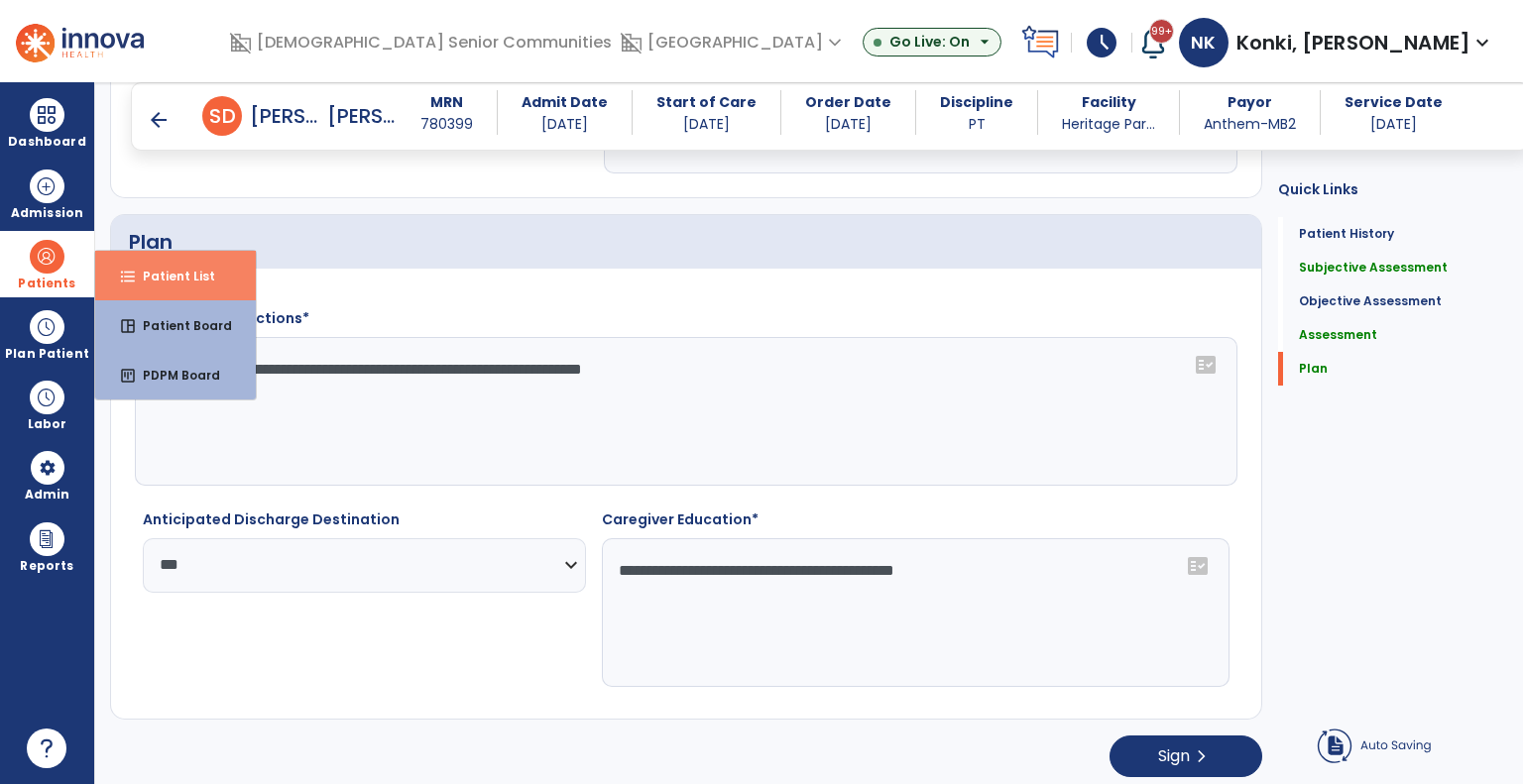 click on "format_list_bulleted  Patient List" at bounding box center [176, 276] 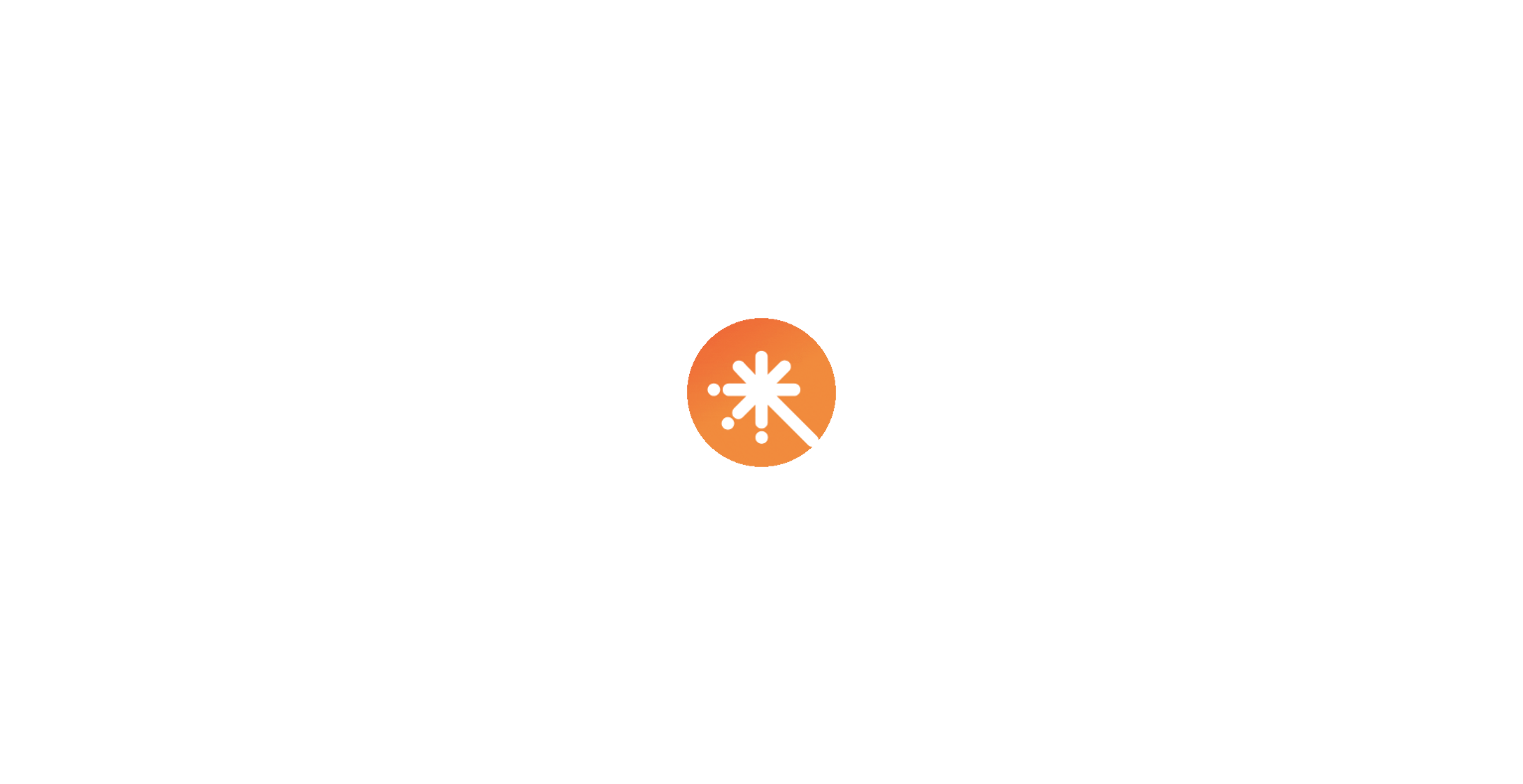 scroll, scrollTop: 0, scrollLeft: 0, axis: both 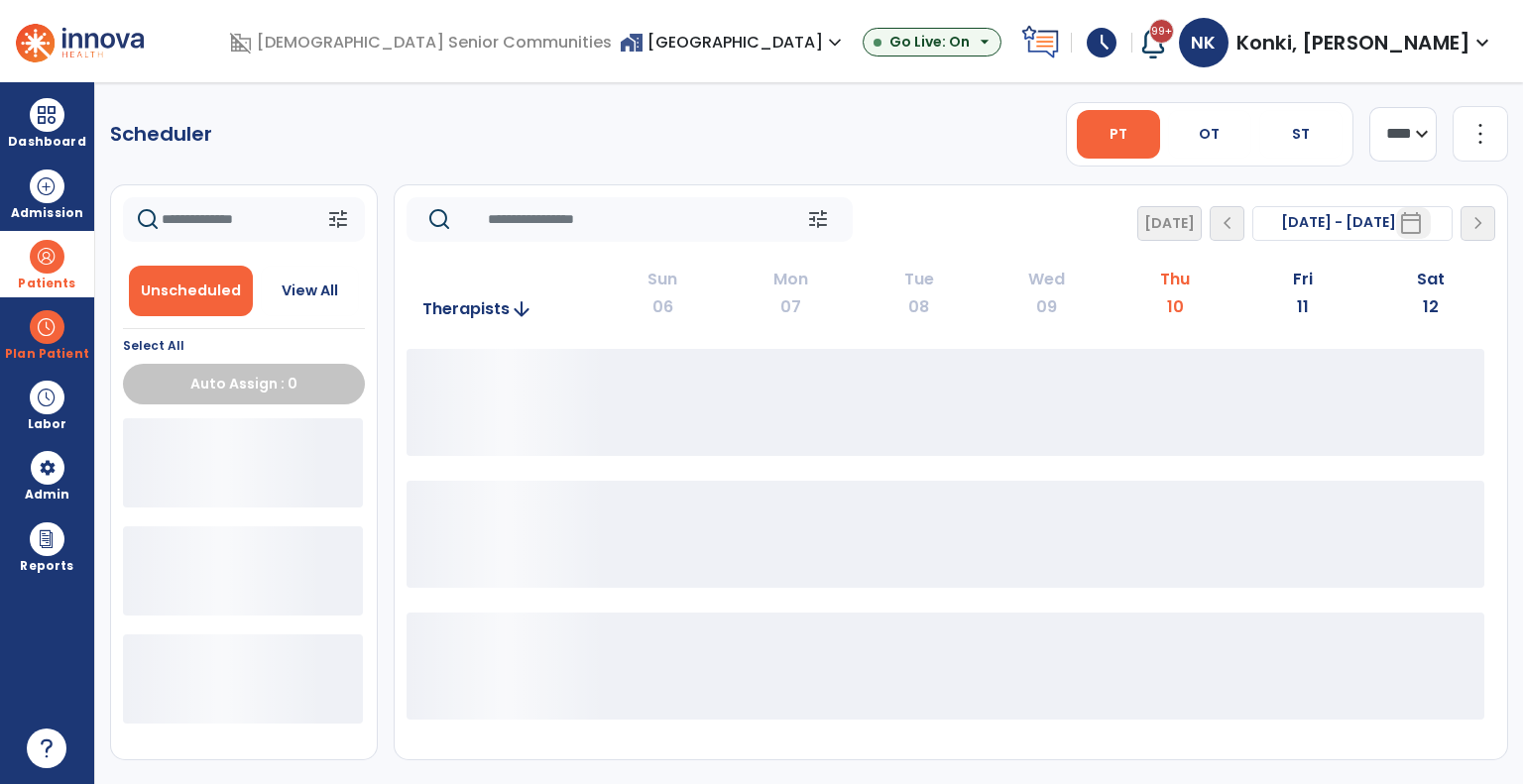click at bounding box center (47, 257) 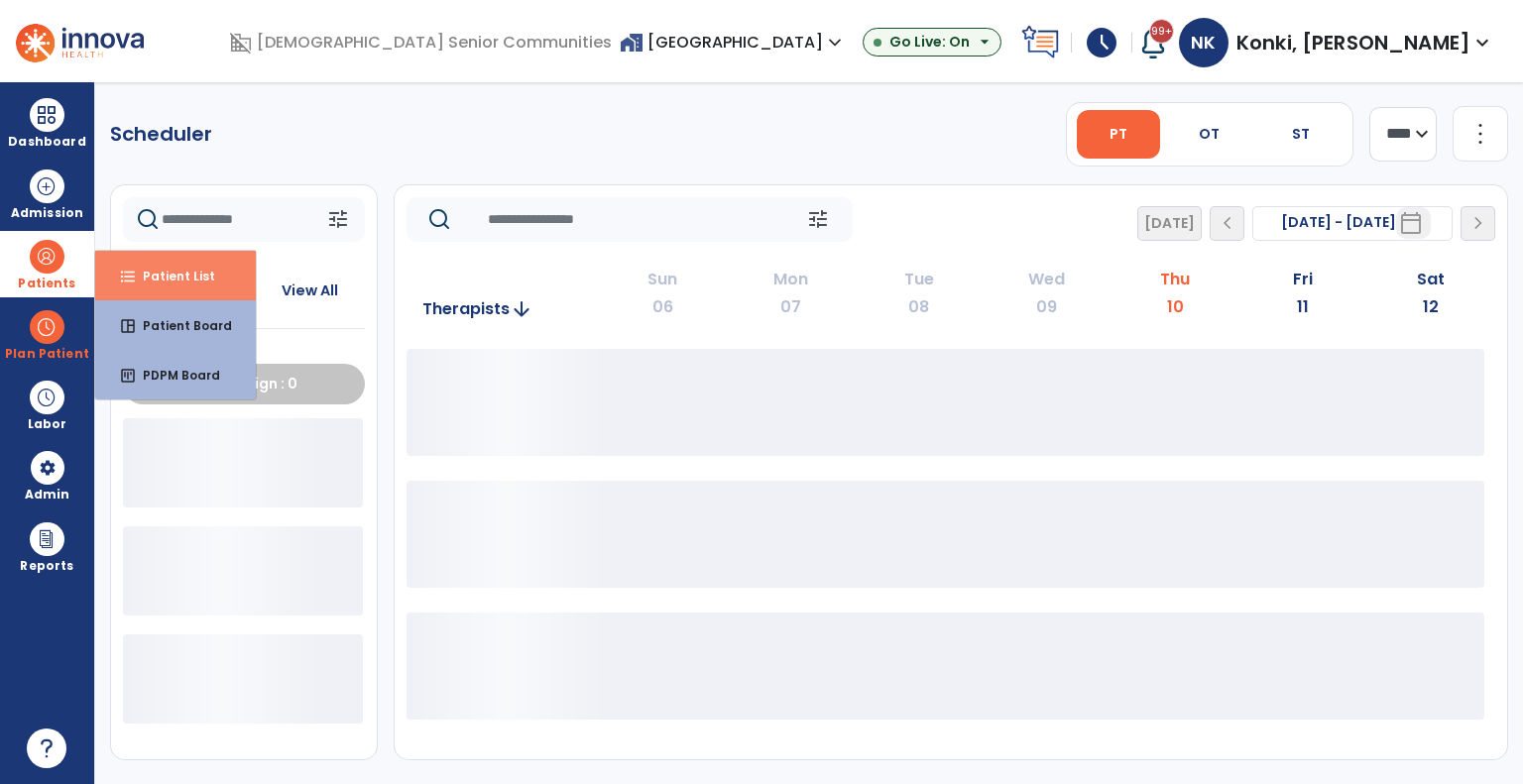 click on "format_list_bulleted  Patient List" at bounding box center (176, 276) 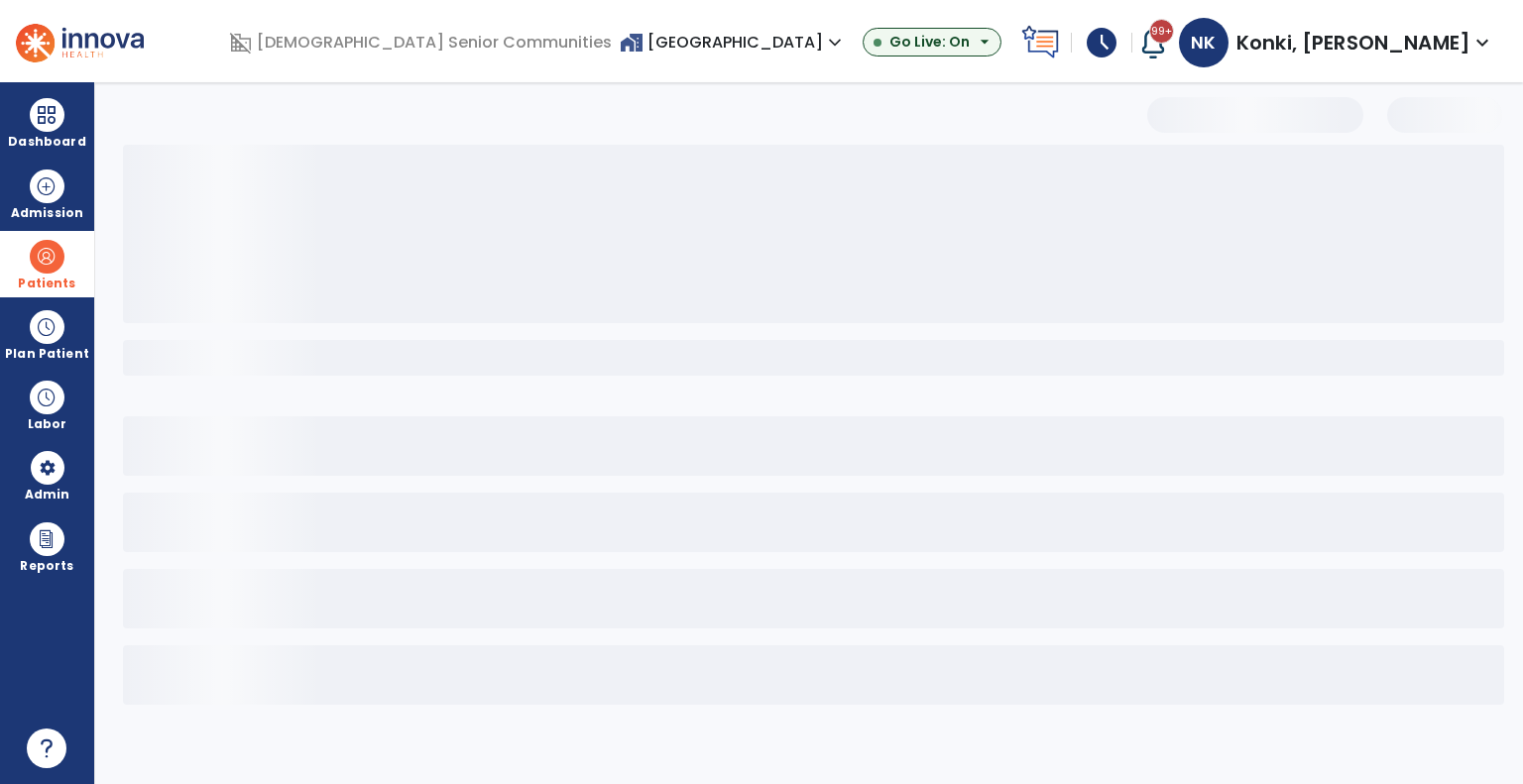 select on "***" 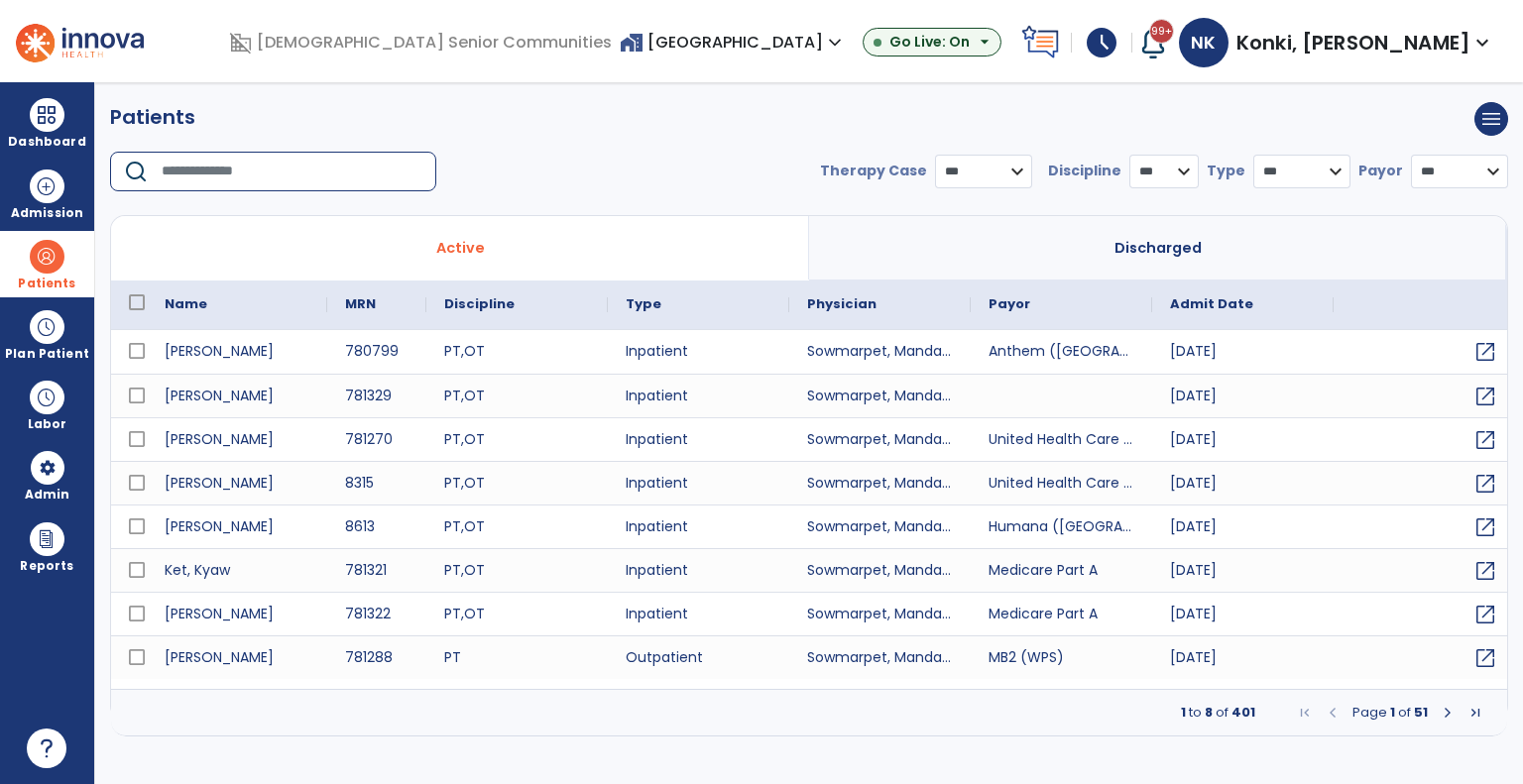 click at bounding box center (292, 171) 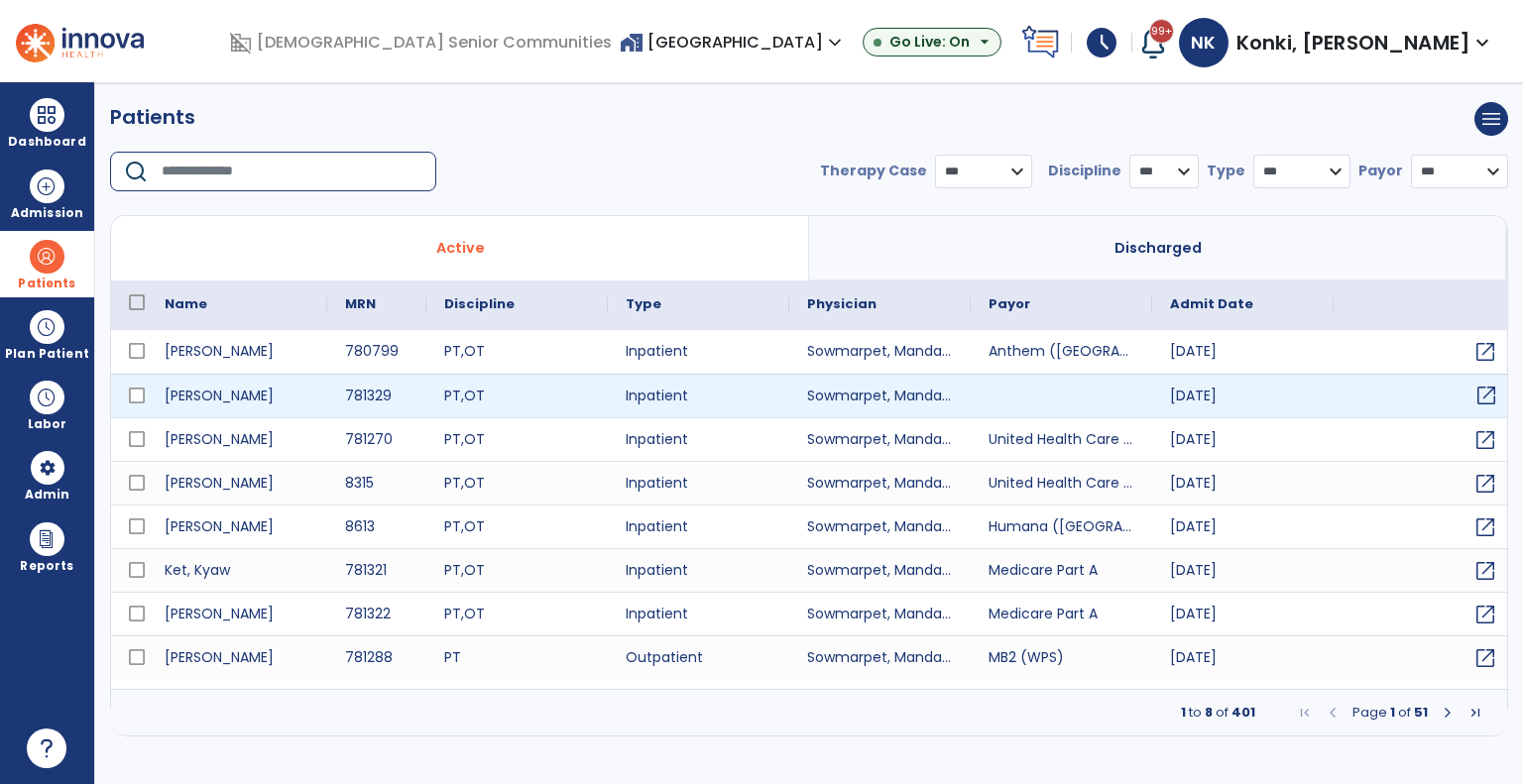 click on "open_in_new" at bounding box center (1486, 395) 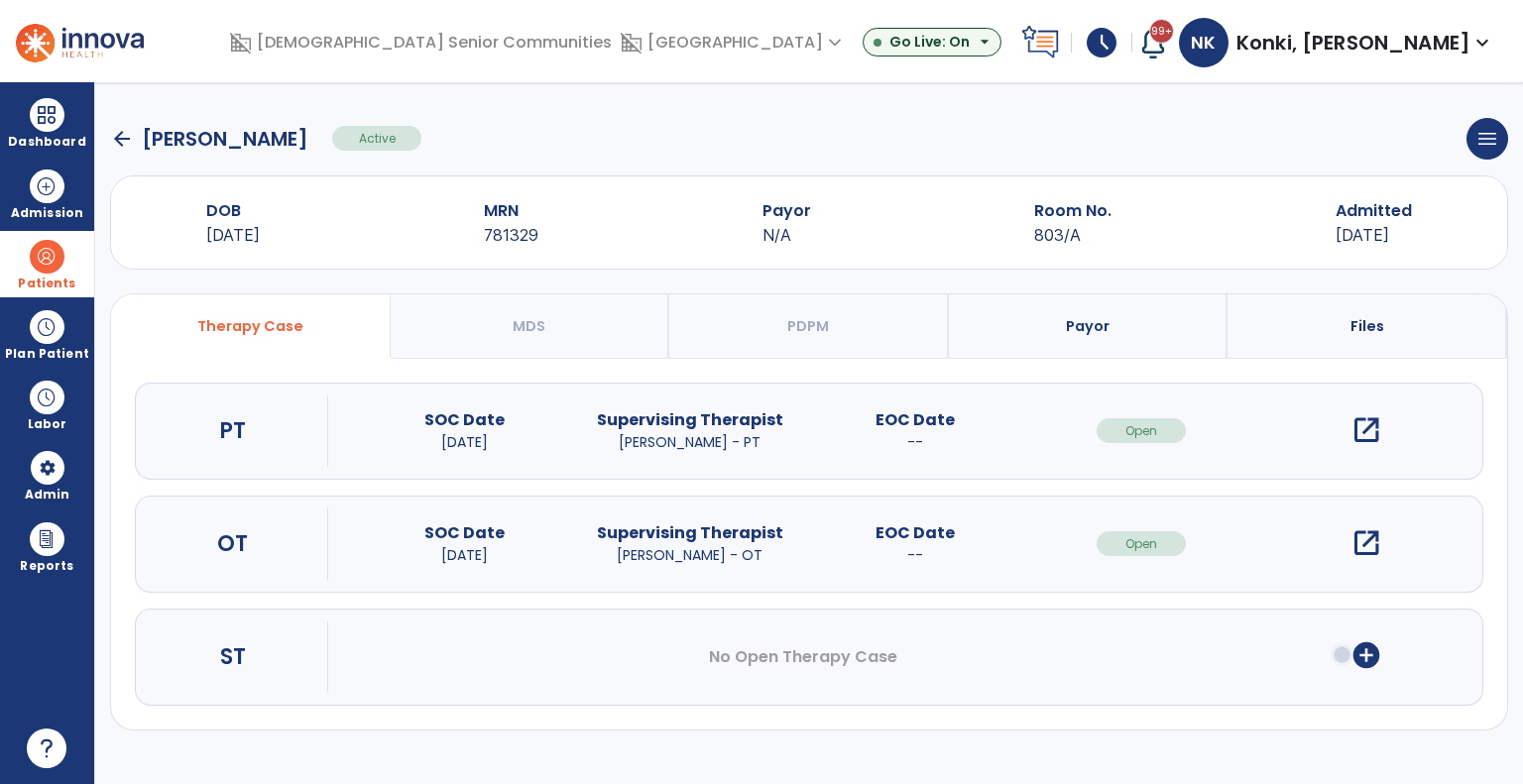 click on "Patients" at bounding box center (47, 283) 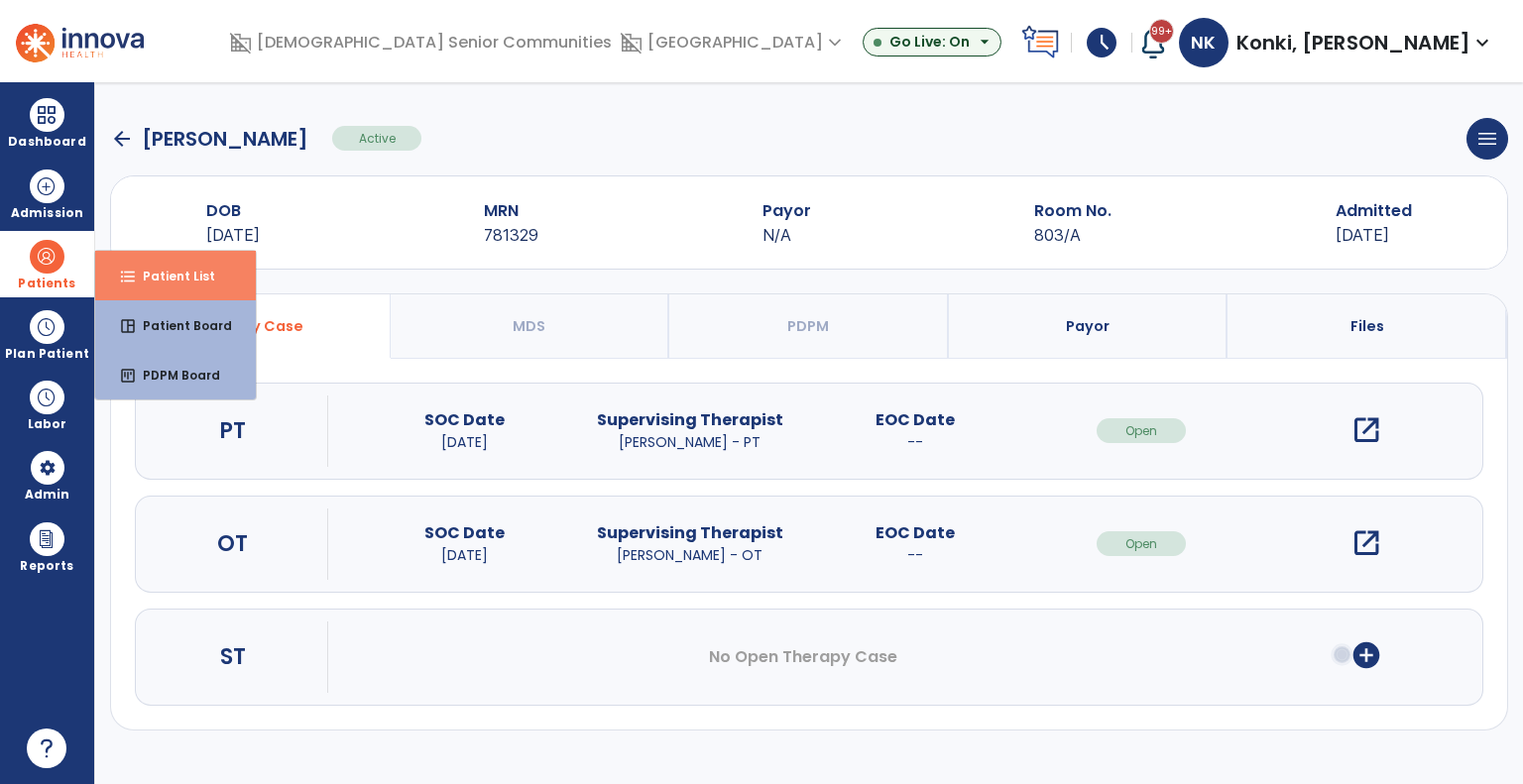 click on "format_list_bulleted  Patient List" at bounding box center [176, 276] 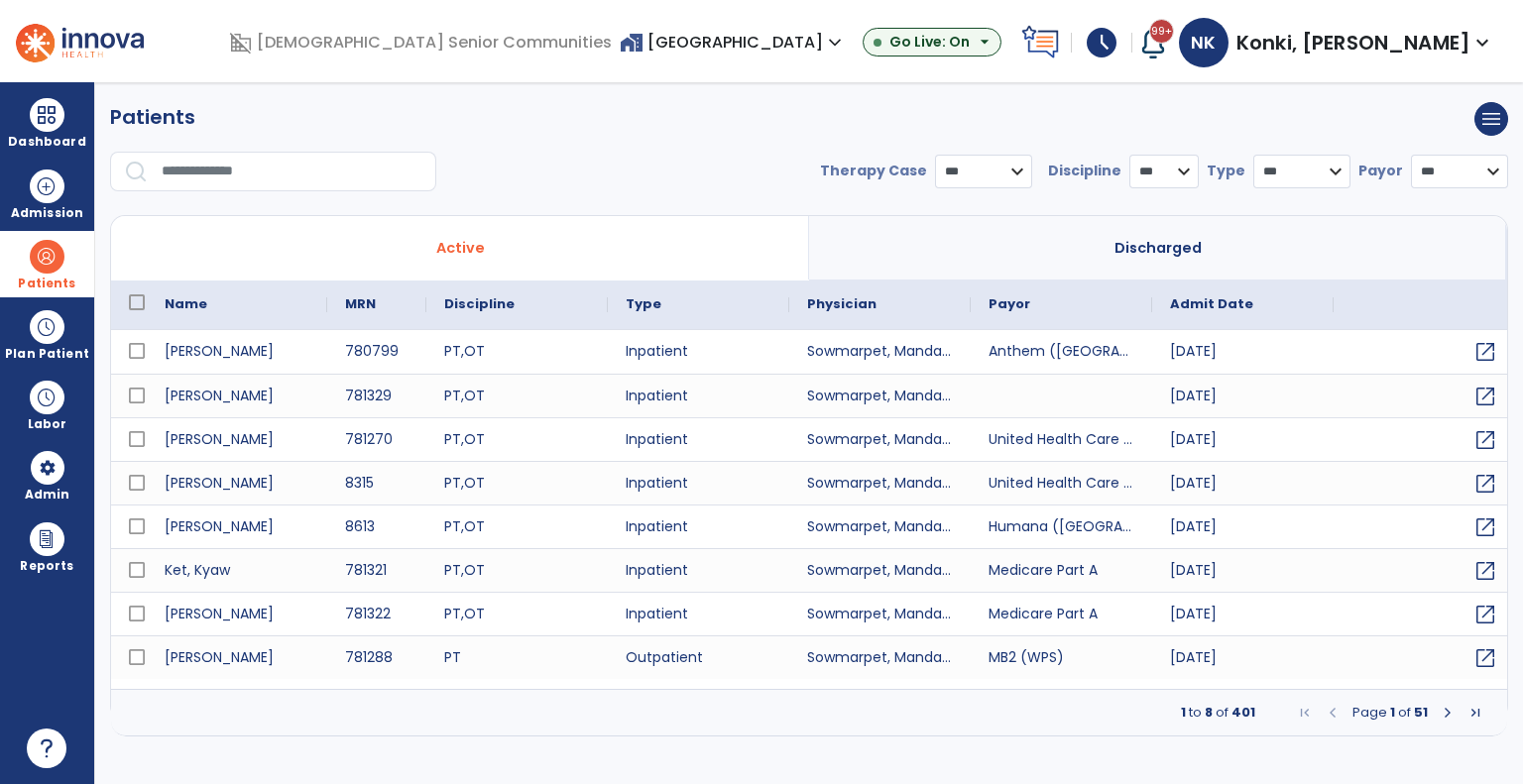 select on "***" 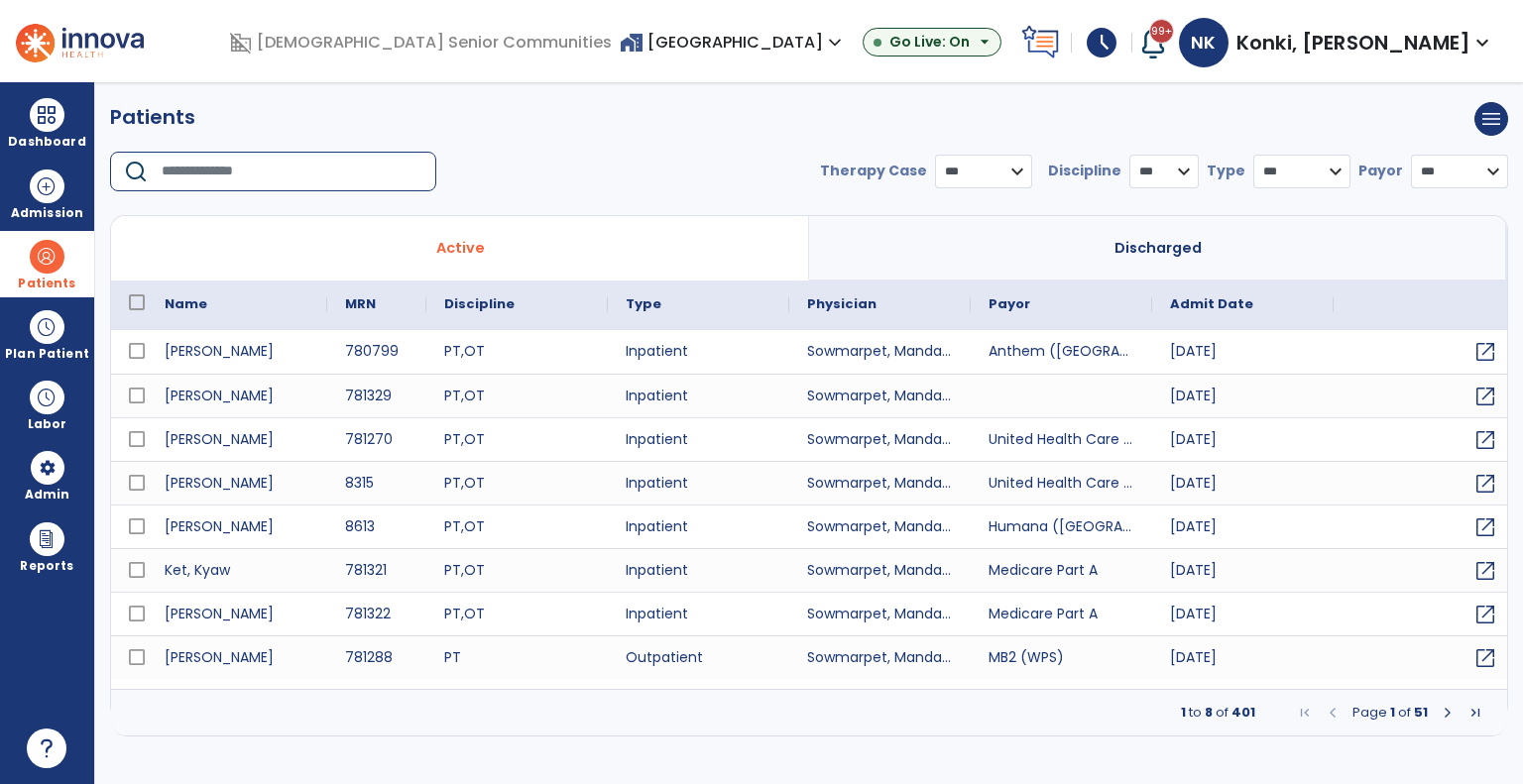 click at bounding box center [292, 171] 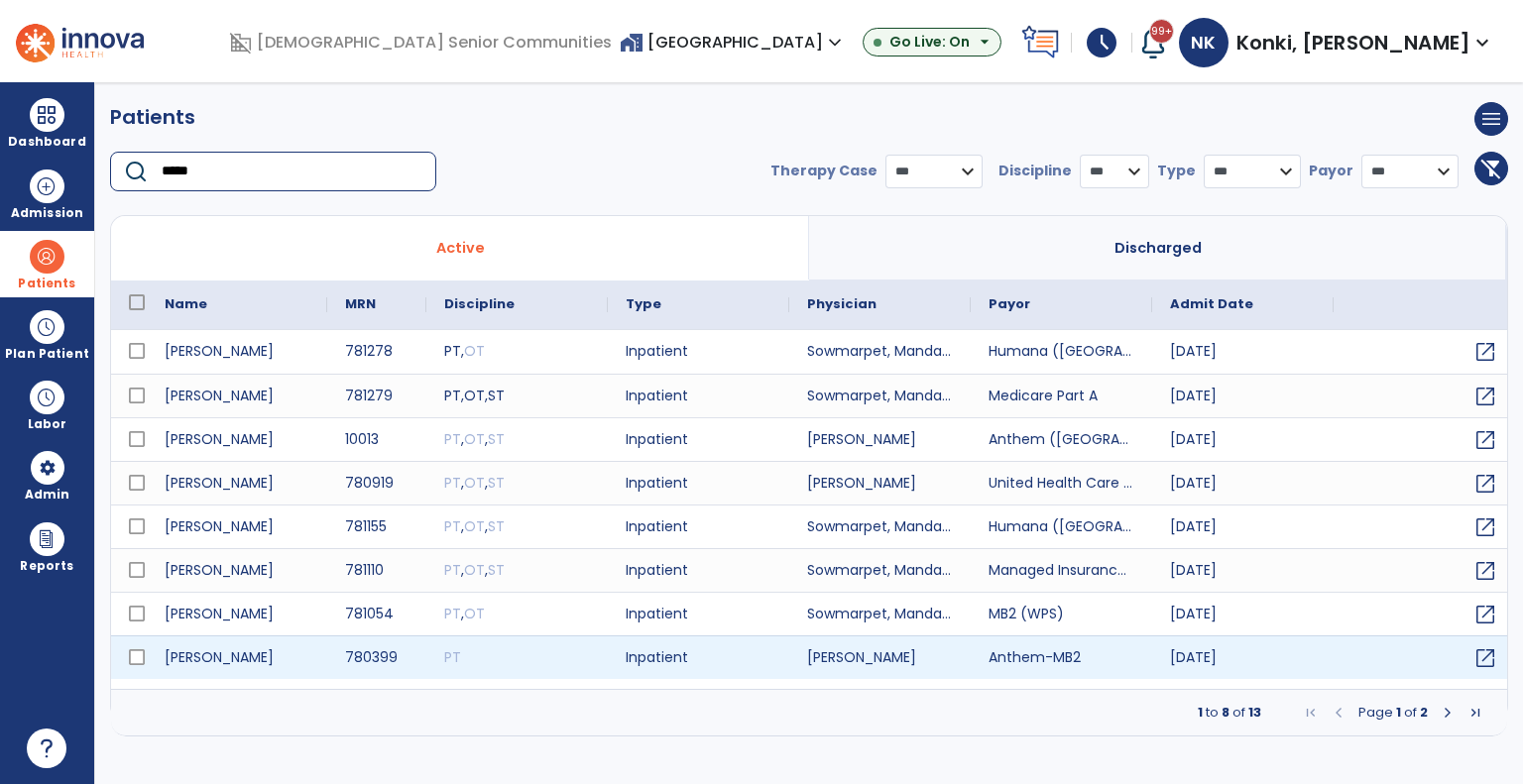 type on "*****" 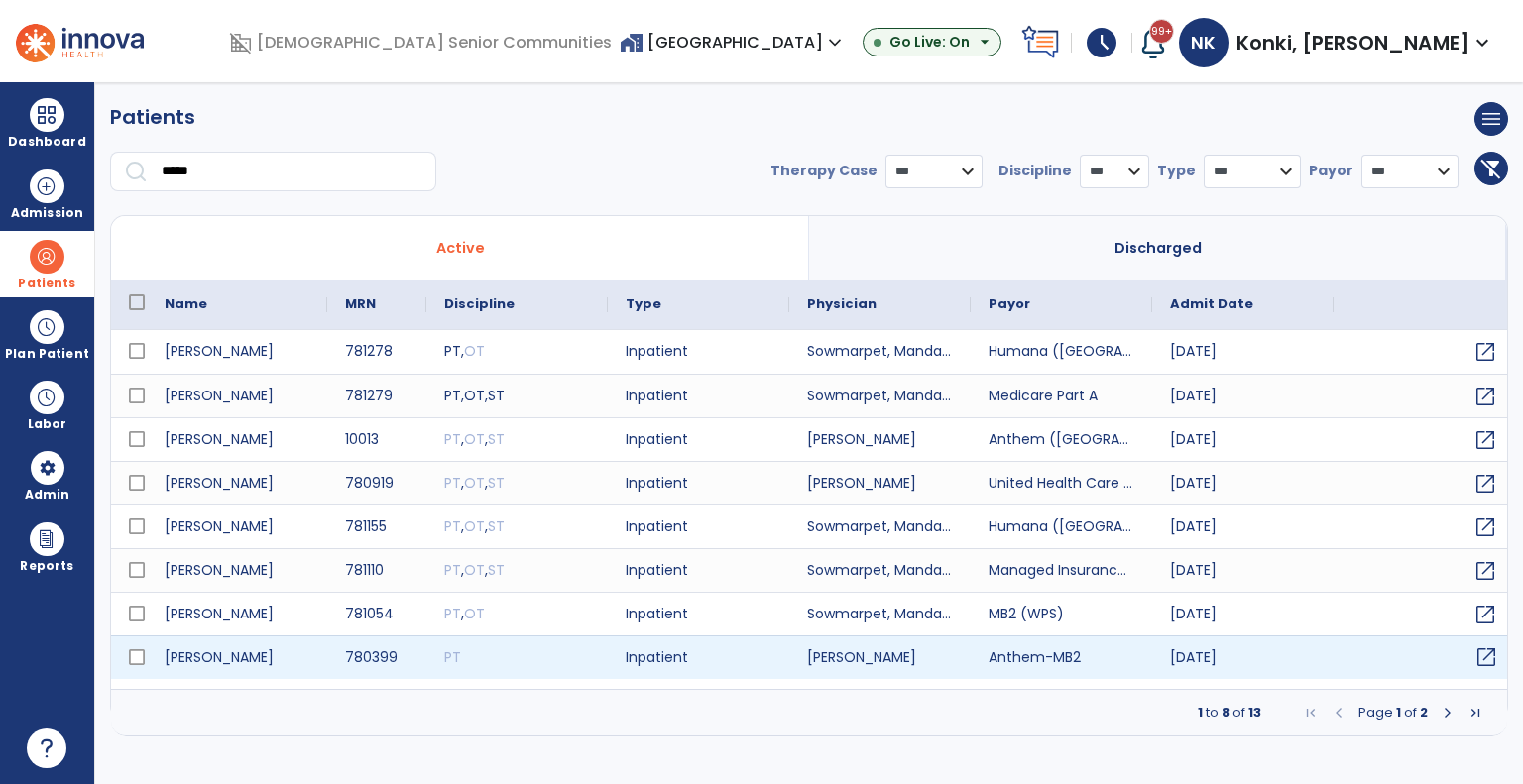 click on "open_in_new" at bounding box center [1486, 657] 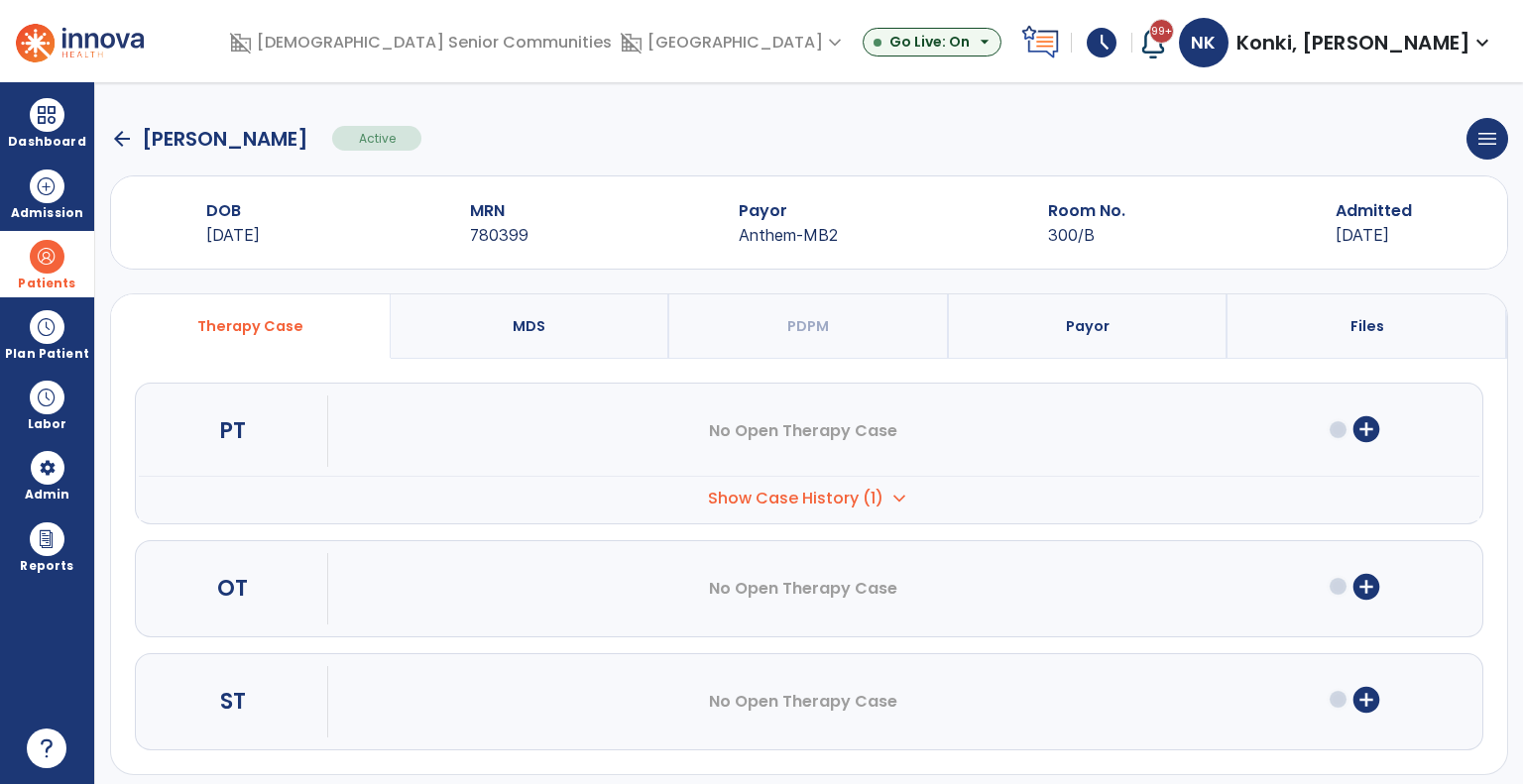click at bounding box center (47, 257) 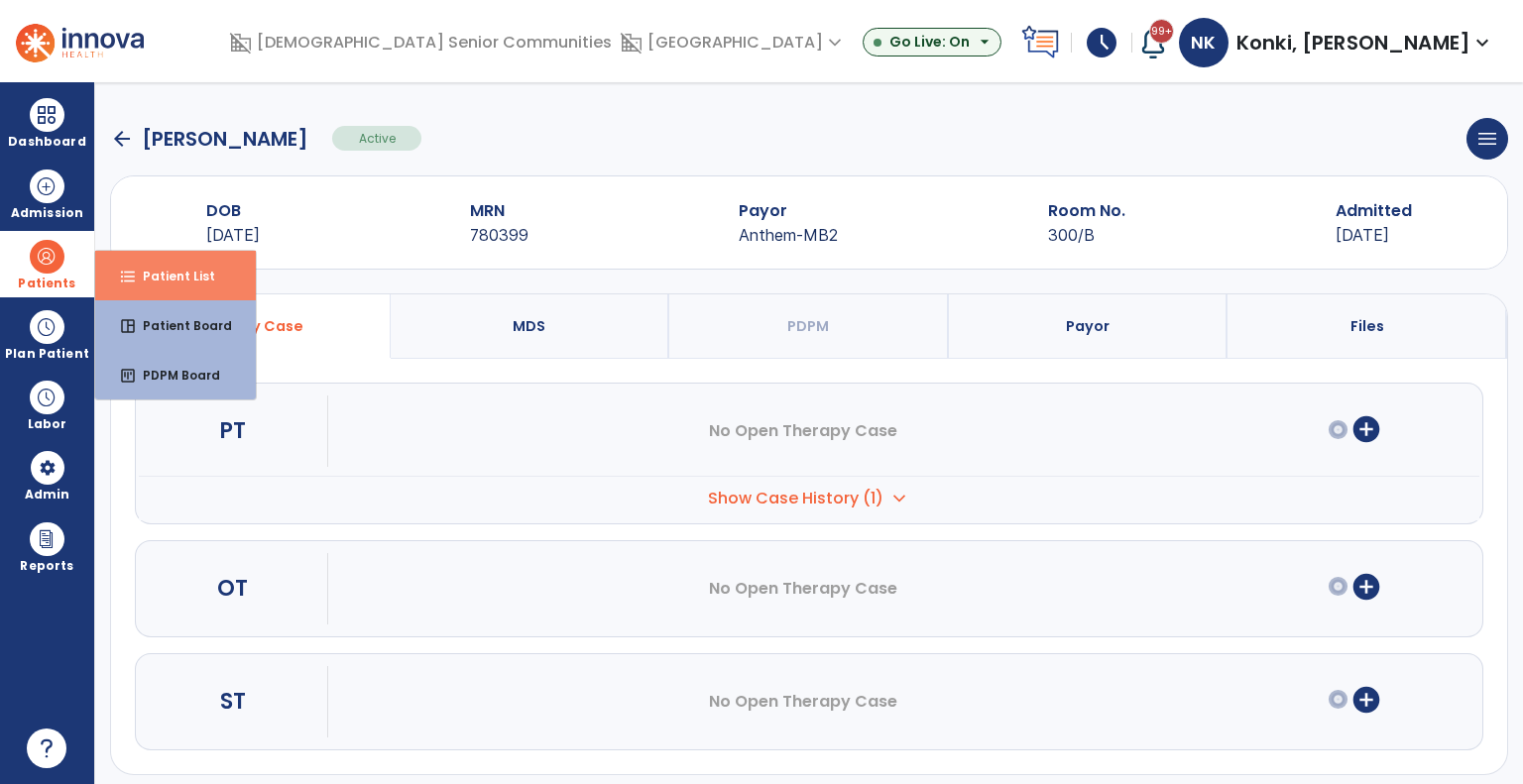 click on "Patient List" at bounding box center (171, 276) 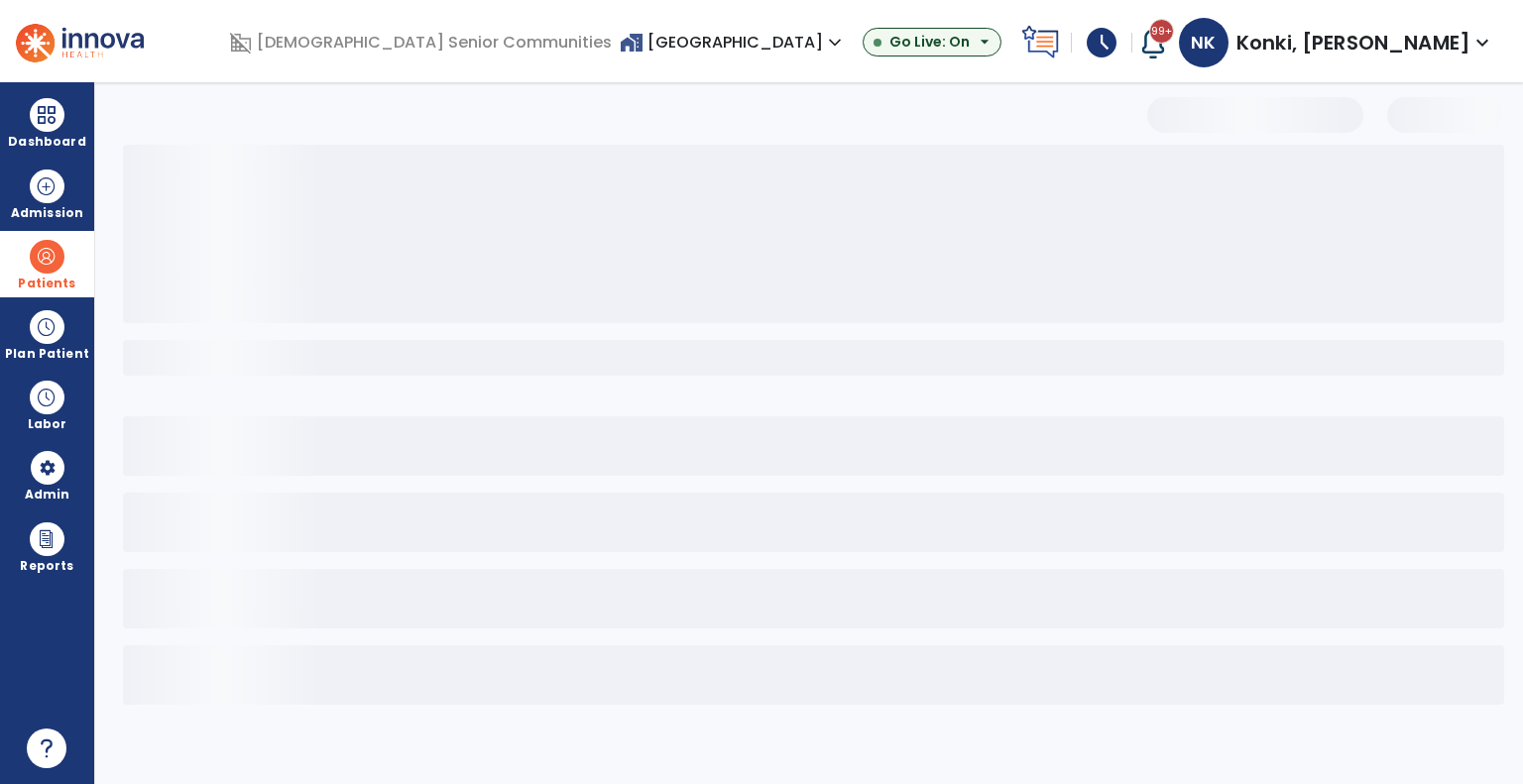 select on "***" 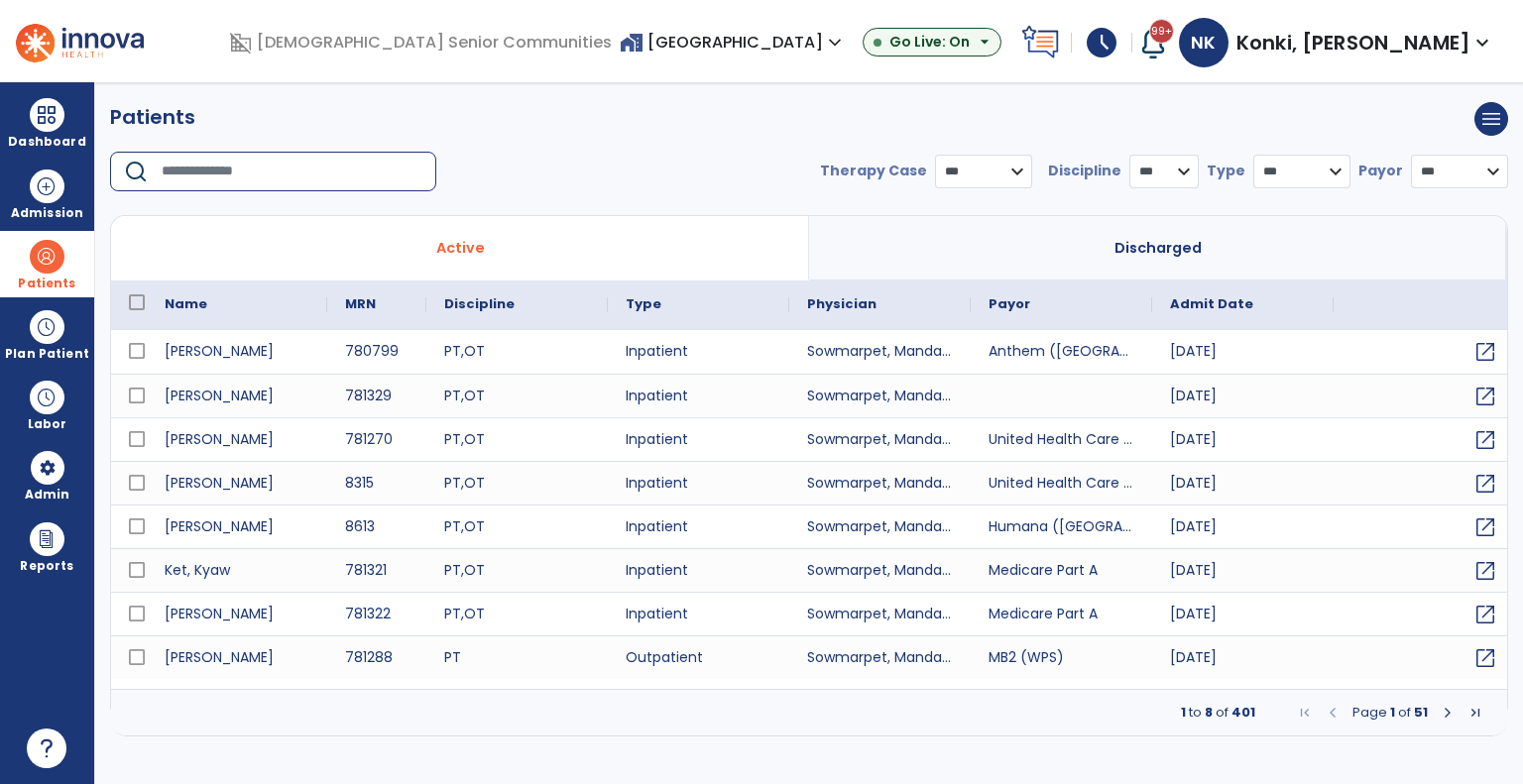 click at bounding box center (292, 171) 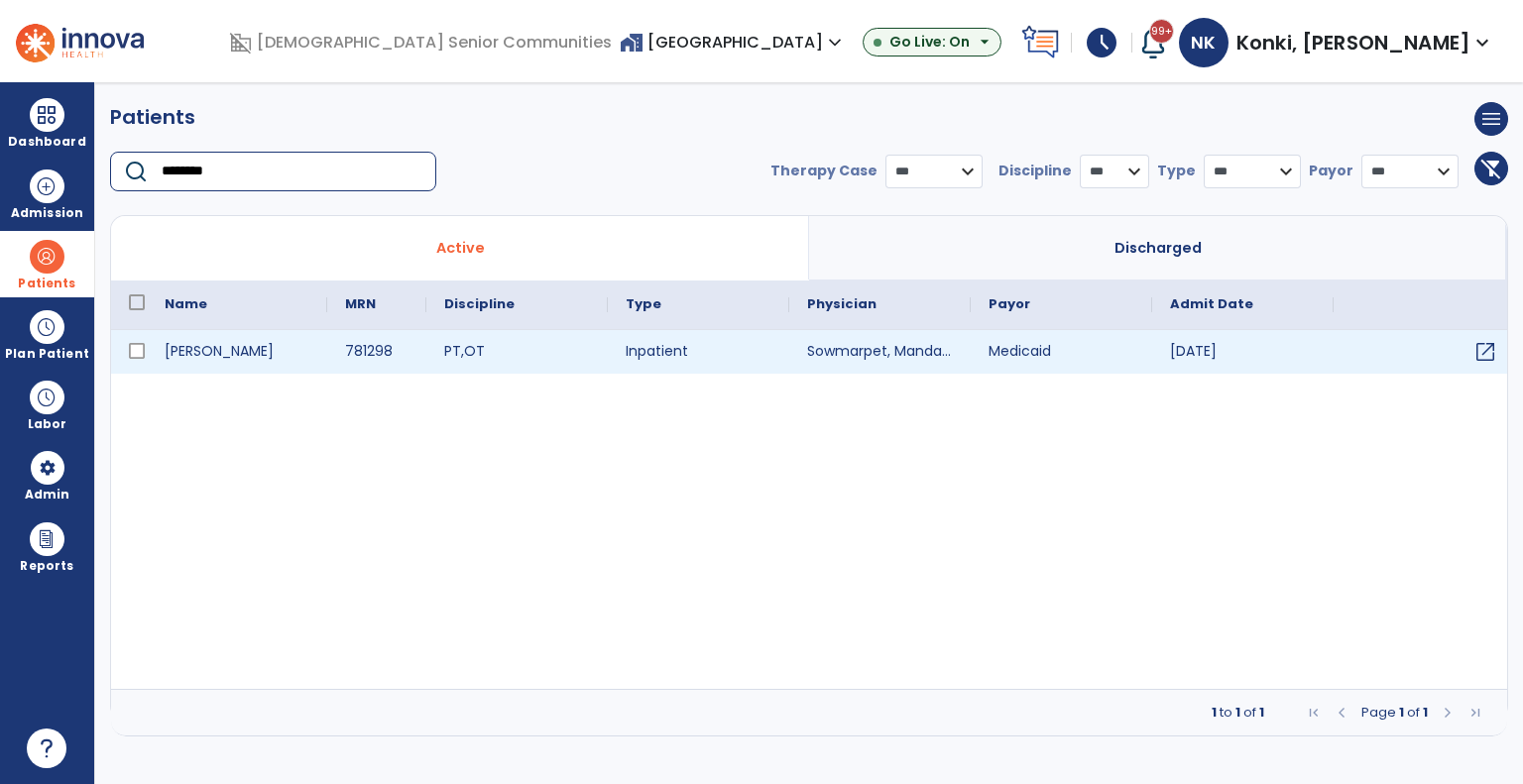 type on "********" 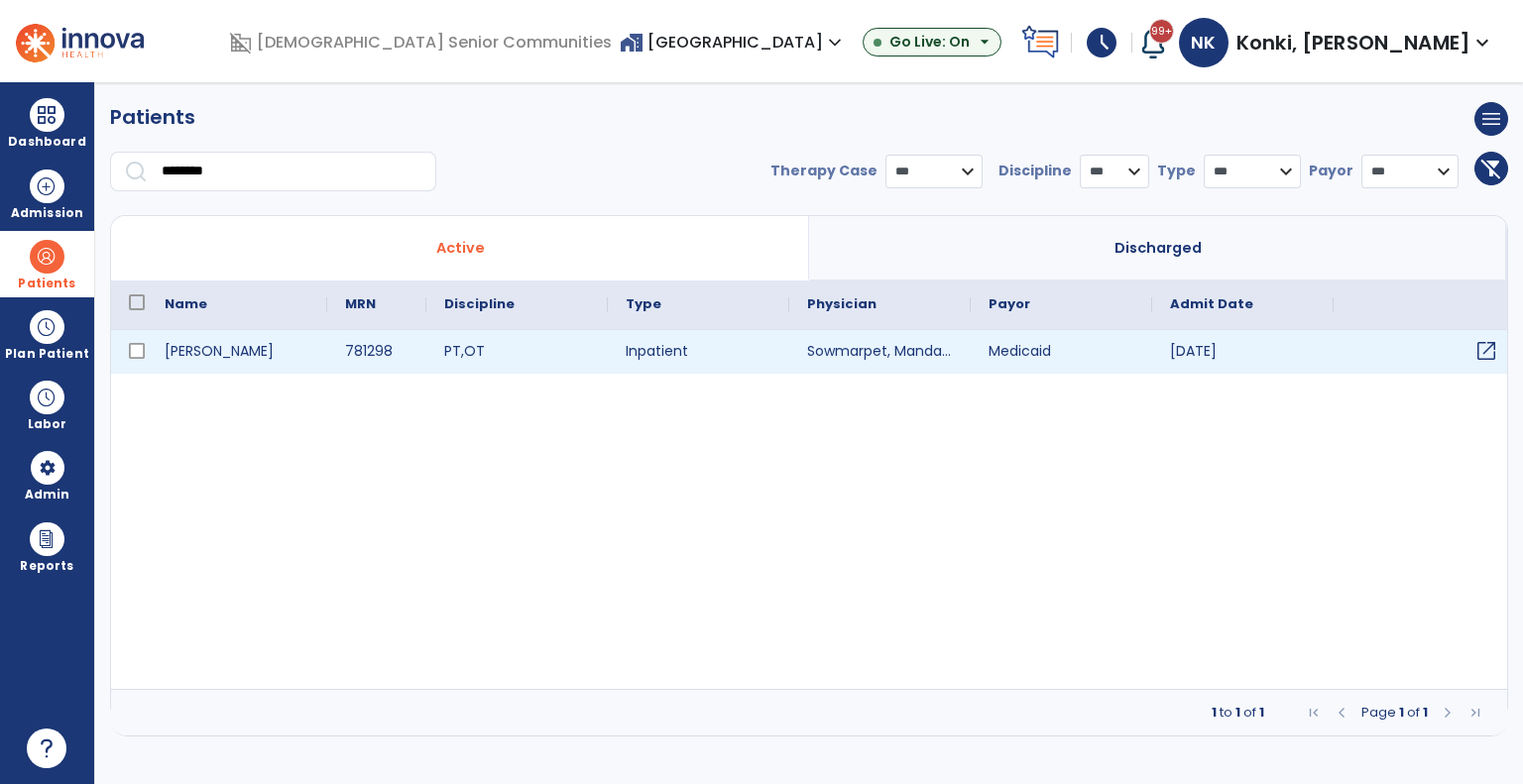 click on "open_in_new" at bounding box center (1486, 351) 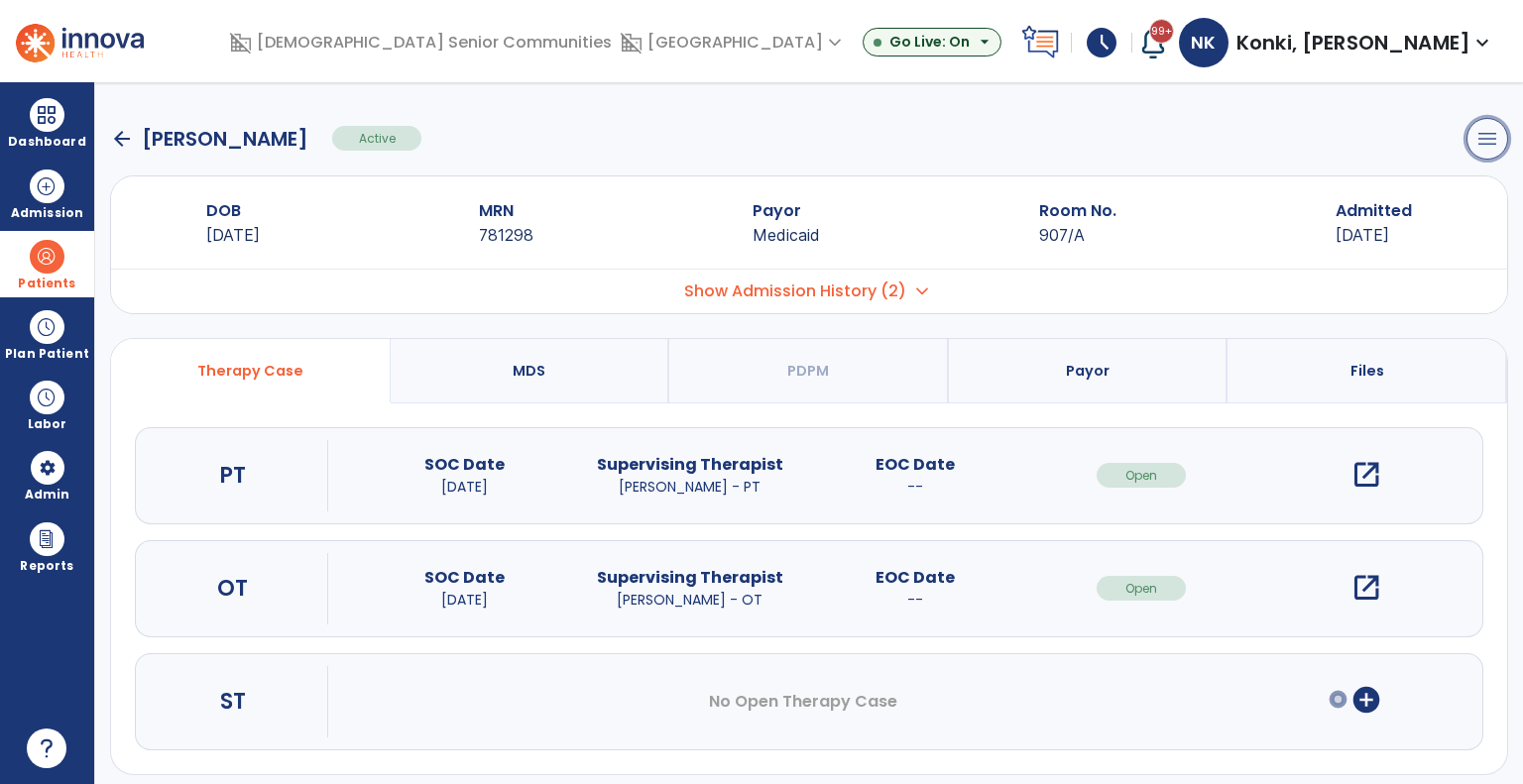 click on "menu" at bounding box center [1487, 139] 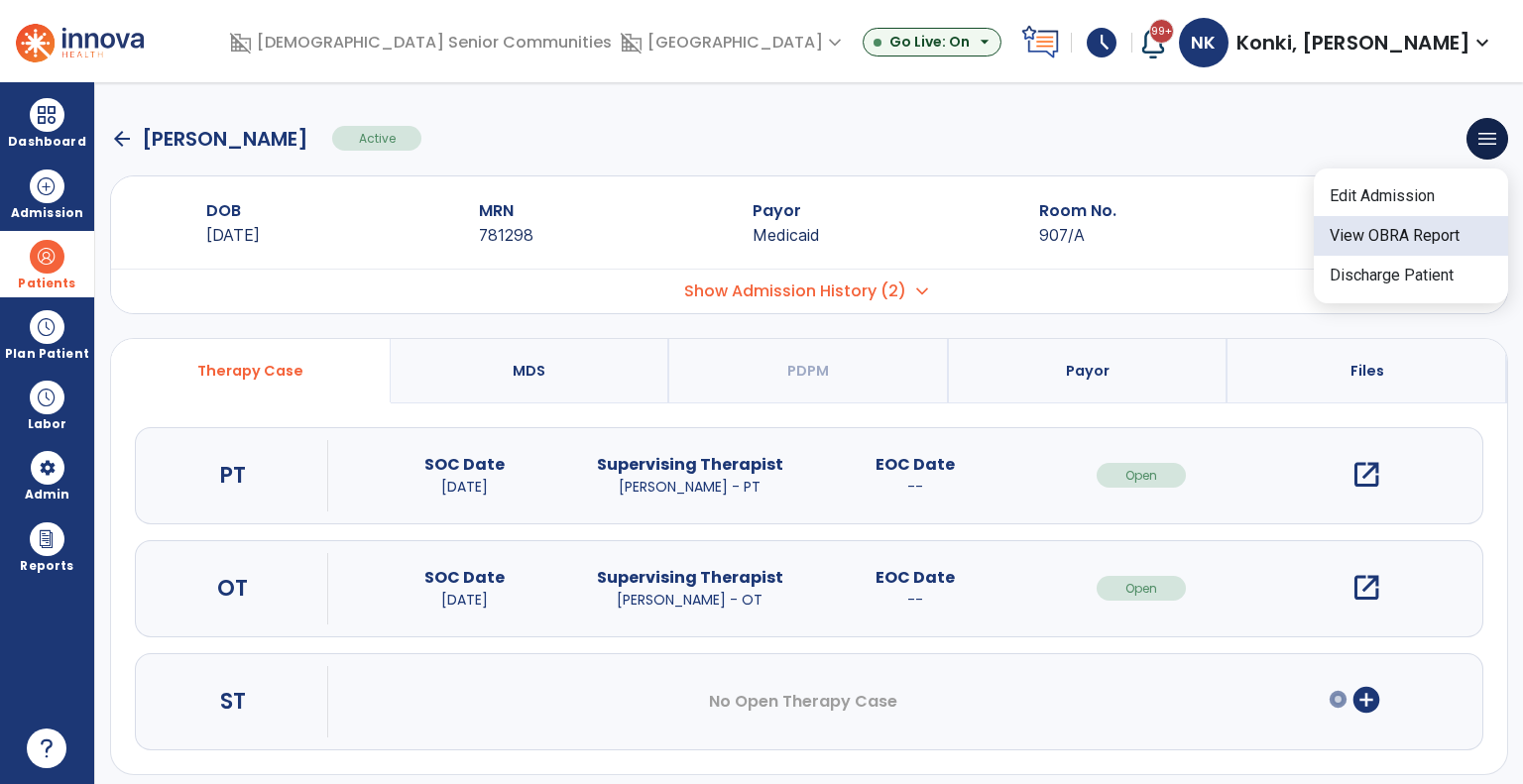 click on "View OBRA Report" 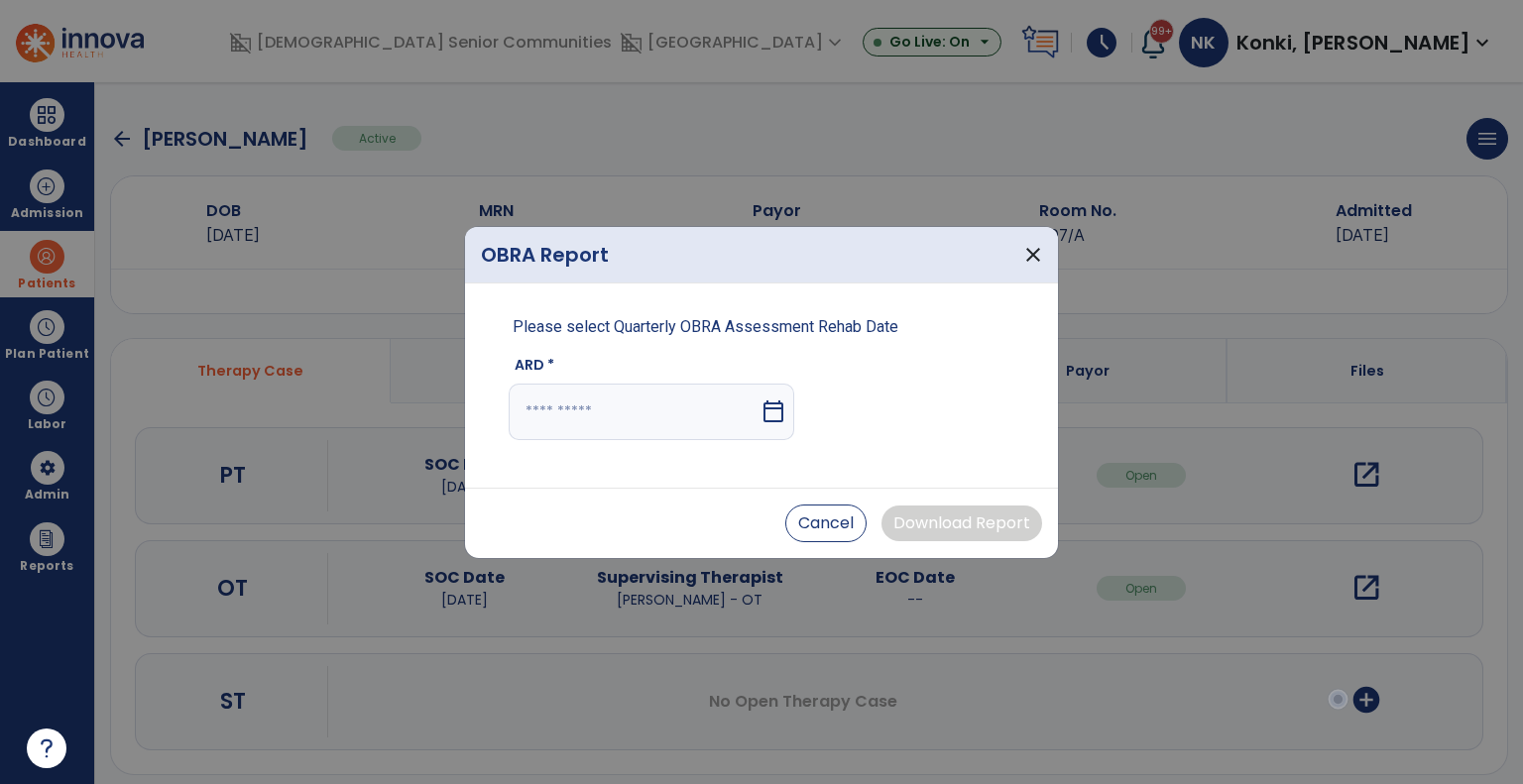 click on "calendar_today" at bounding box center [773, 411] 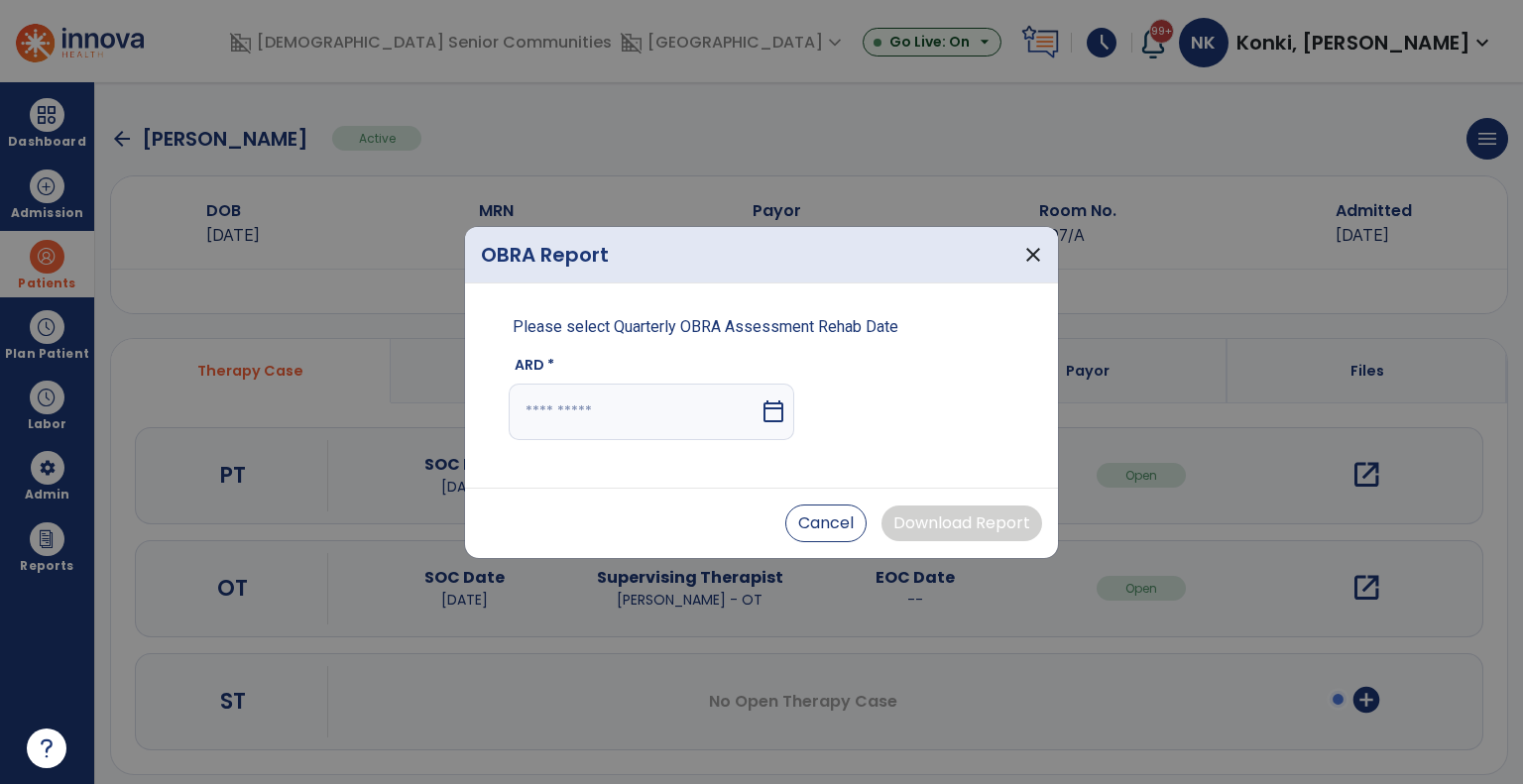 select on "*" 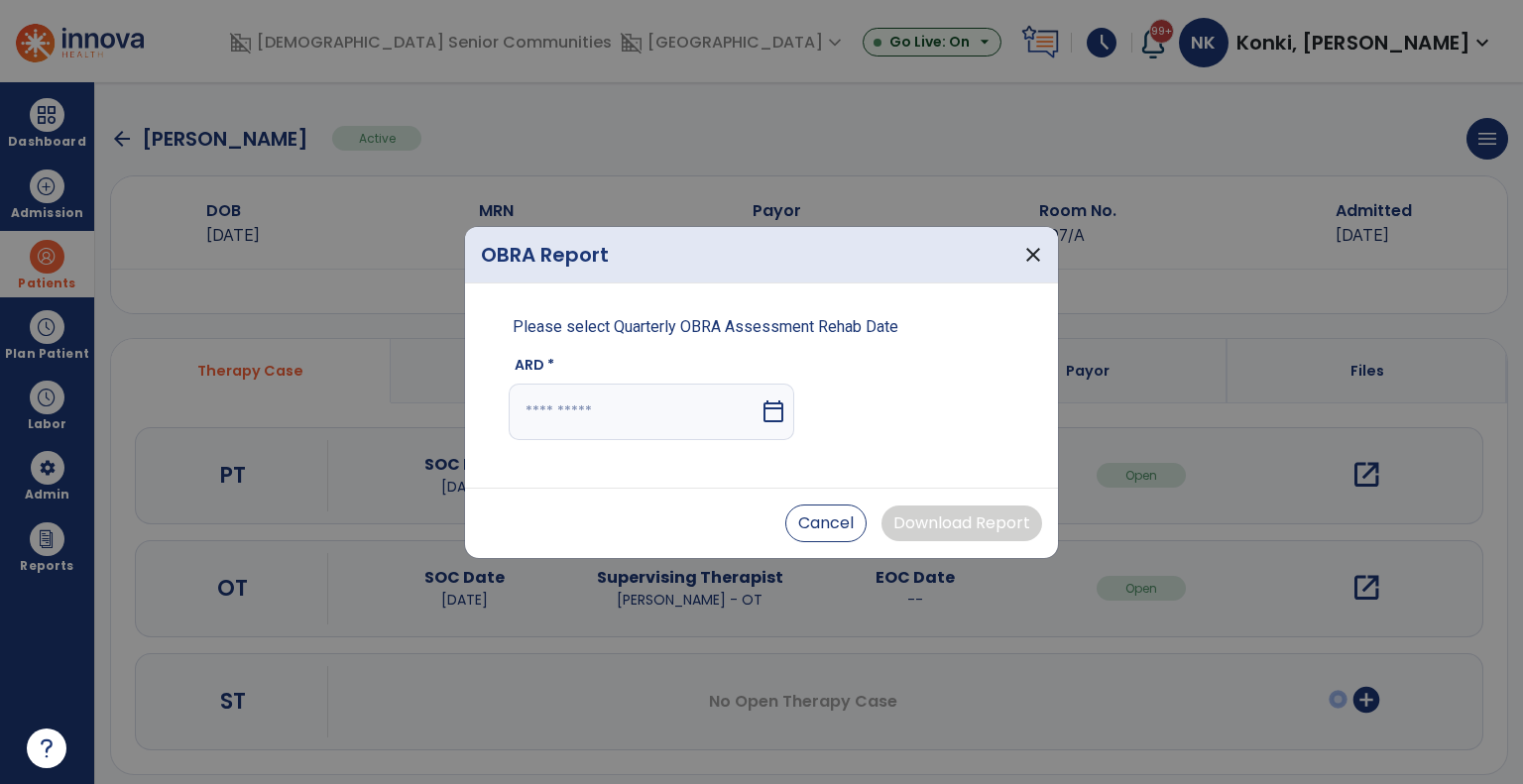 select on "****" 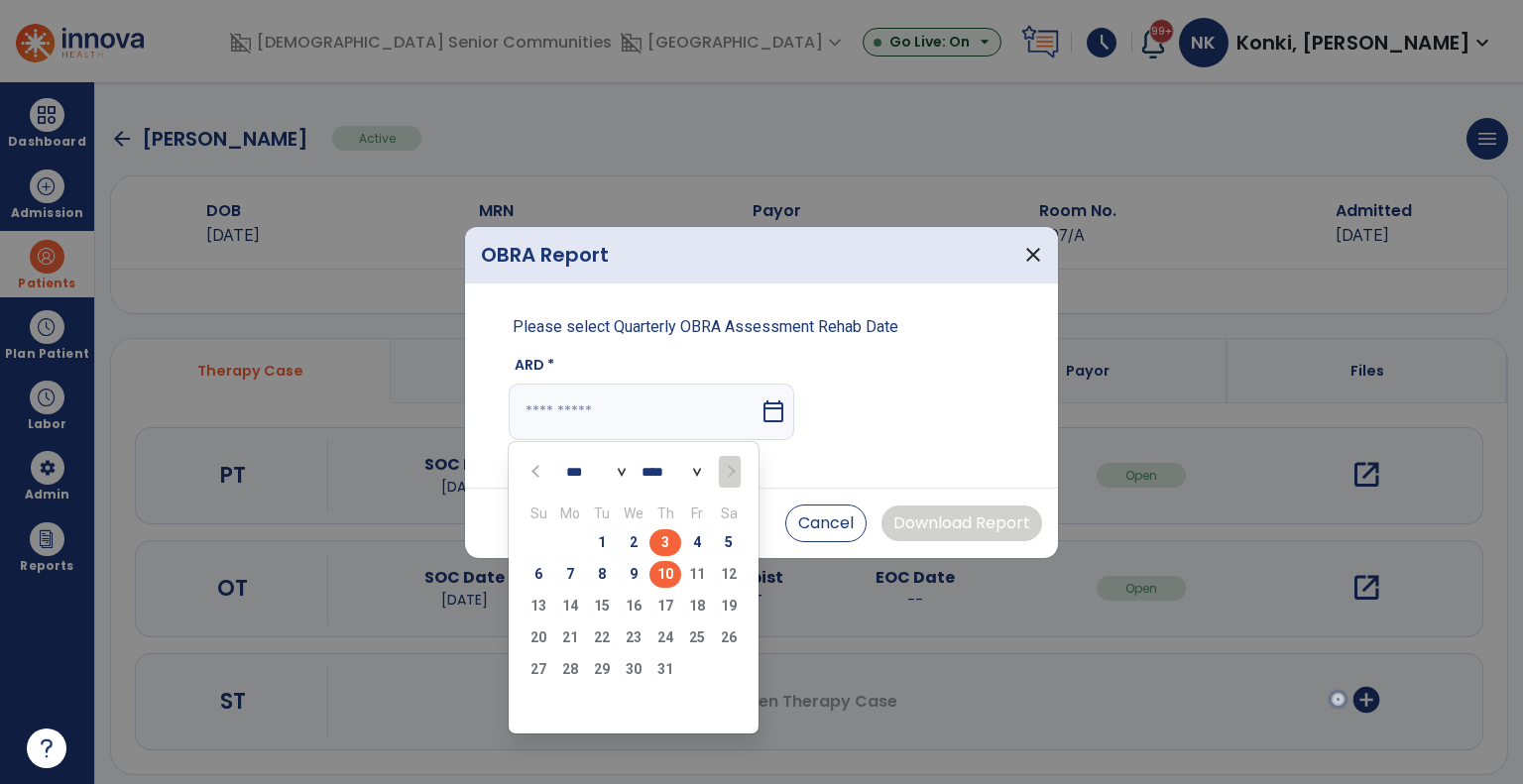 click on "3" at bounding box center (665, 542) 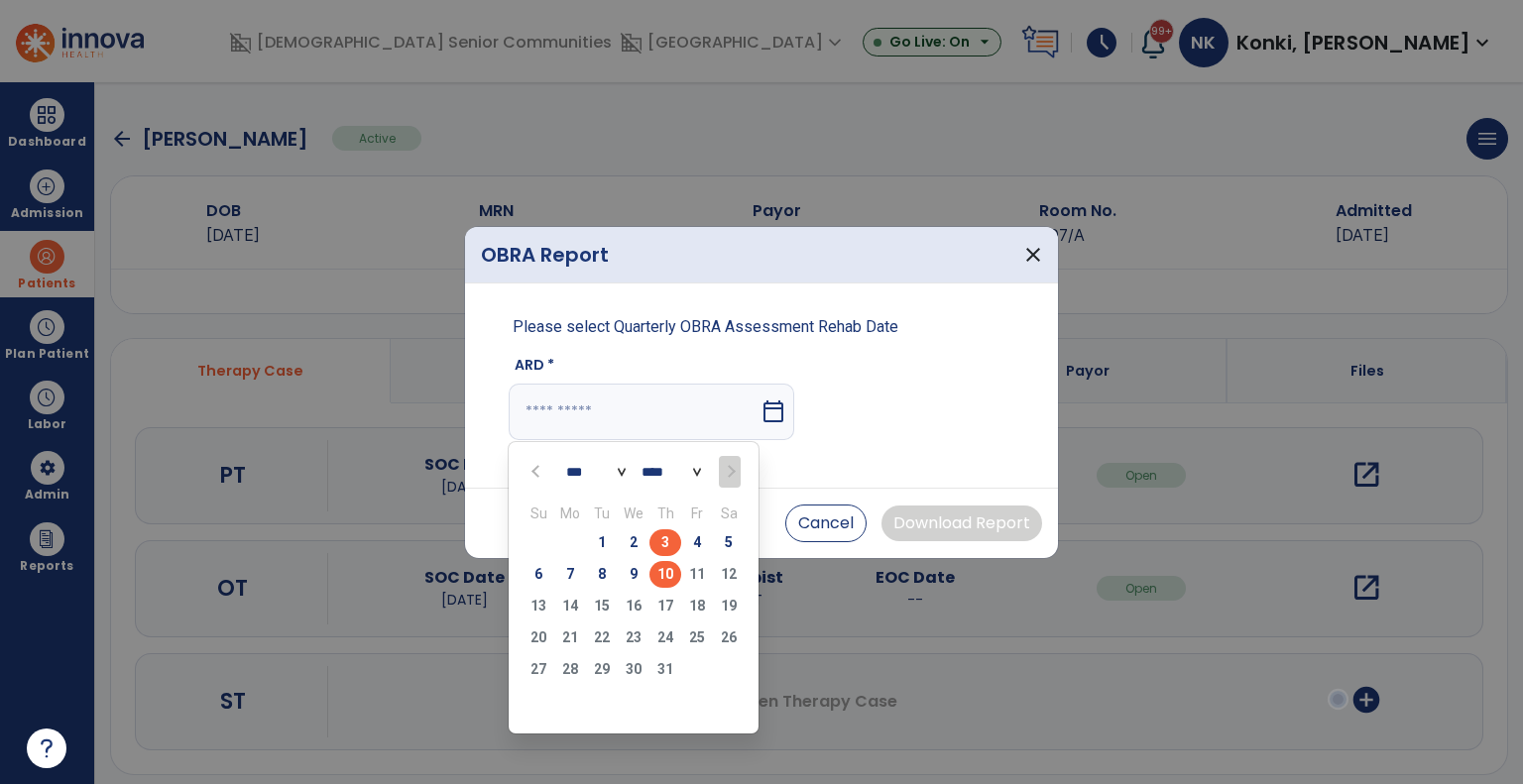 type on "********" 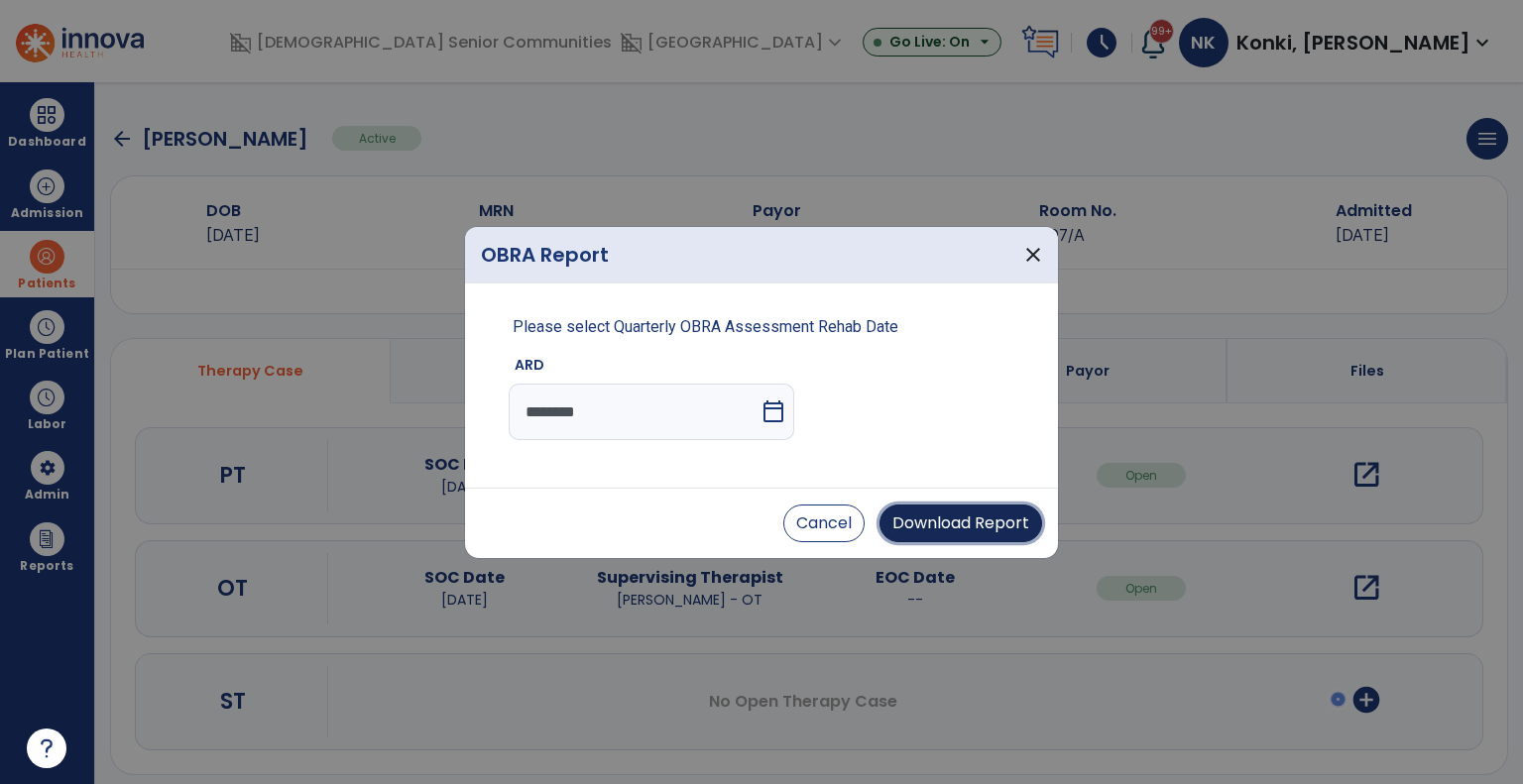 click on "Download Report" at bounding box center (961, 523) 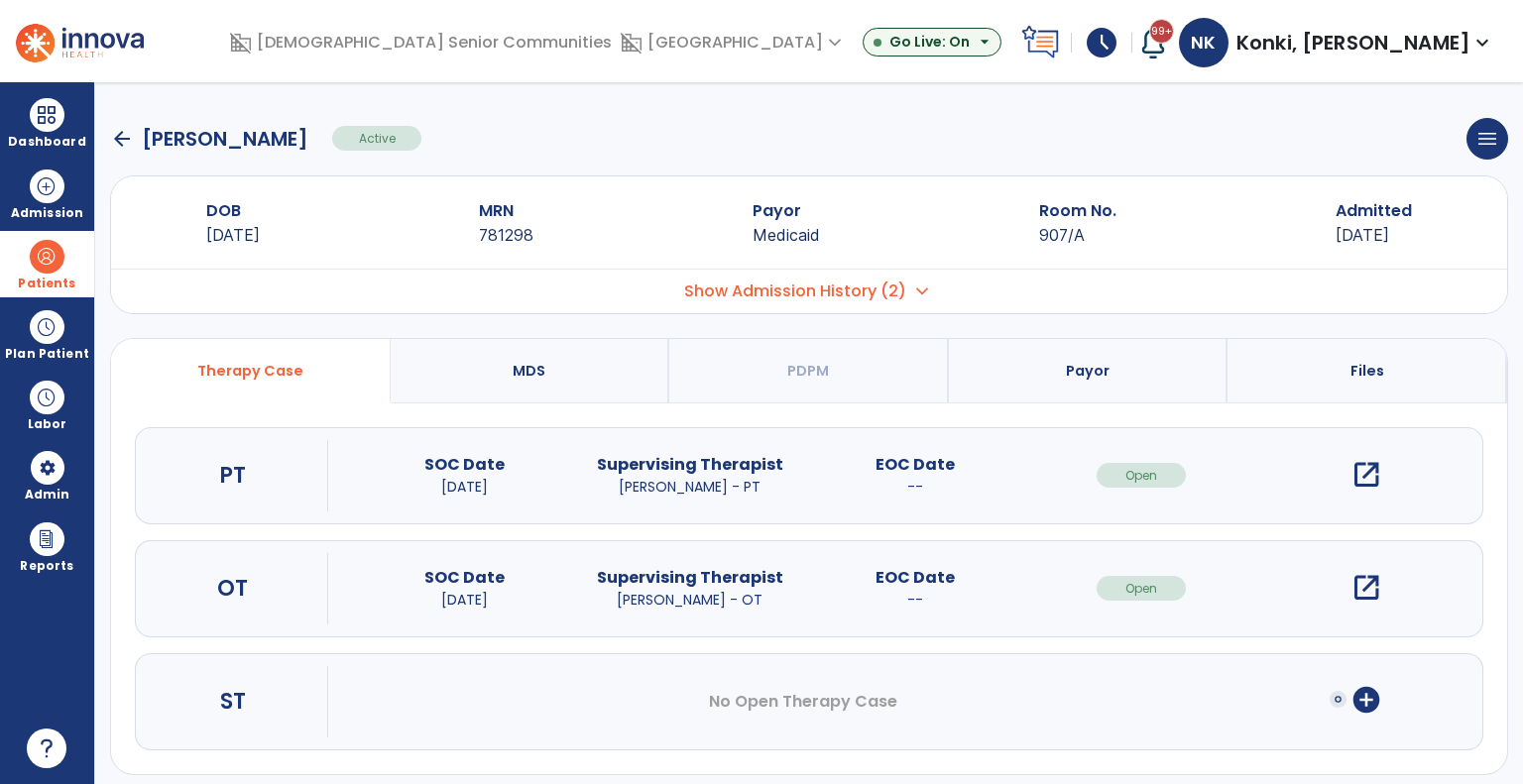 click at bounding box center [47, 257] 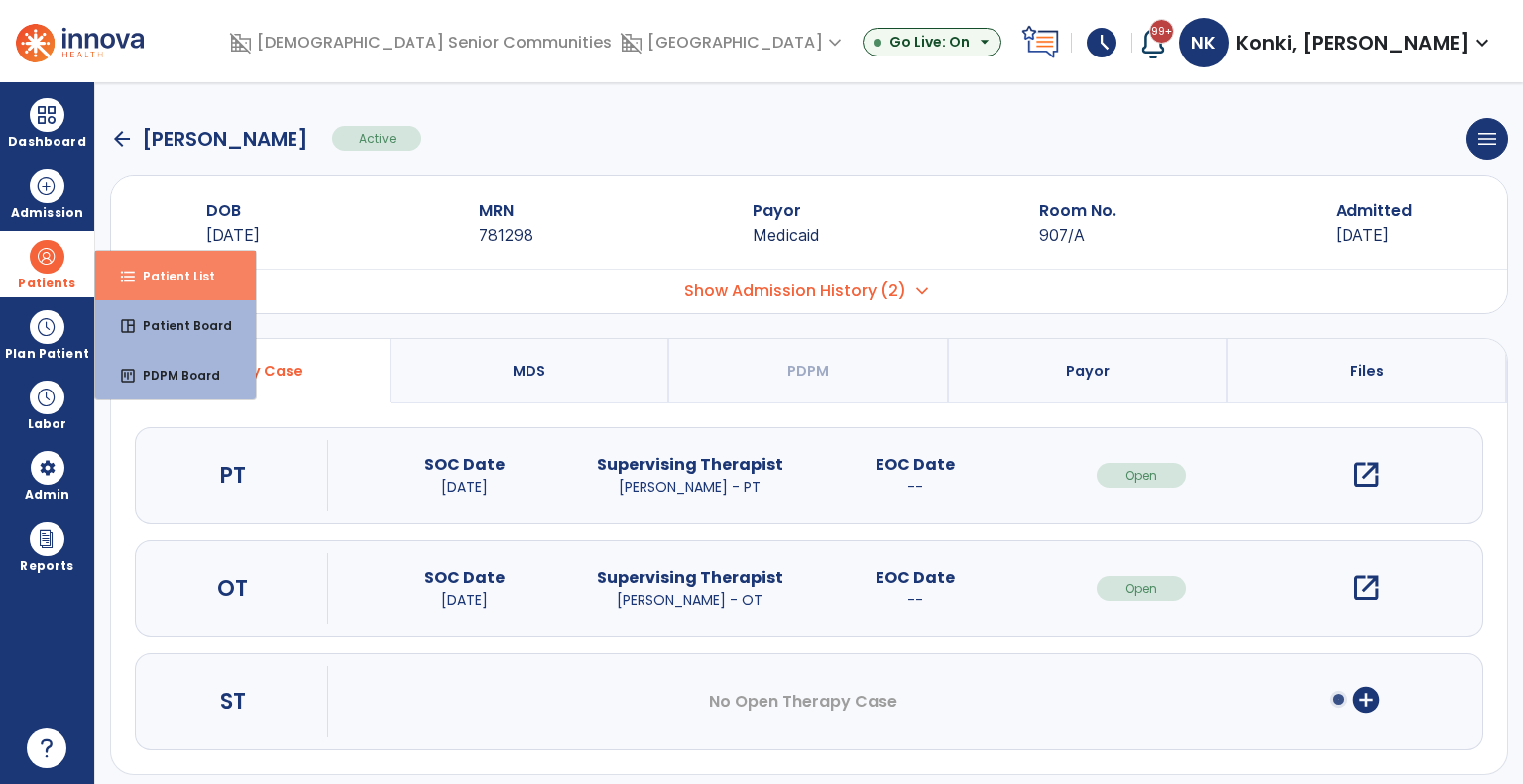 click on "format_list_bulleted  Patient List" at bounding box center [176, 276] 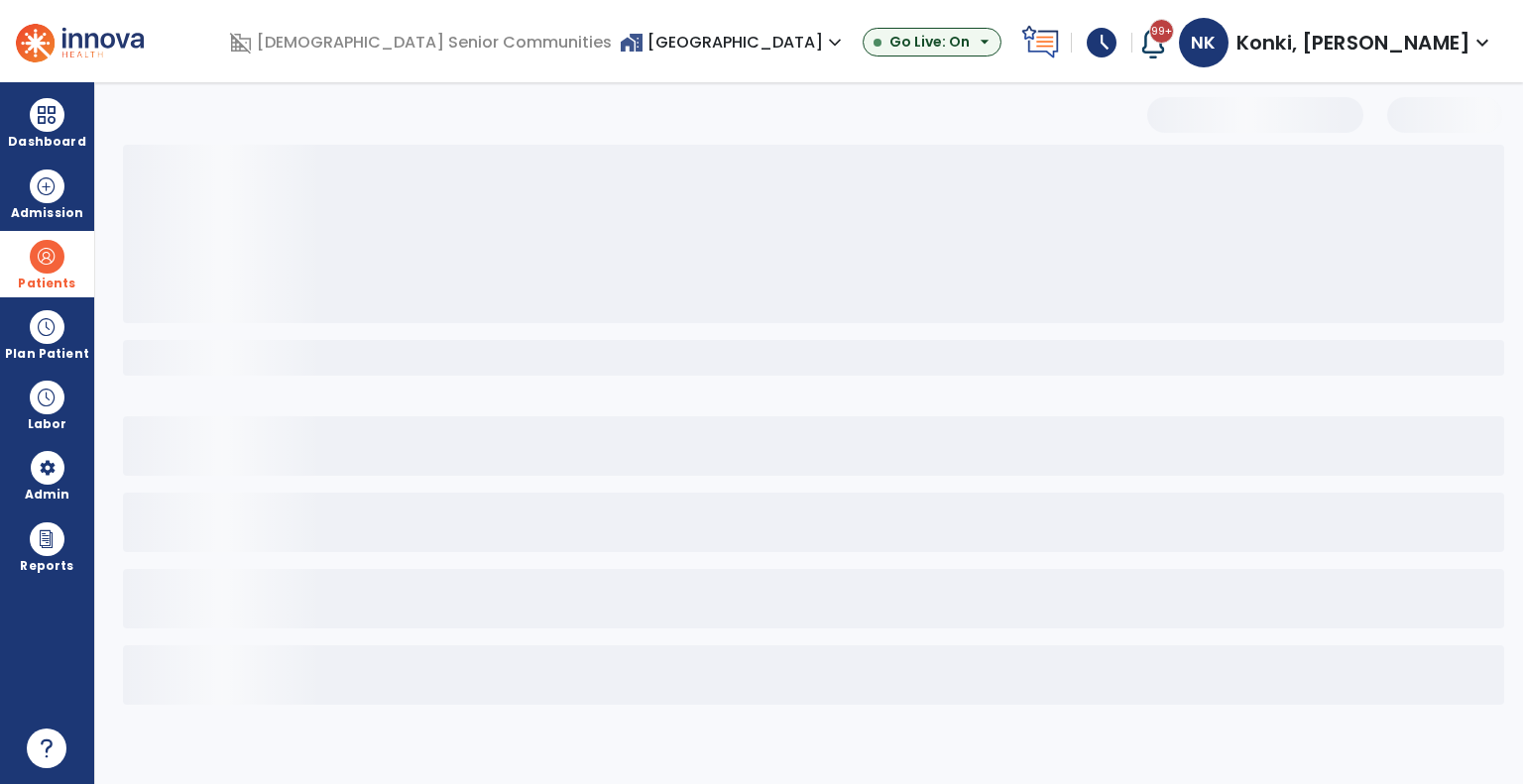 select on "***" 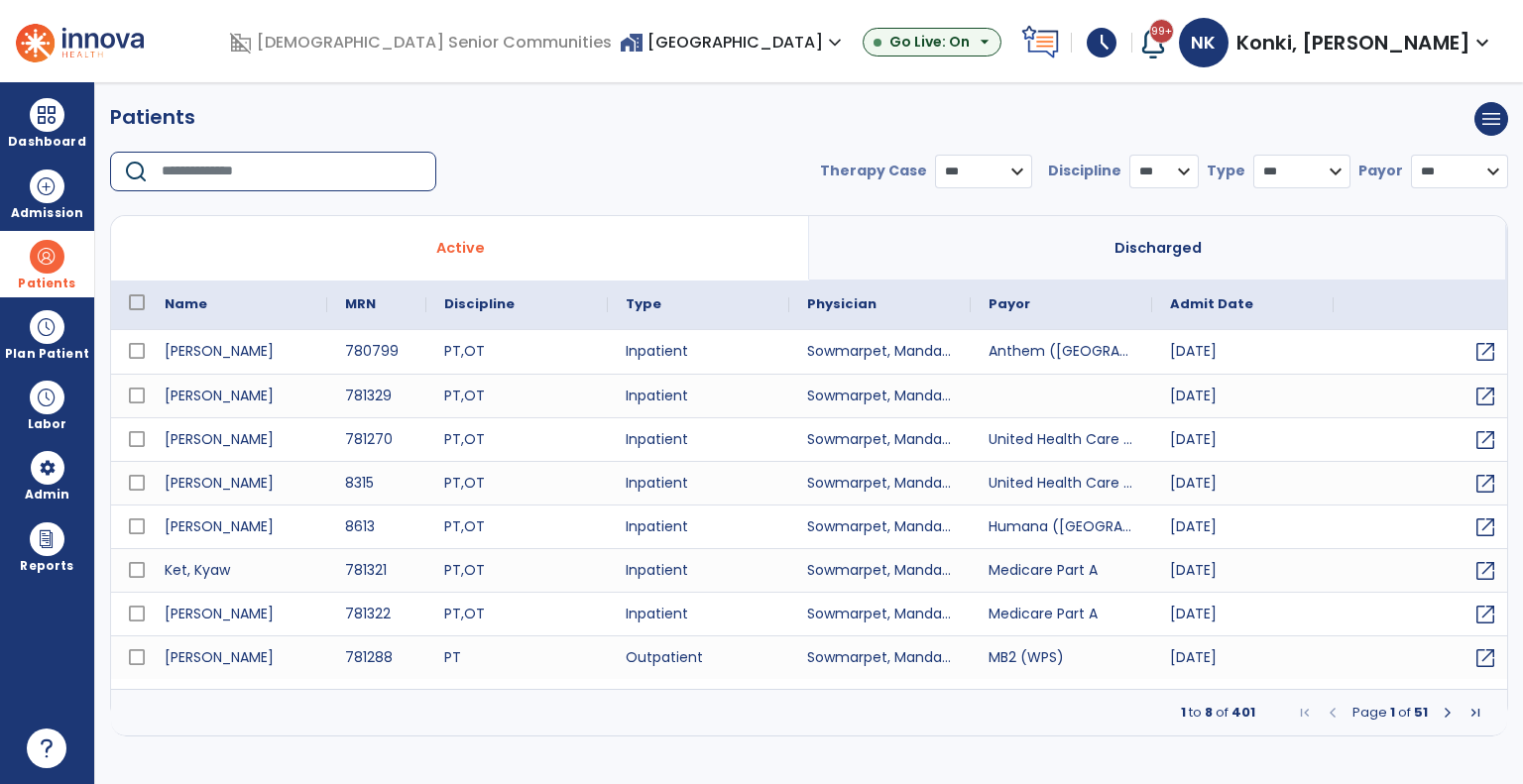 click at bounding box center [292, 171] 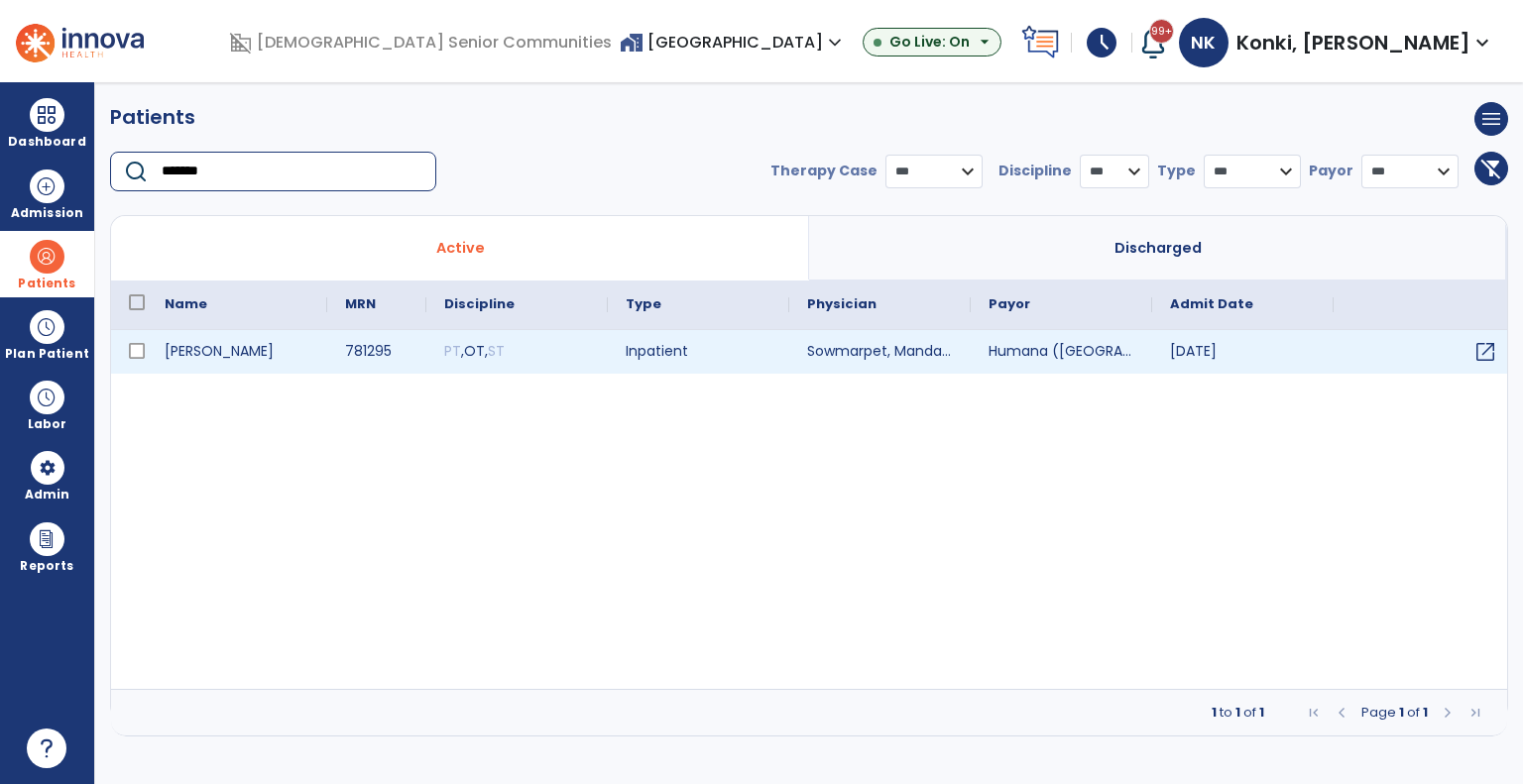 type on "*******" 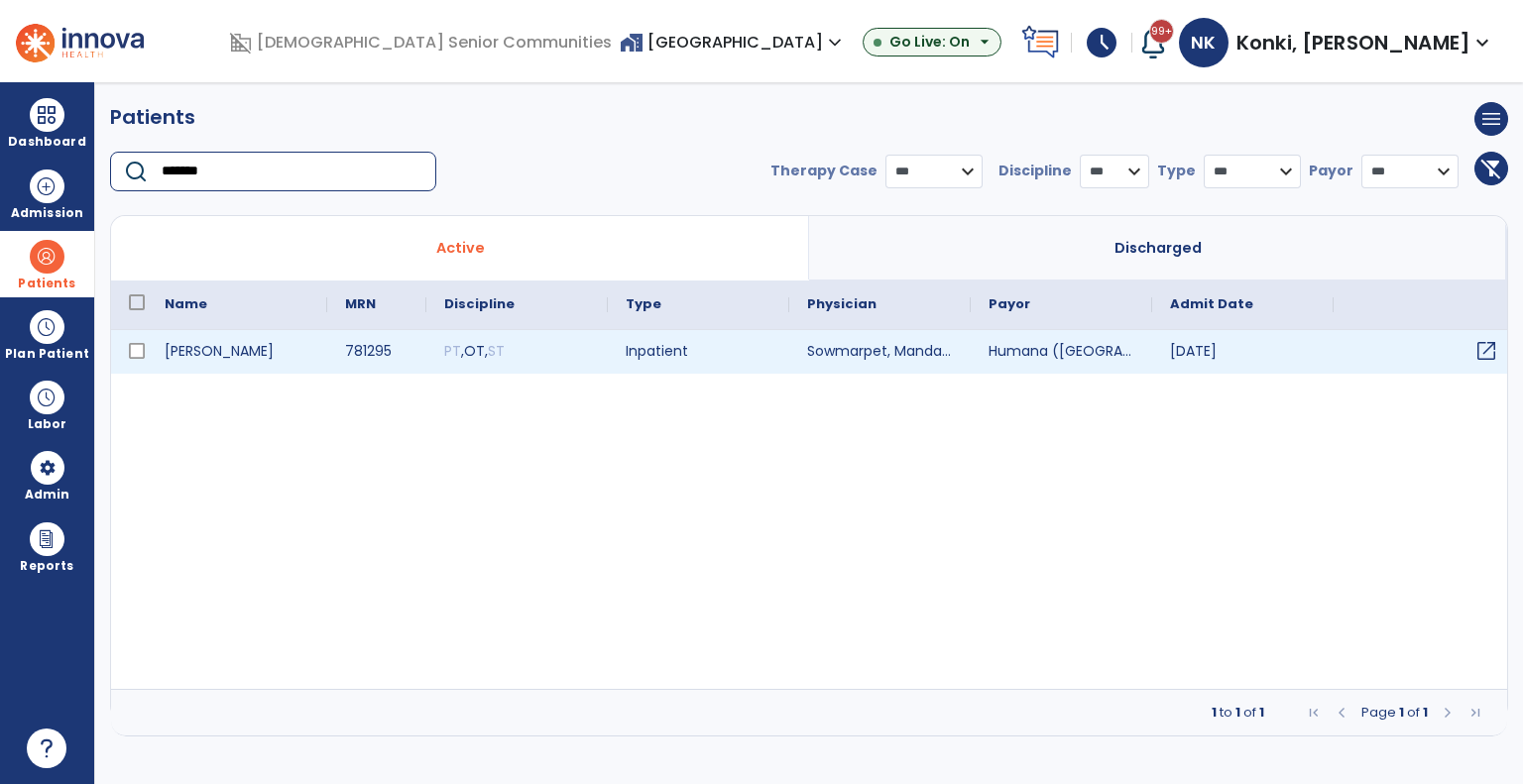 click on "open_in_new" at bounding box center [1486, 351] 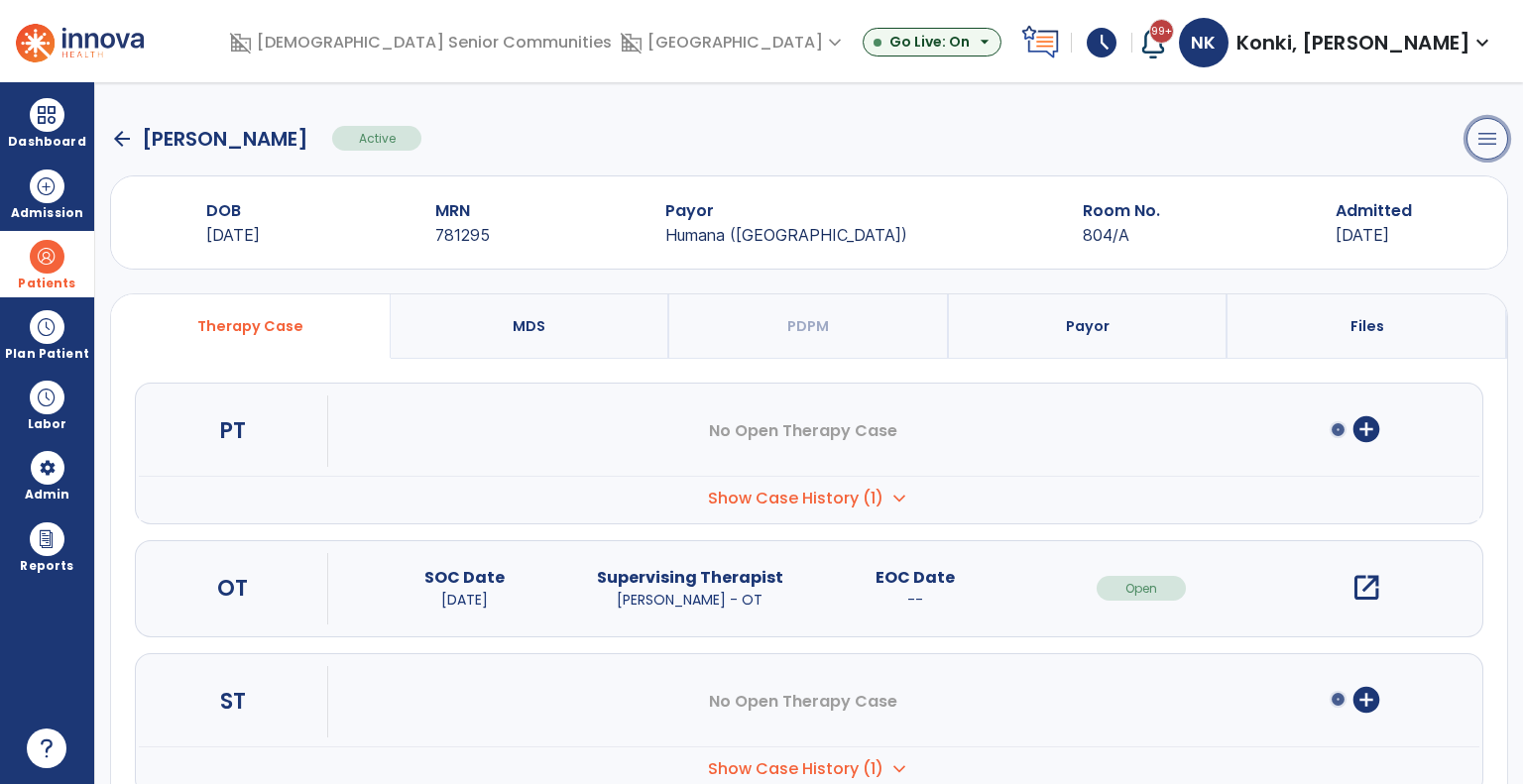 click on "menu" at bounding box center (1487, 139) 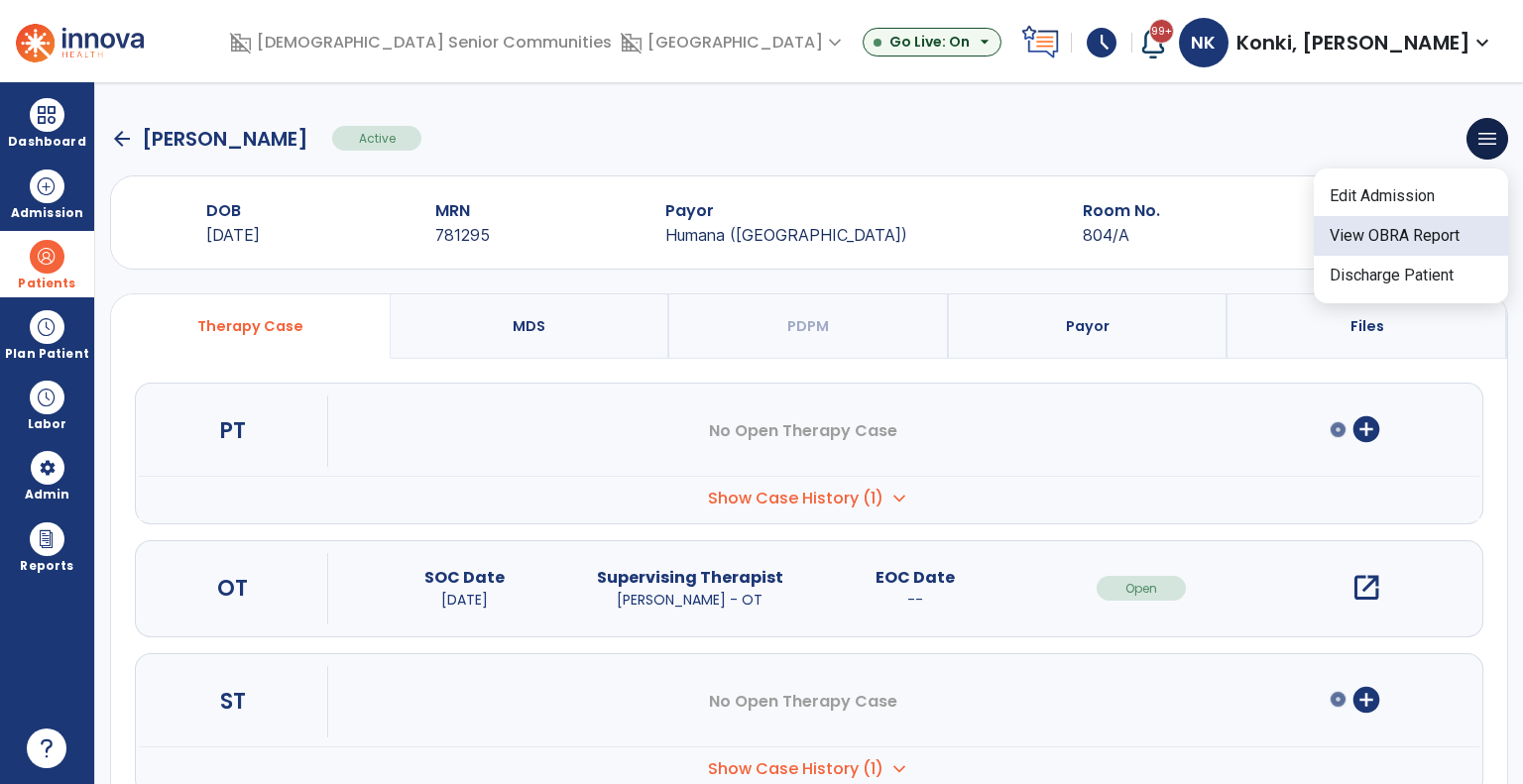 click on "View OBRA Report" 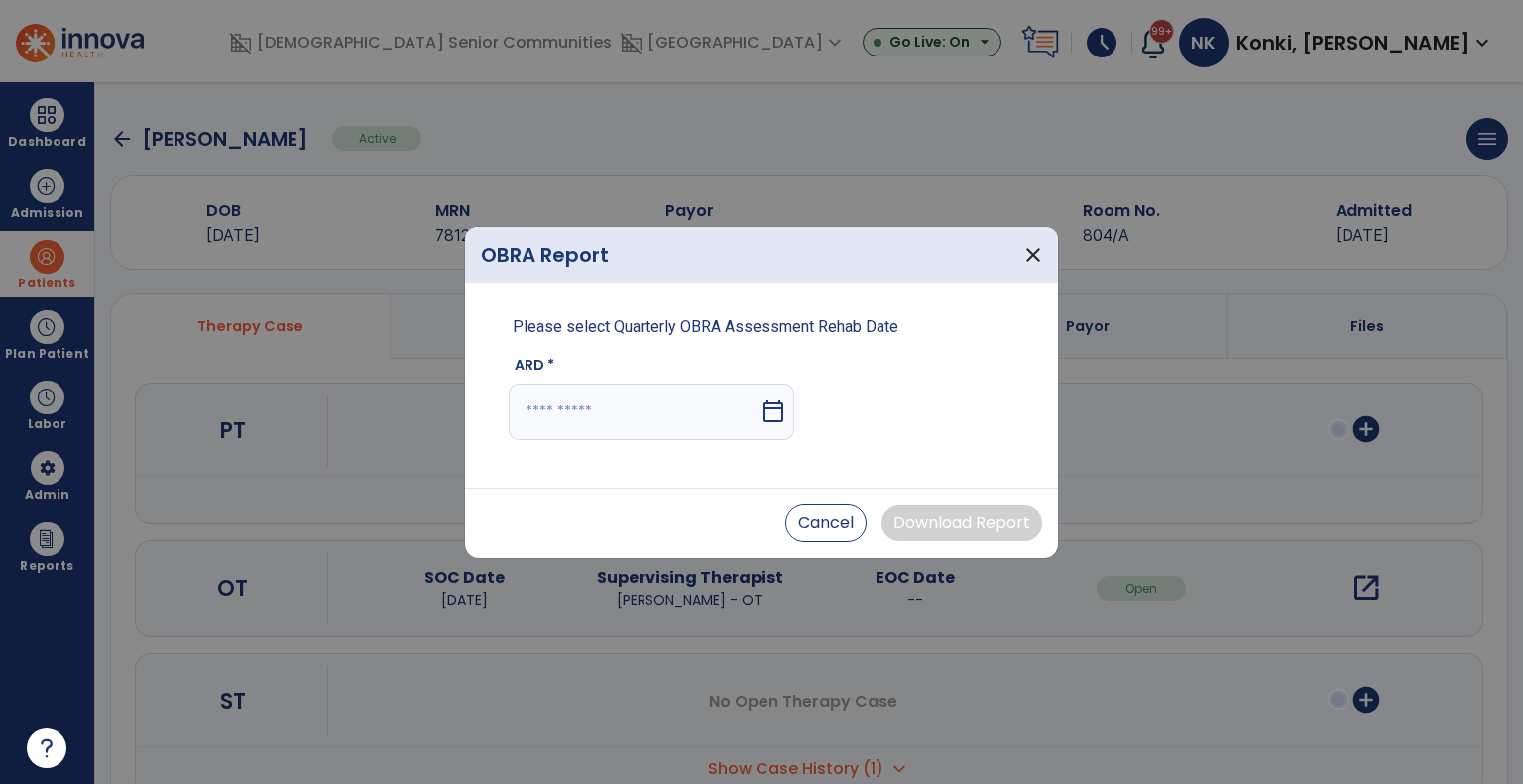 click on "calendar_today" at bounding box center (773, 411) 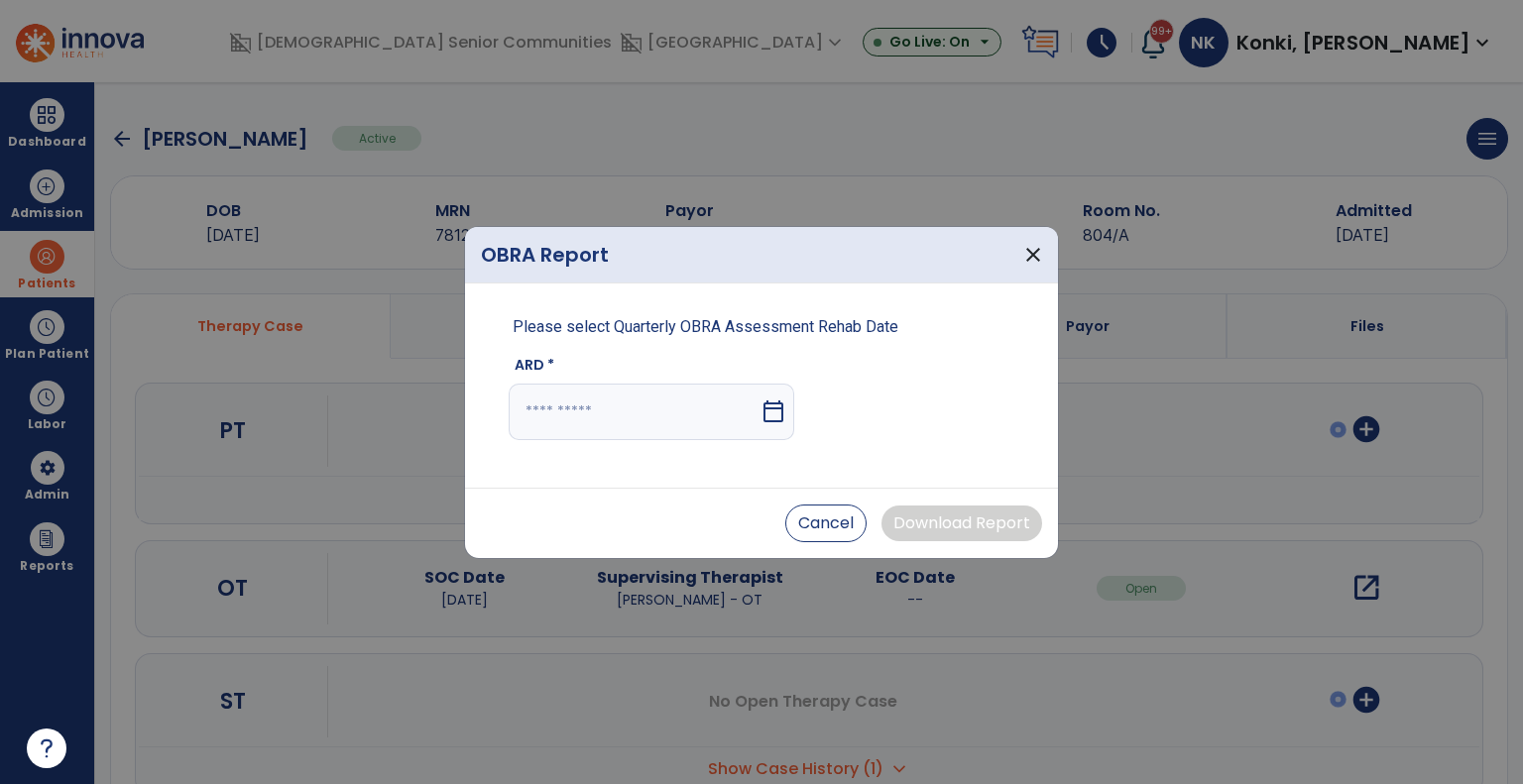 select on "*" 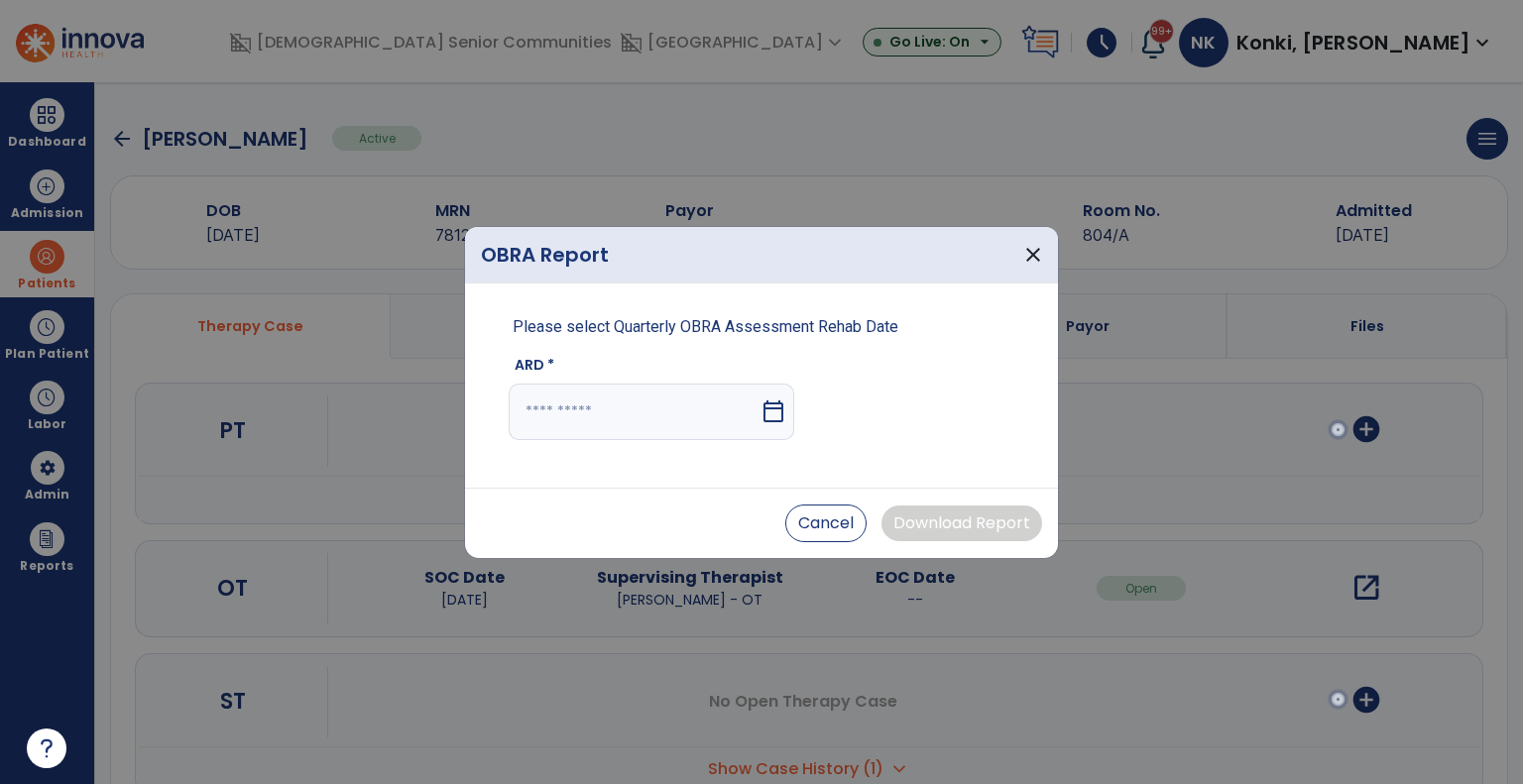 select on "****" 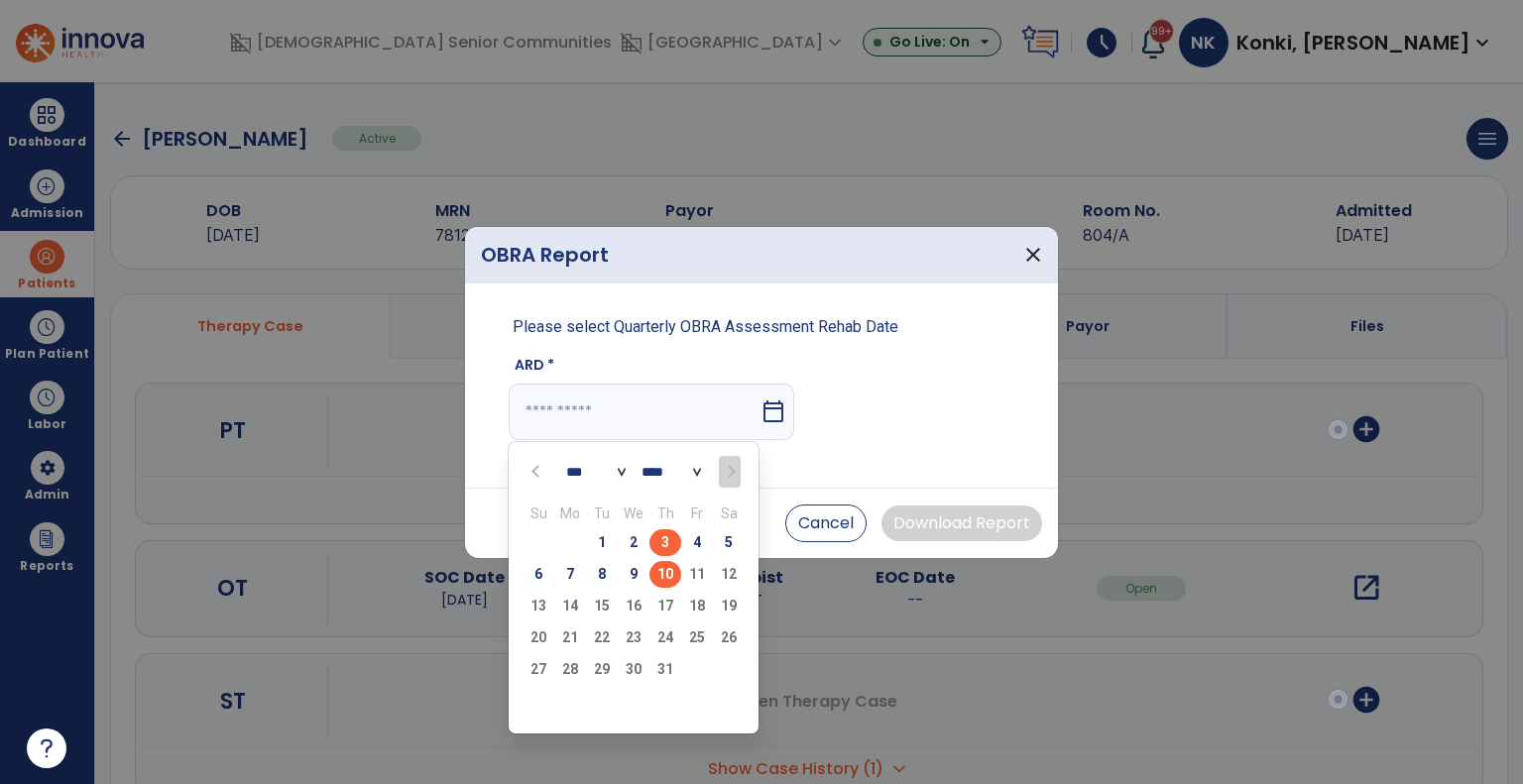click on "3" at bounding box center [665, 542] 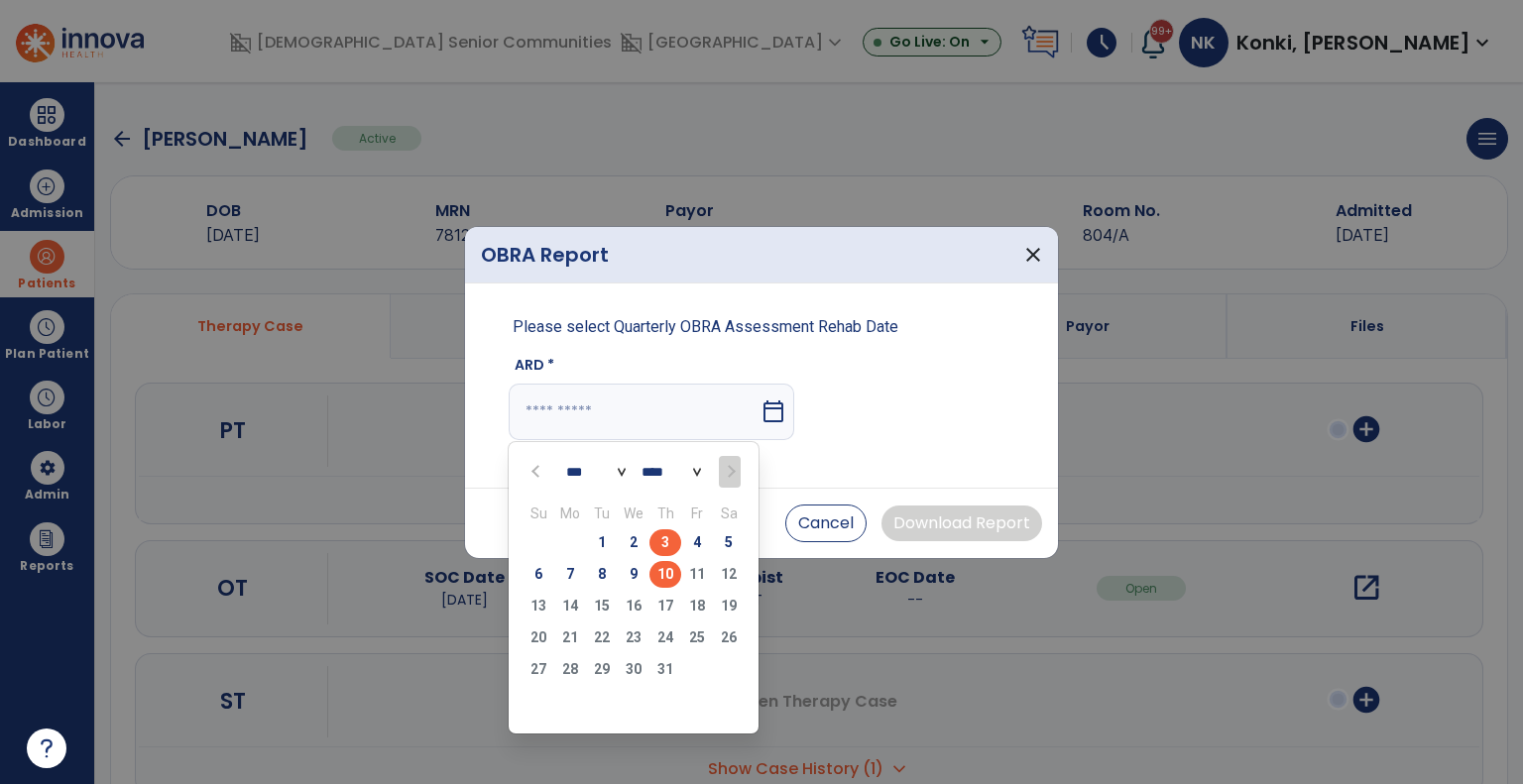 type on "********" 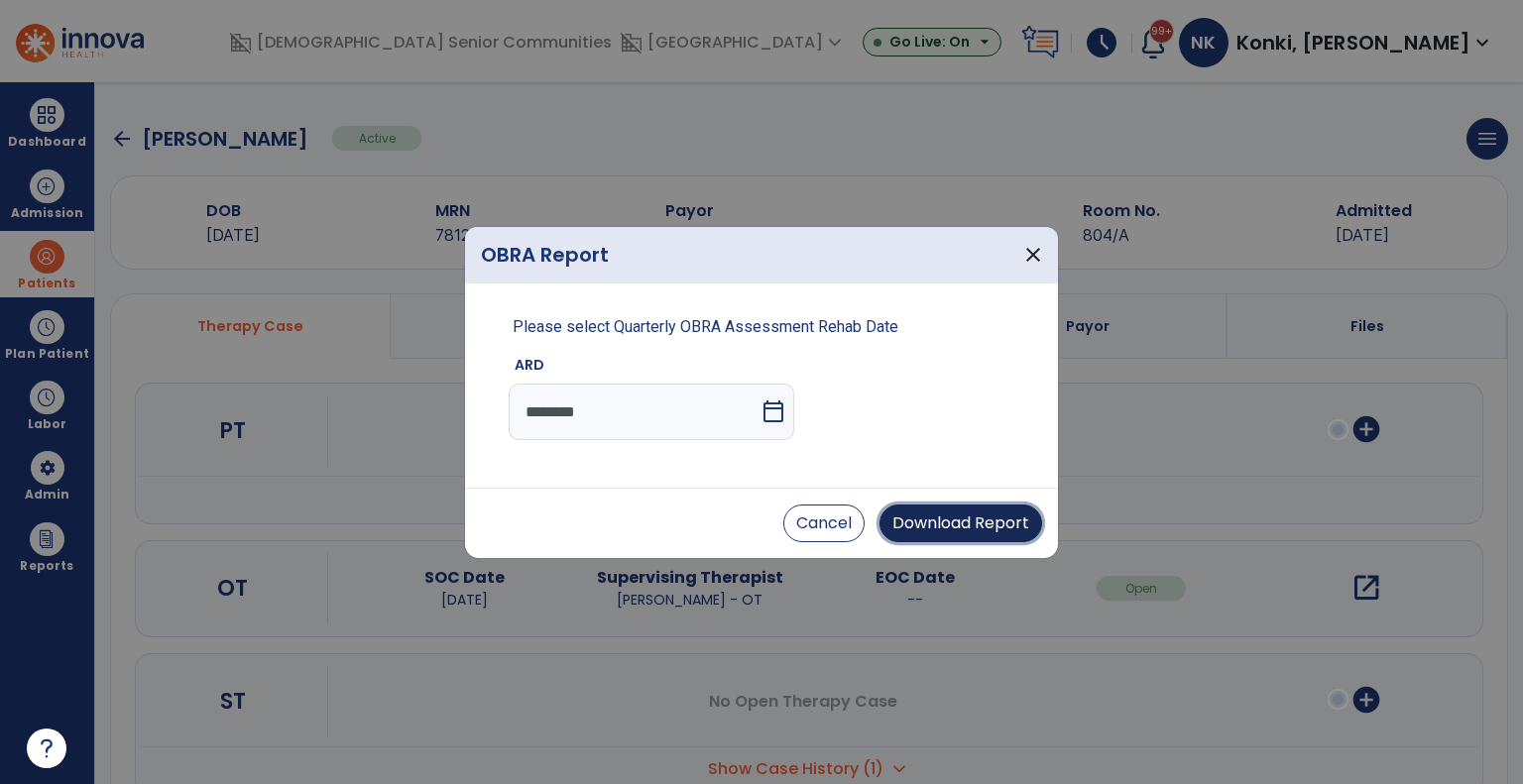 click on "Download Report" at bounding box center [961, 523] 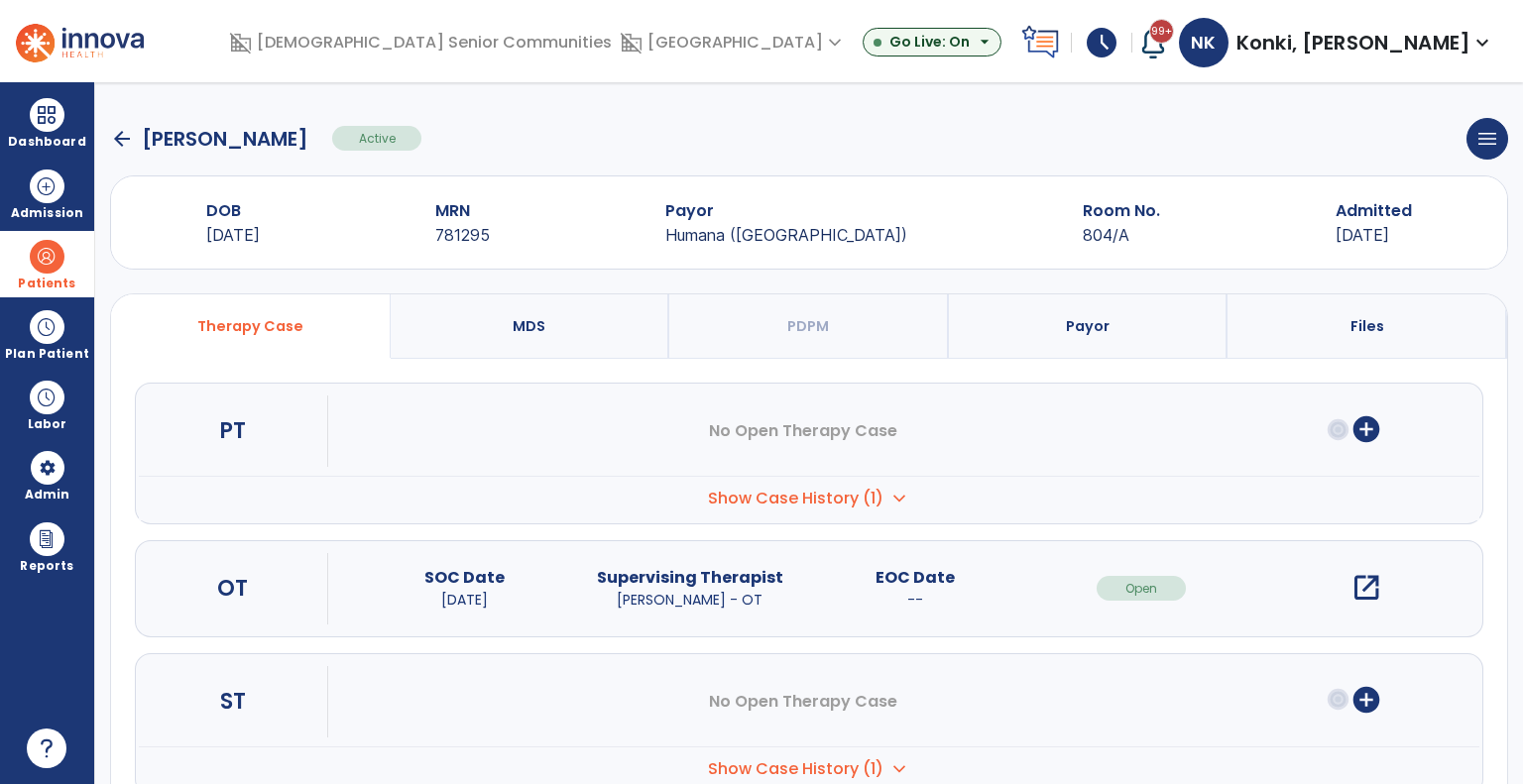 click on "Patients  format_list_bulleted  Patient List  space_dashboard  Patient Board  insert_chart  PDPM Board" at bounding box center (47, 264) 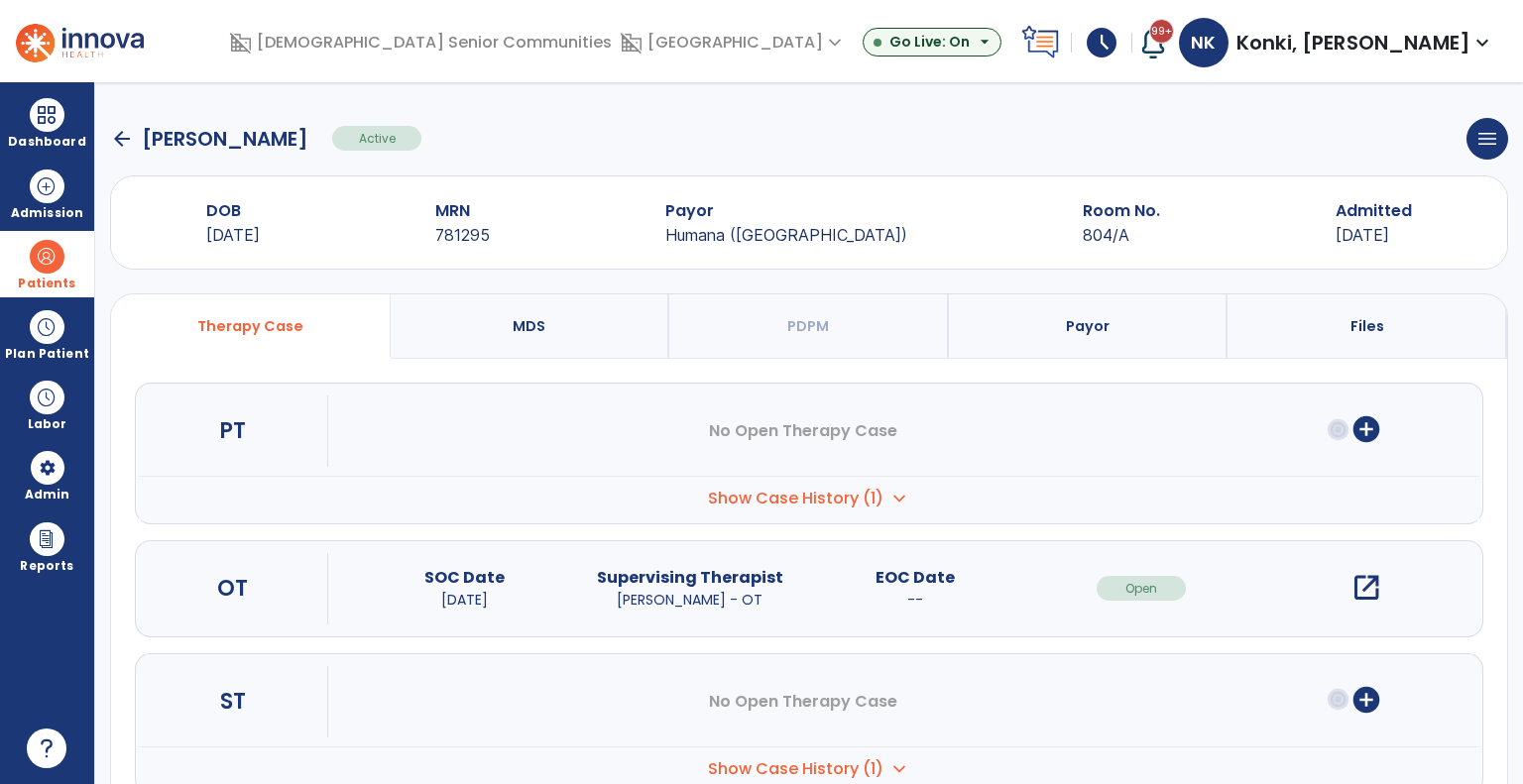 click on "Patients" at bounding box center (47, 264) 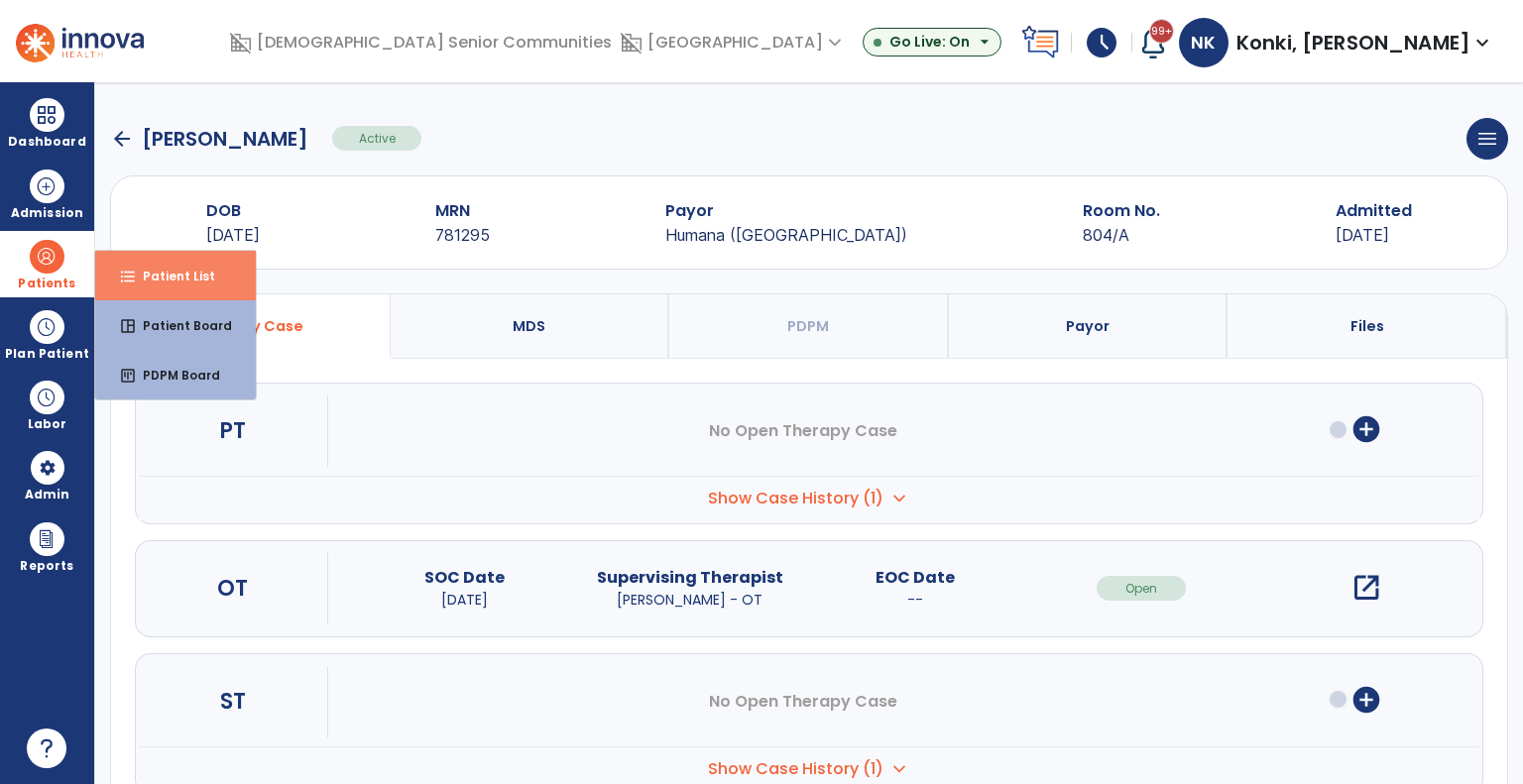click on "Patient List" at bounding box center (171, 276) 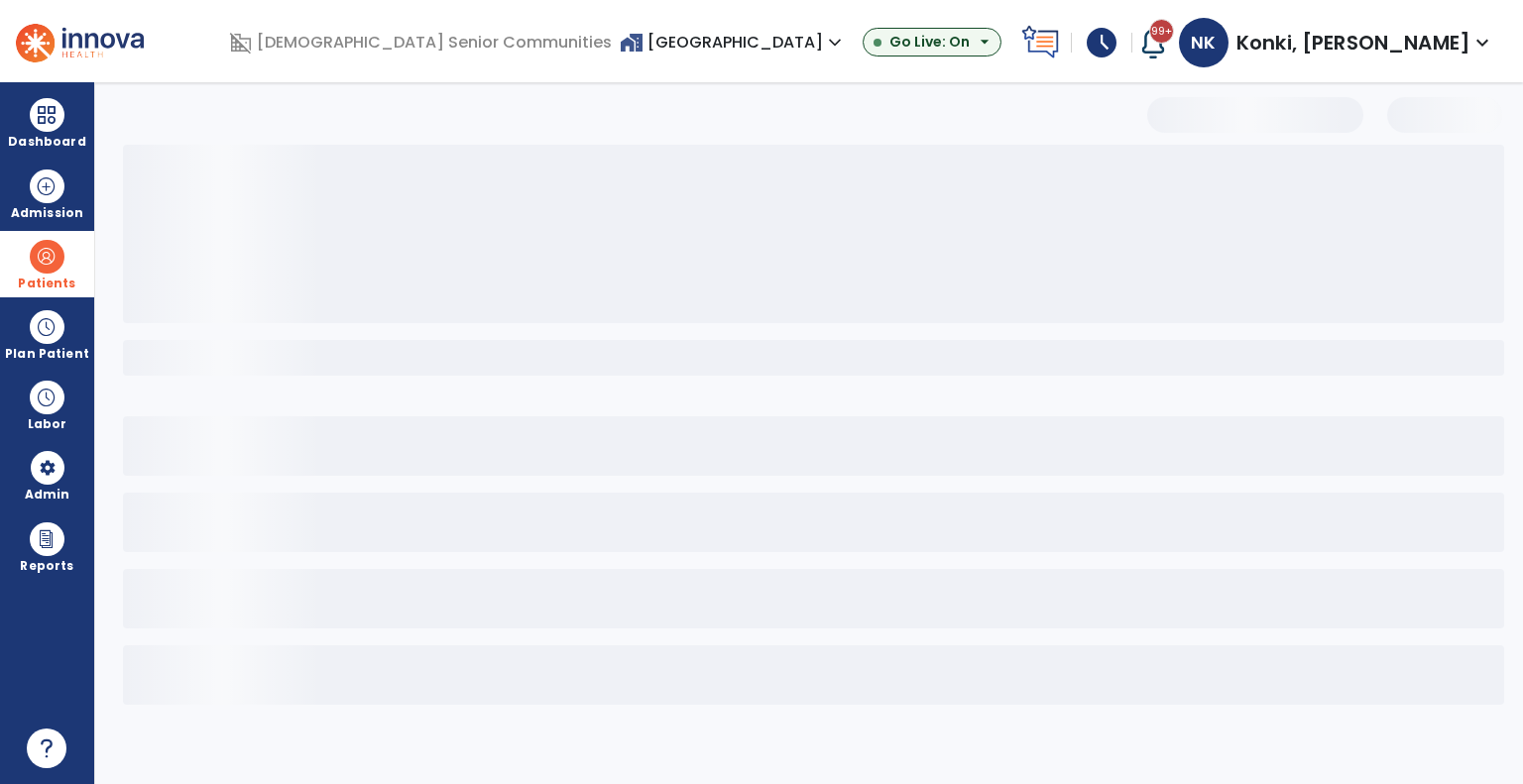 select on "***" 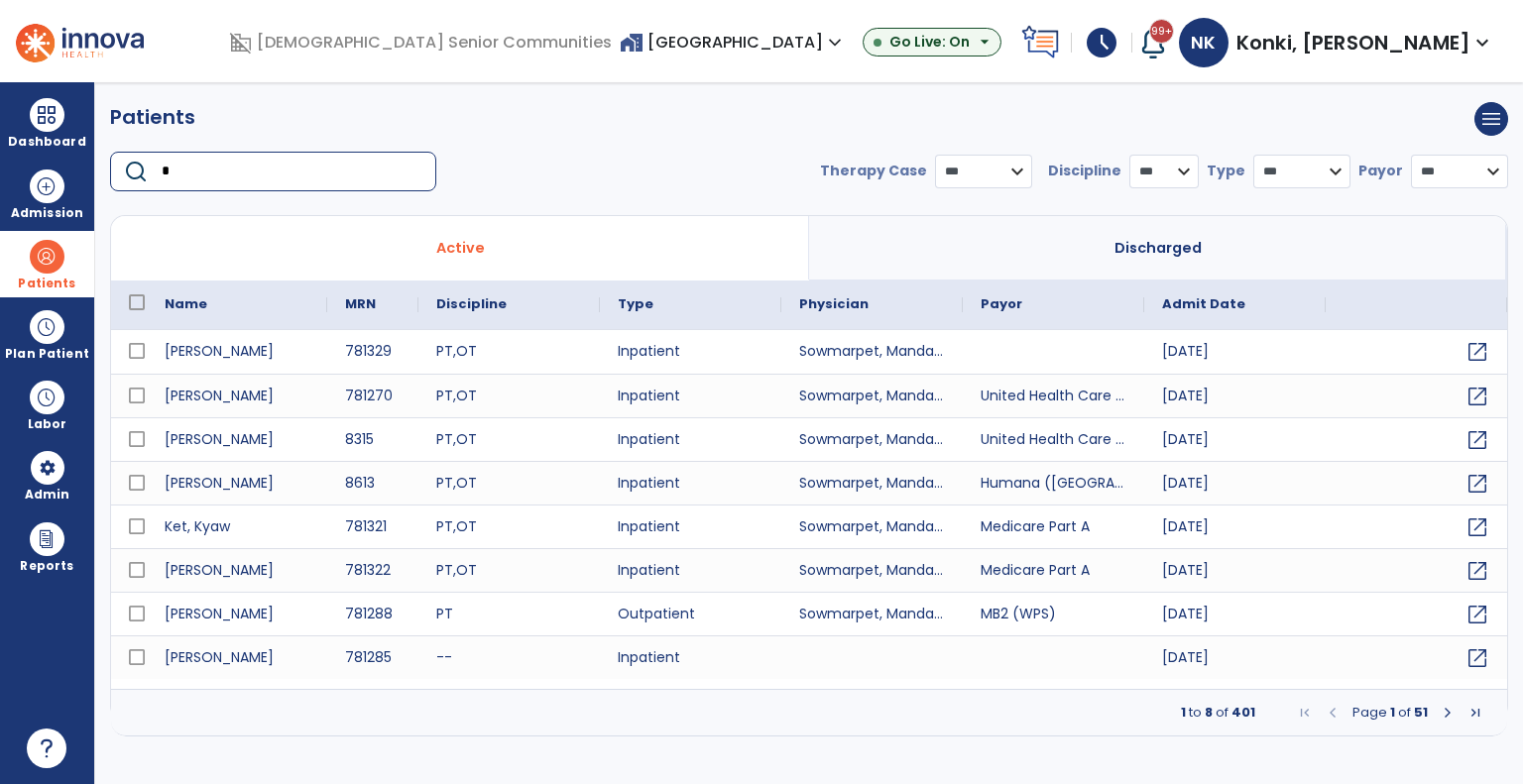 click on "*" at bounding box center [292, 171] 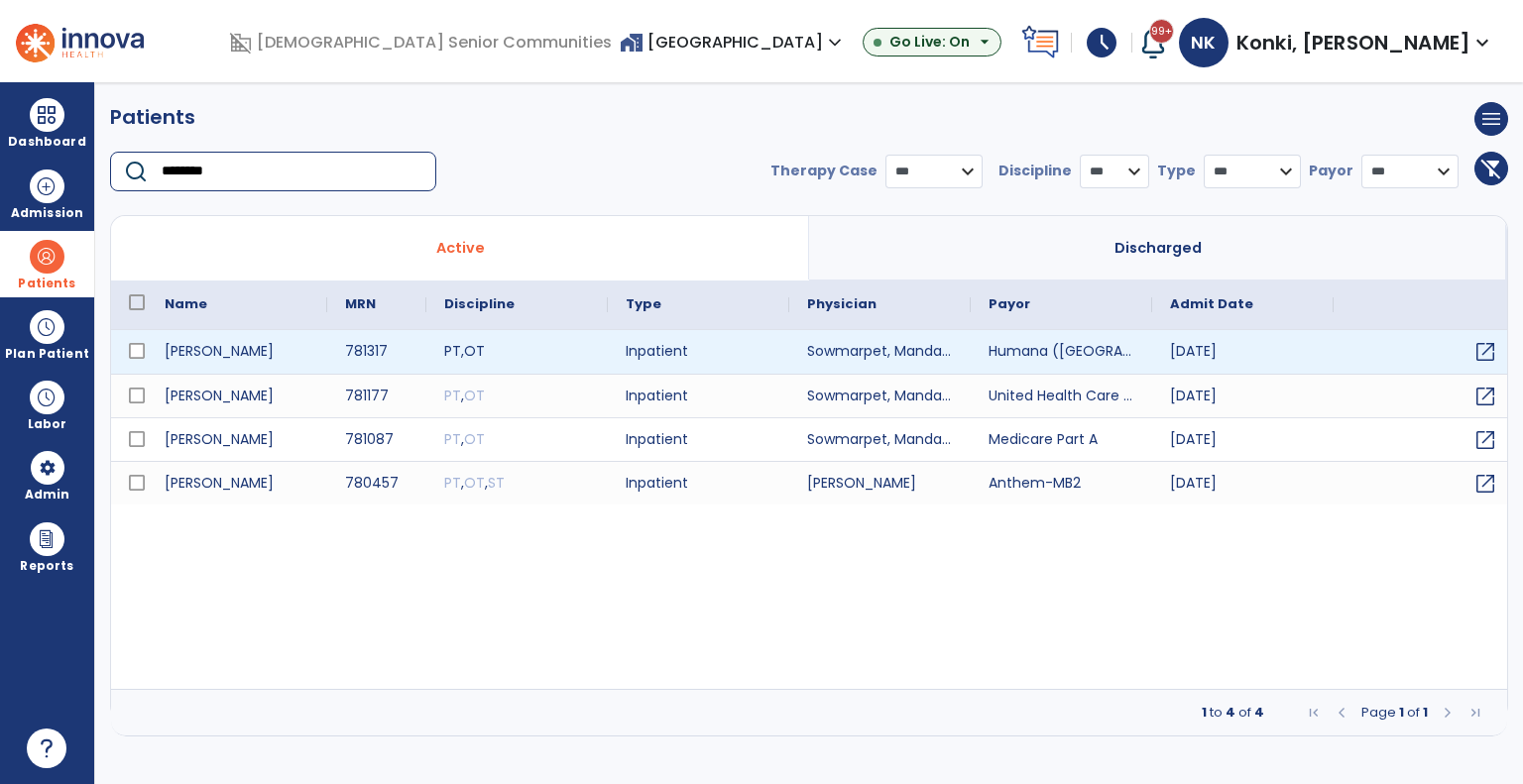 type on "********" 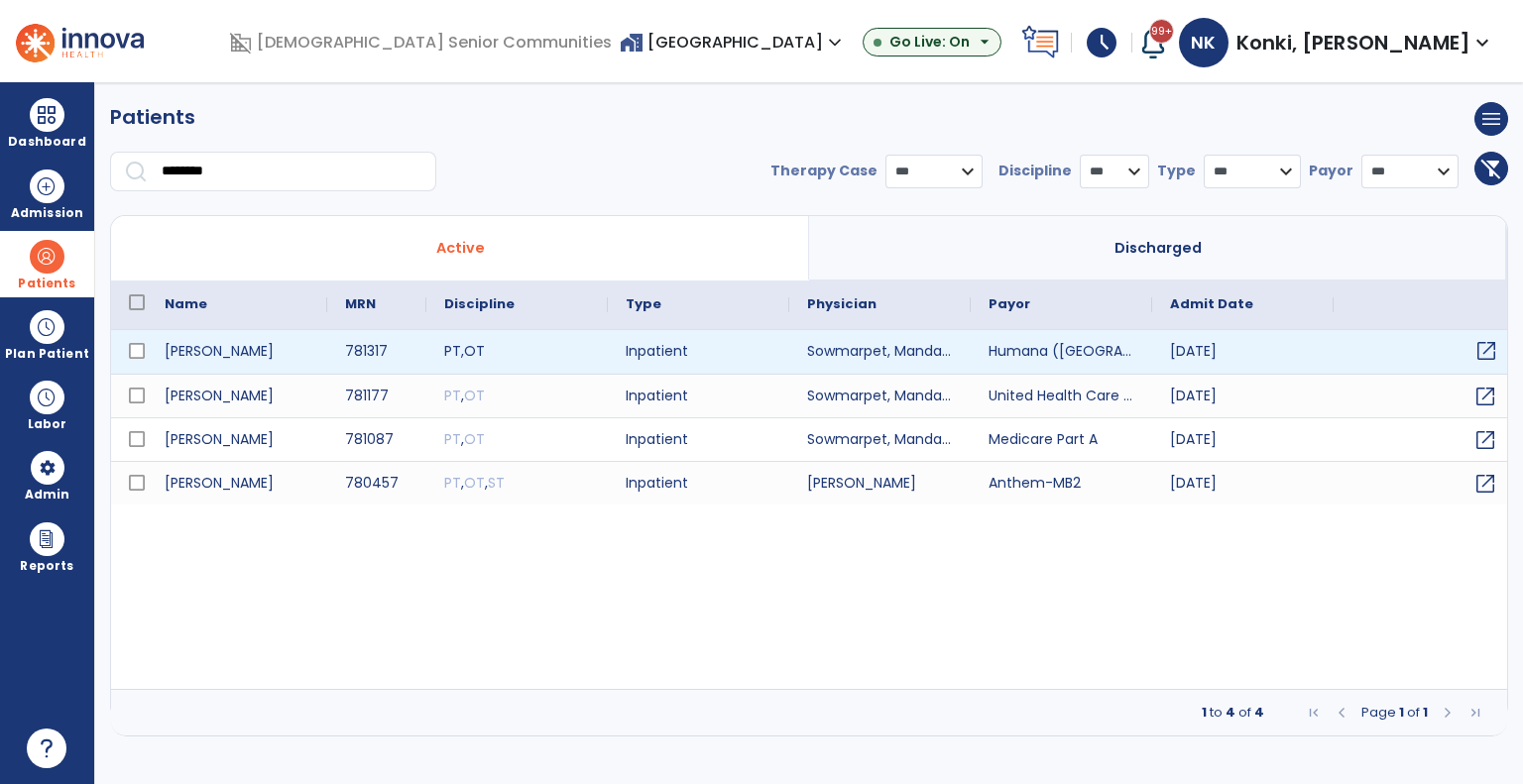 click on "open_in_new" at bounding box center [1486, 351] 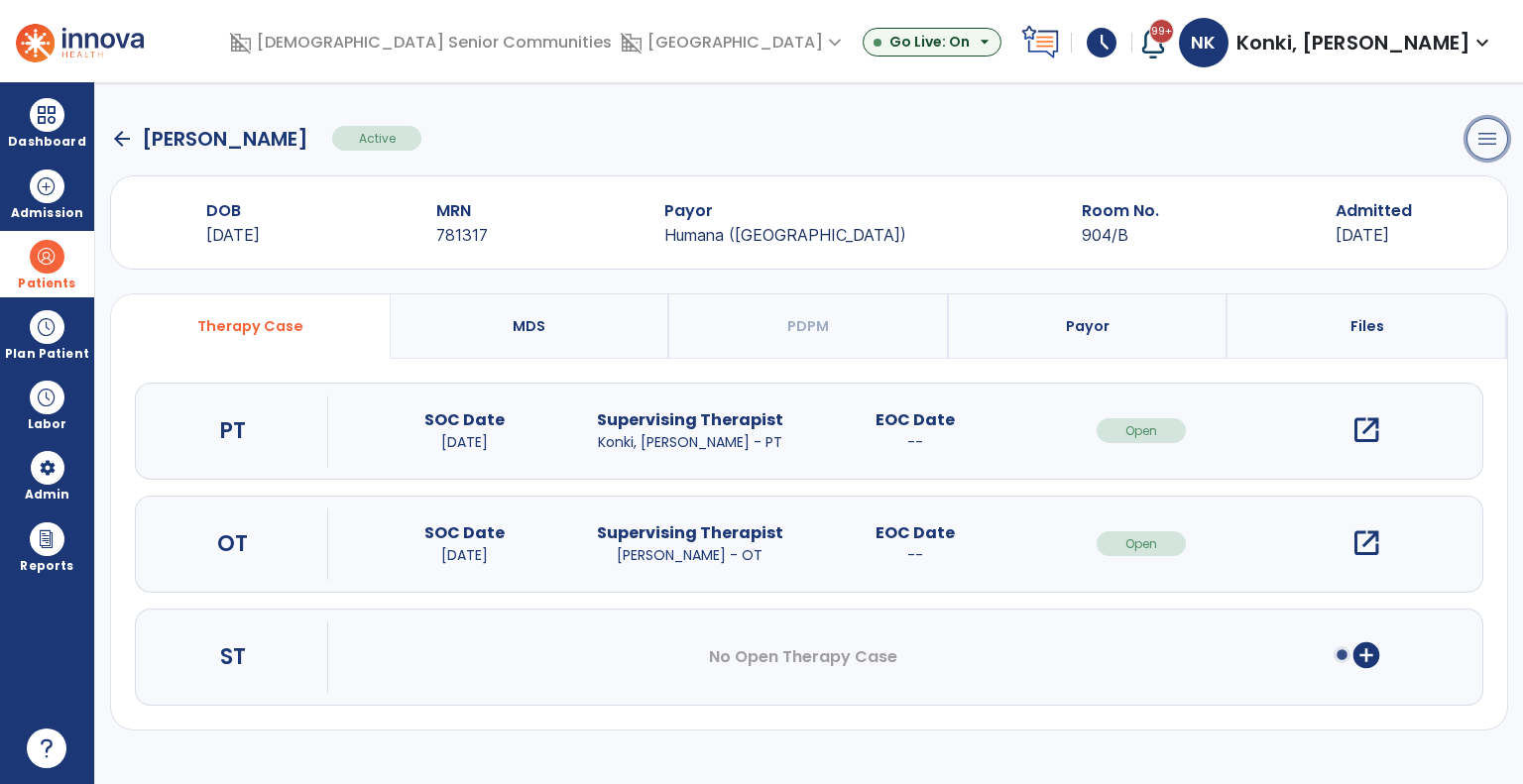 click on "menu" at bounding box center [1487, 139] 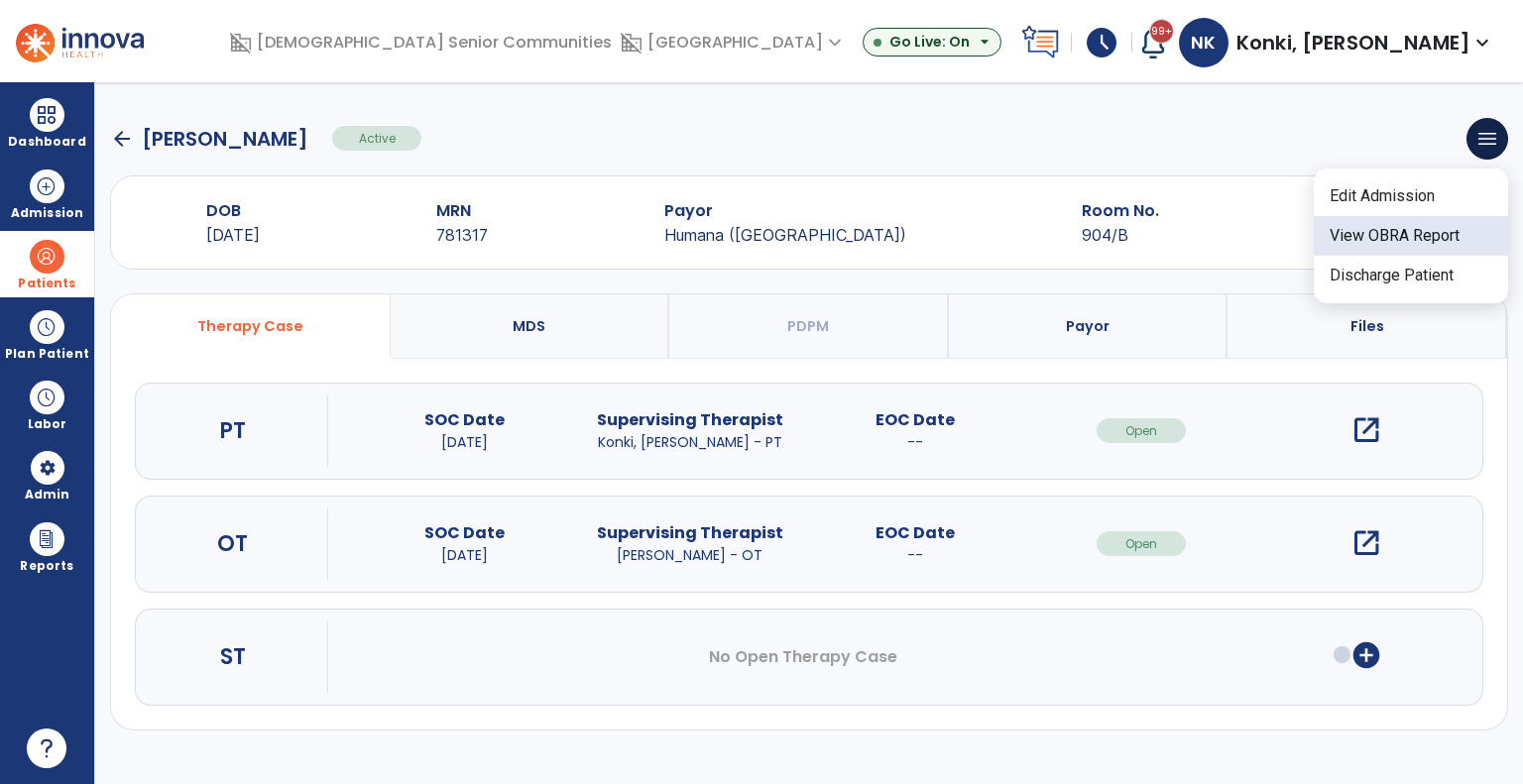 click on "View OBRA Report" 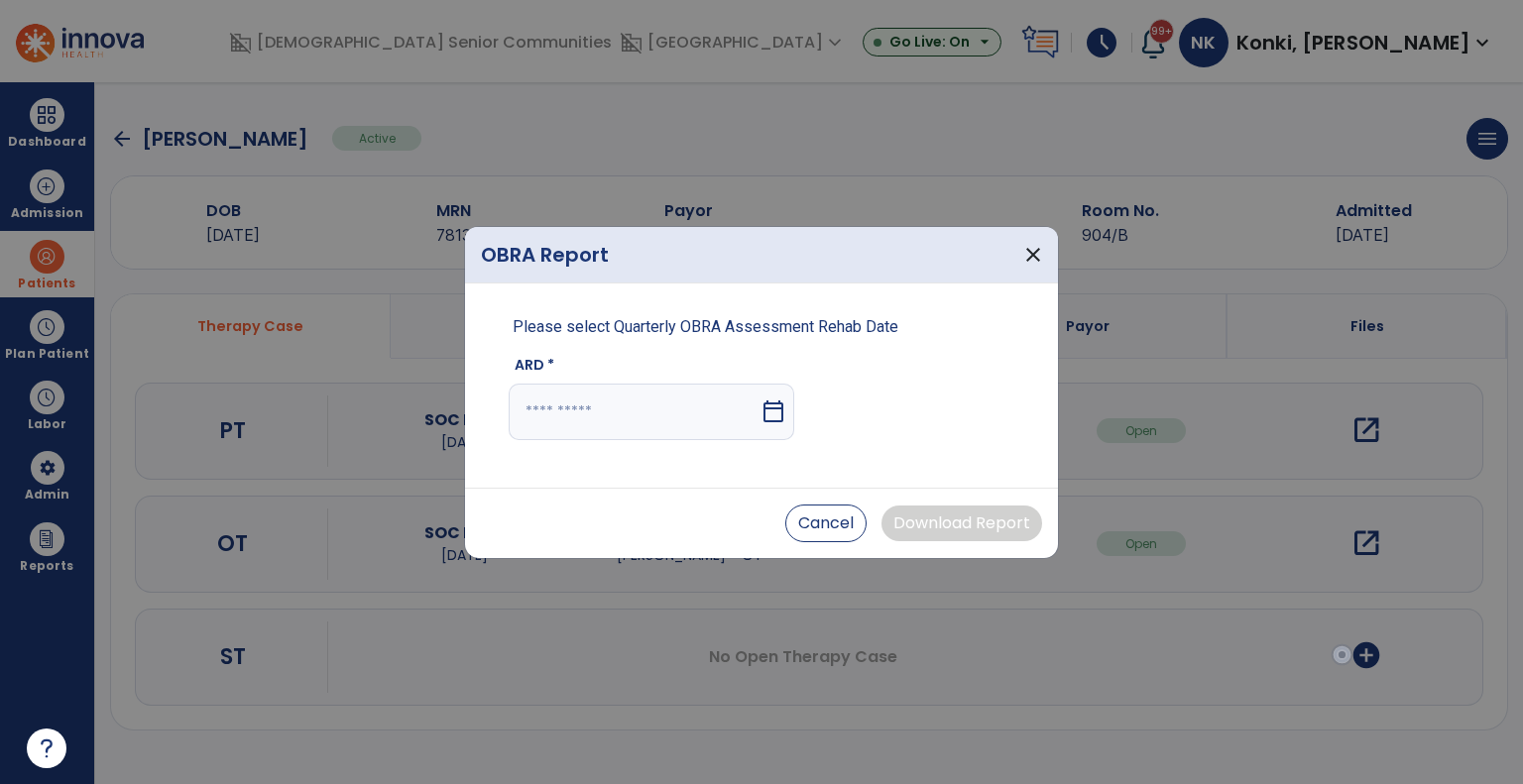 click on "calendar_today" at bounding box center [775, 411] 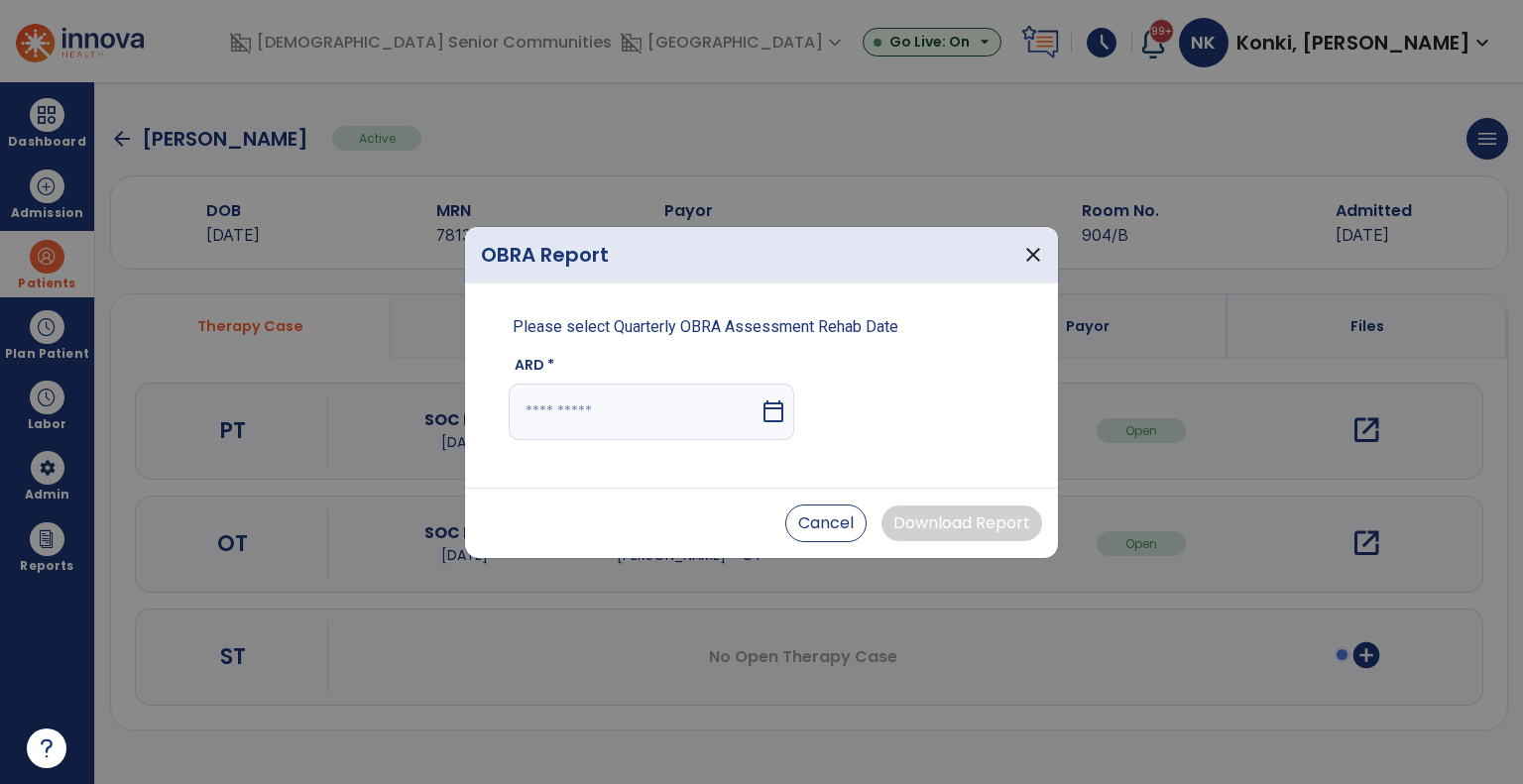 select on "*" 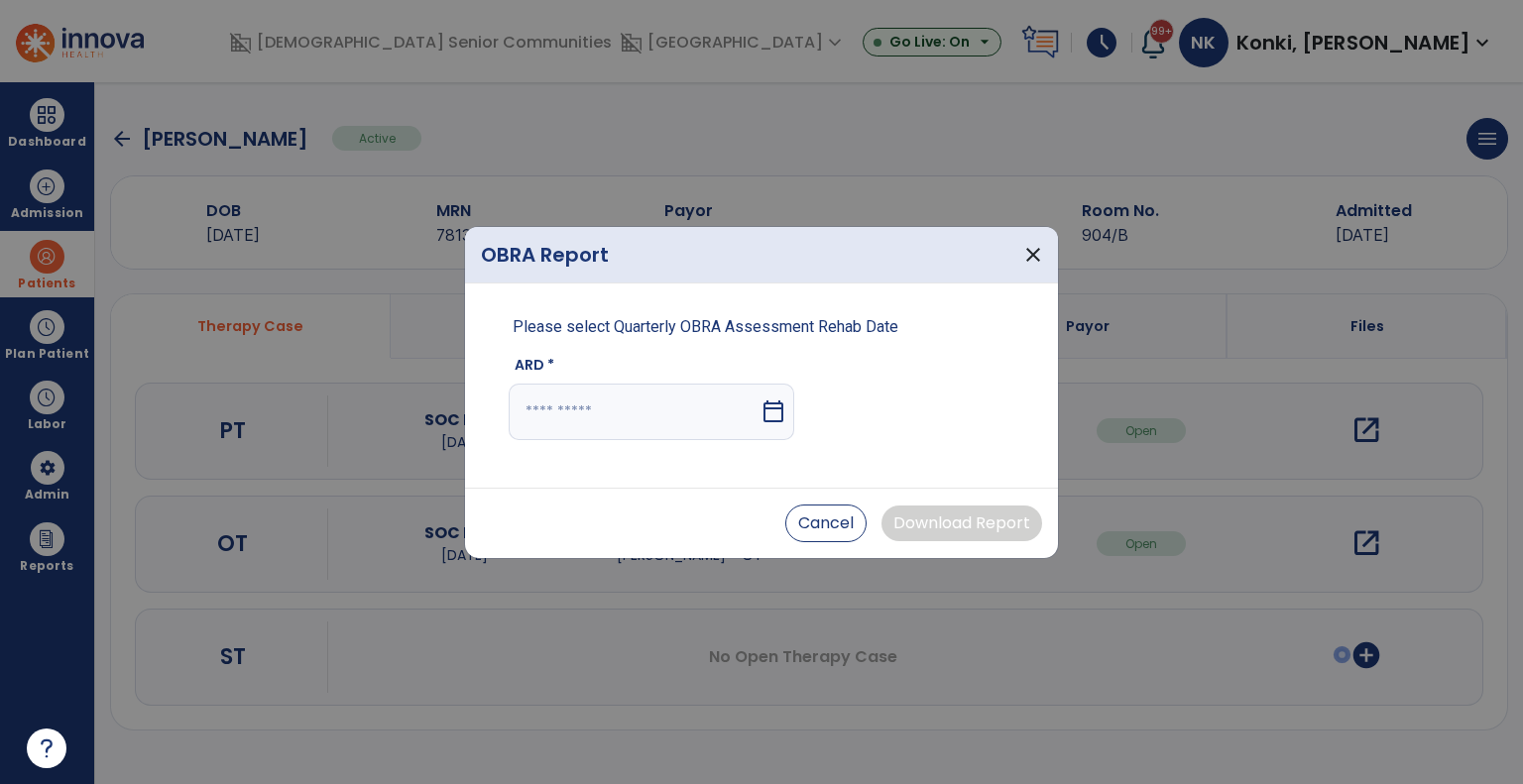select on "****" 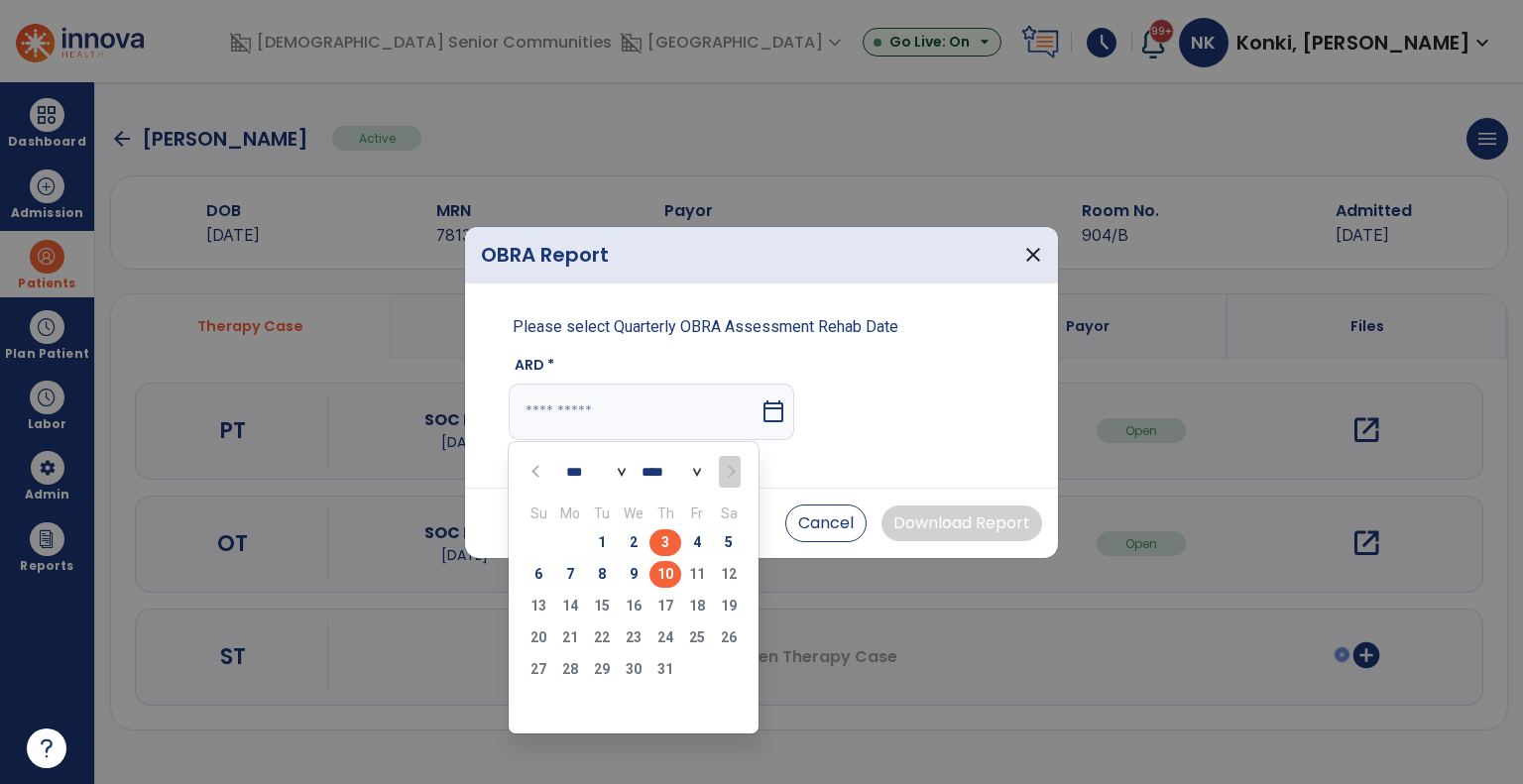click on "3" at bounding box center [665, 542] 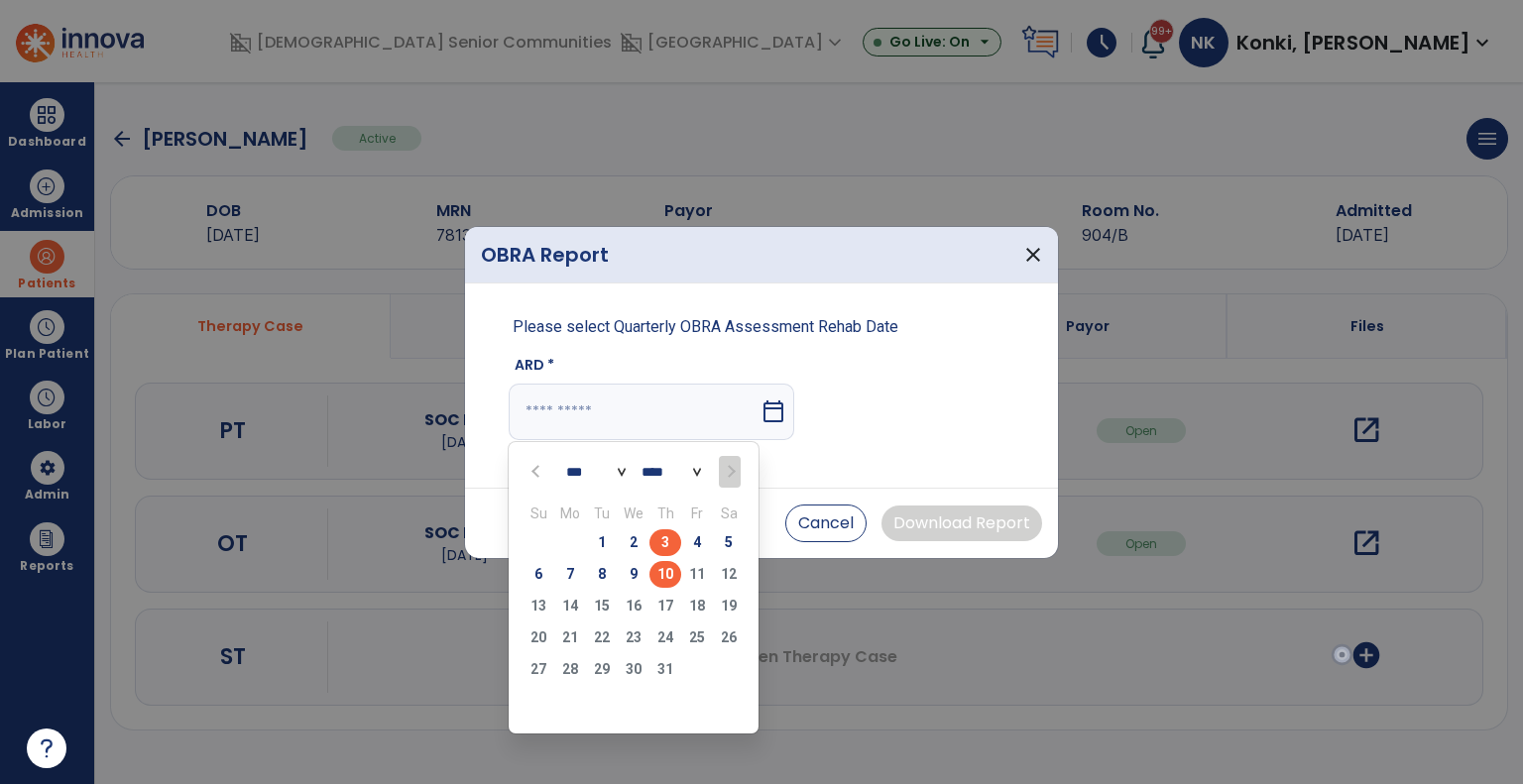 type on "********" 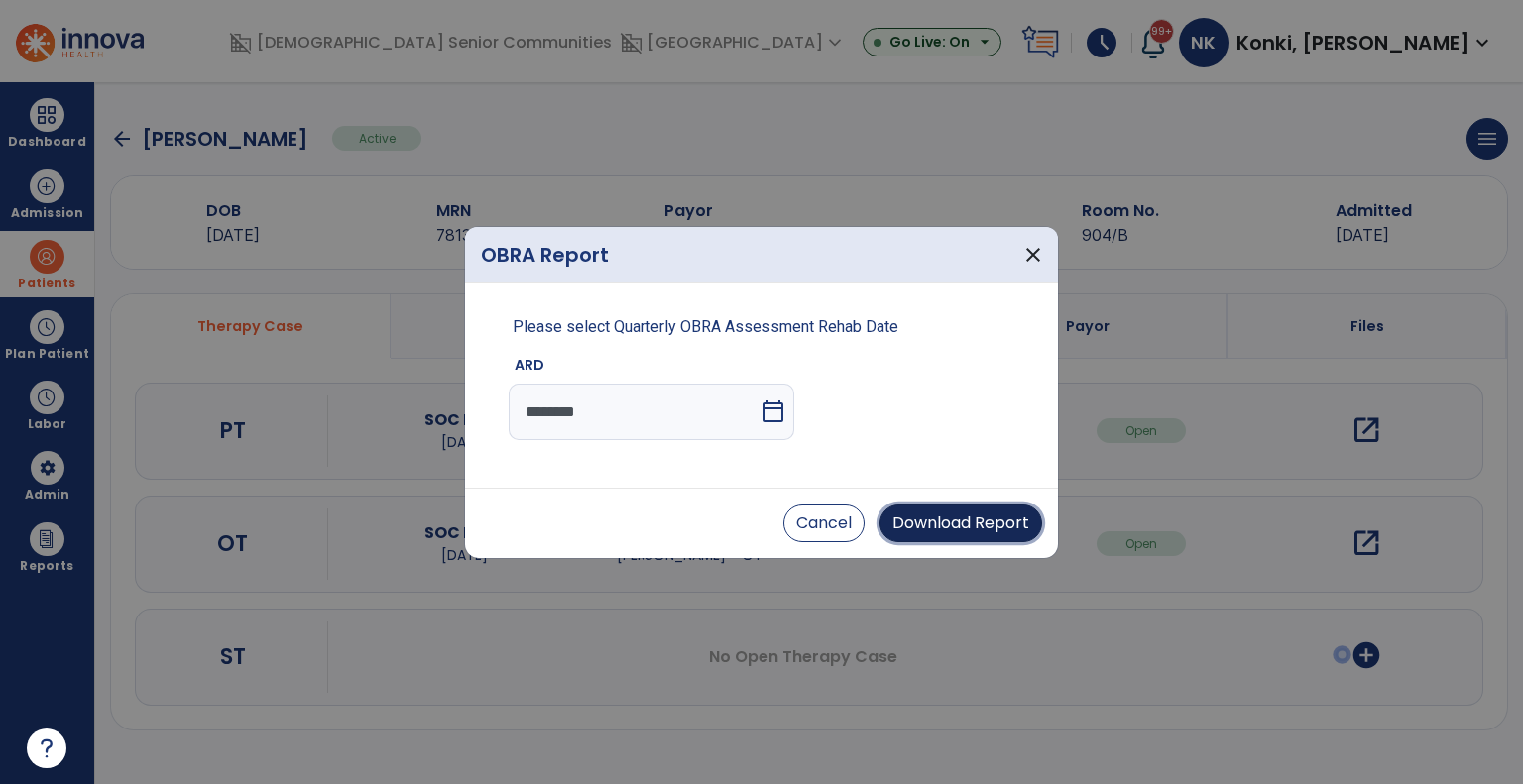 click on "Download Report" at bounding box center [961, 523] 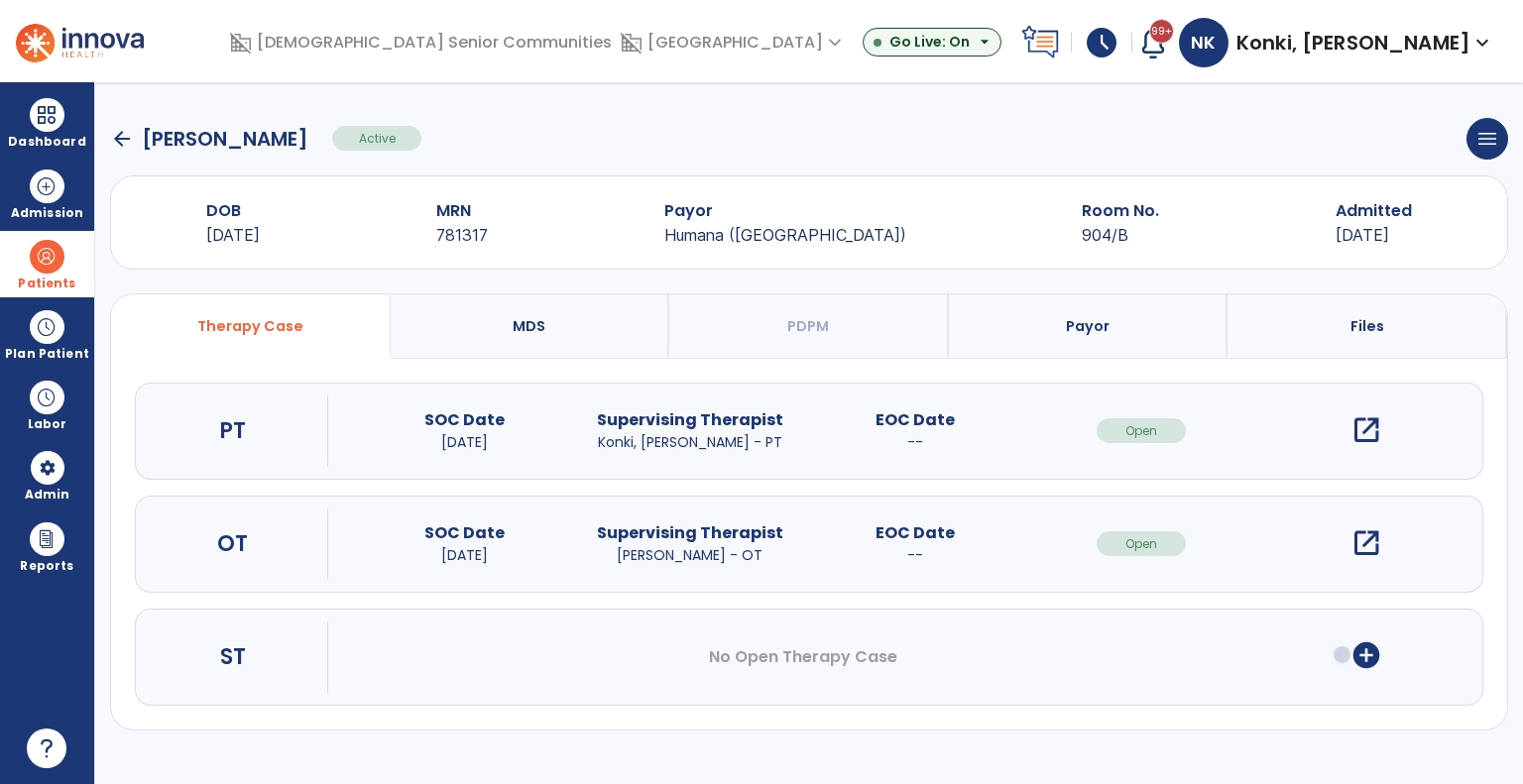 click at bounding box center (47, 257) 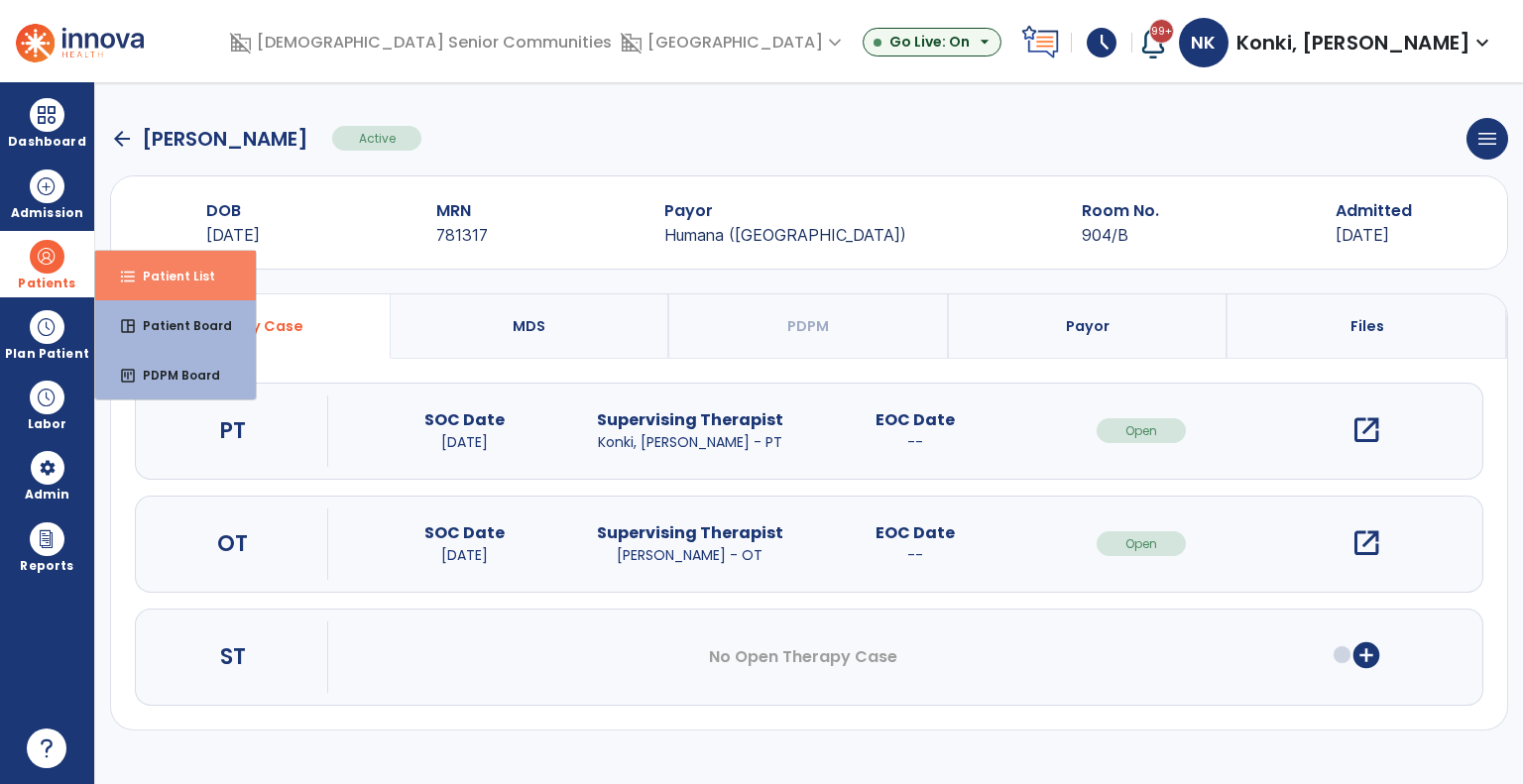 click on "format_list_bulleted  Patient List" at bounding box center [176, 276] 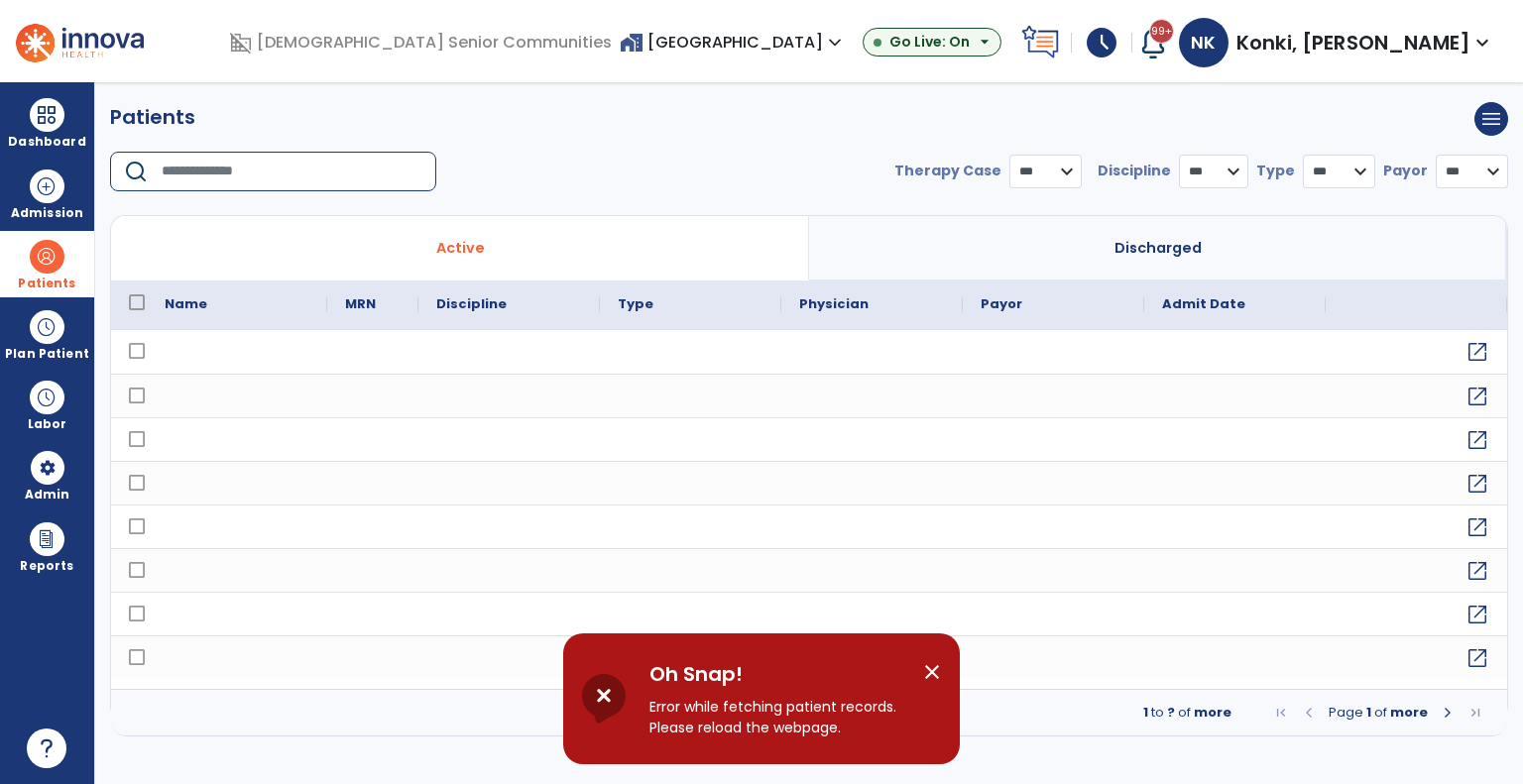 click at bounding box center [292, 171] 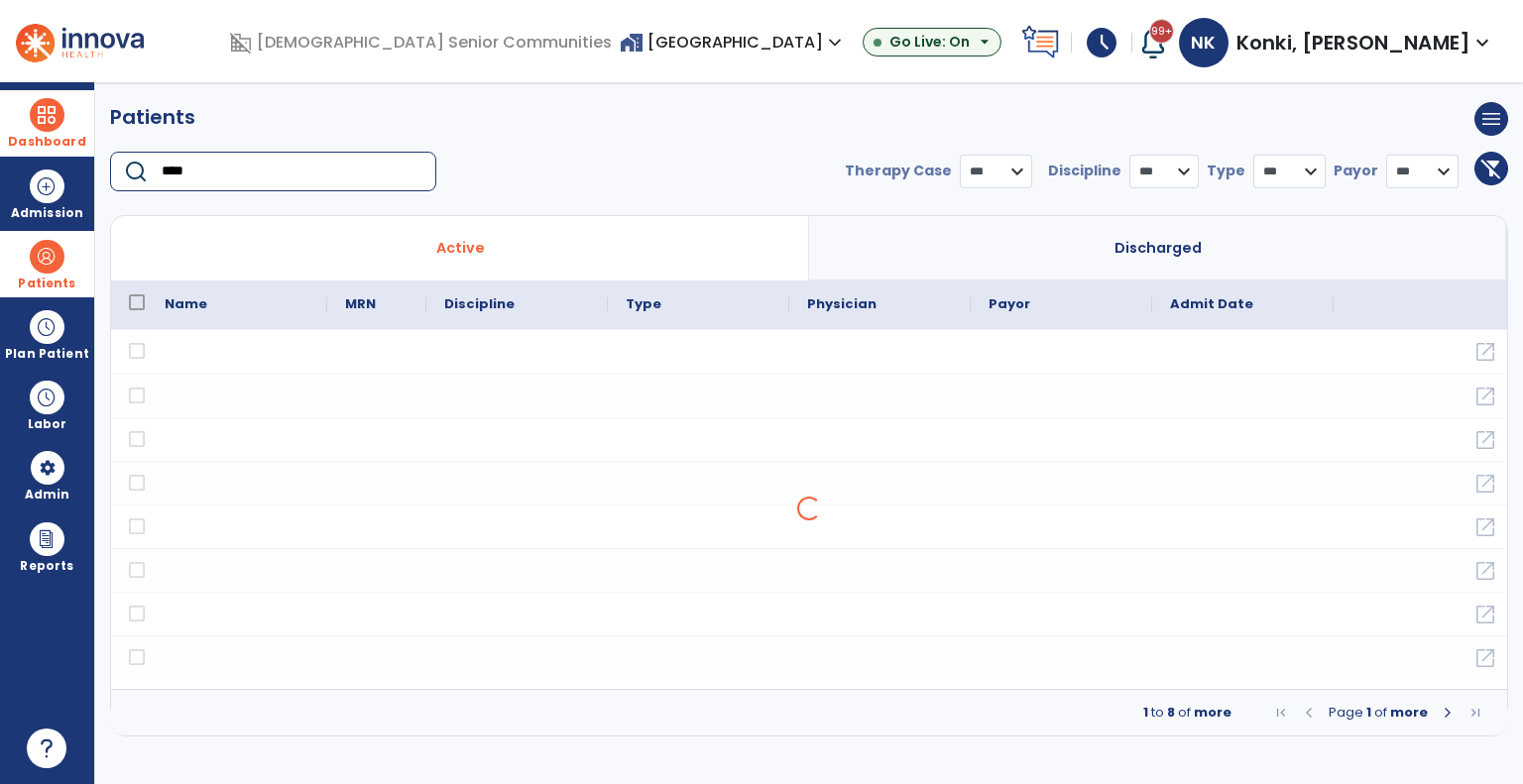 type on "****" 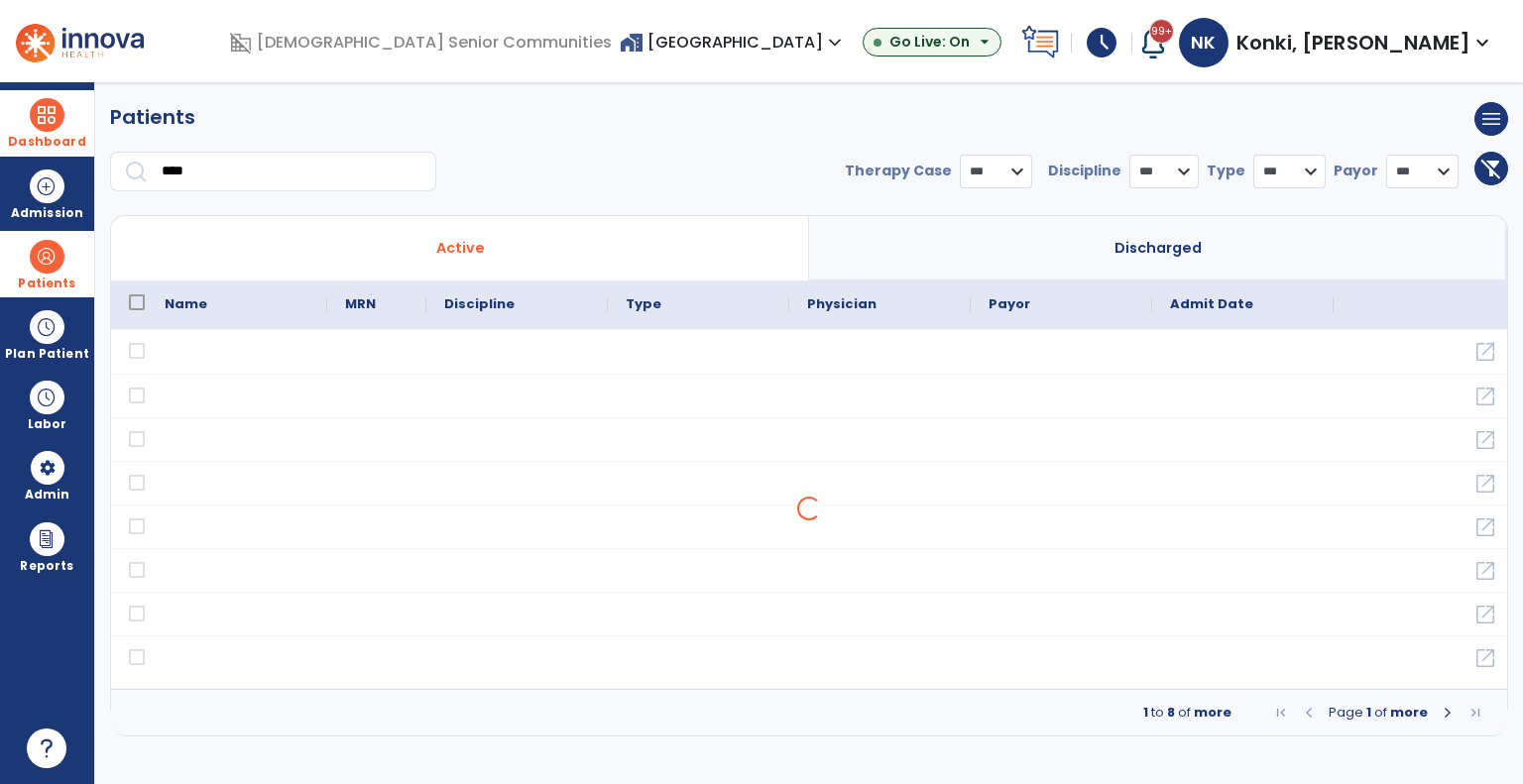 click at bounding box center [47, 115] 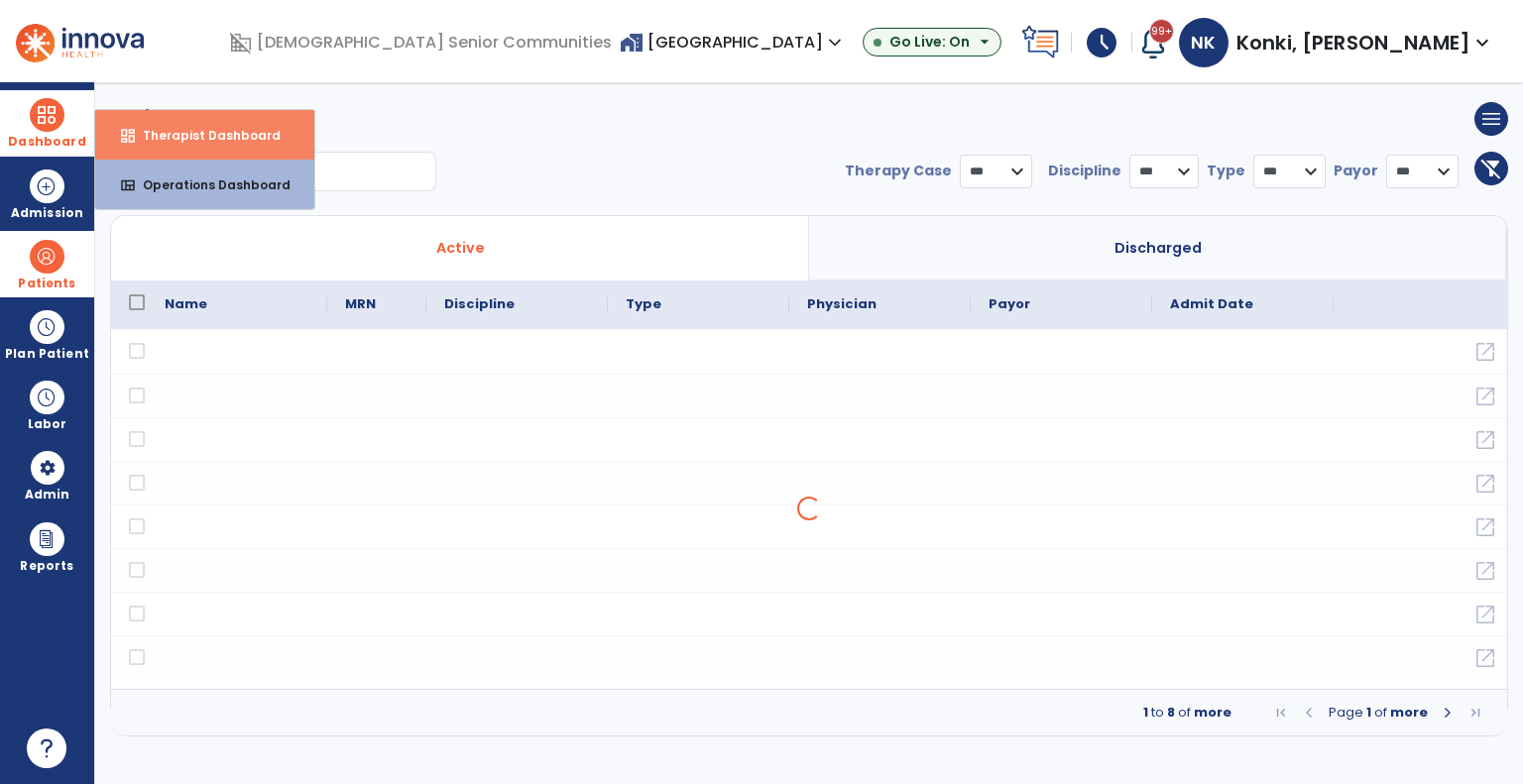 click on "dashboard  Therapist Dashboard" at bounding box center [204, 135] 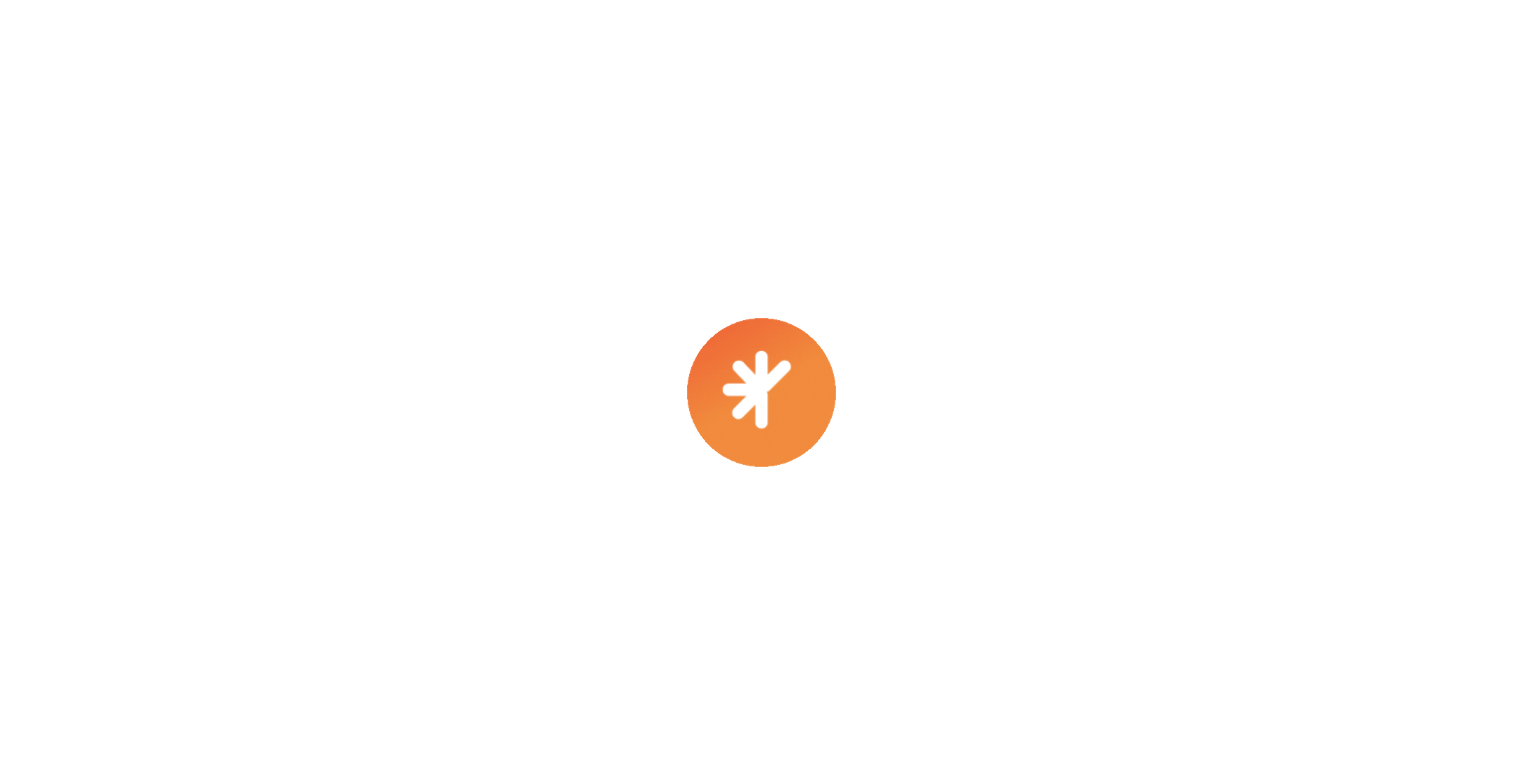 scroll, scrollTop: 0, scrollLeft: 0, axis: both 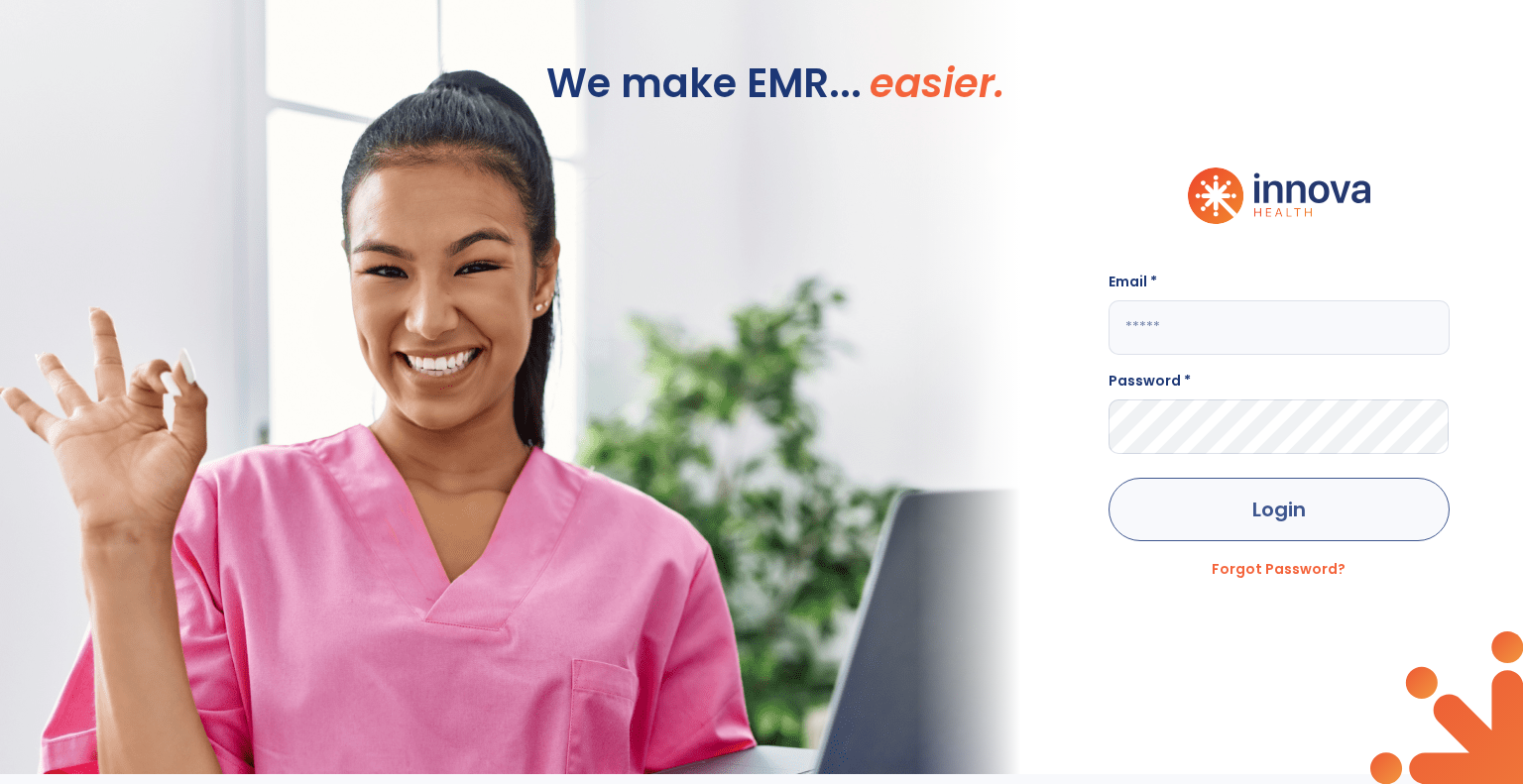 type on "**********" 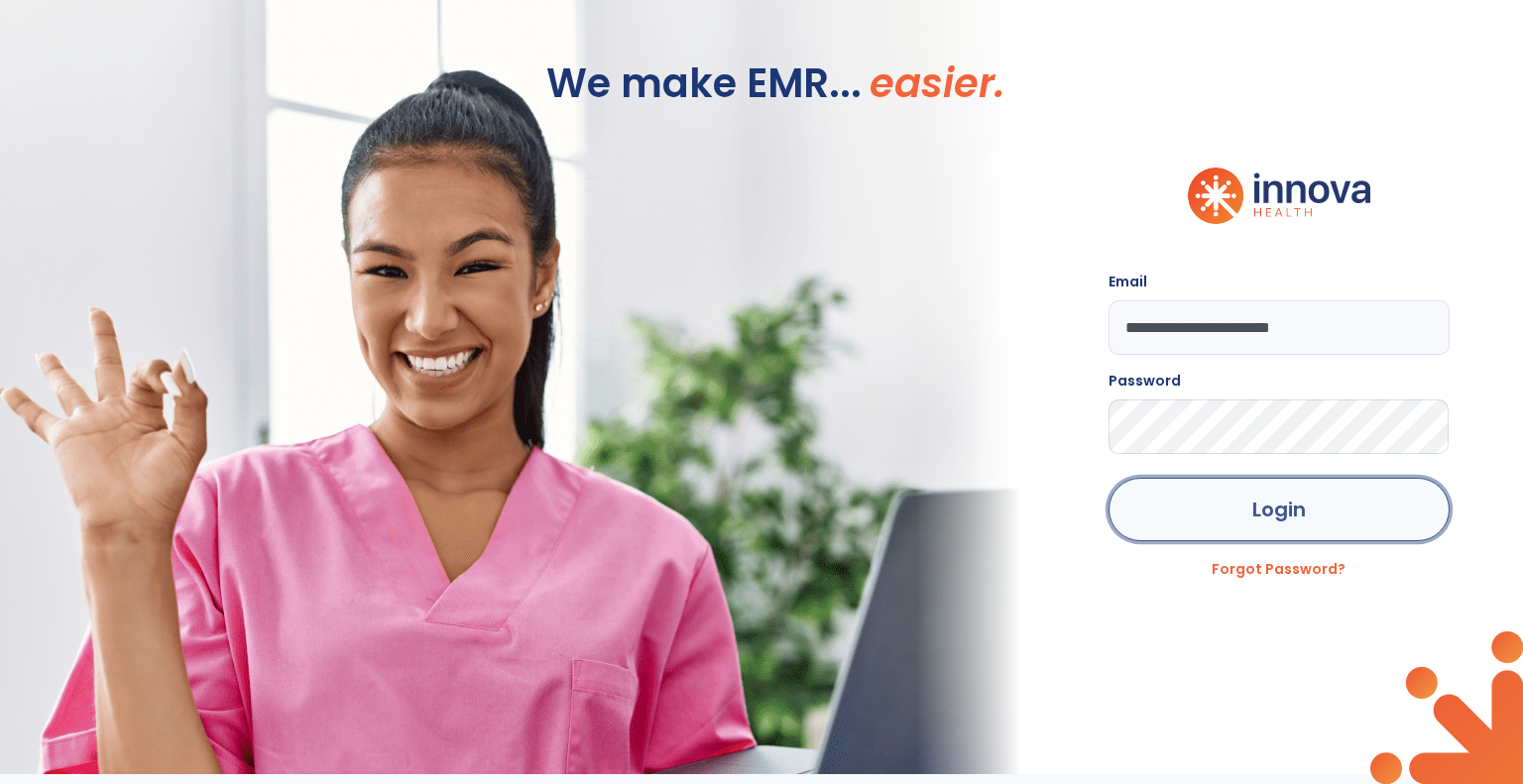 click on "Login" 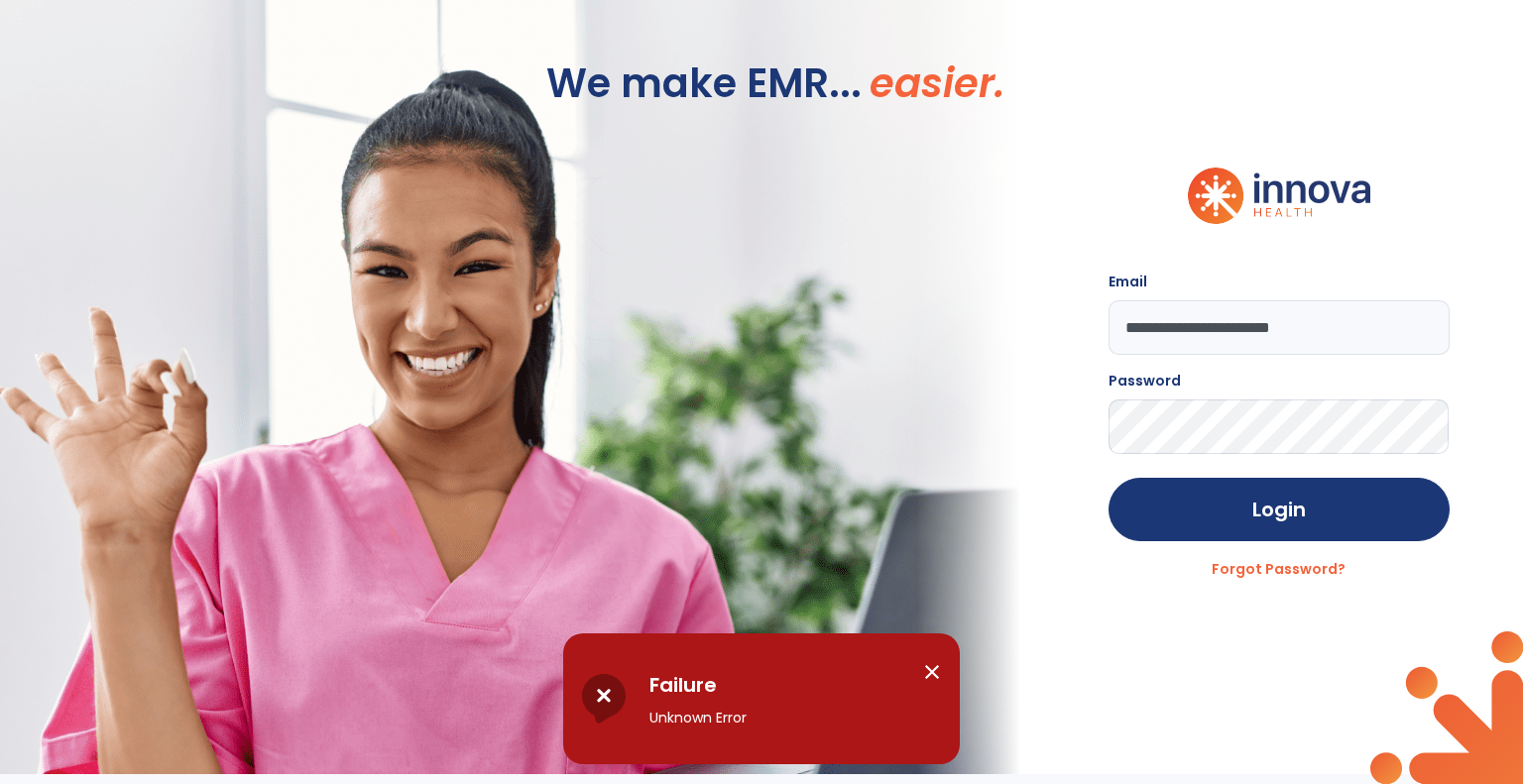 click on "close" at bounding box center (932, 672) 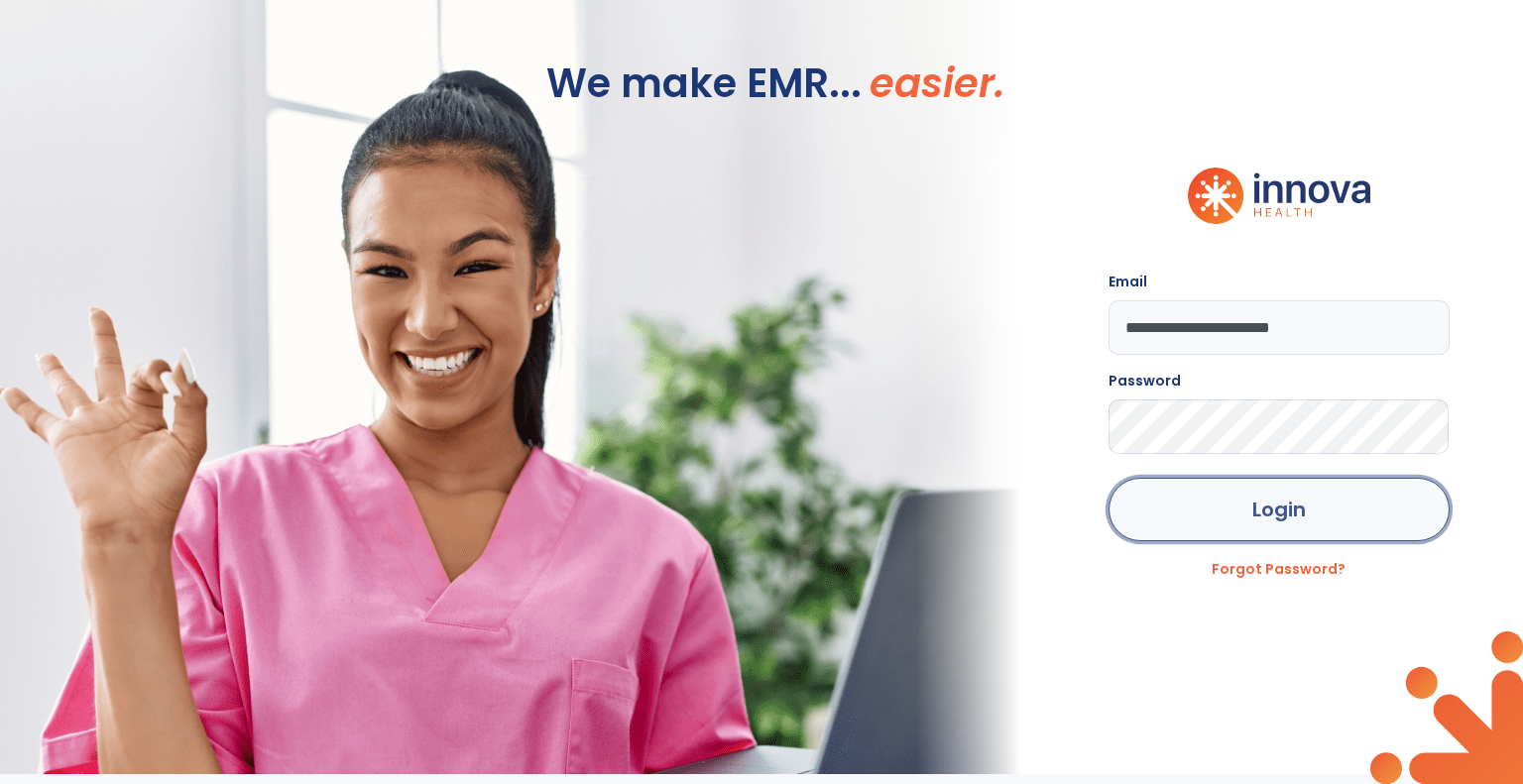 click on "Login" 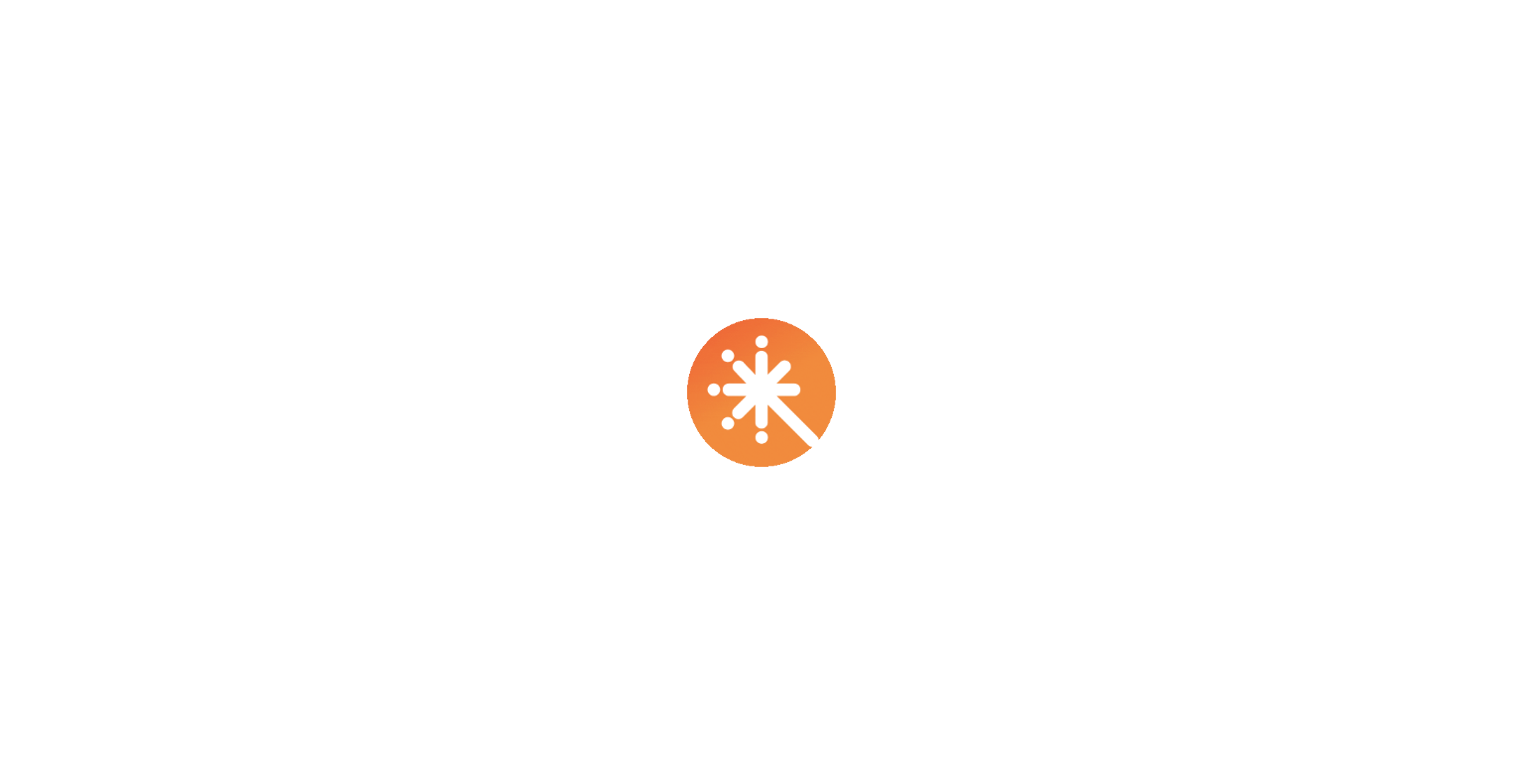 scroll, scrollTop: 0, scrollLeft: 0, axis: both 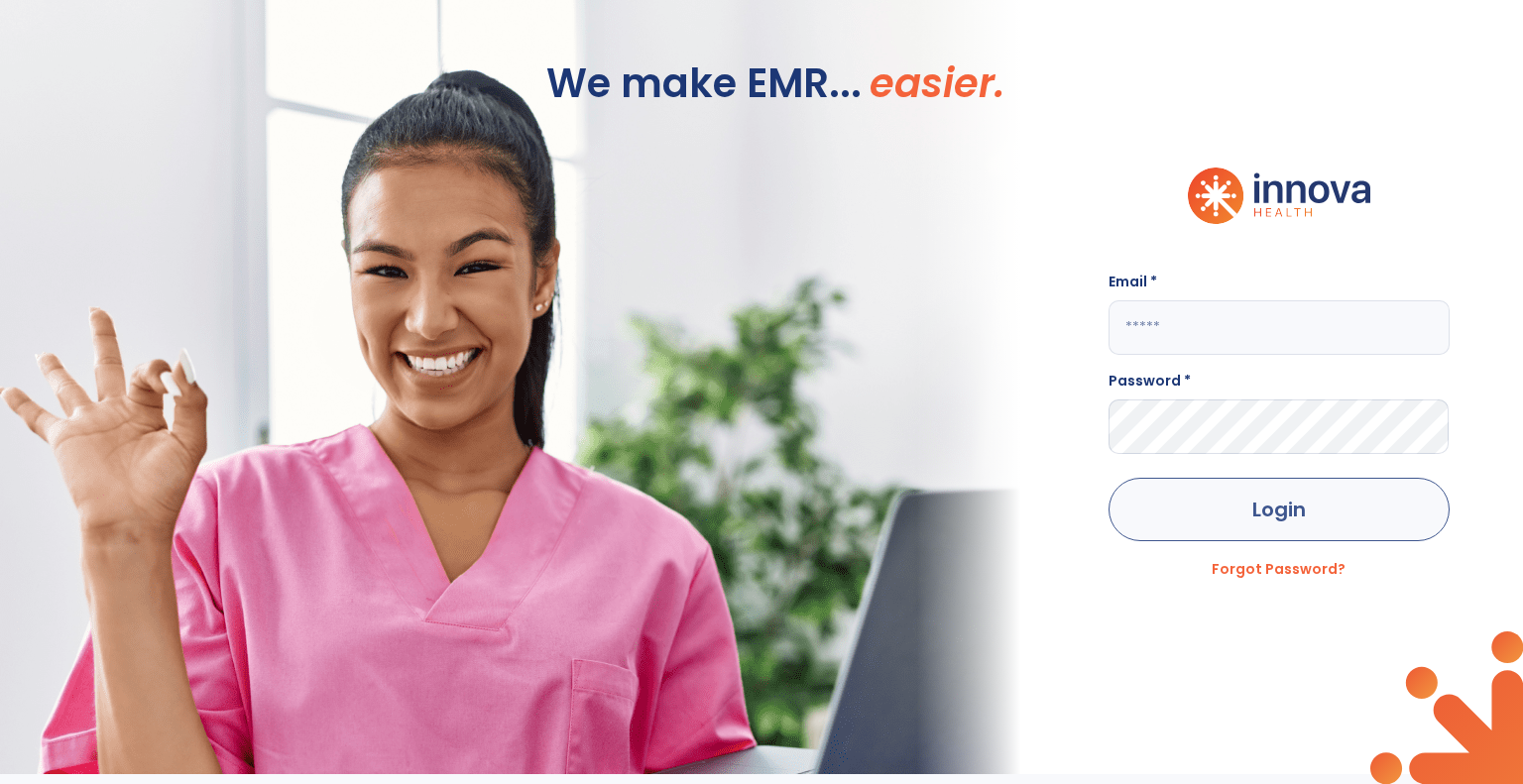 type on "**********" 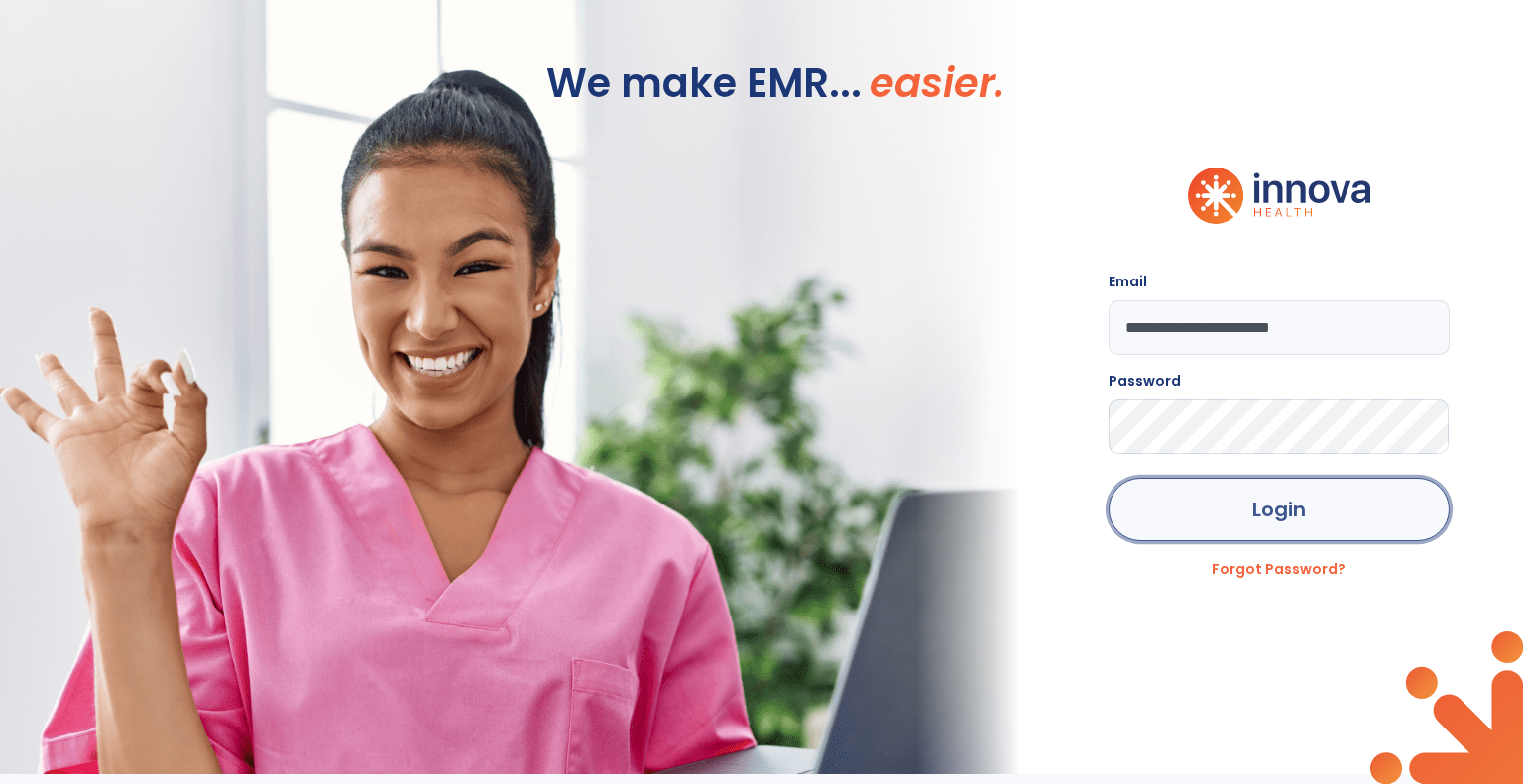 click on "Login" 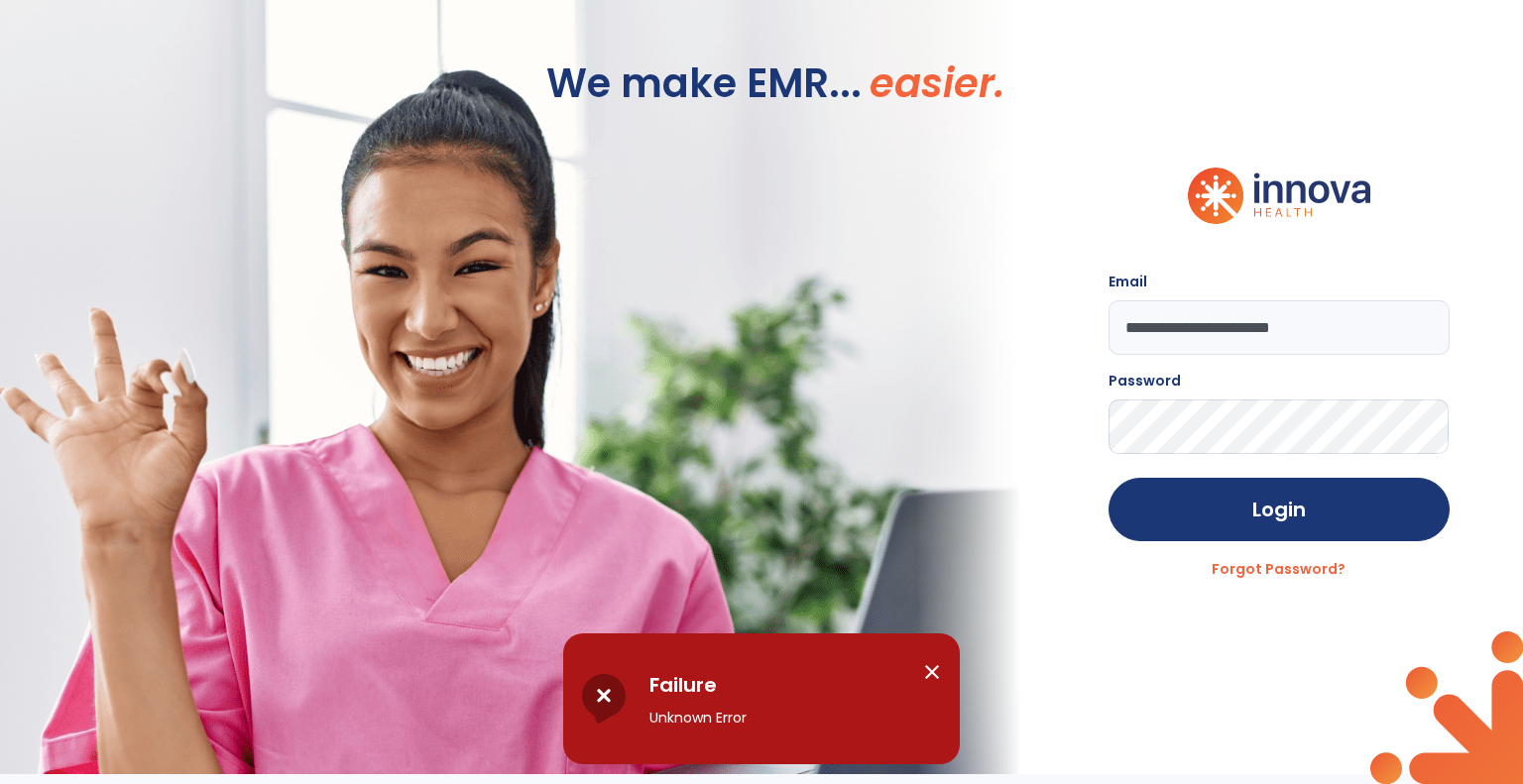 click on "close" at bounding box center [932, 672] 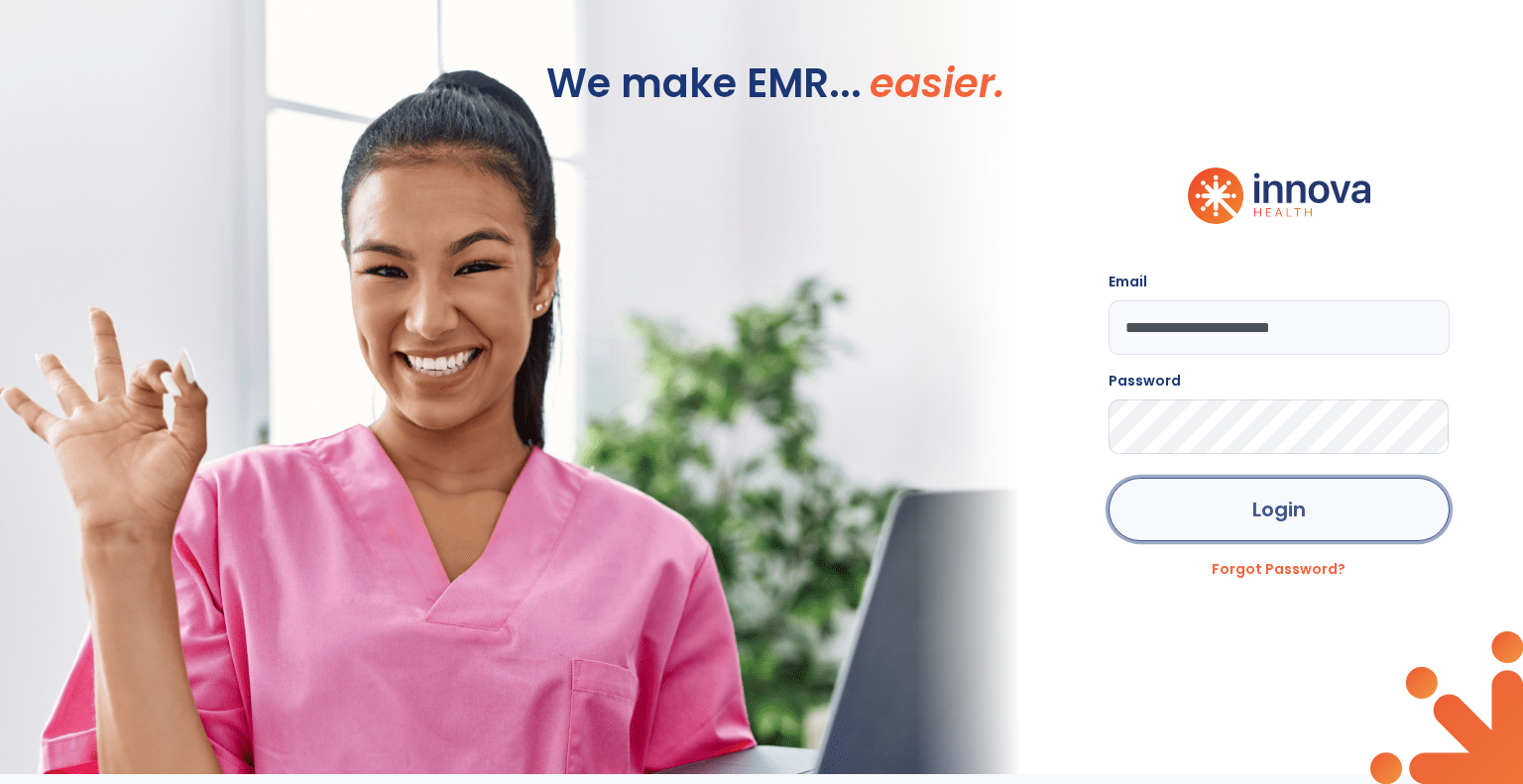 click on "Login" 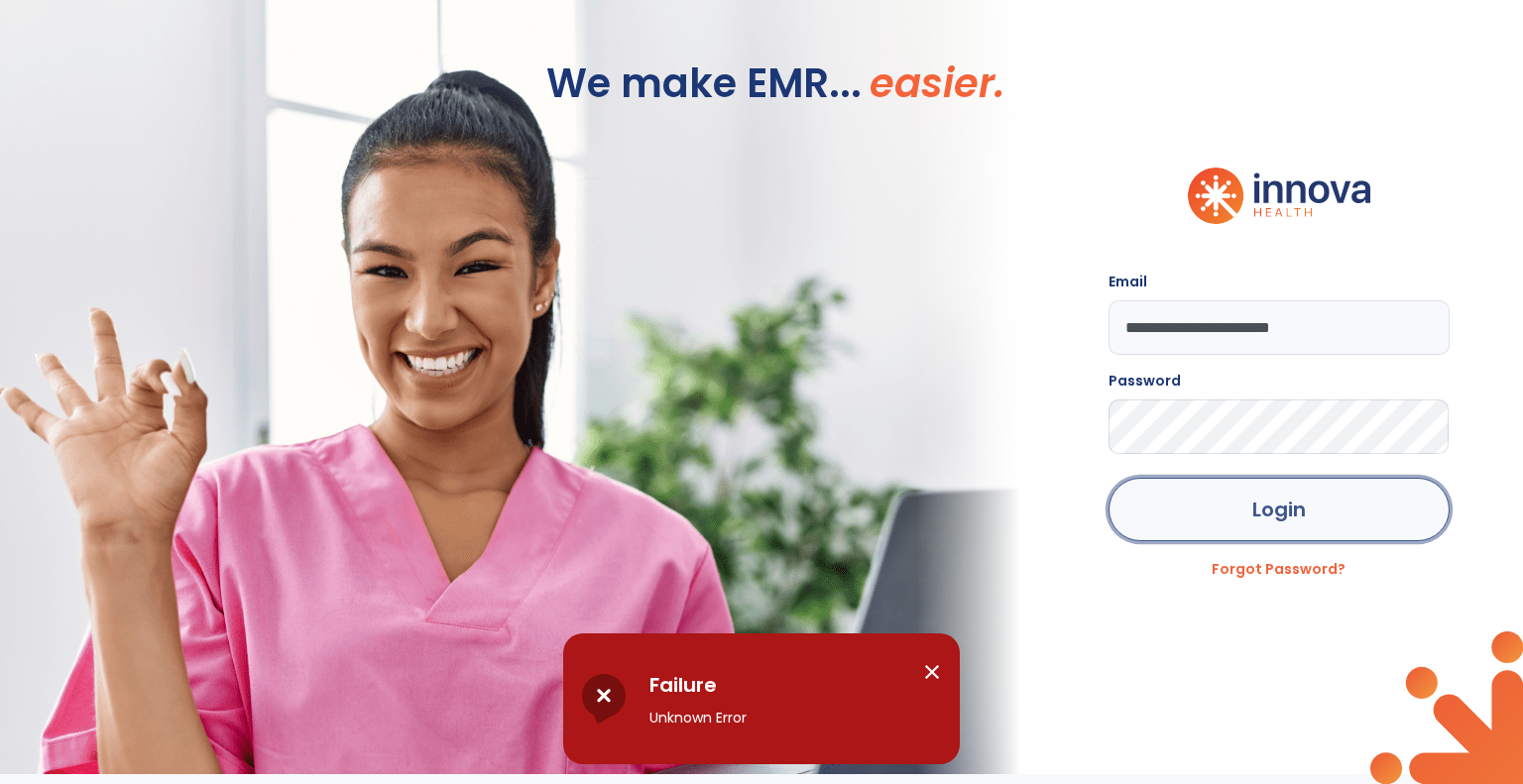 click on "Login" 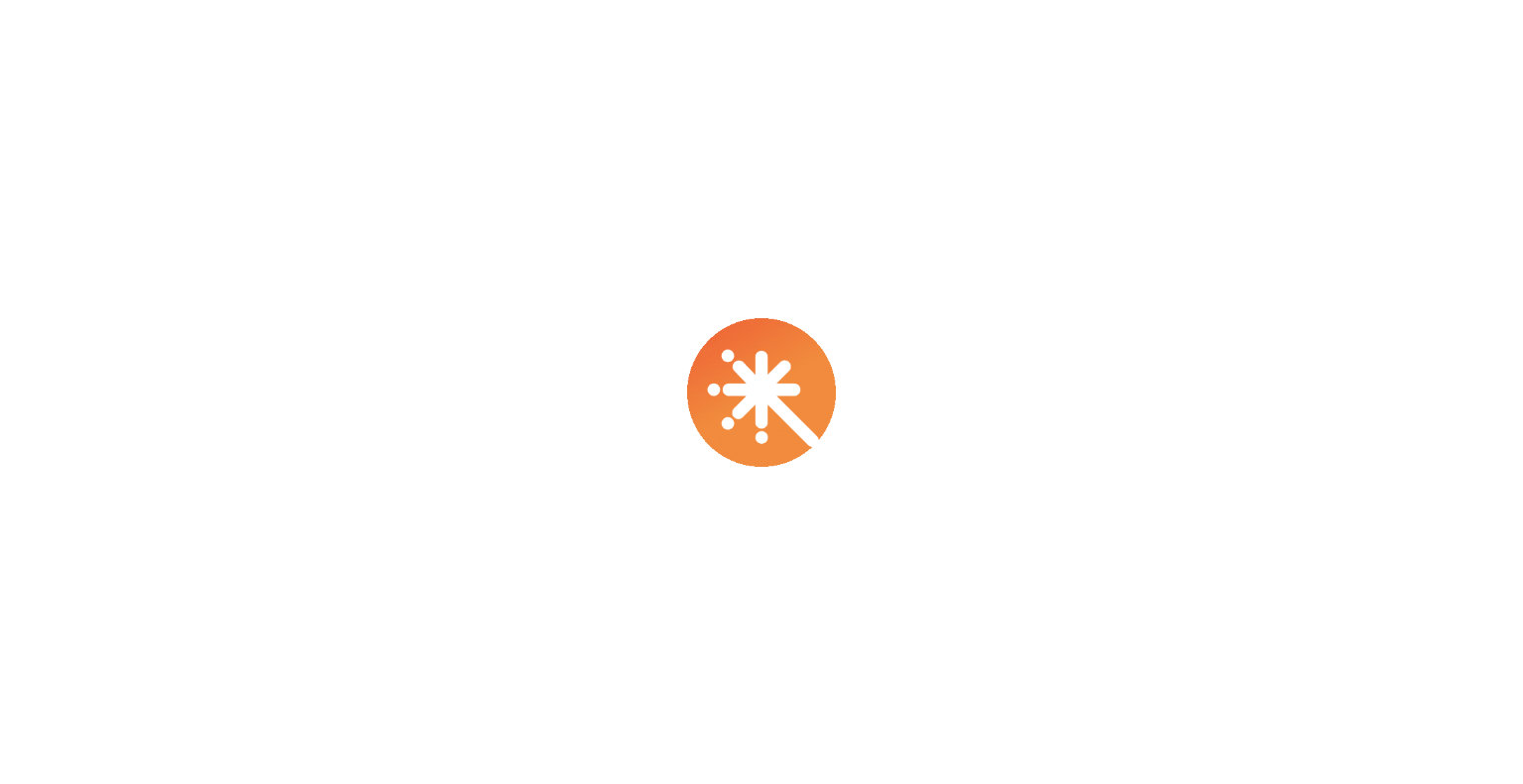 scroll, scrollTop: 0, scrollLeft: 0, axis: both 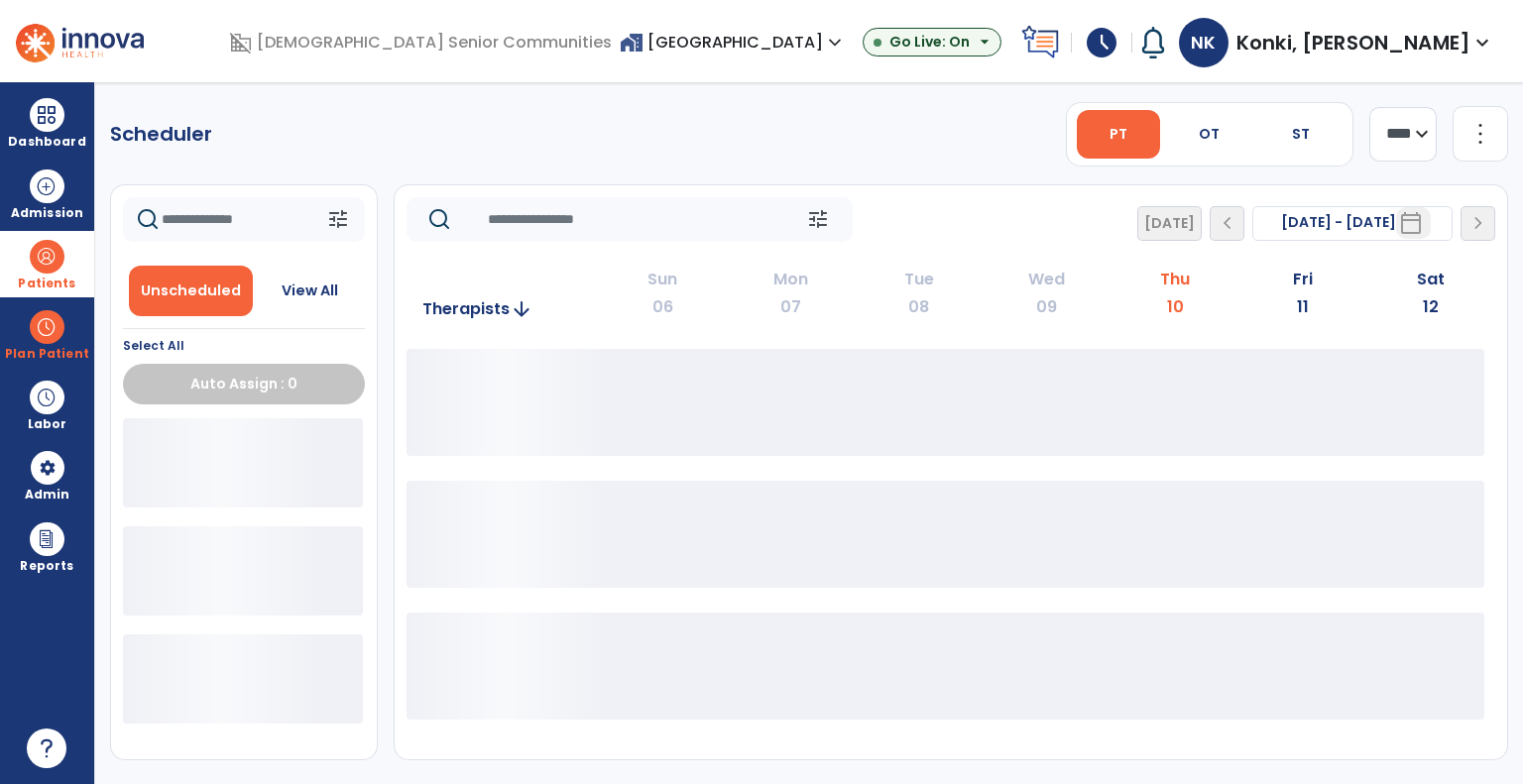 click on "Patients" at bounding box center (47, 283) 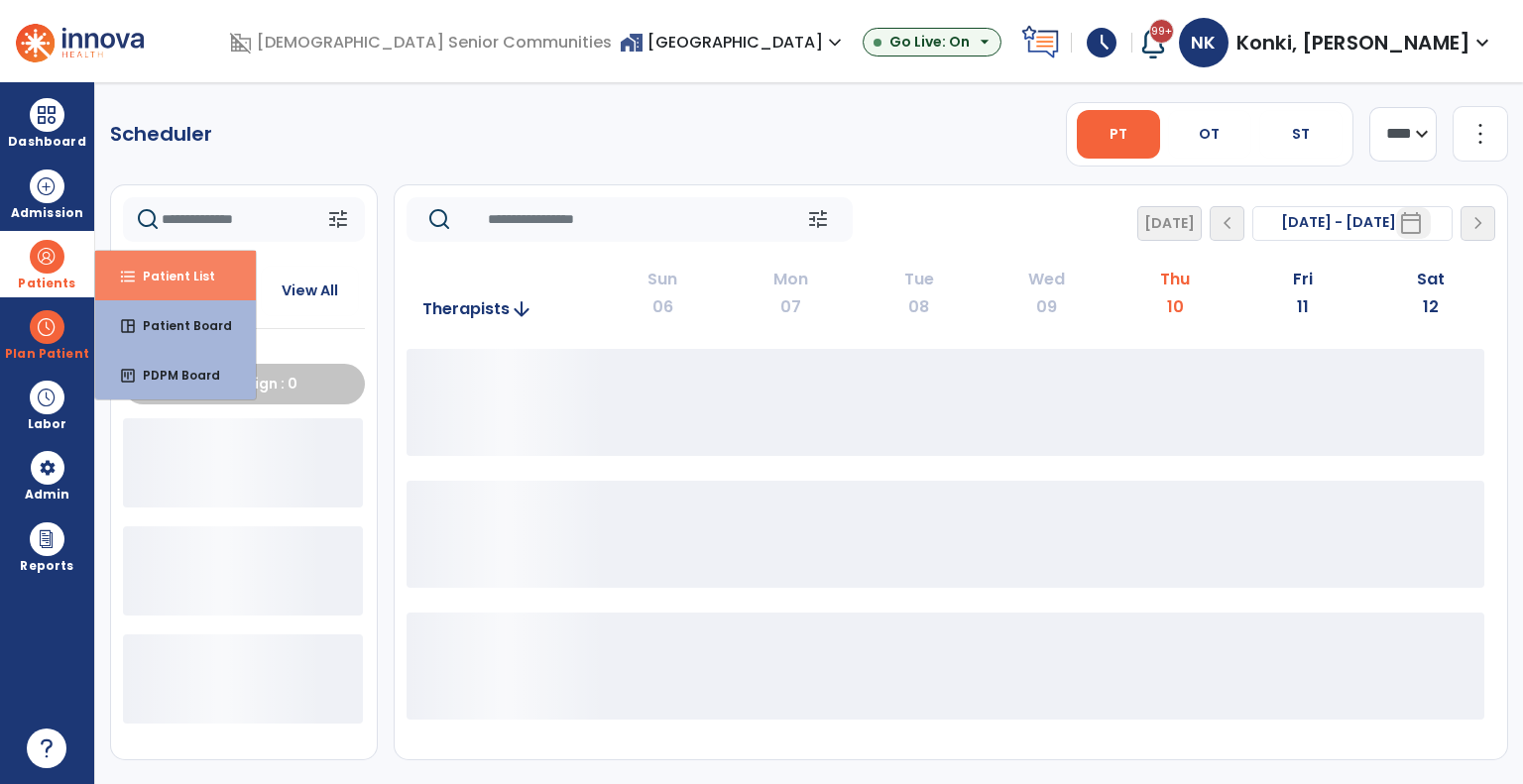 click on "format_list_bulleted  Patient List" at bounding box center [176, 276] 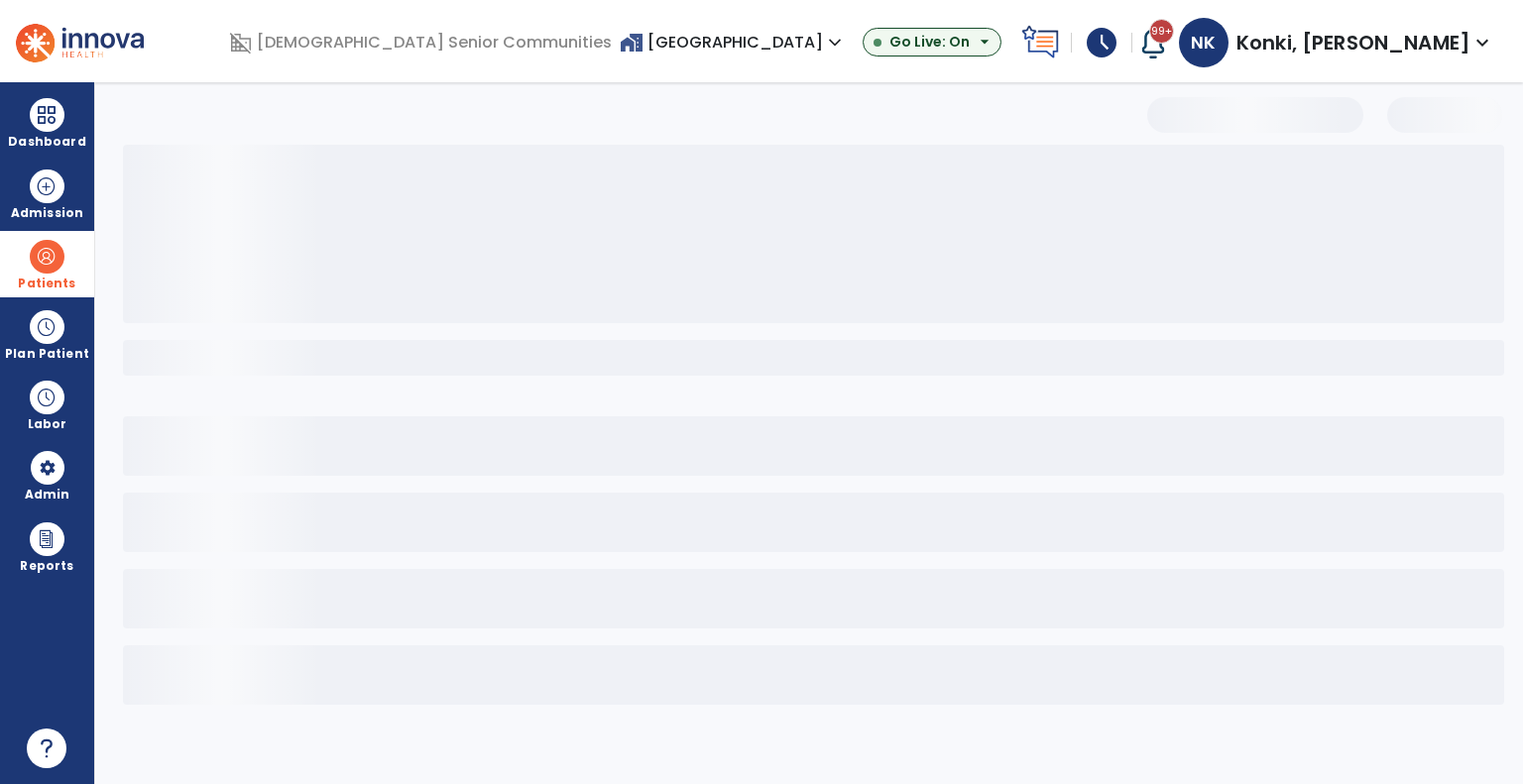 select on "***" 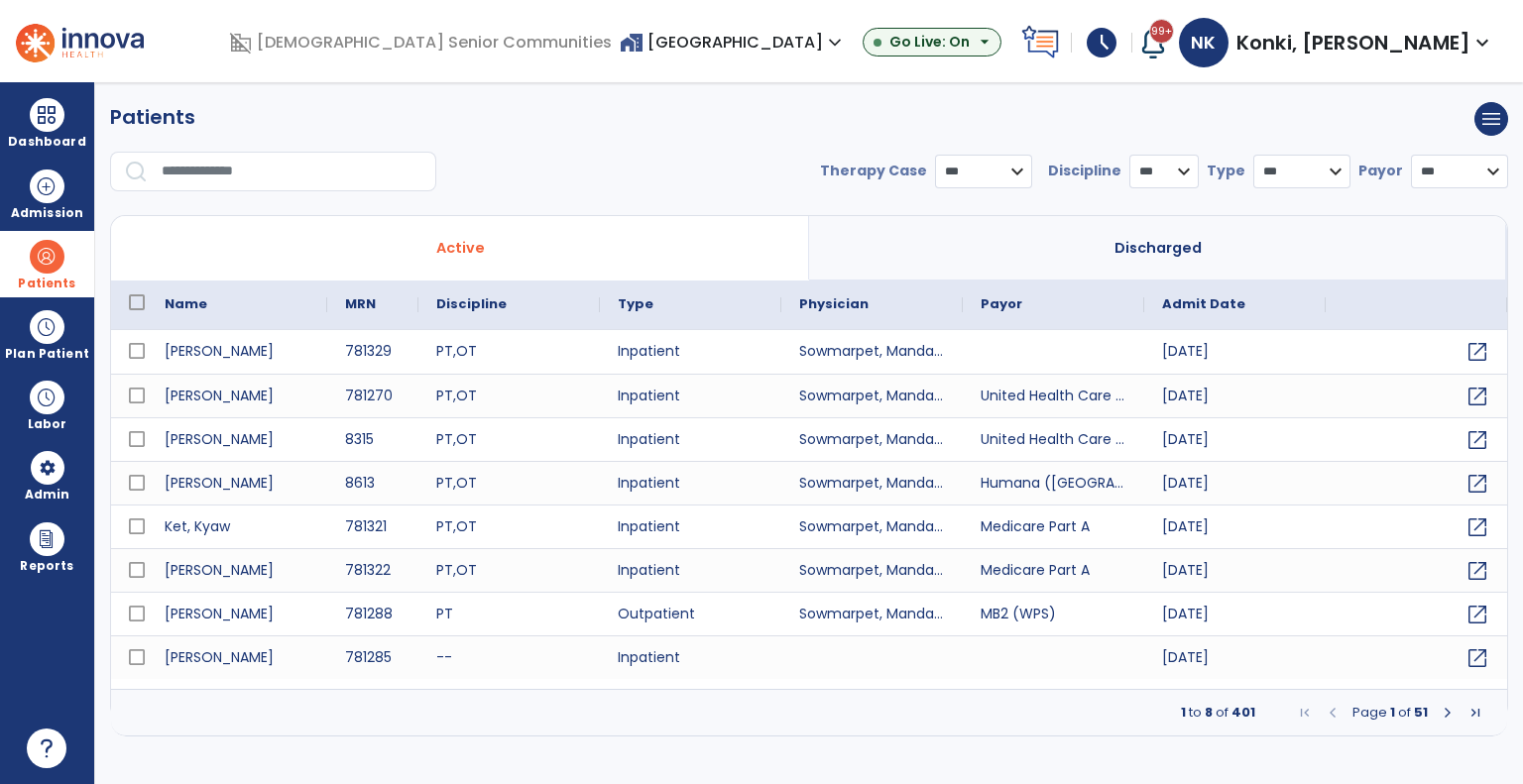 click at bounding box center (279, 179) 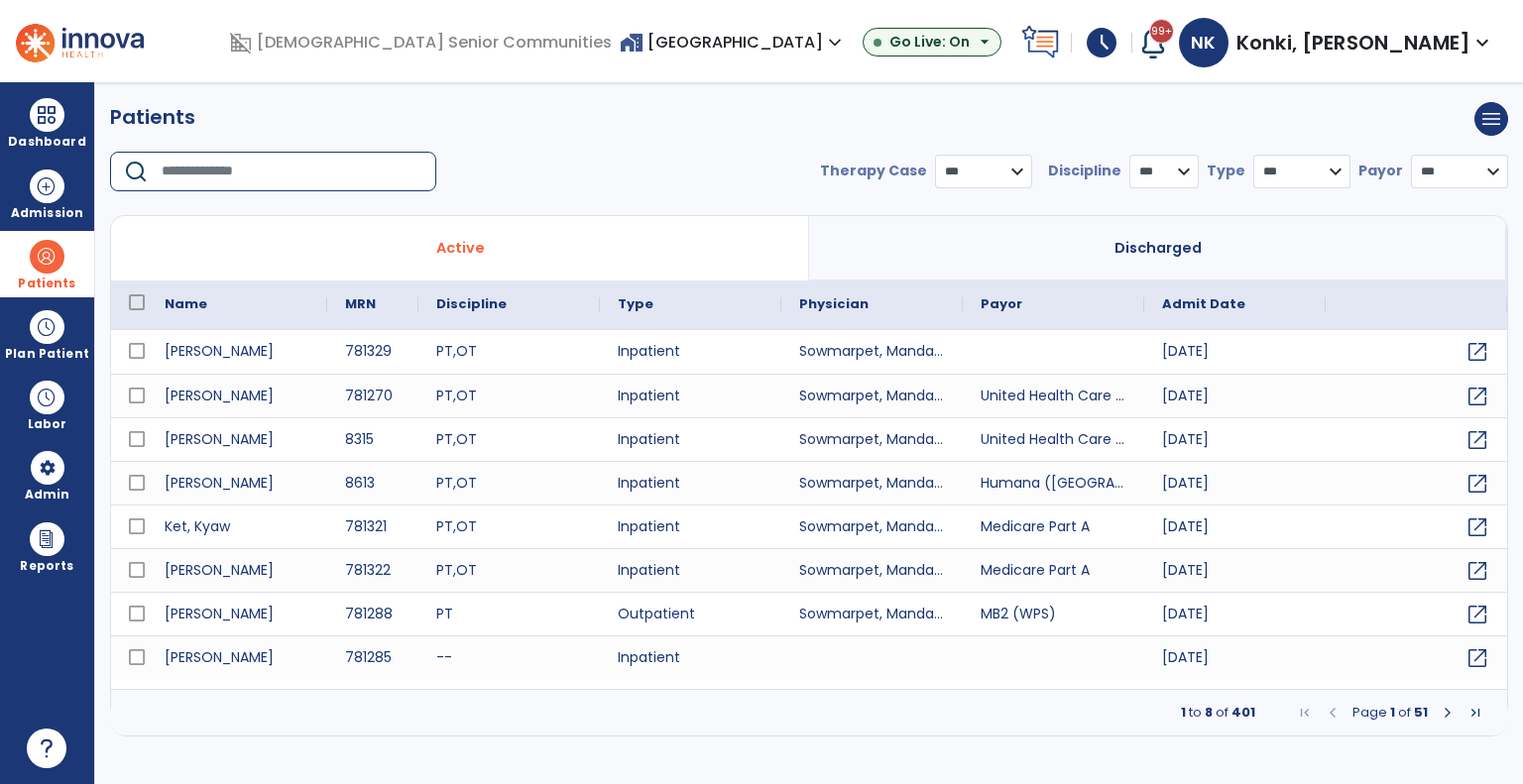 click at bounding box center (292, 171) 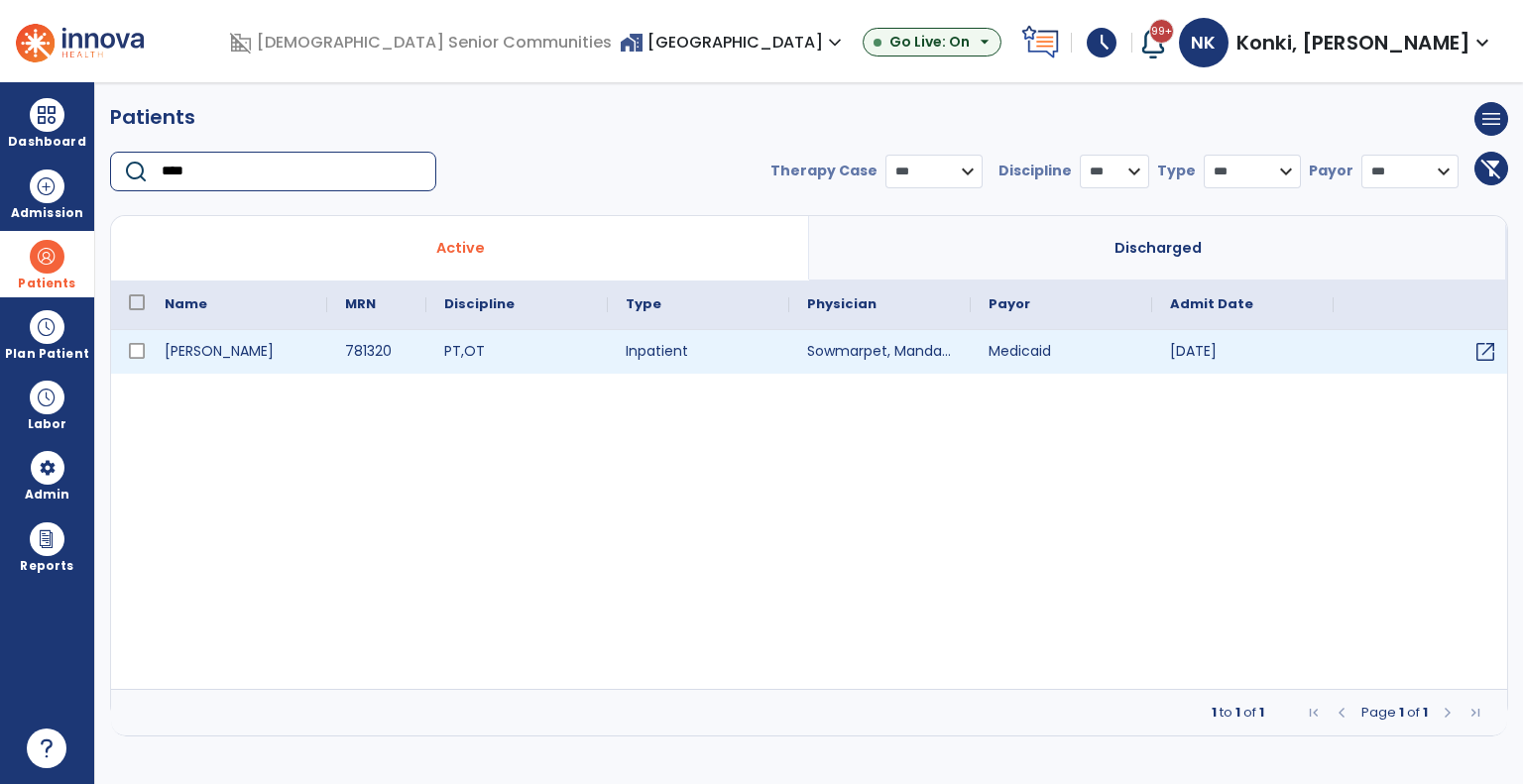 type on "****" 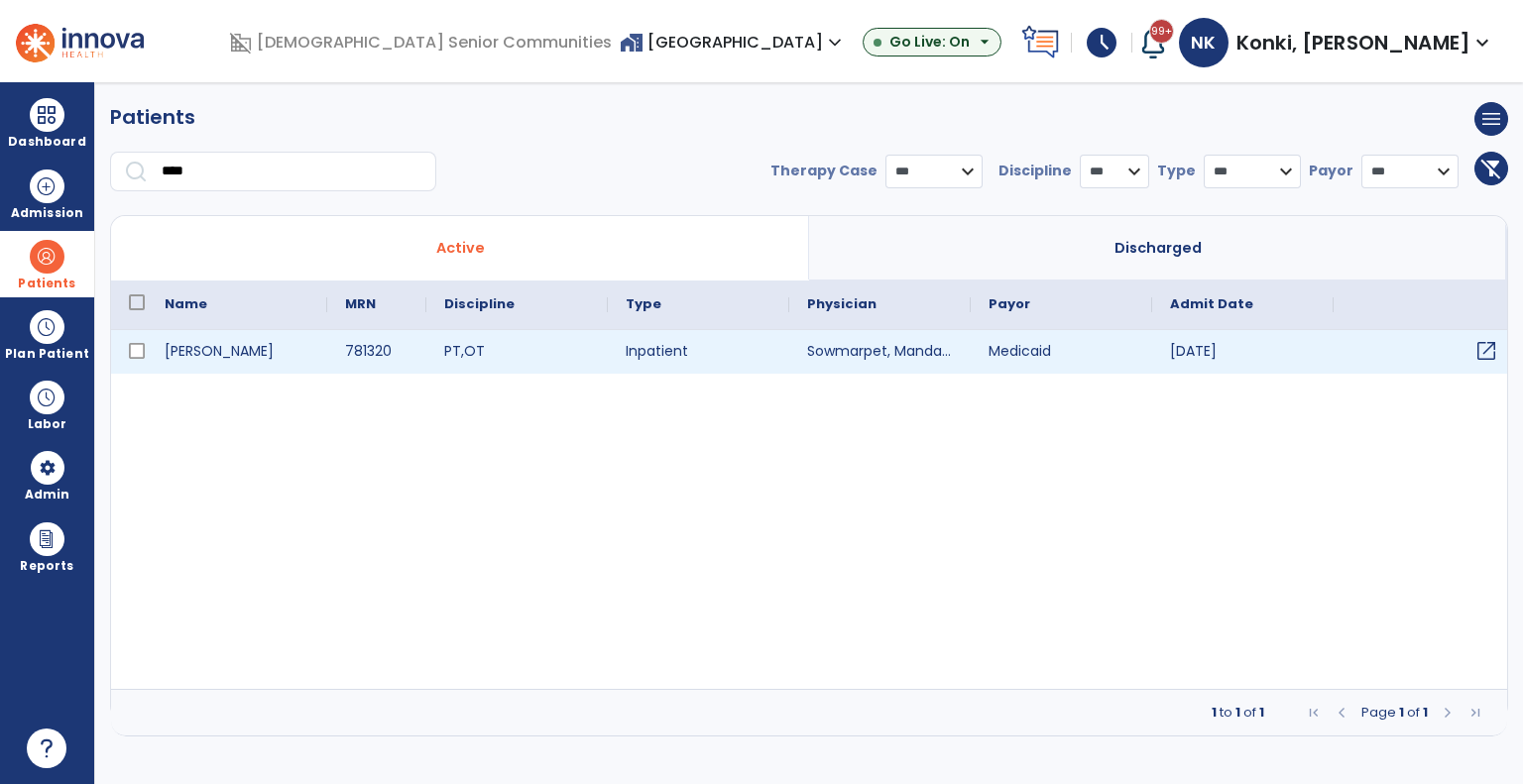 click on "open_in_new" at bounding box center (1486, 351) 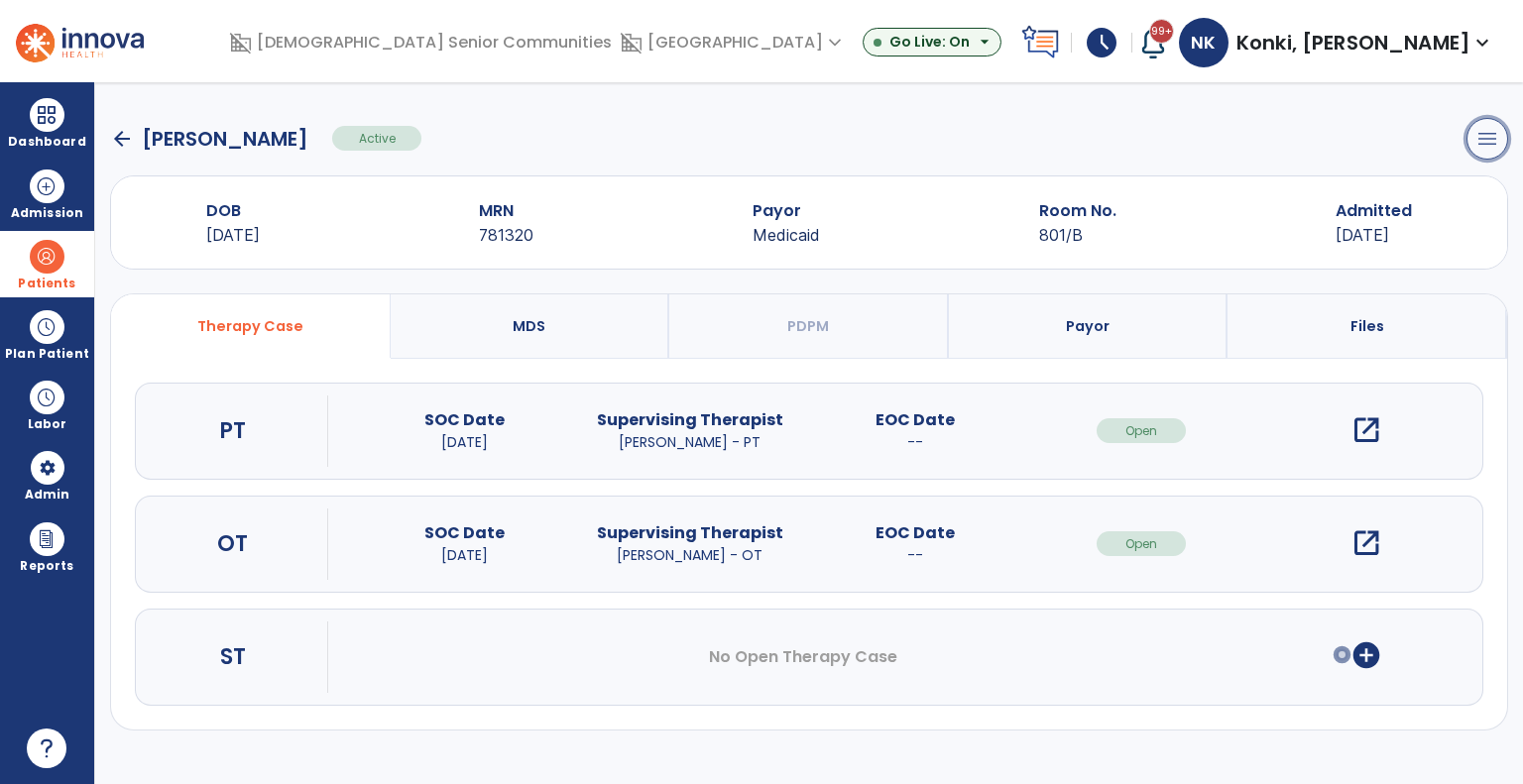 click on "menu" at bounding box center [1487, 139] 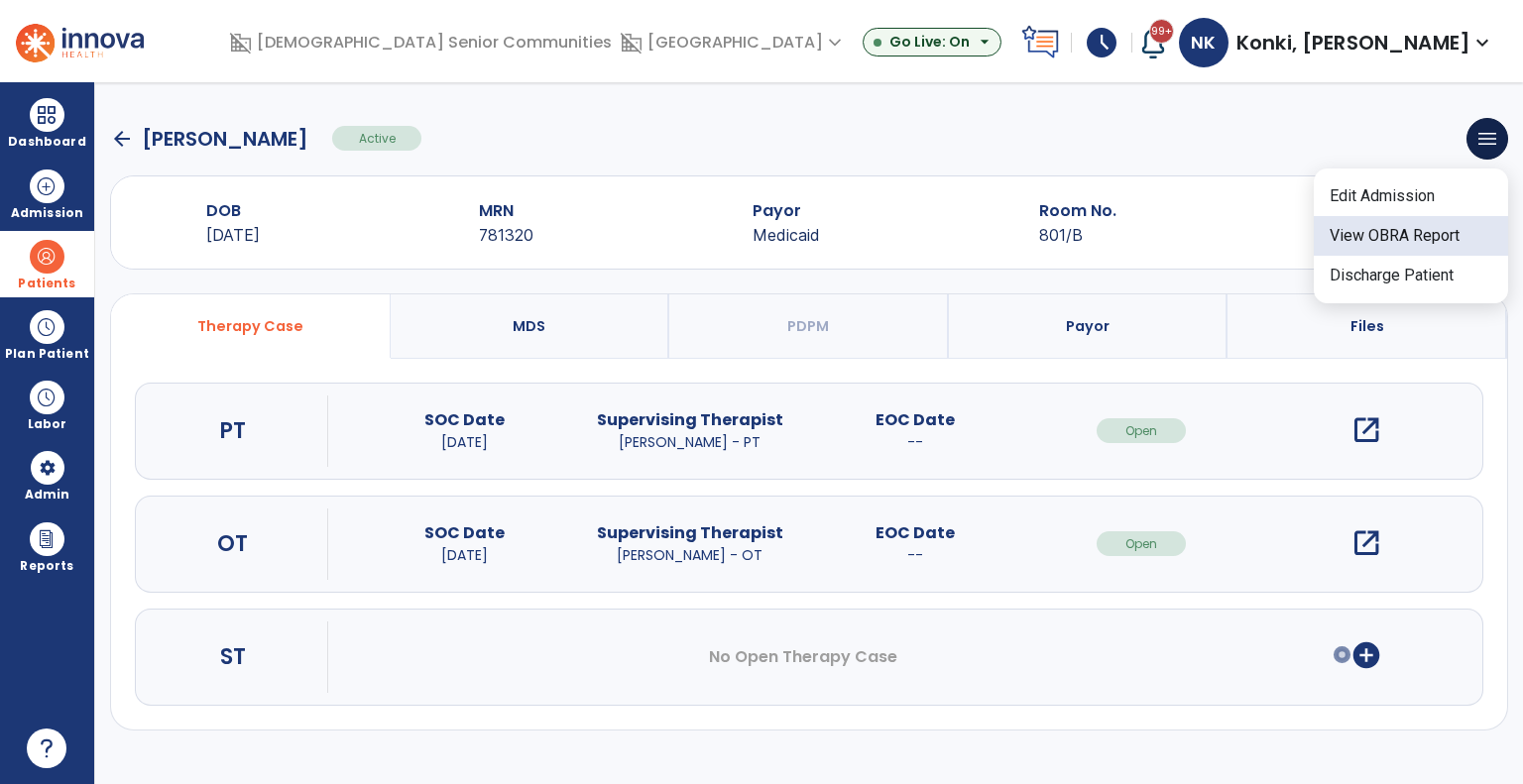 click on "View OBRA Report" 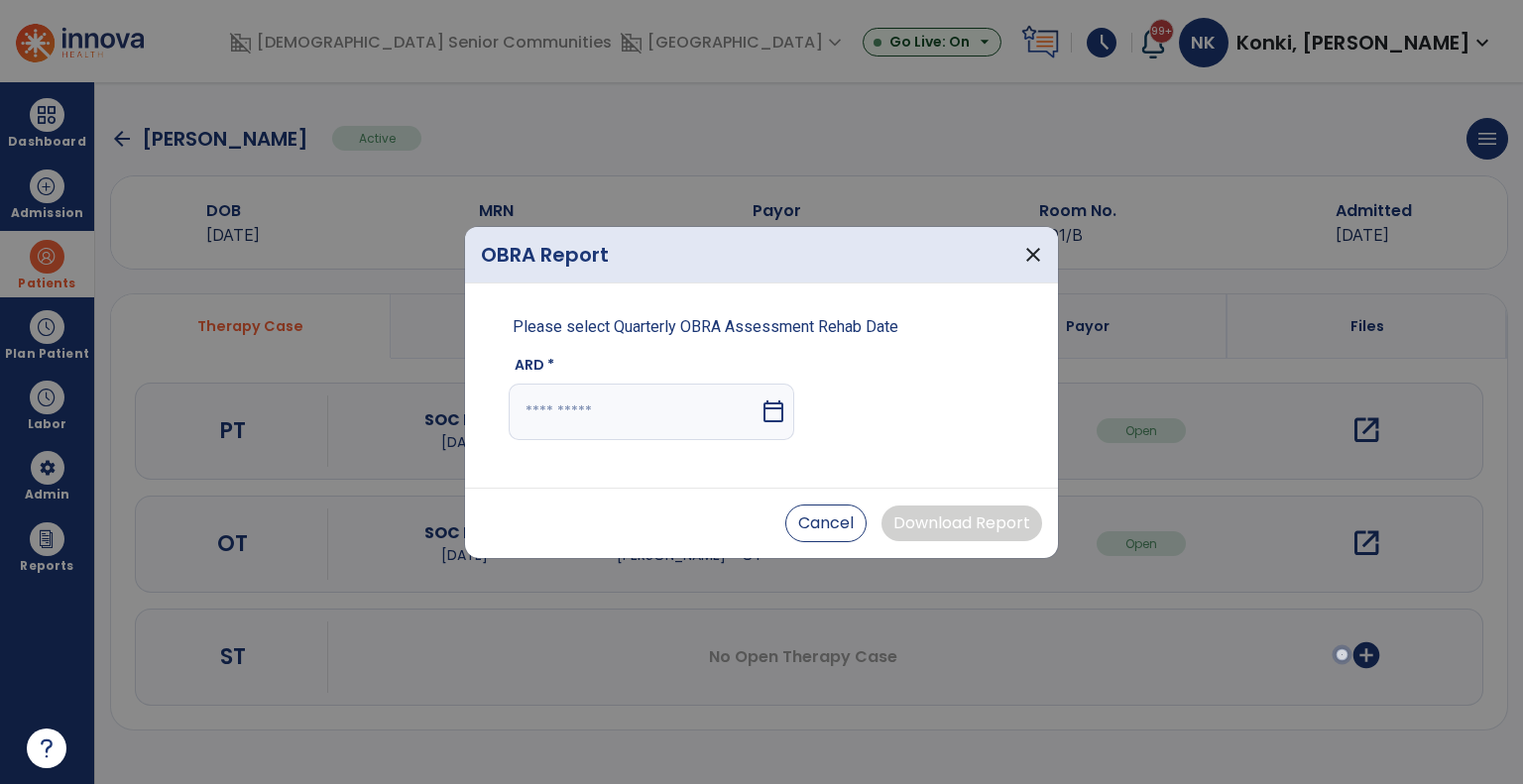 click on "calendar_today" at bounding box center [773, 411] 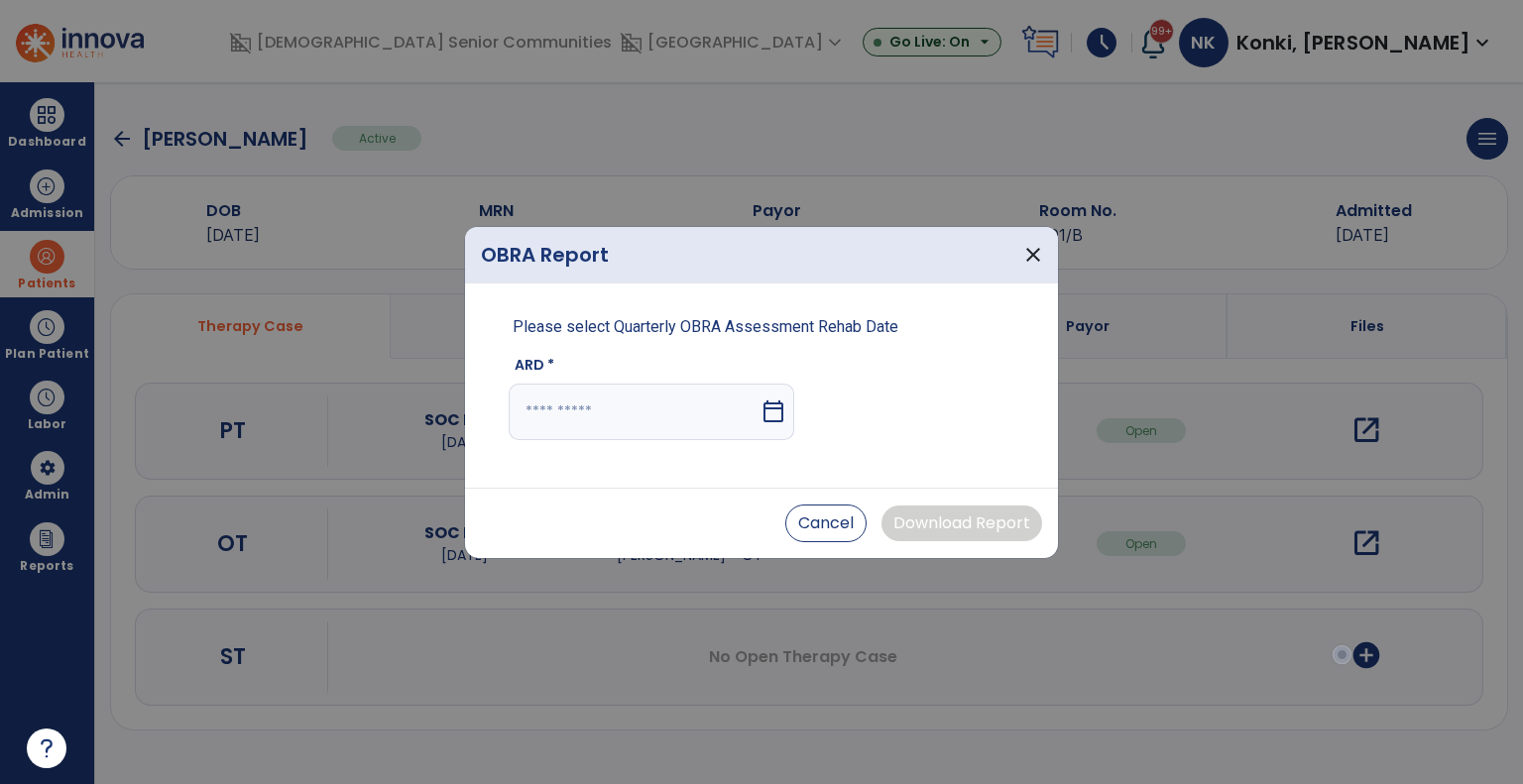 select on "*" 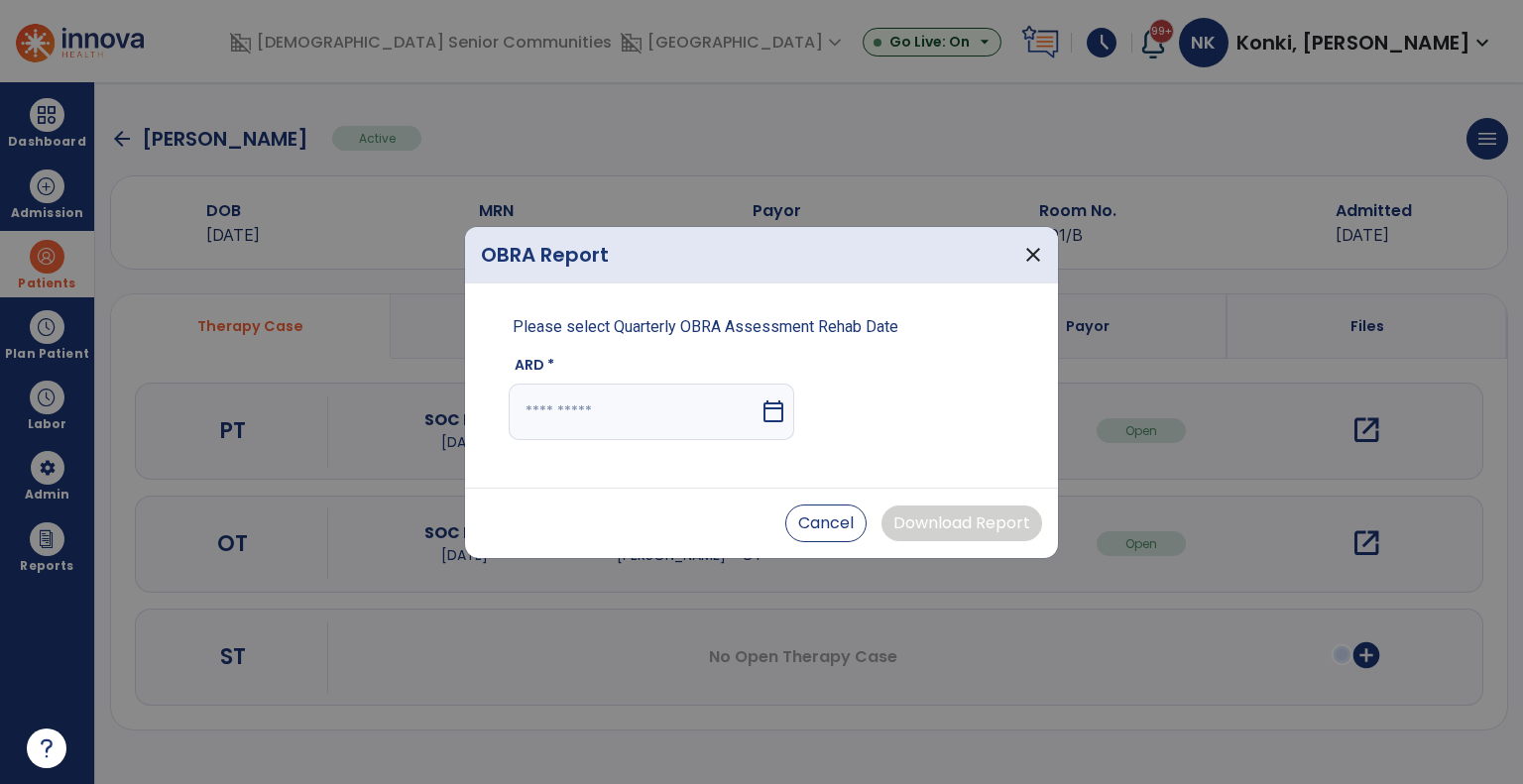 select on "****" 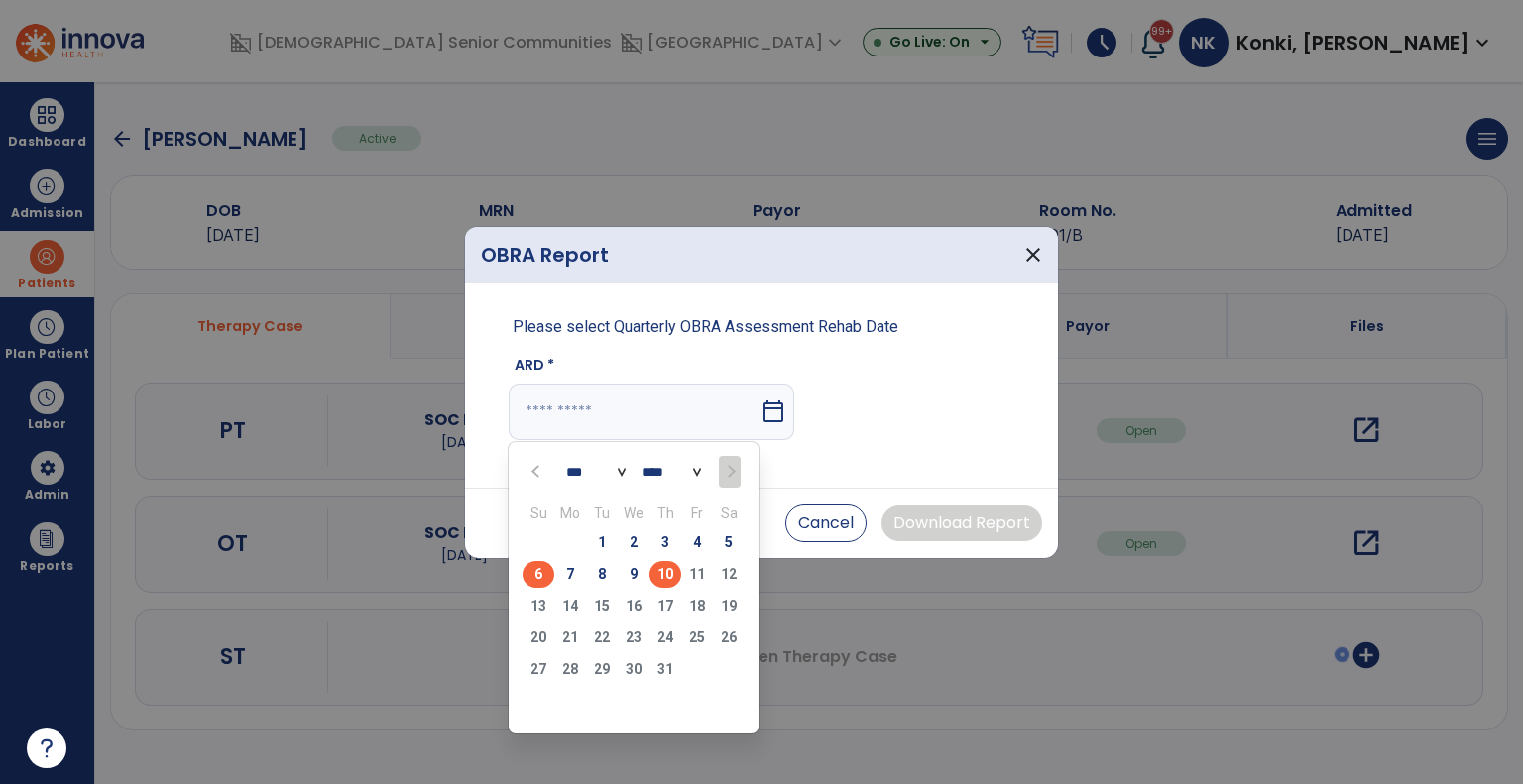 click on "6" at bounding box center [538, 574] 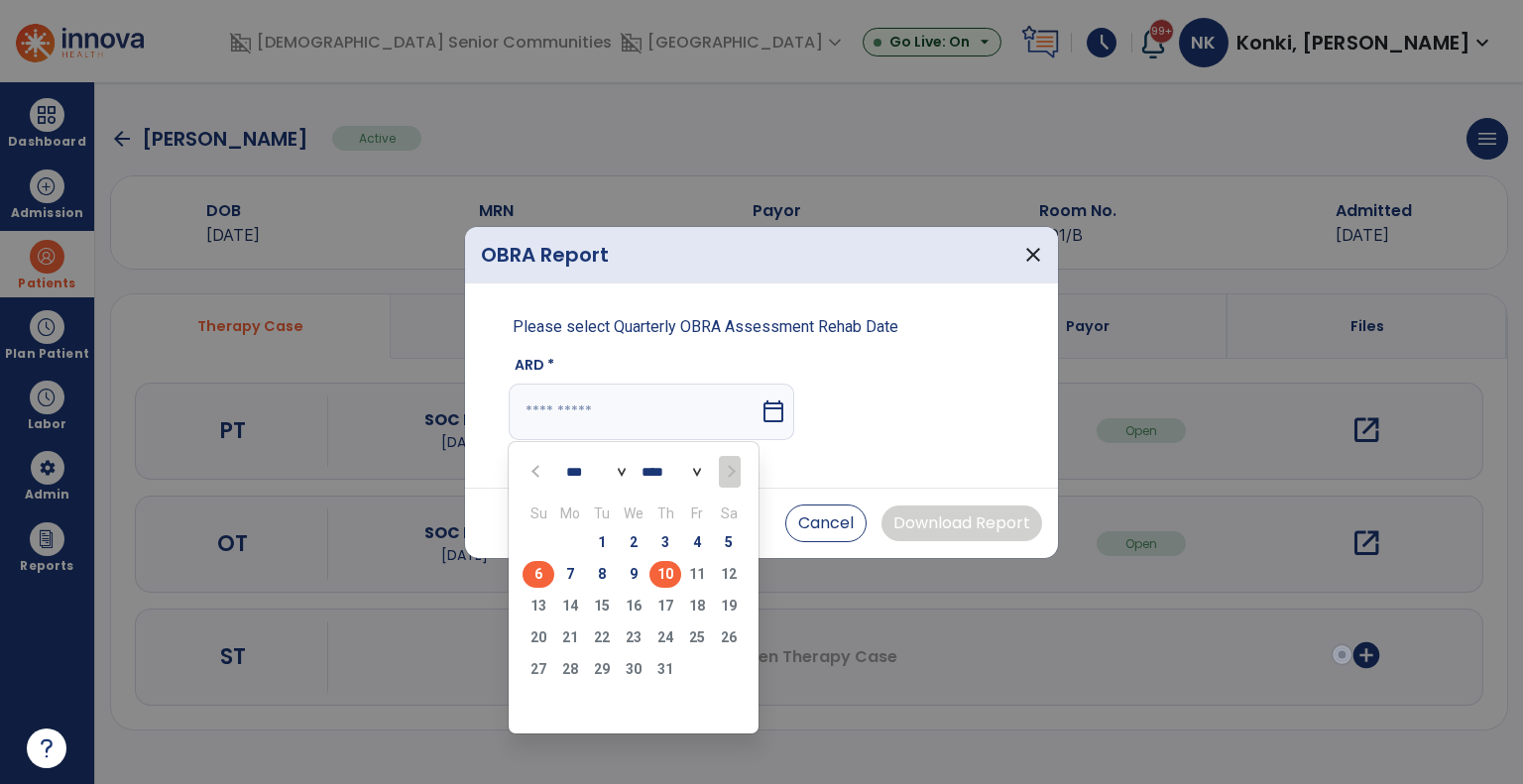 type on "********" 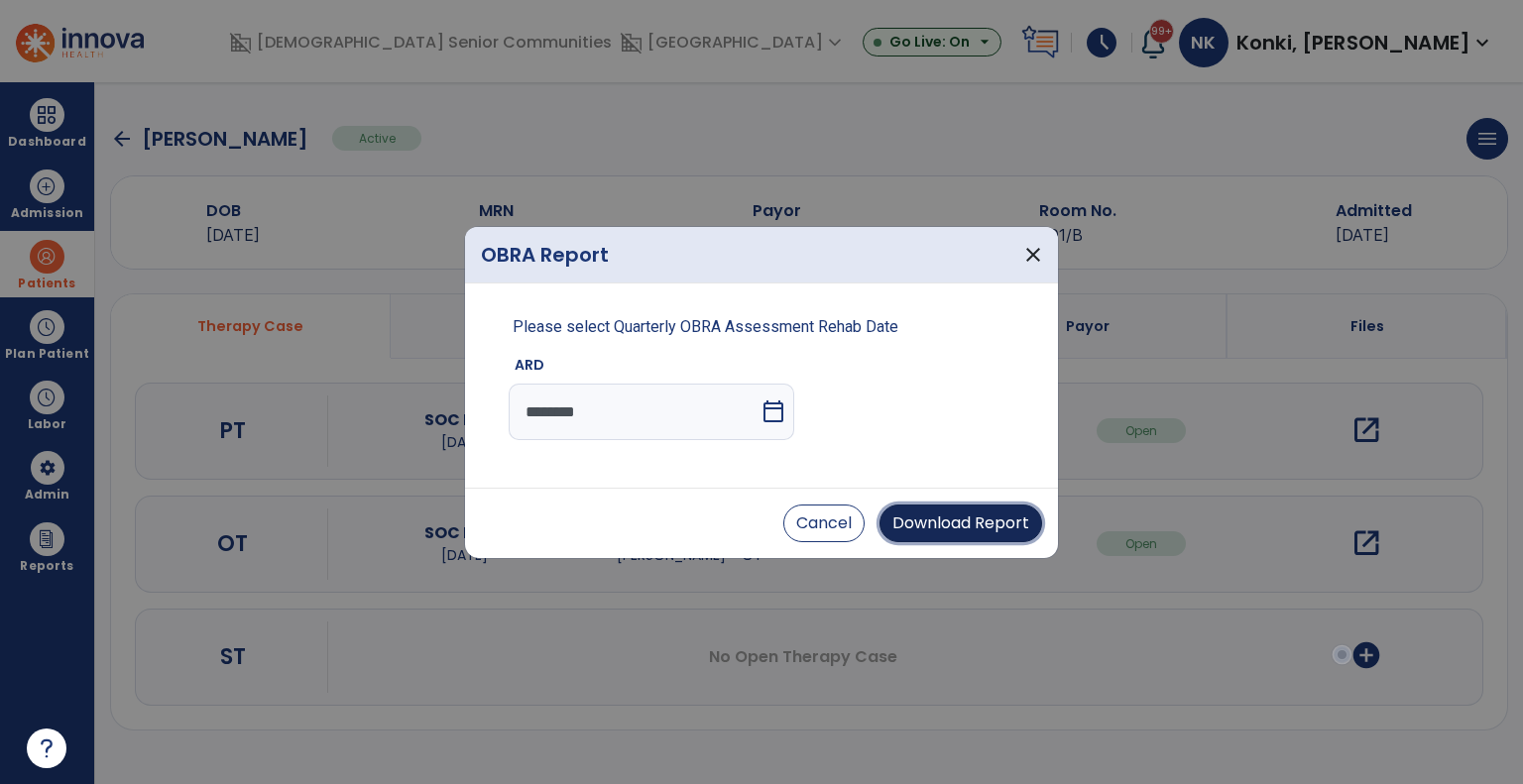 click on "Download Report" at bounding box center [961, 523] 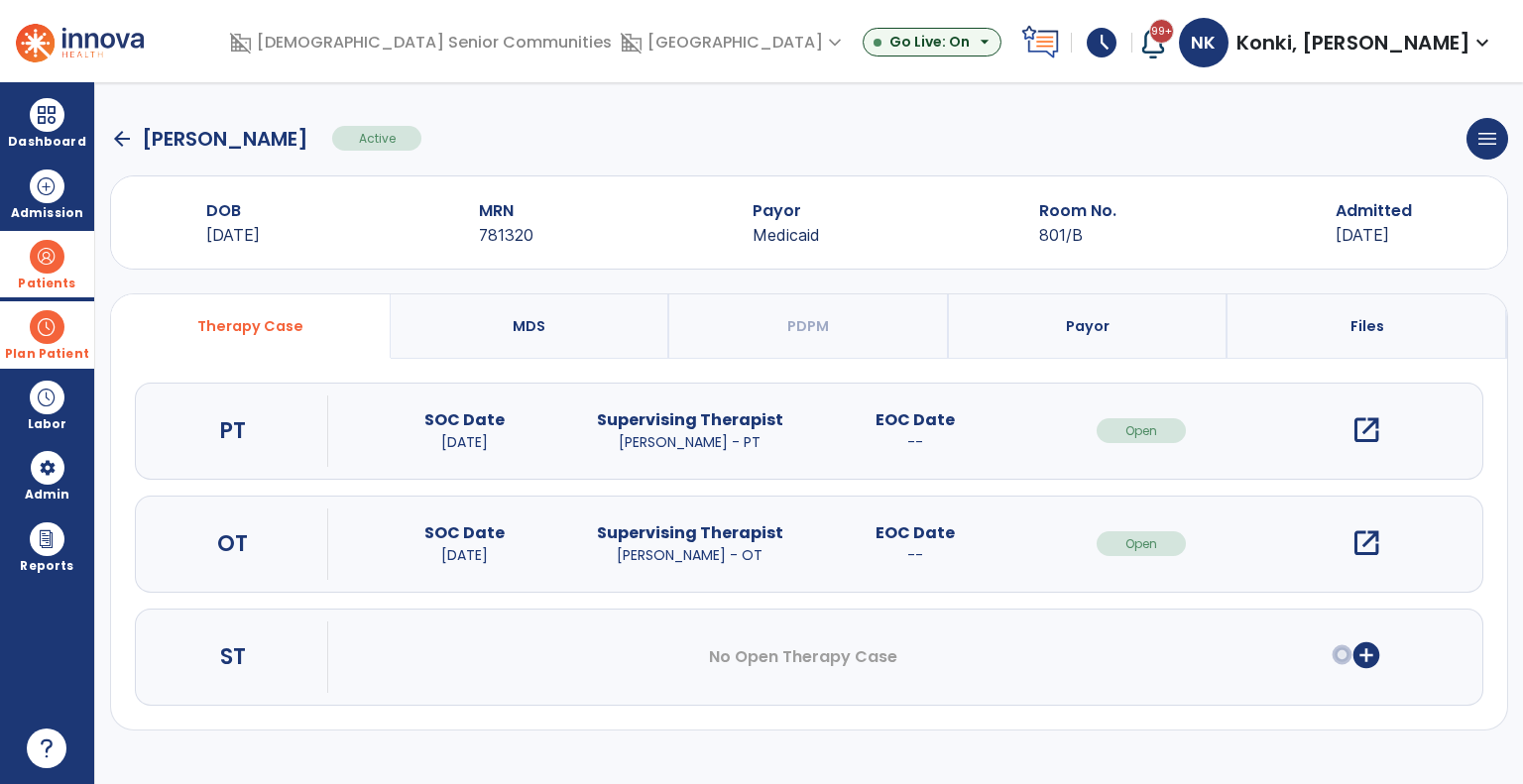 click on "Plan Patient" at bounding box center [47, 264] 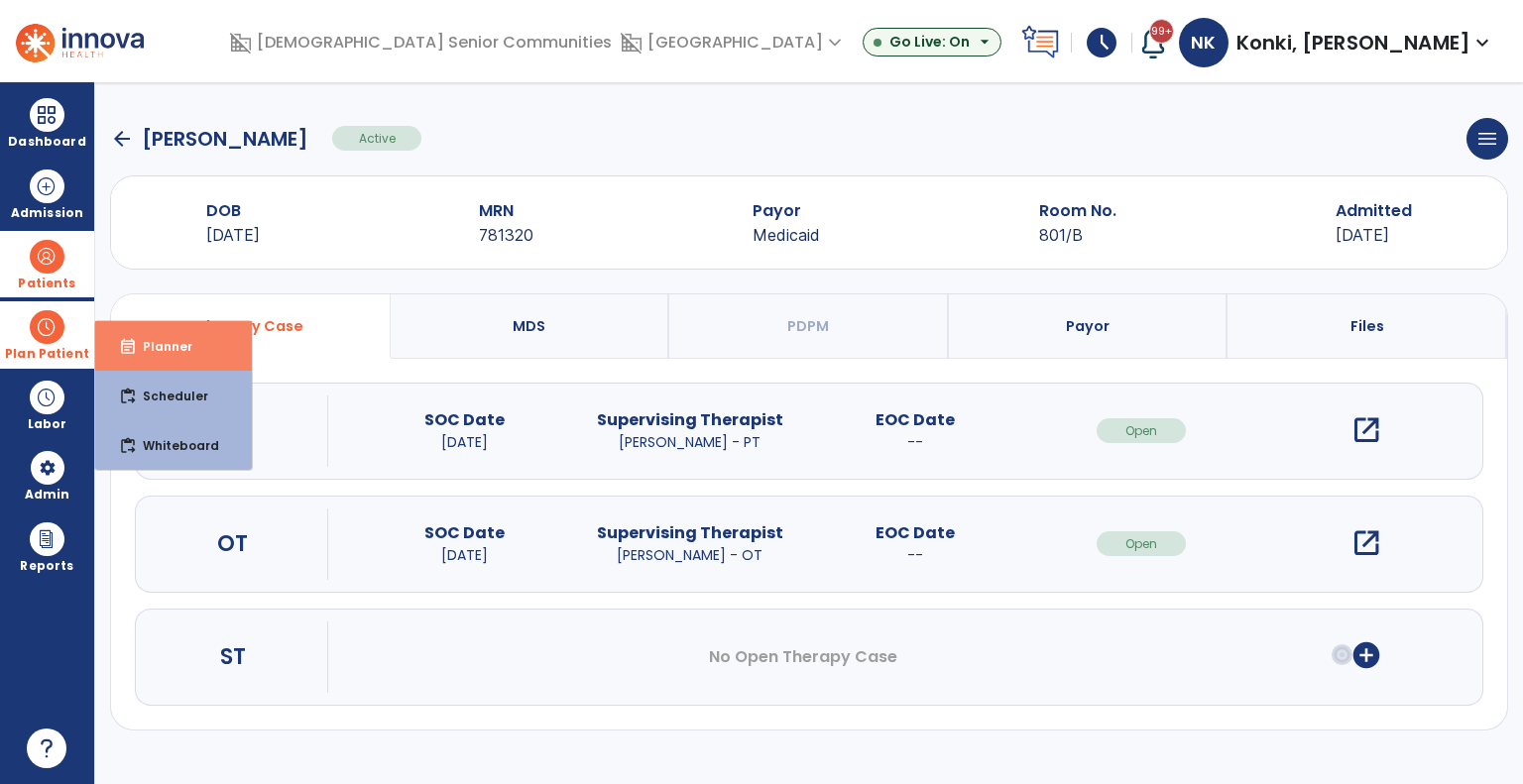 click on "event_note  Planner" at bounding box center [174, 346] 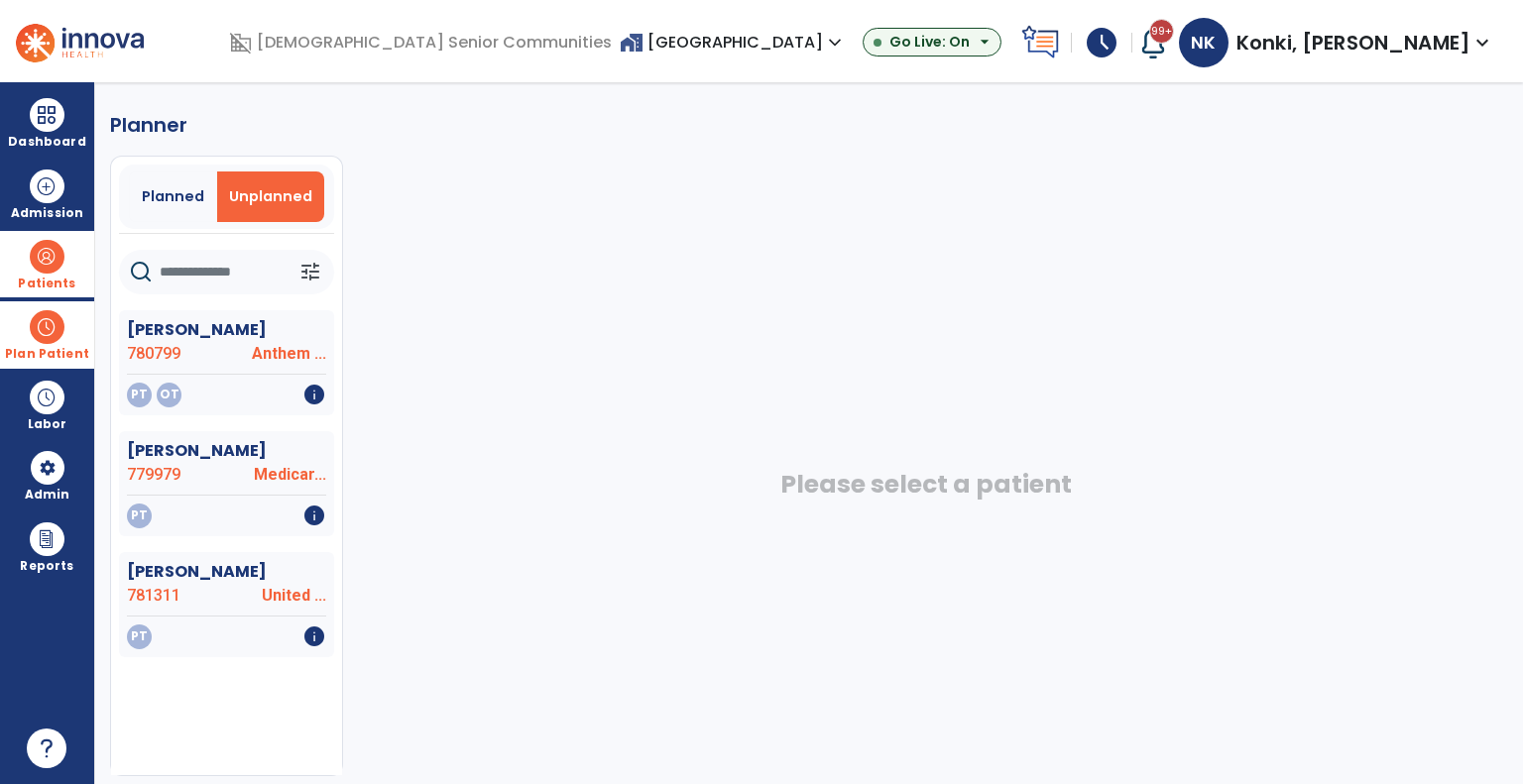 click on "Planned" at bounding box center (173, 196) 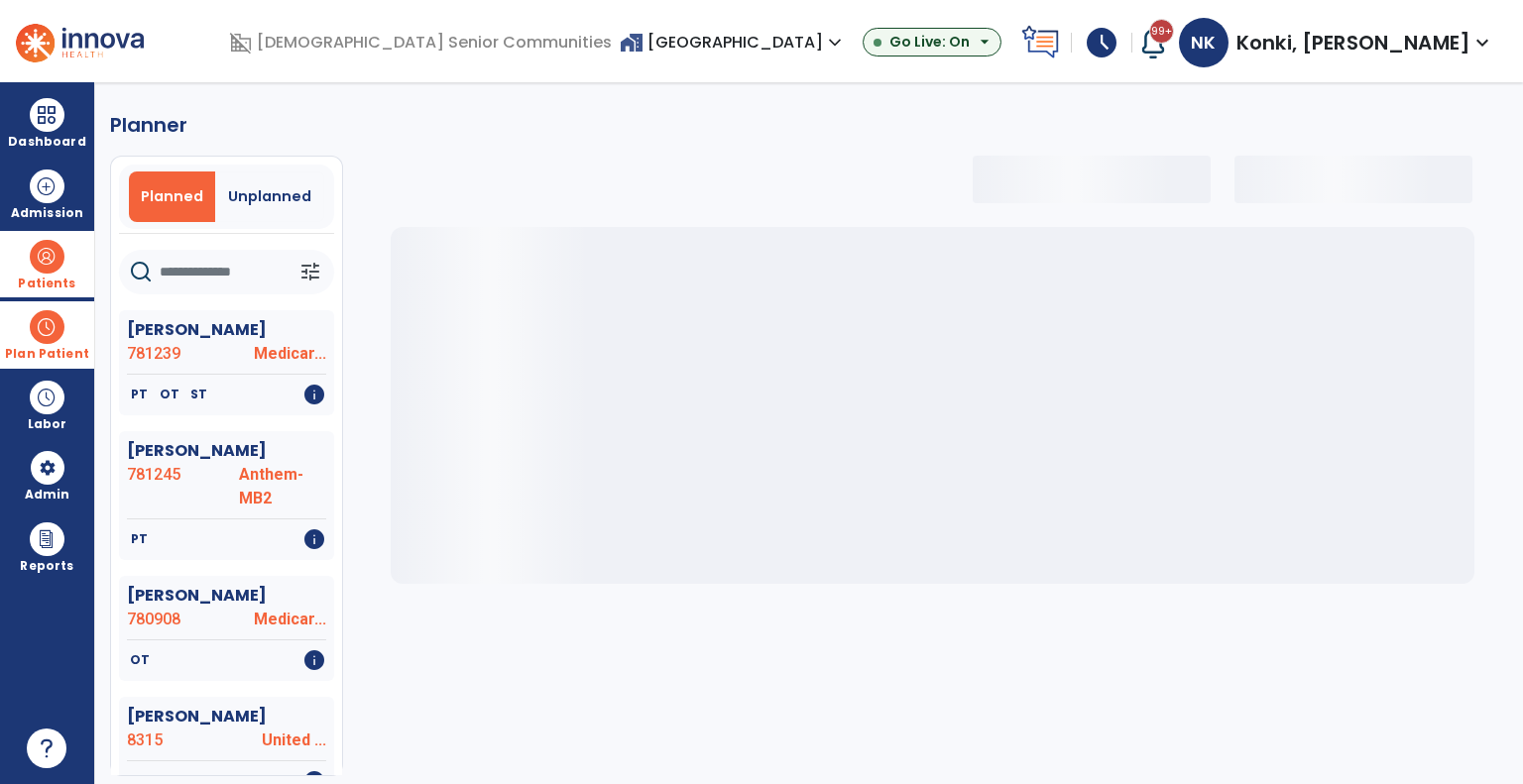 click 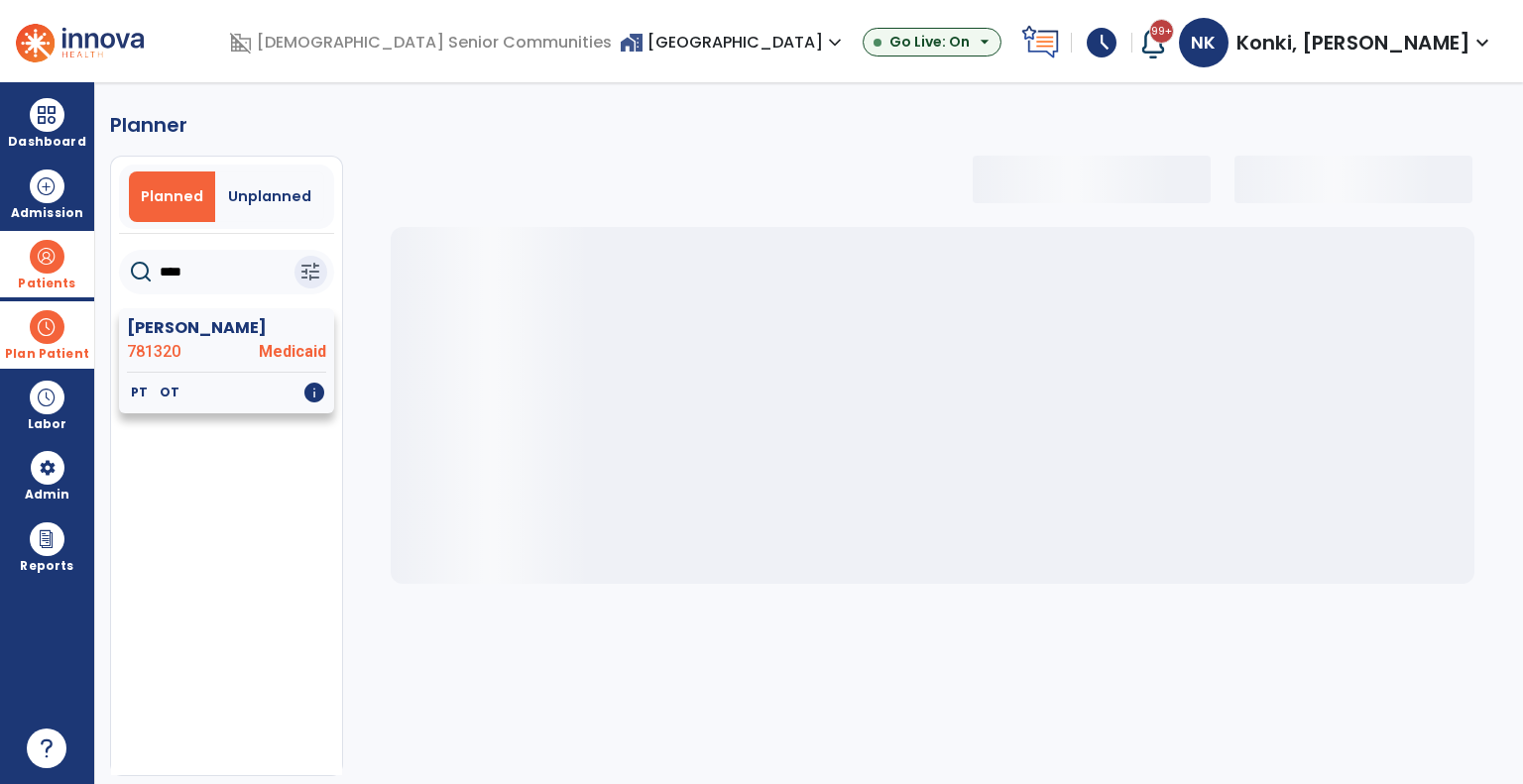 type on "****" 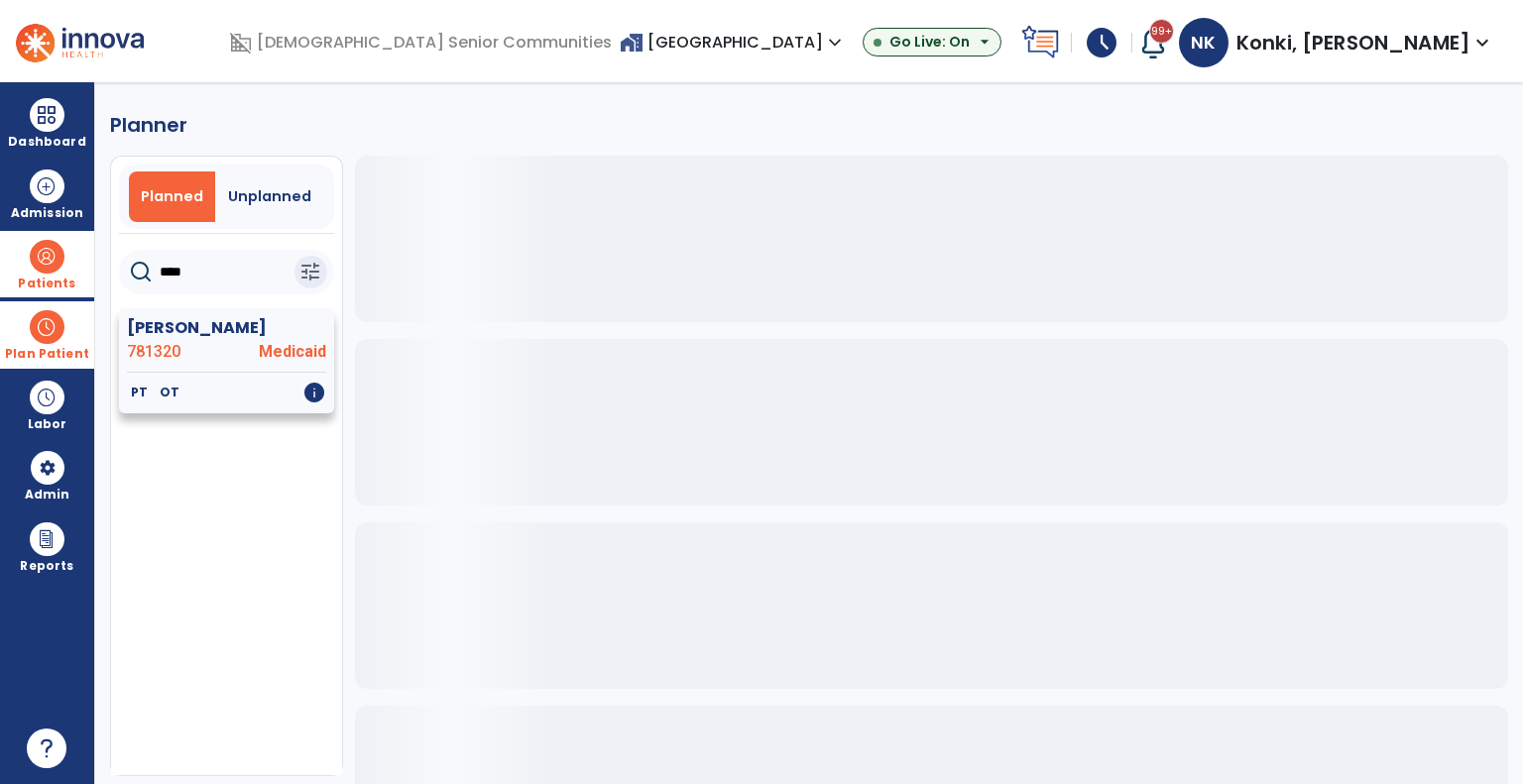 click on "Medicaid" 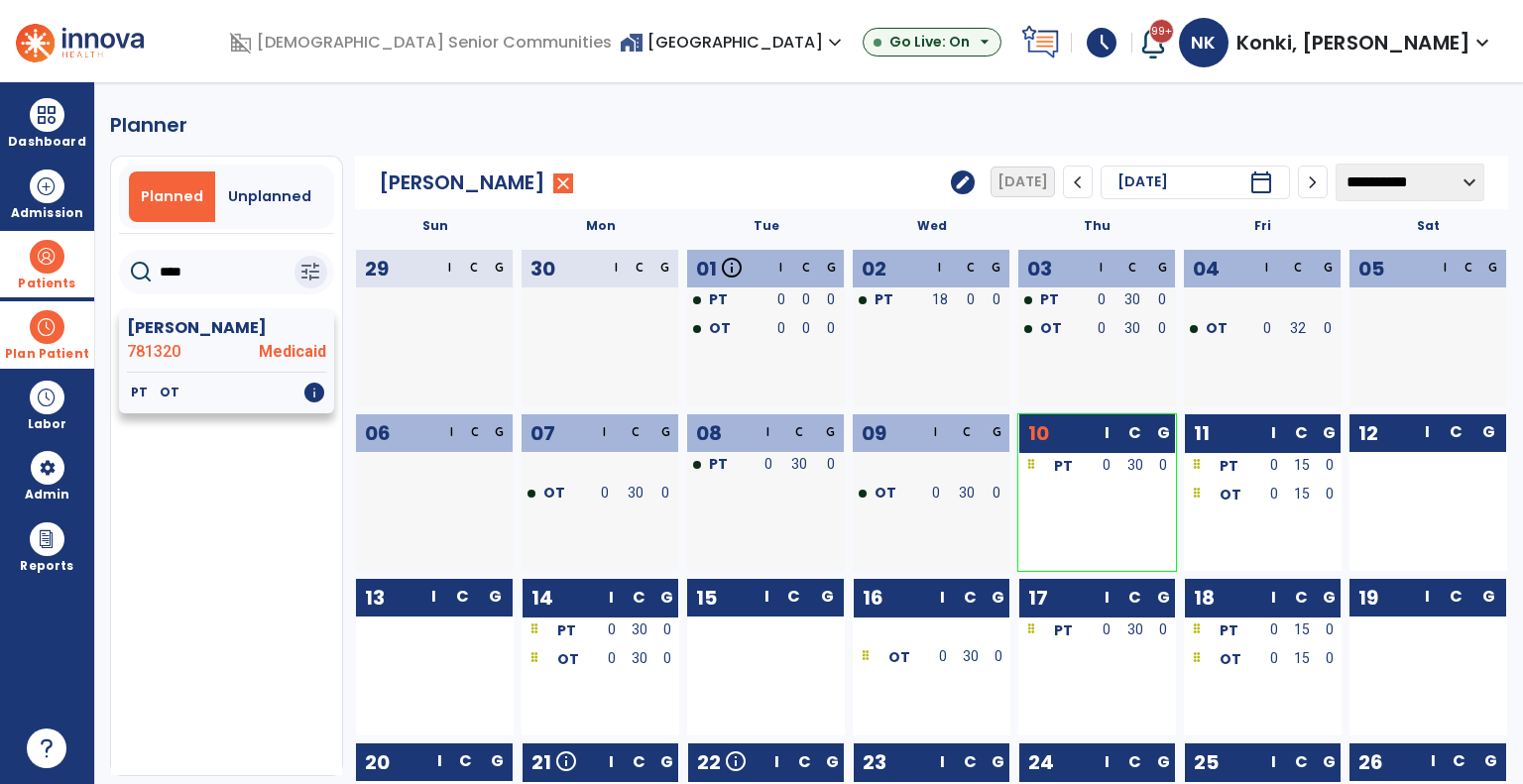 click on "Medicaid" 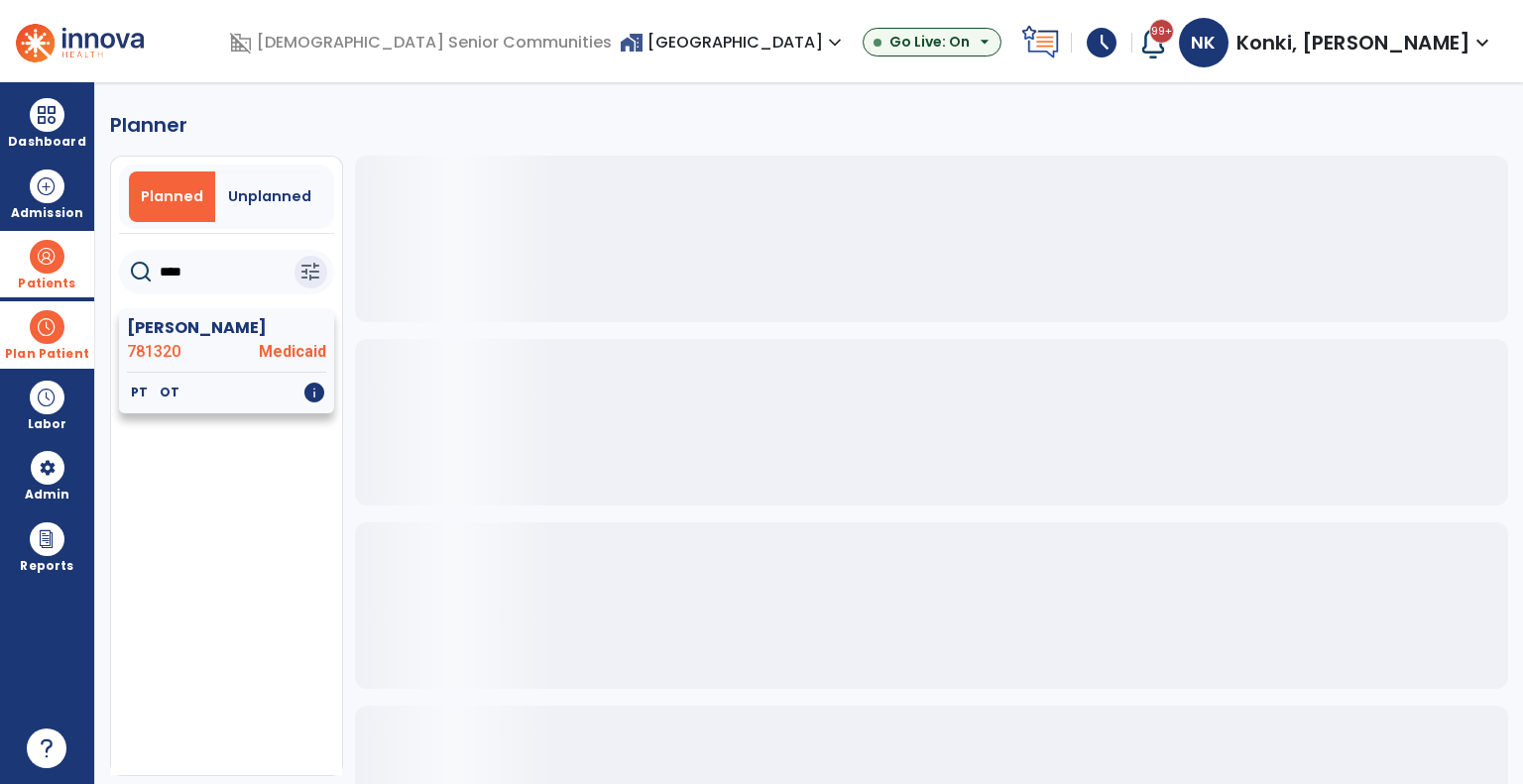 click on "[PERSON_NAME]" 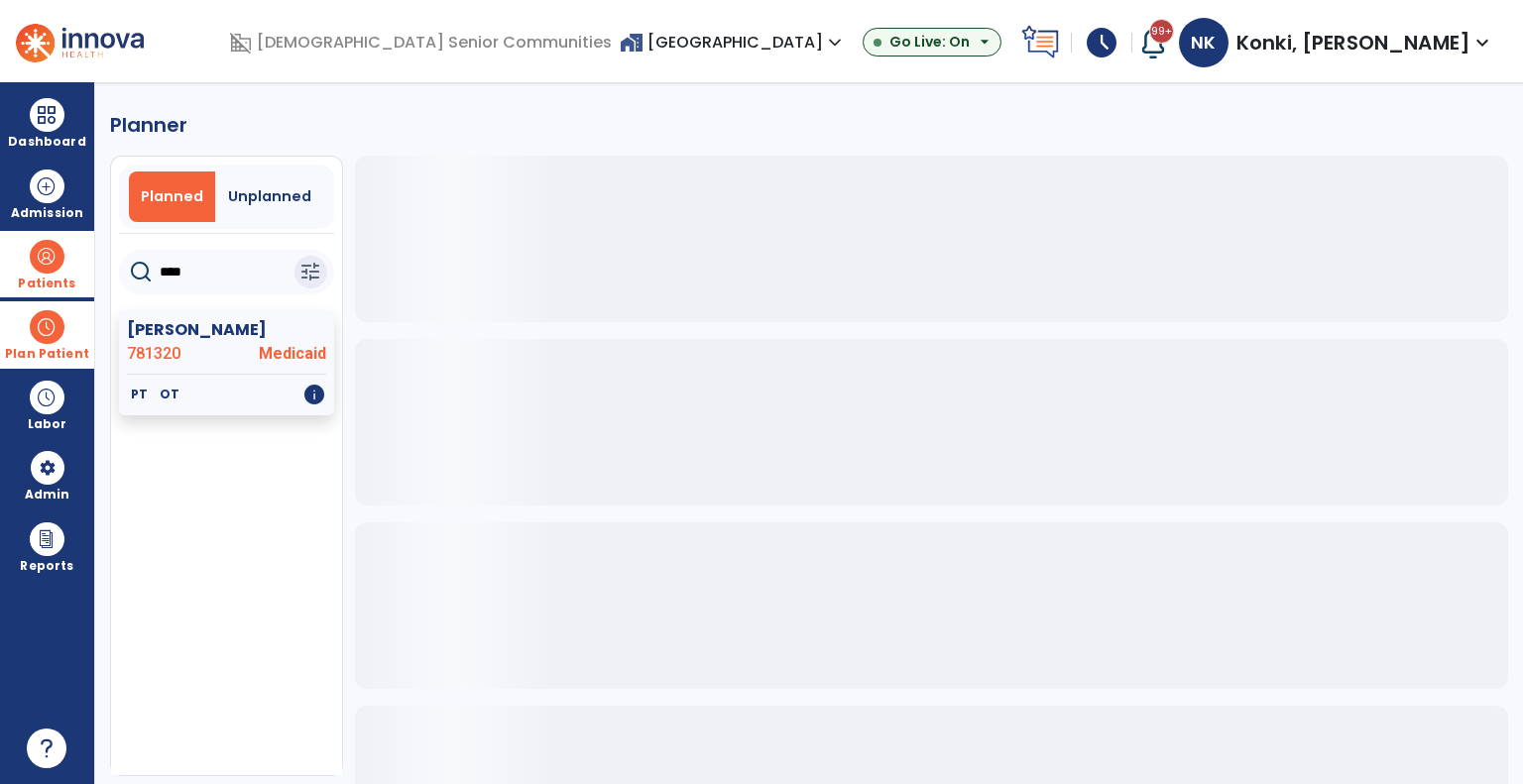 click at bounding box center (47, 327) 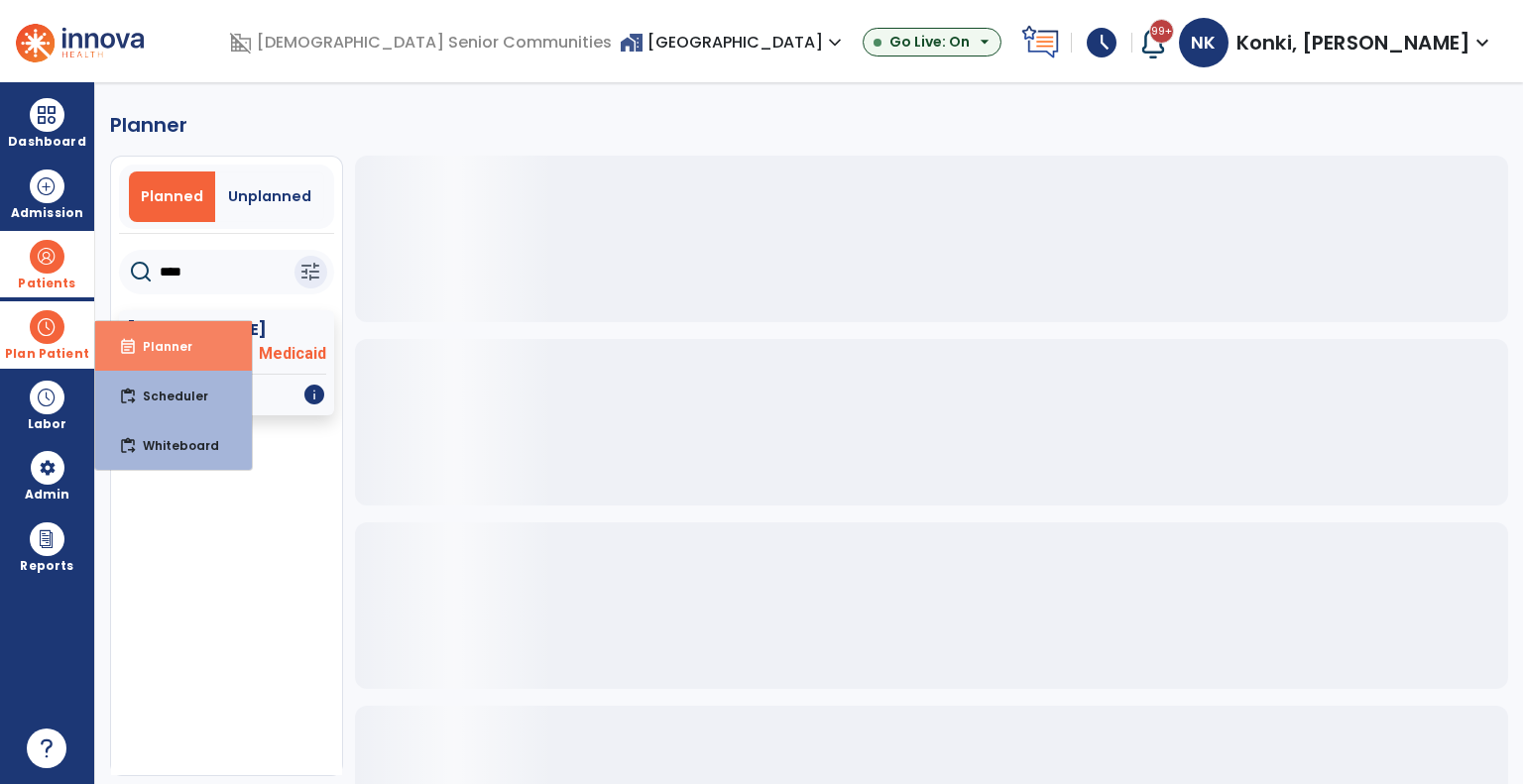 click on "event_note  Planner" at bounding box center [174, 346] 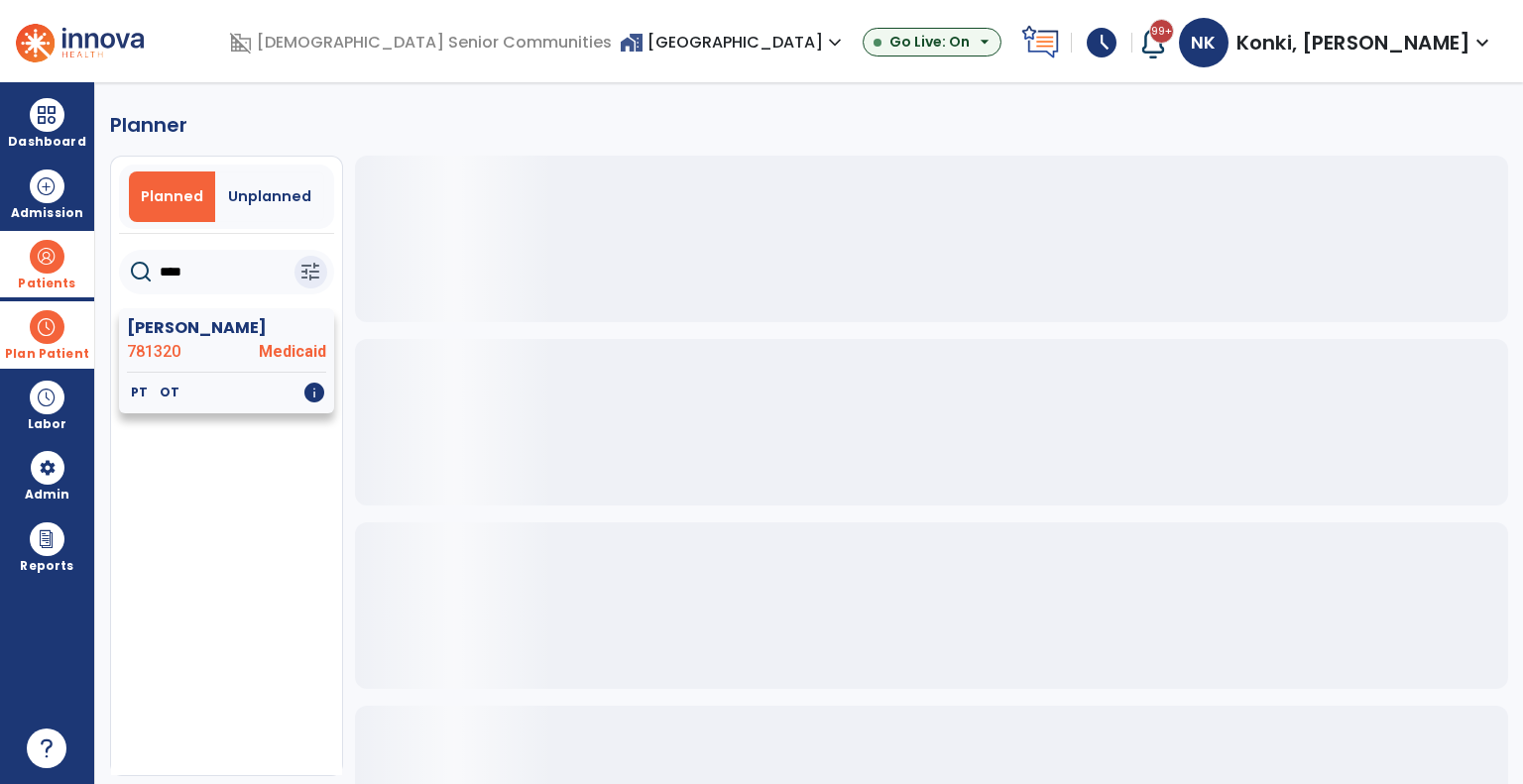 click on "781320" 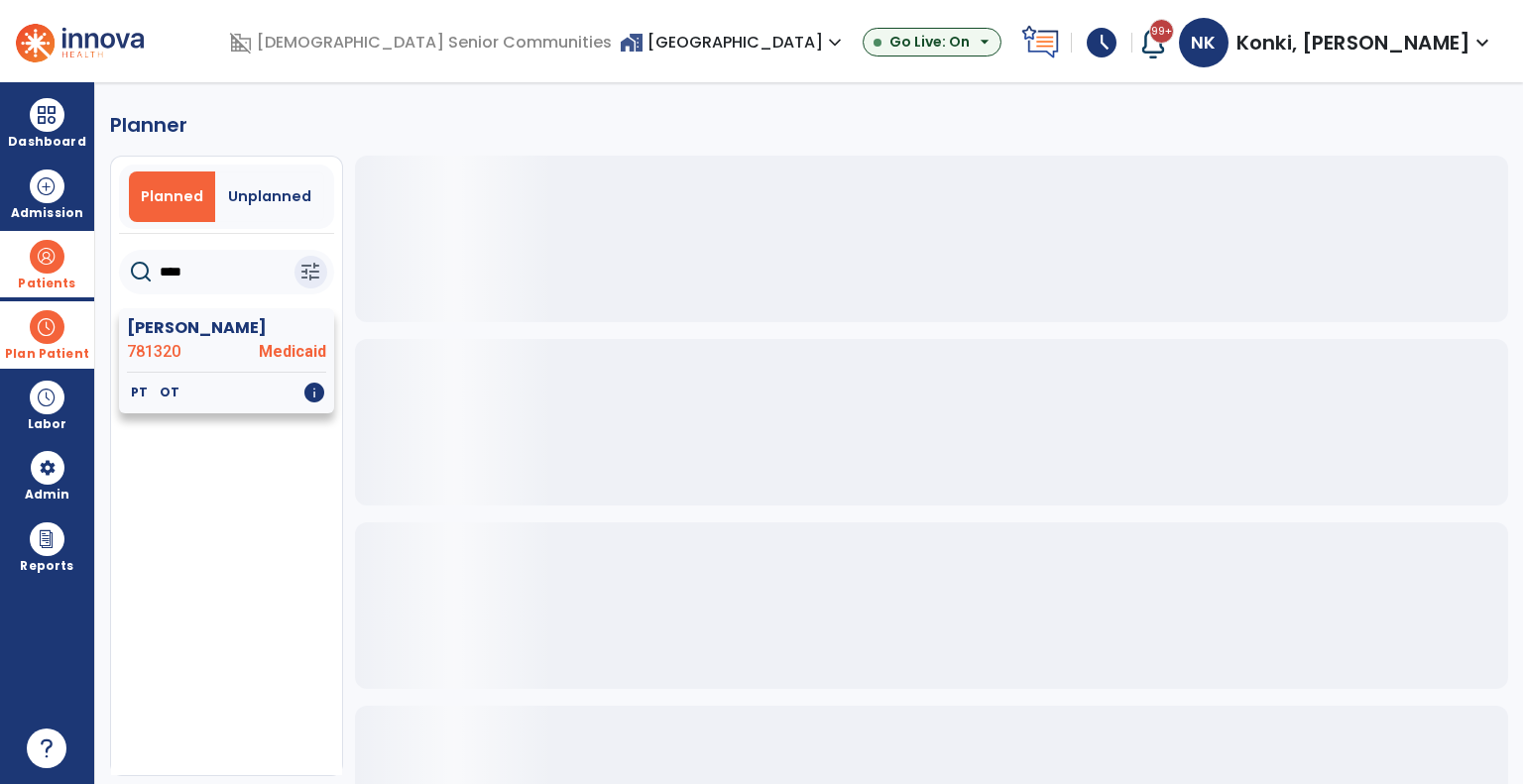 click on "781320" 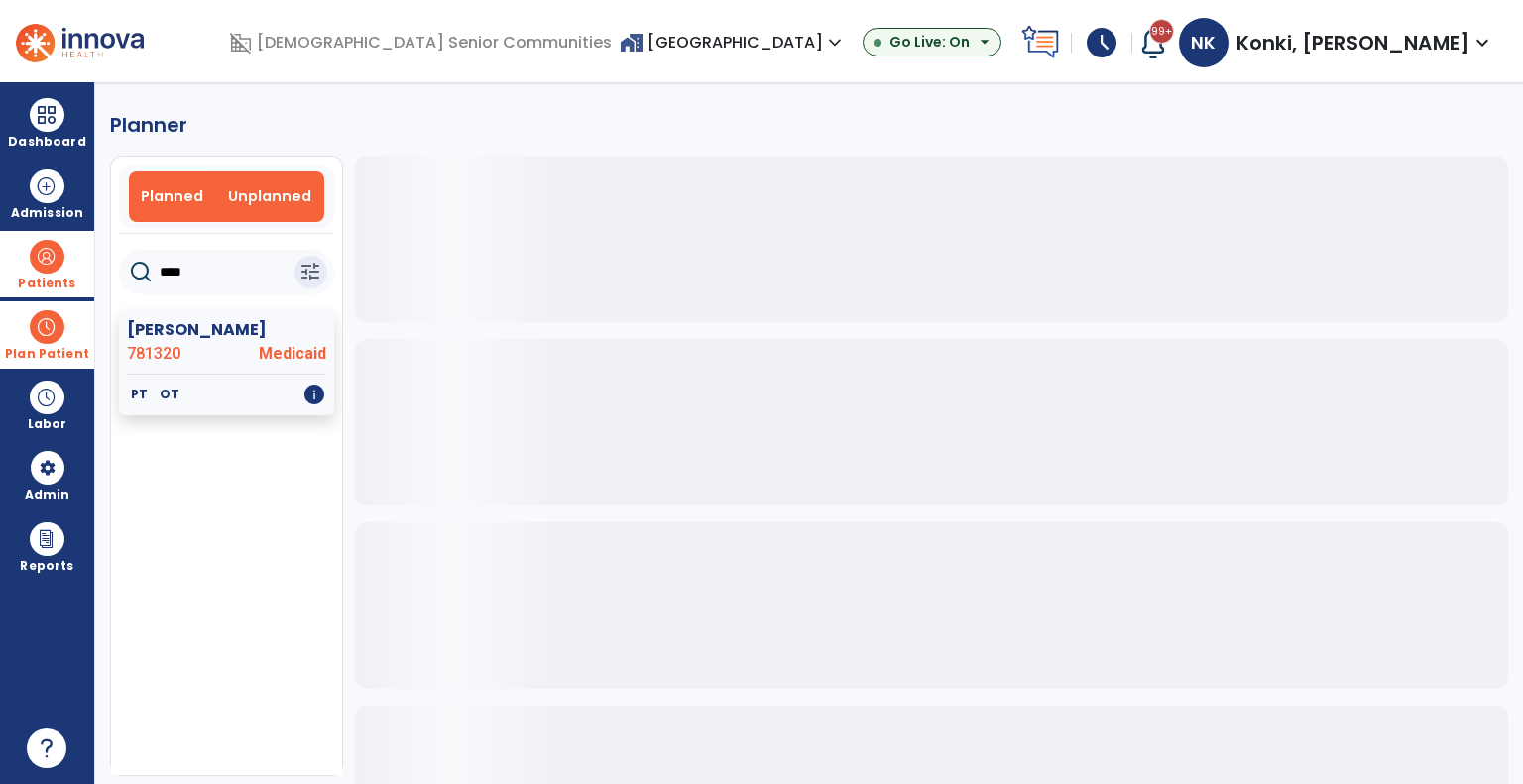 click on "Unplanned" at bounding box center [270, 196] 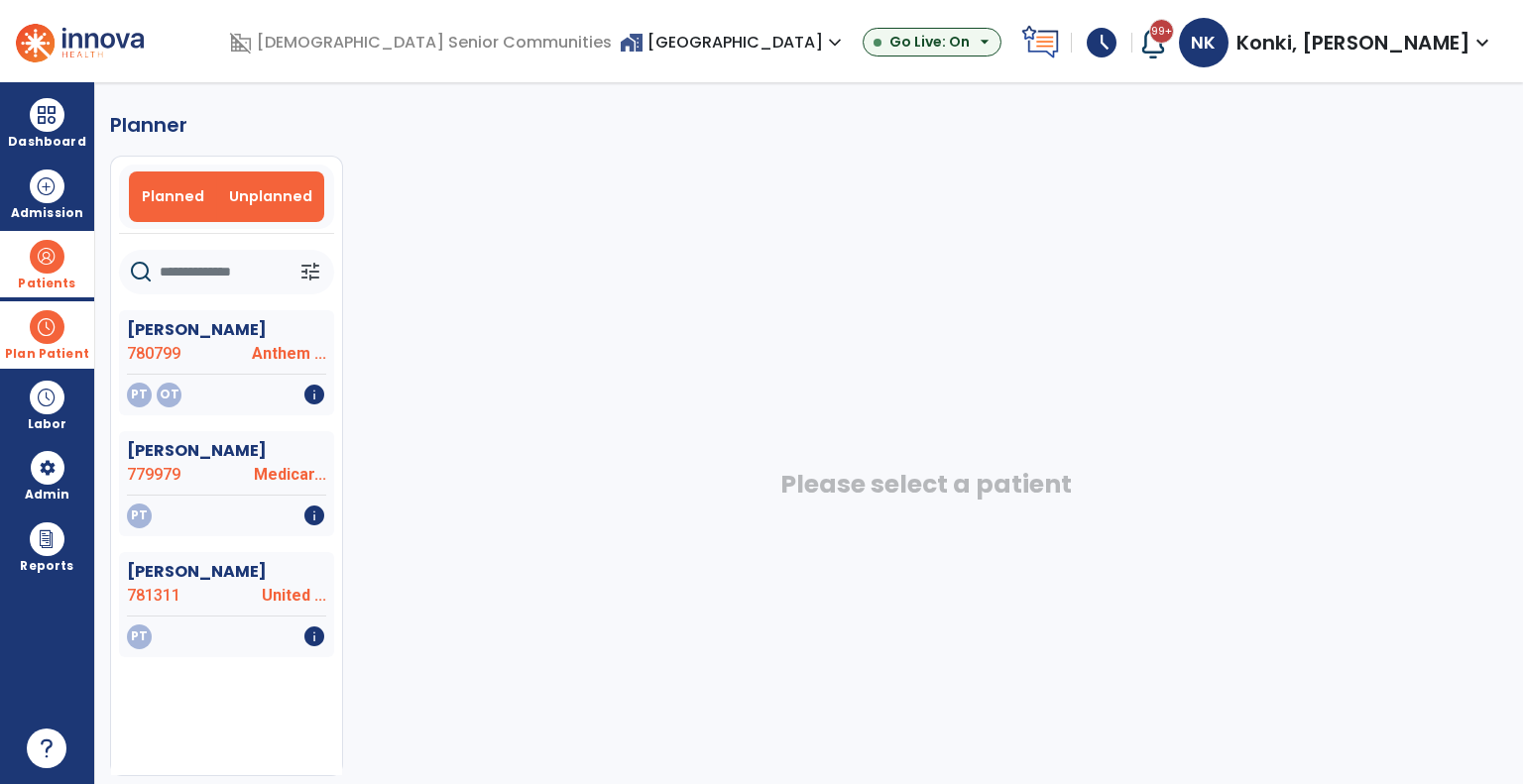click on "Planned" at bounding box center [173, 196] 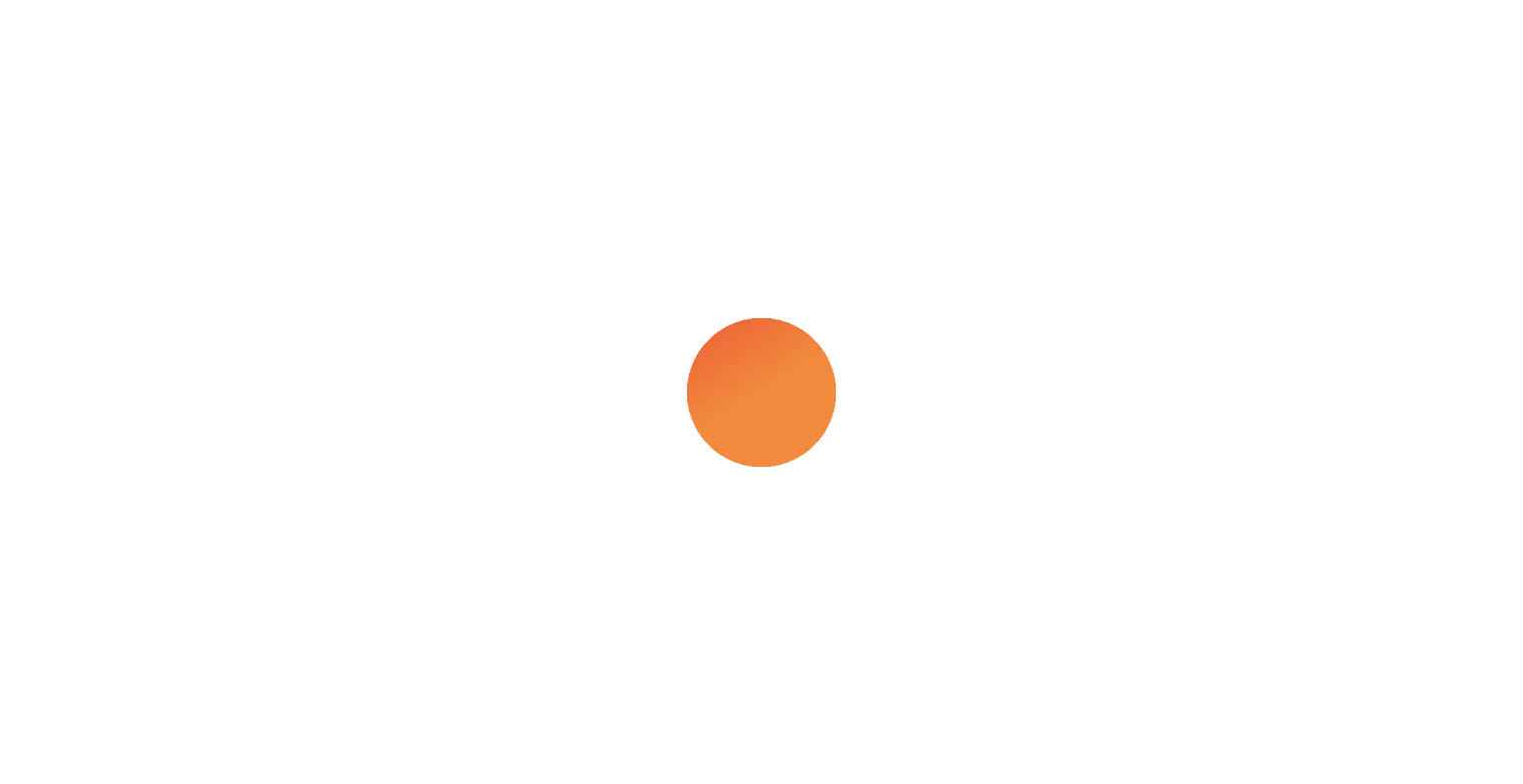 scroll, scrollTop: 0, scrollLeft: 0, axis: both 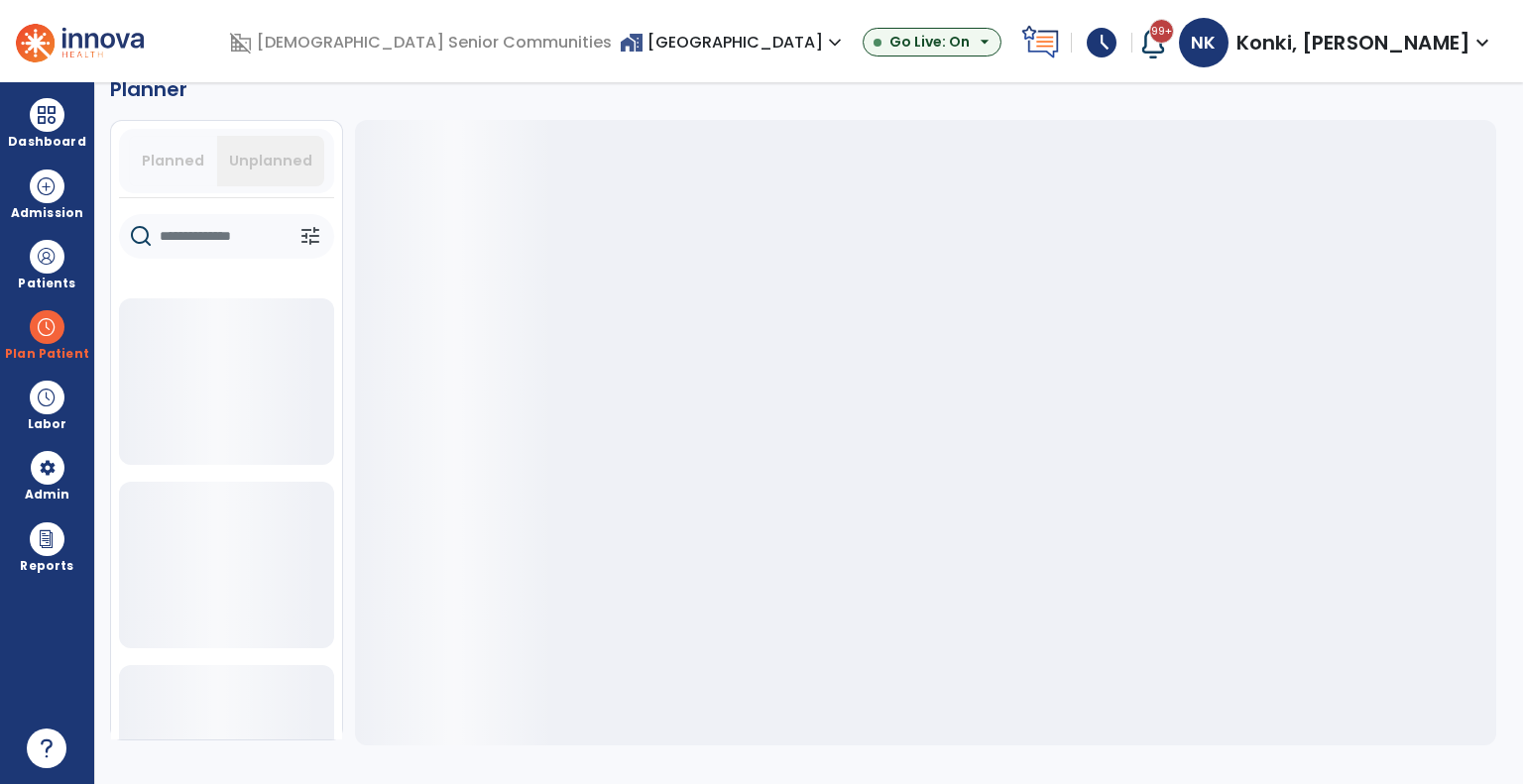 click on "Planned" at bounding box center [174, 161] 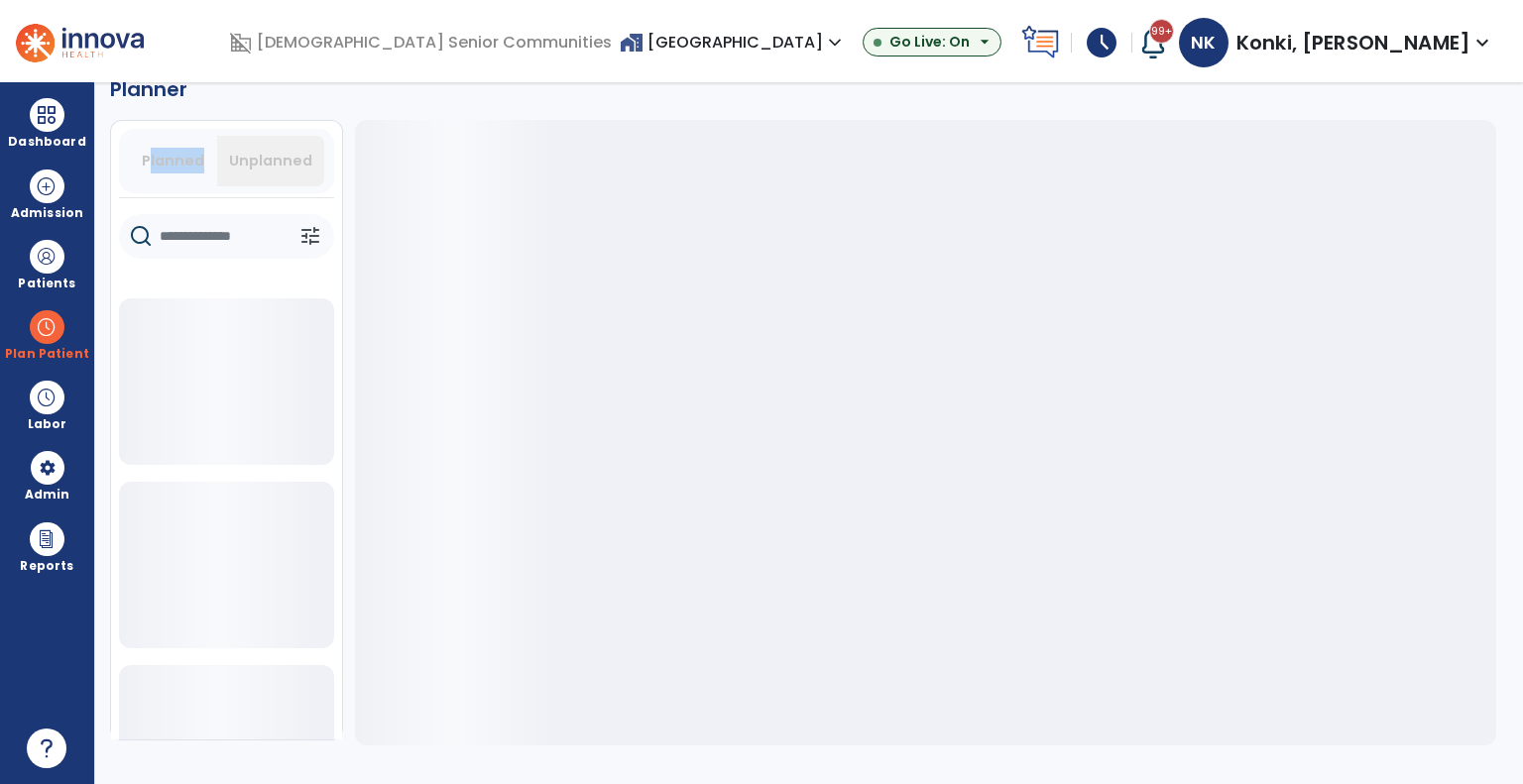click on "Planned" at bounding box center [174, 161] 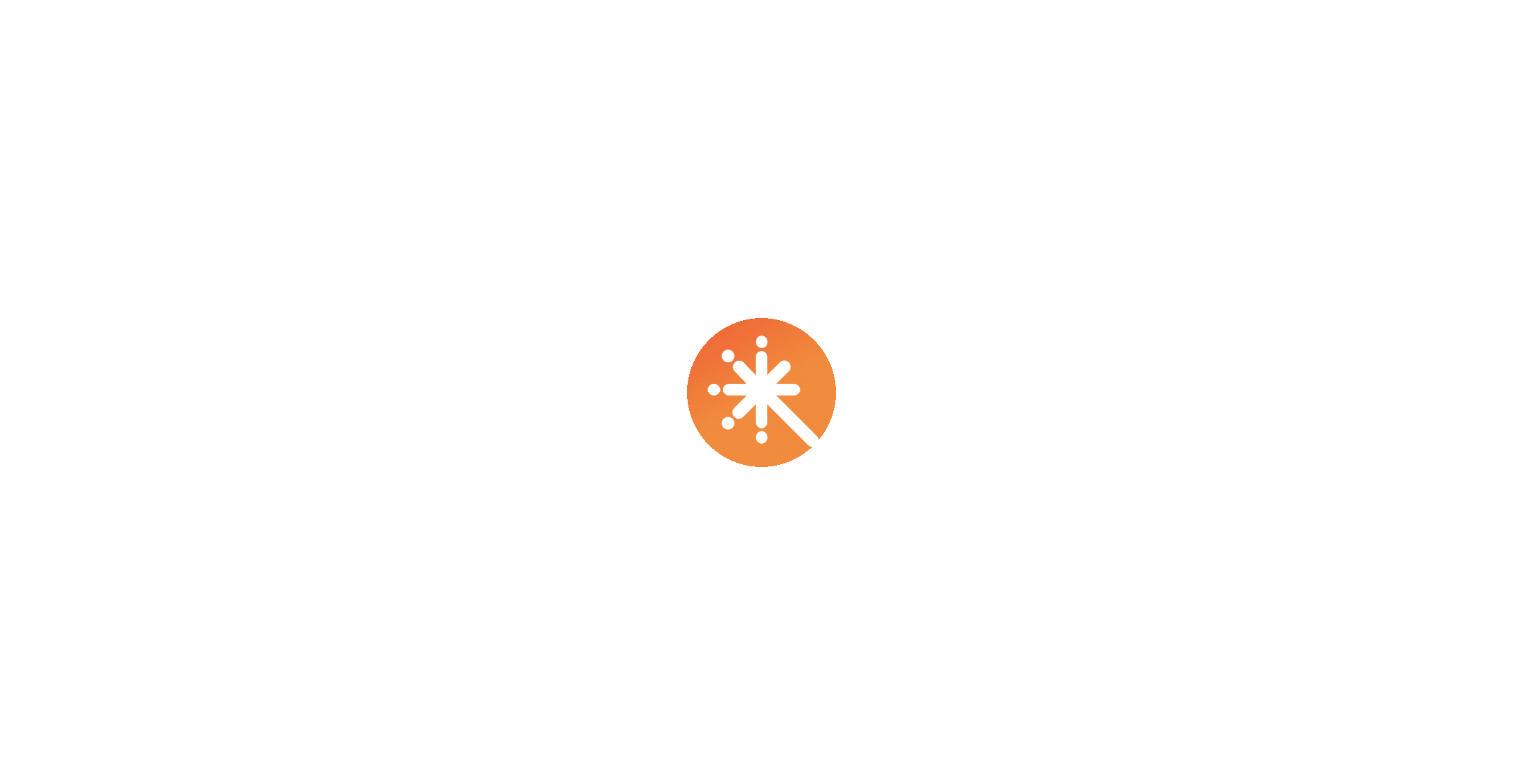 scroll, scrollTop: 0, scrollLeft: 0, axis: both 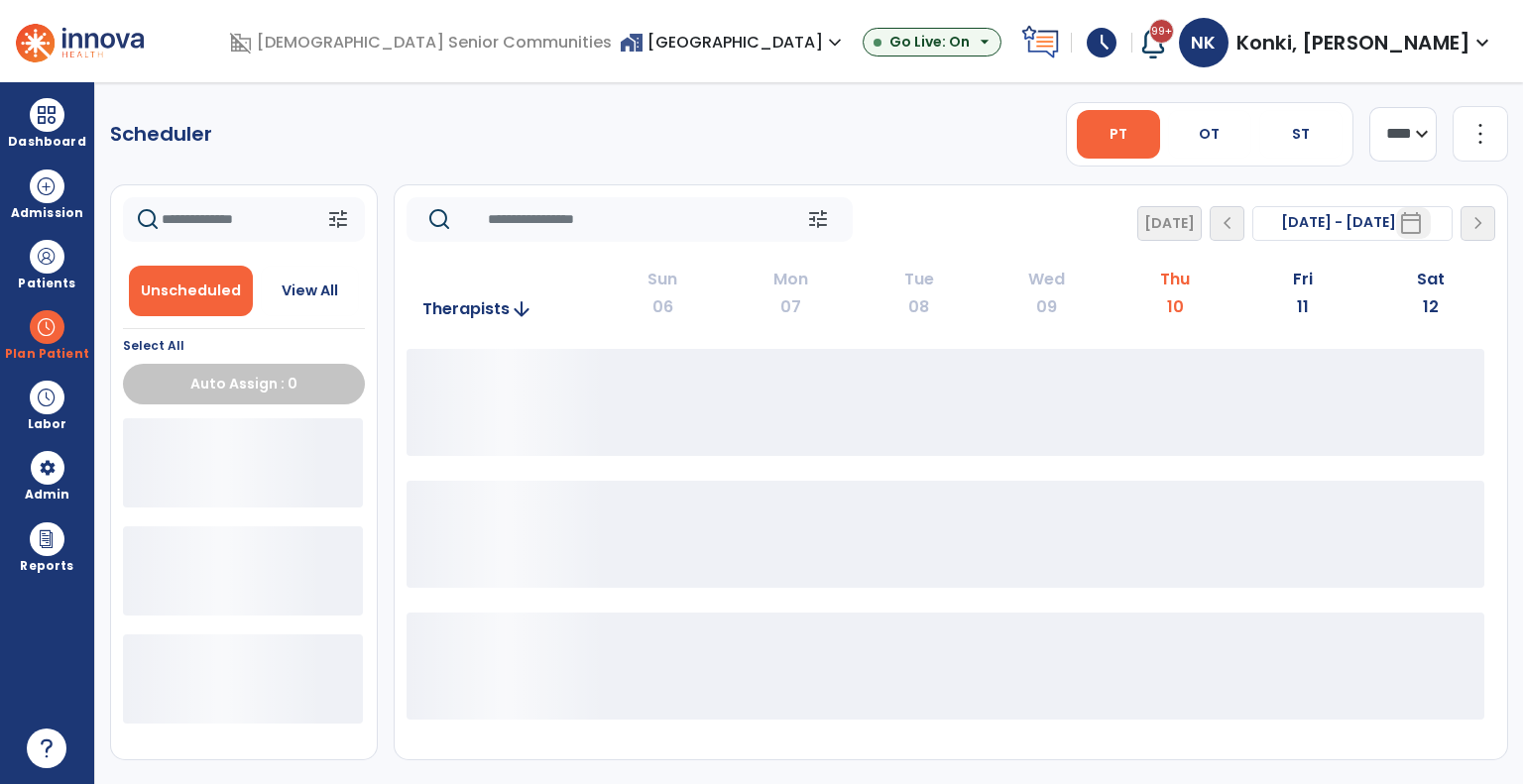 click 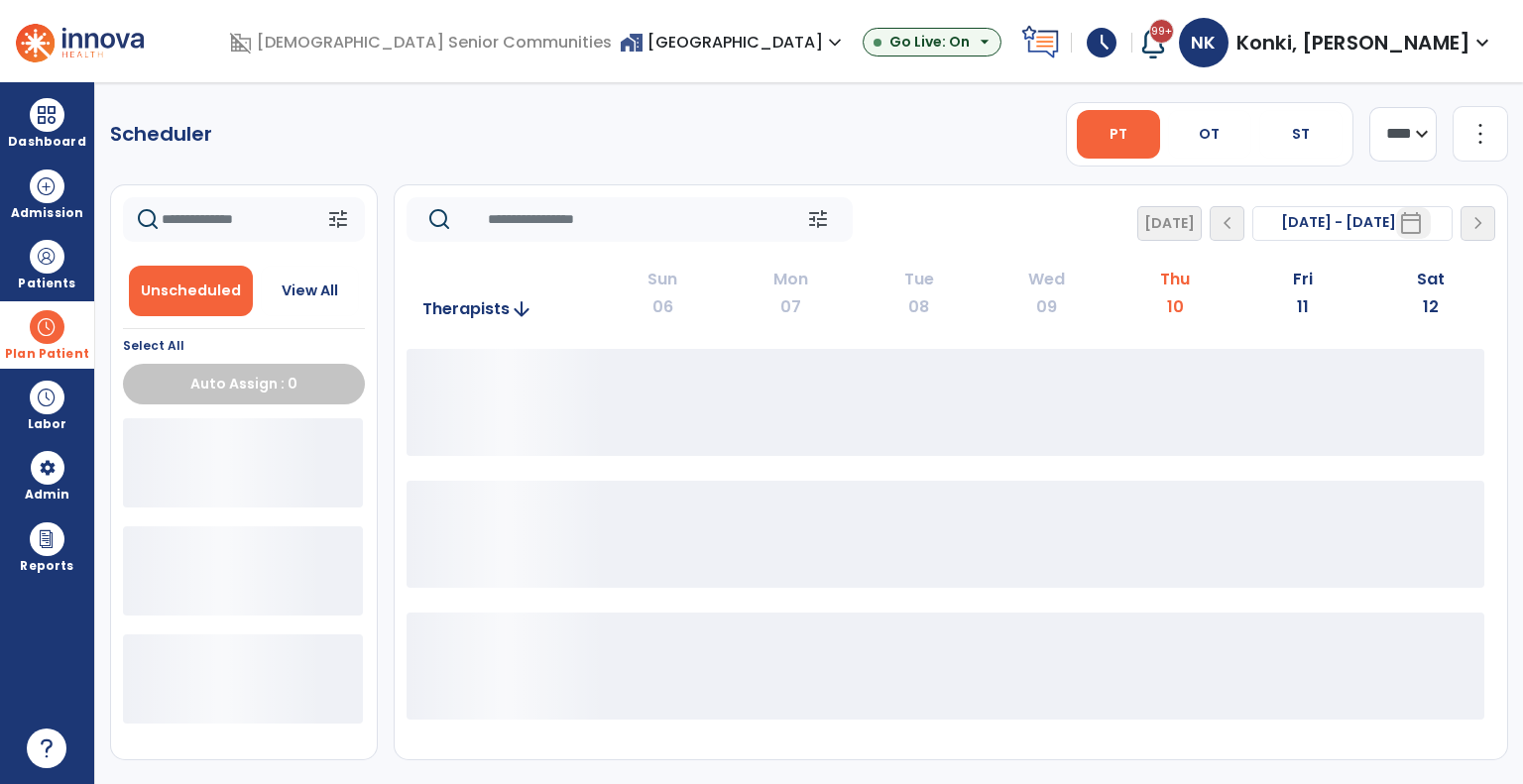 click at bounding box center (47, 327) 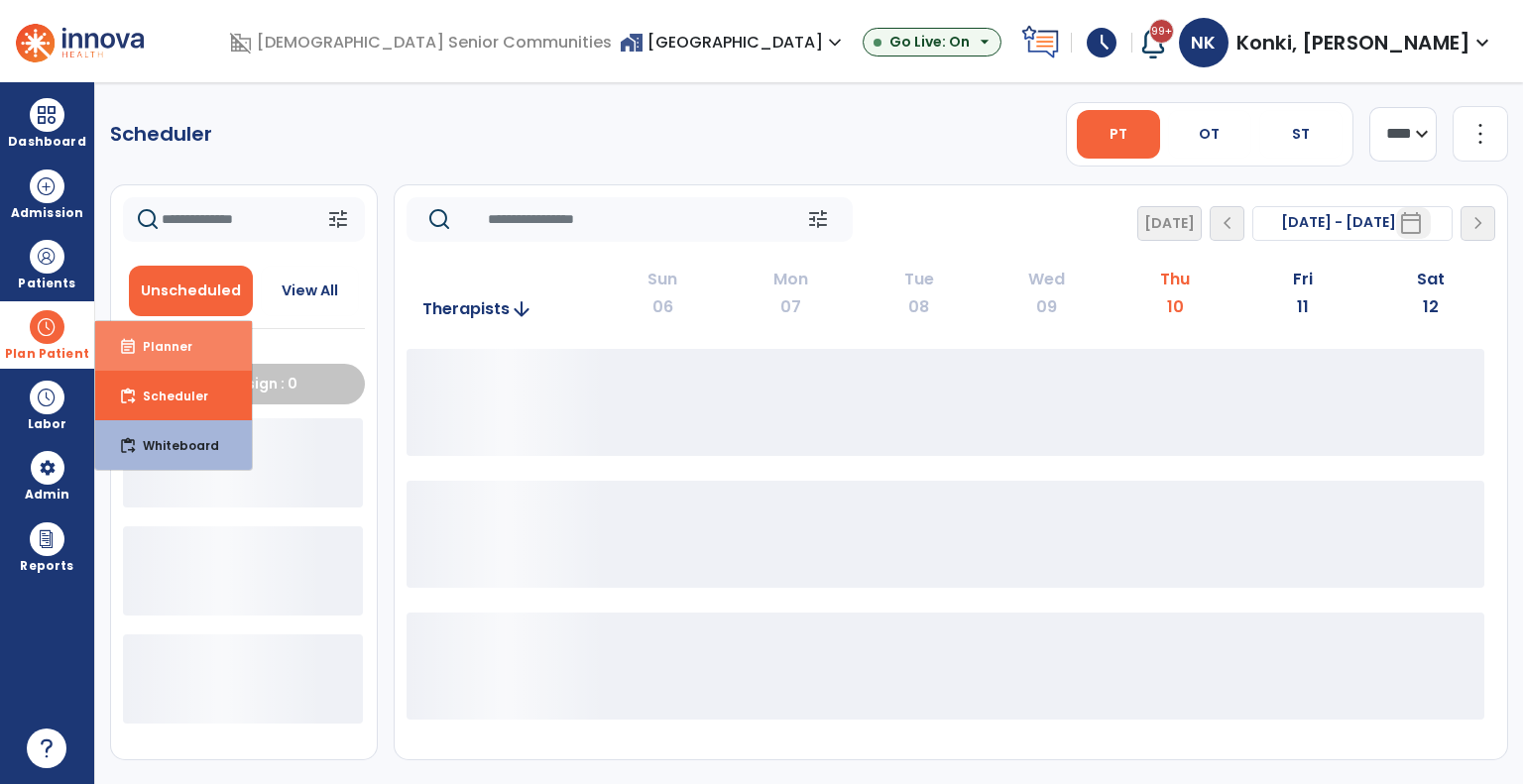 click on "Planner" at bounding box center (160, 346) 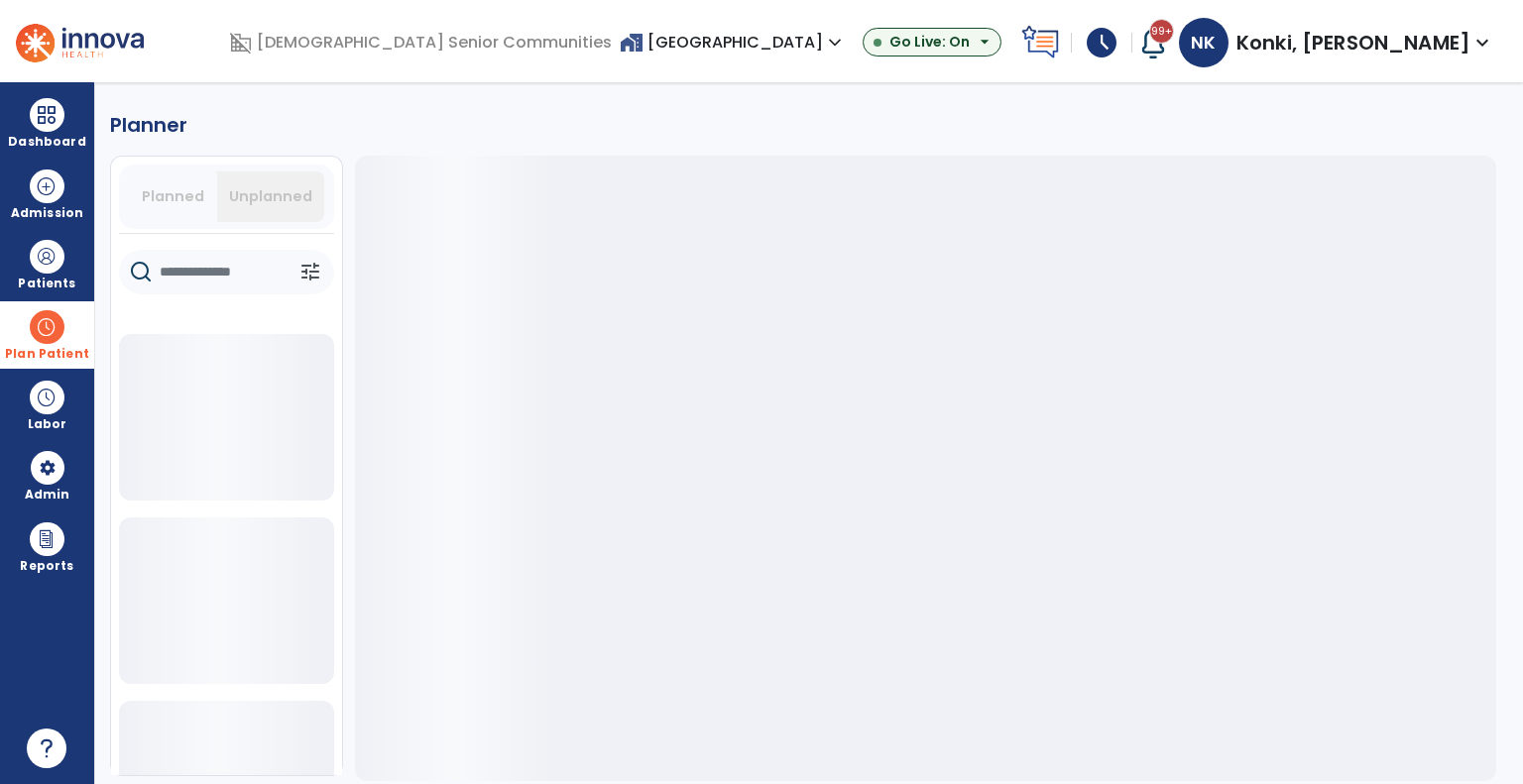 click on "Planned" at bounding box center [174, 196] 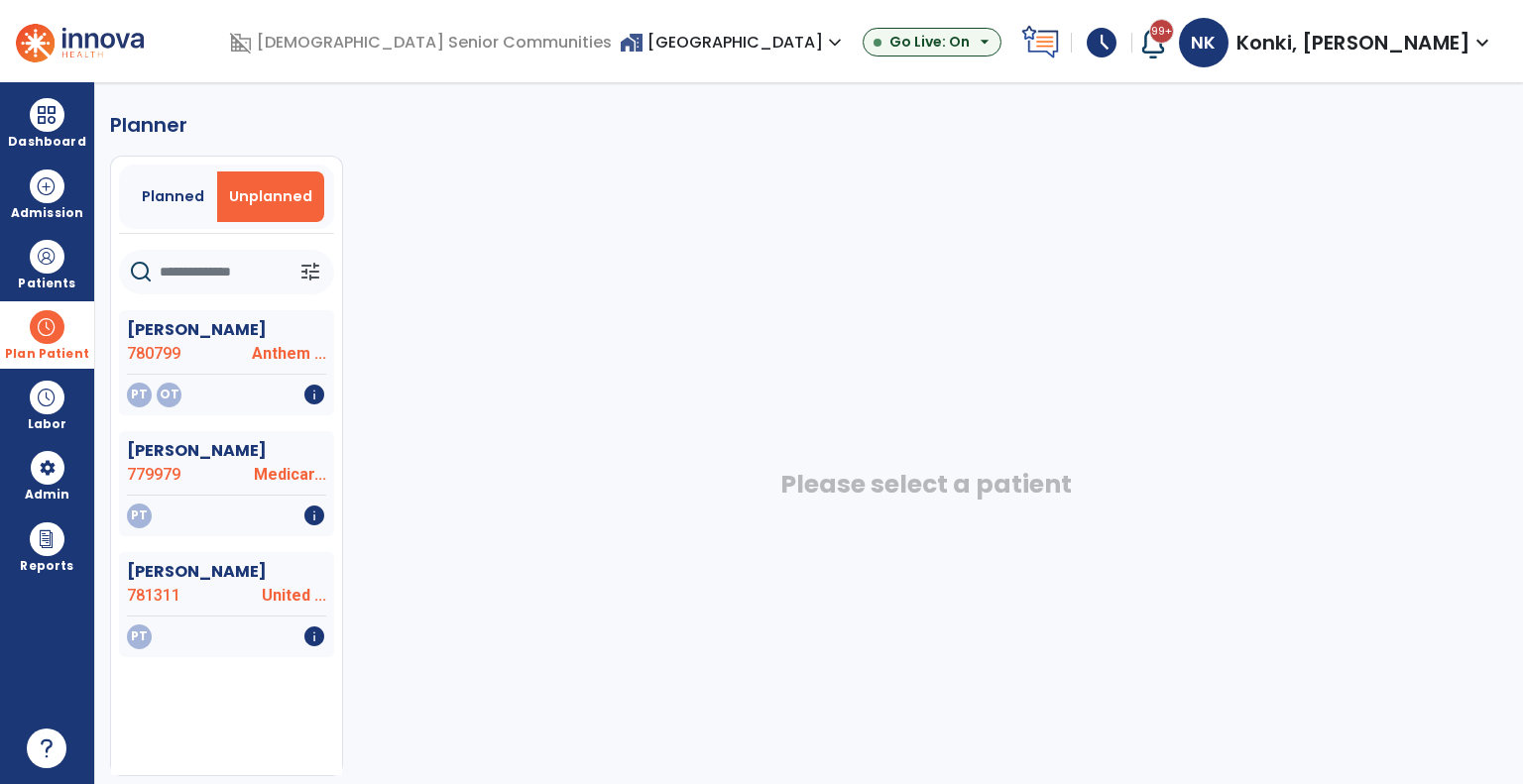 click on "Planned" at bounding box center [173, 196] 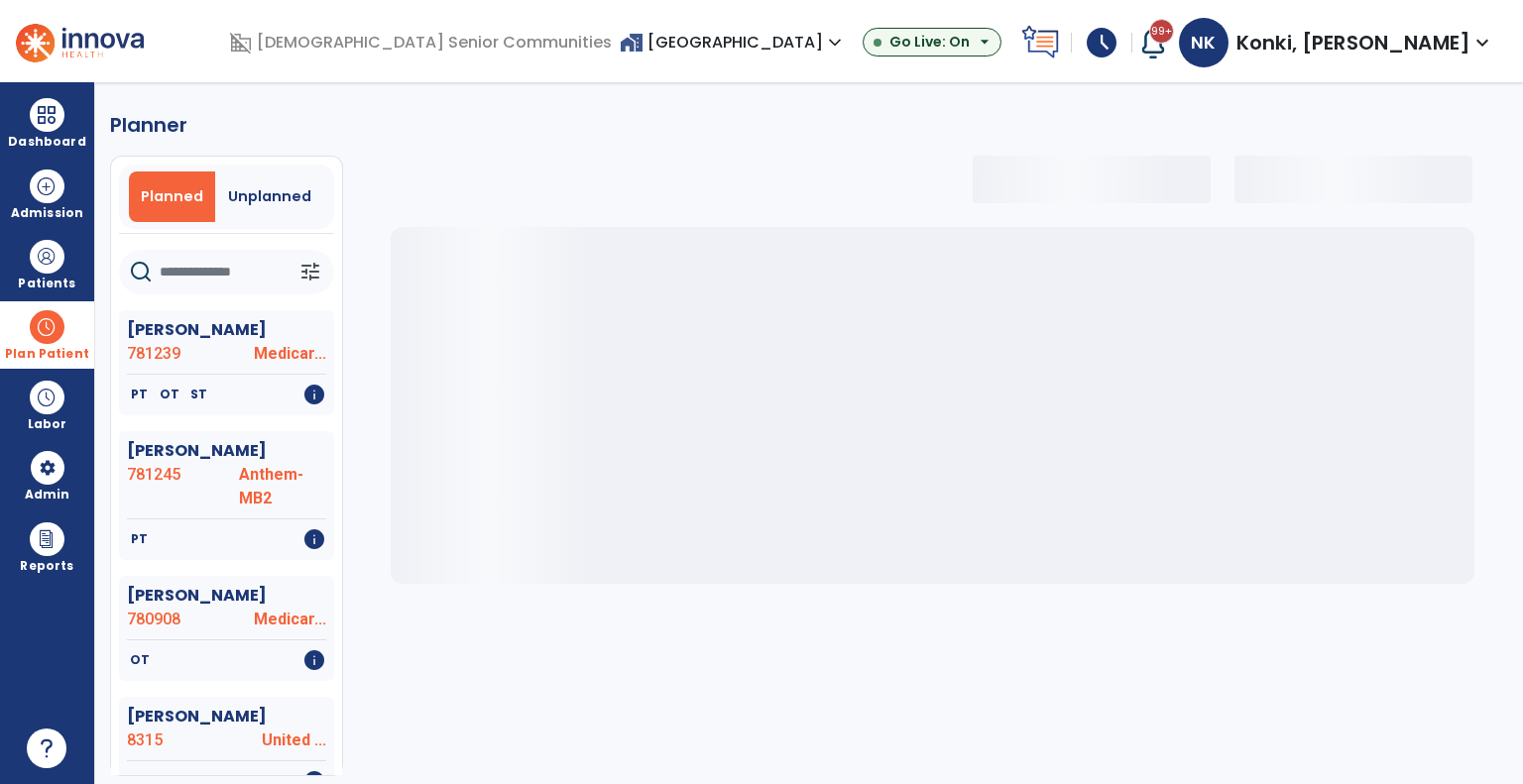 click 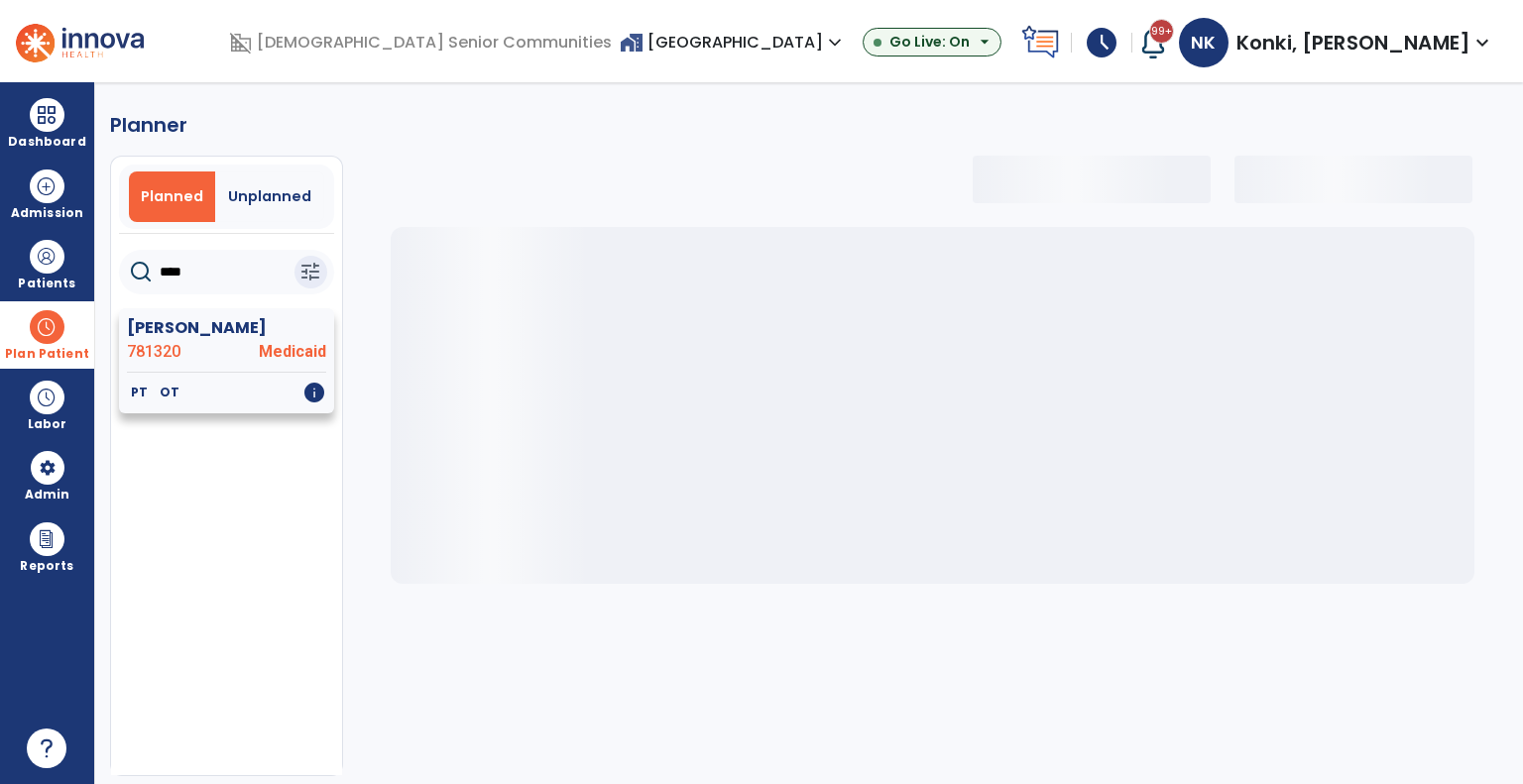 type on "****" 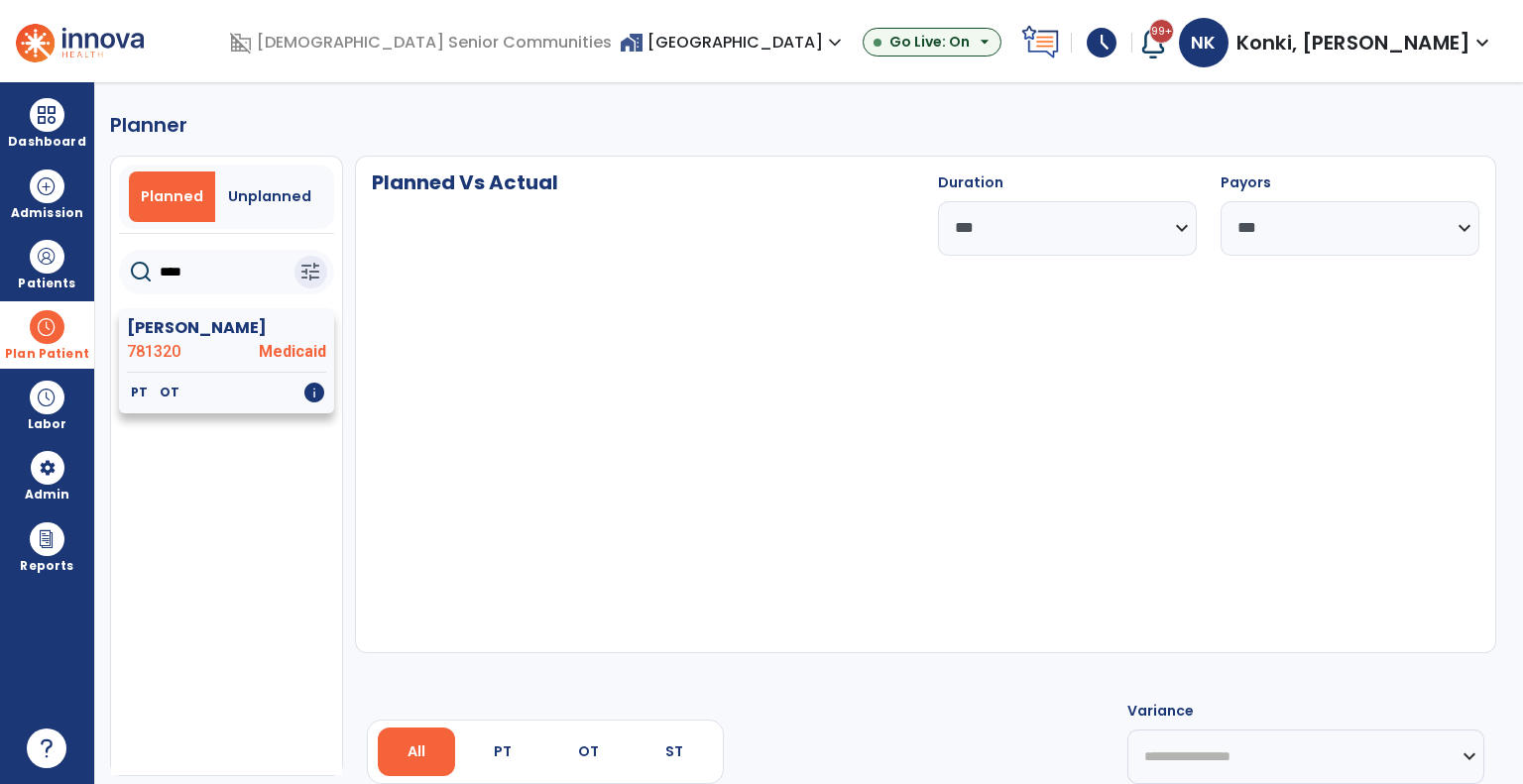 click on "781320" 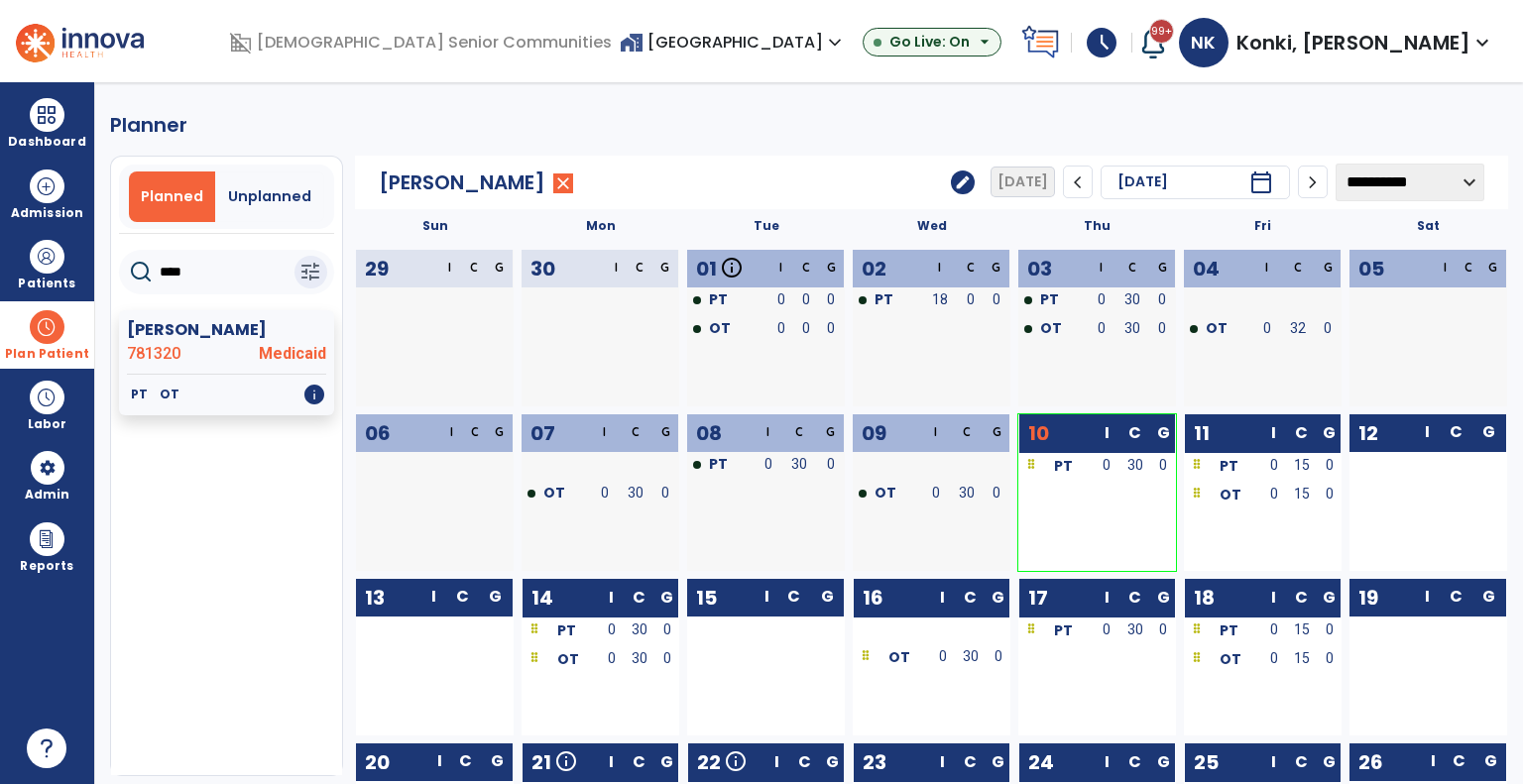 click on "**********" 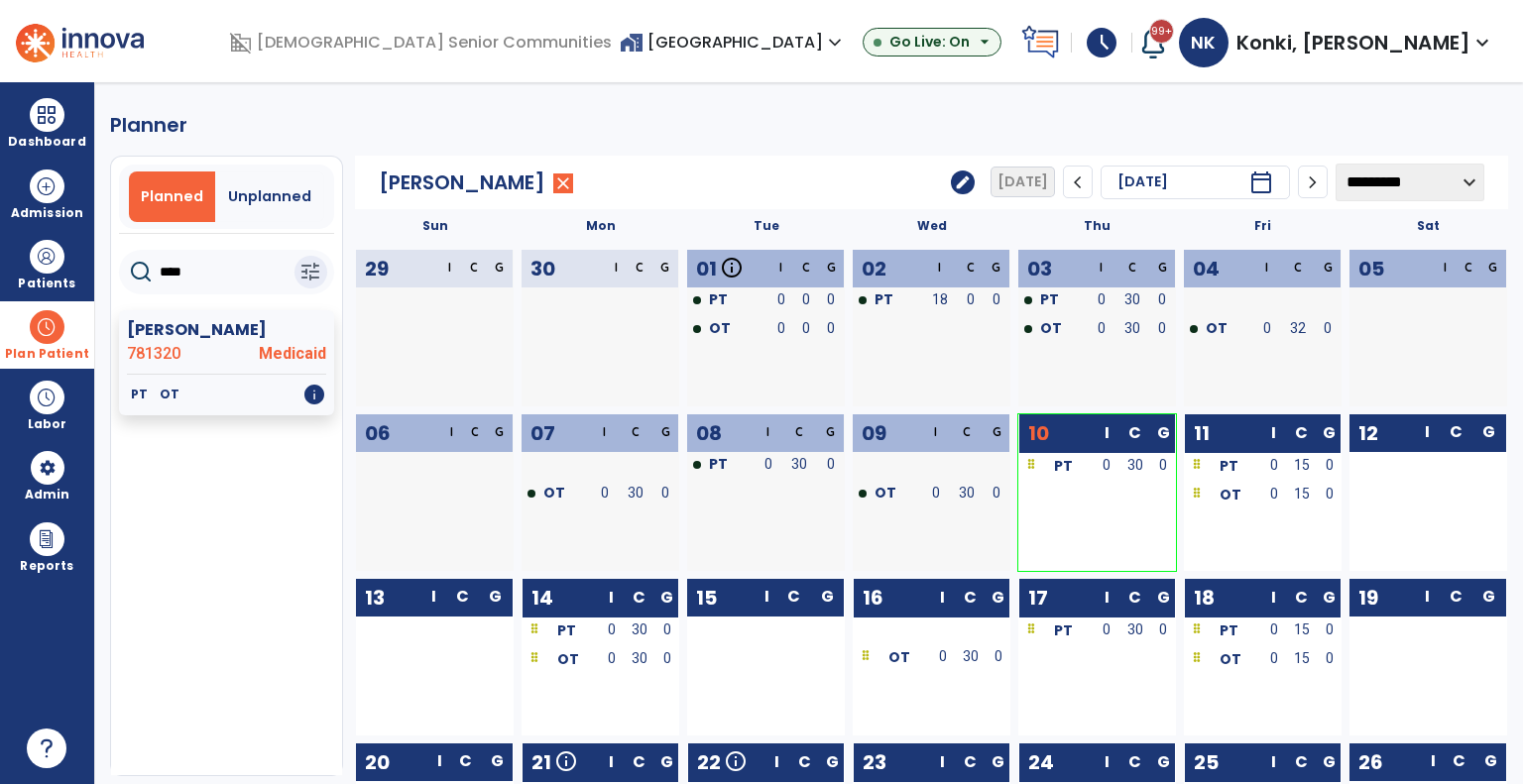 click on "**********" 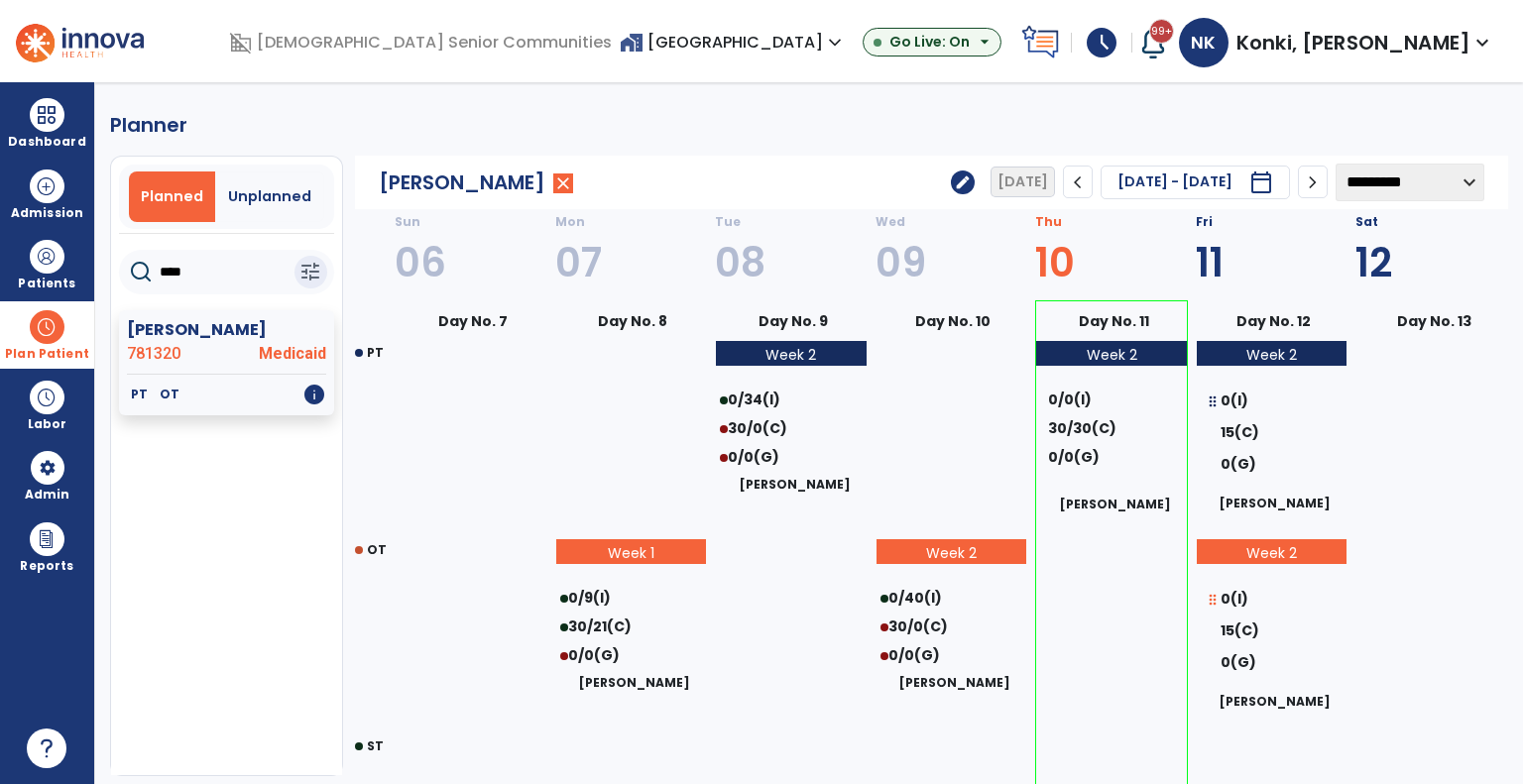 click on "chevron_left" 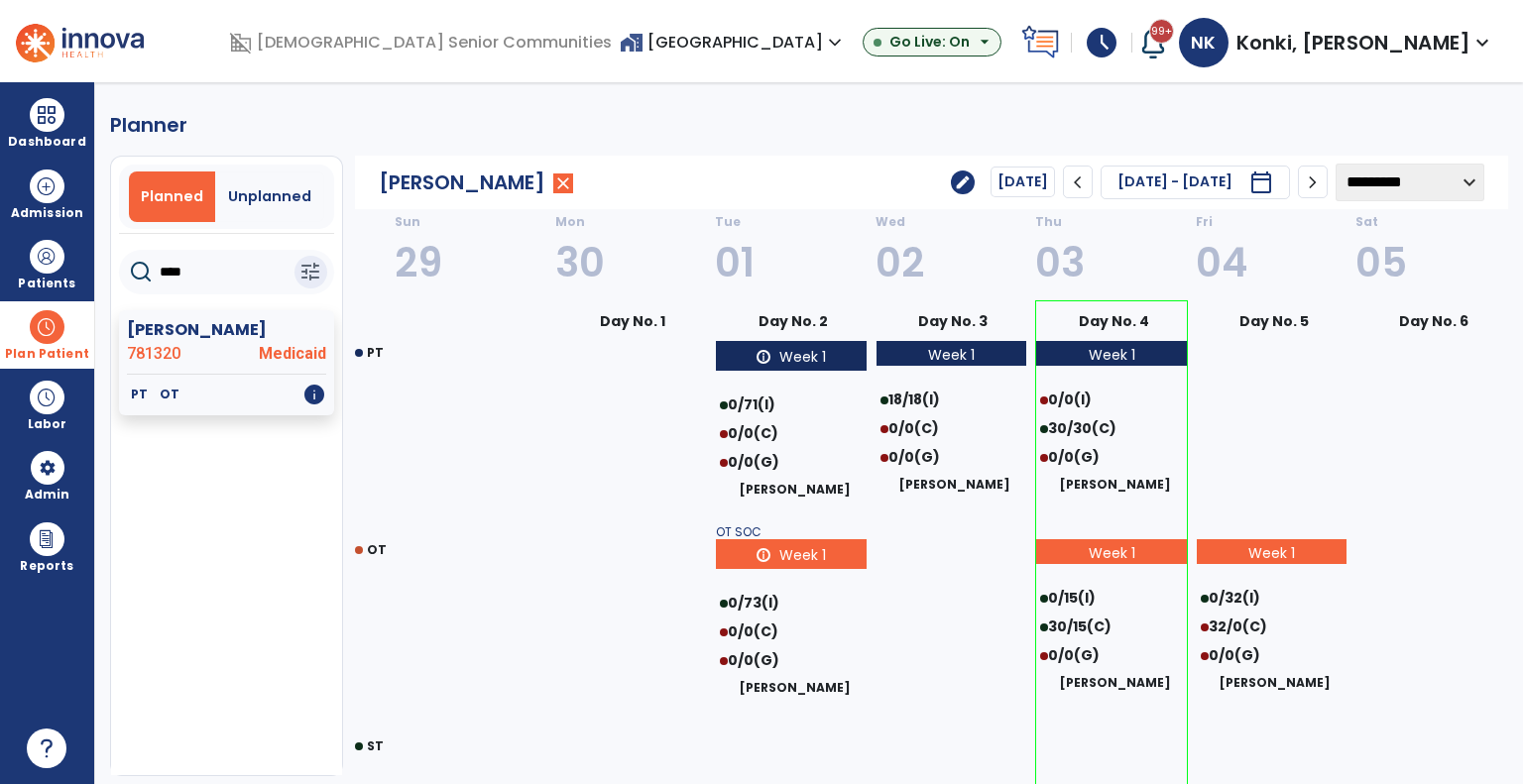 click on "chevron_right" 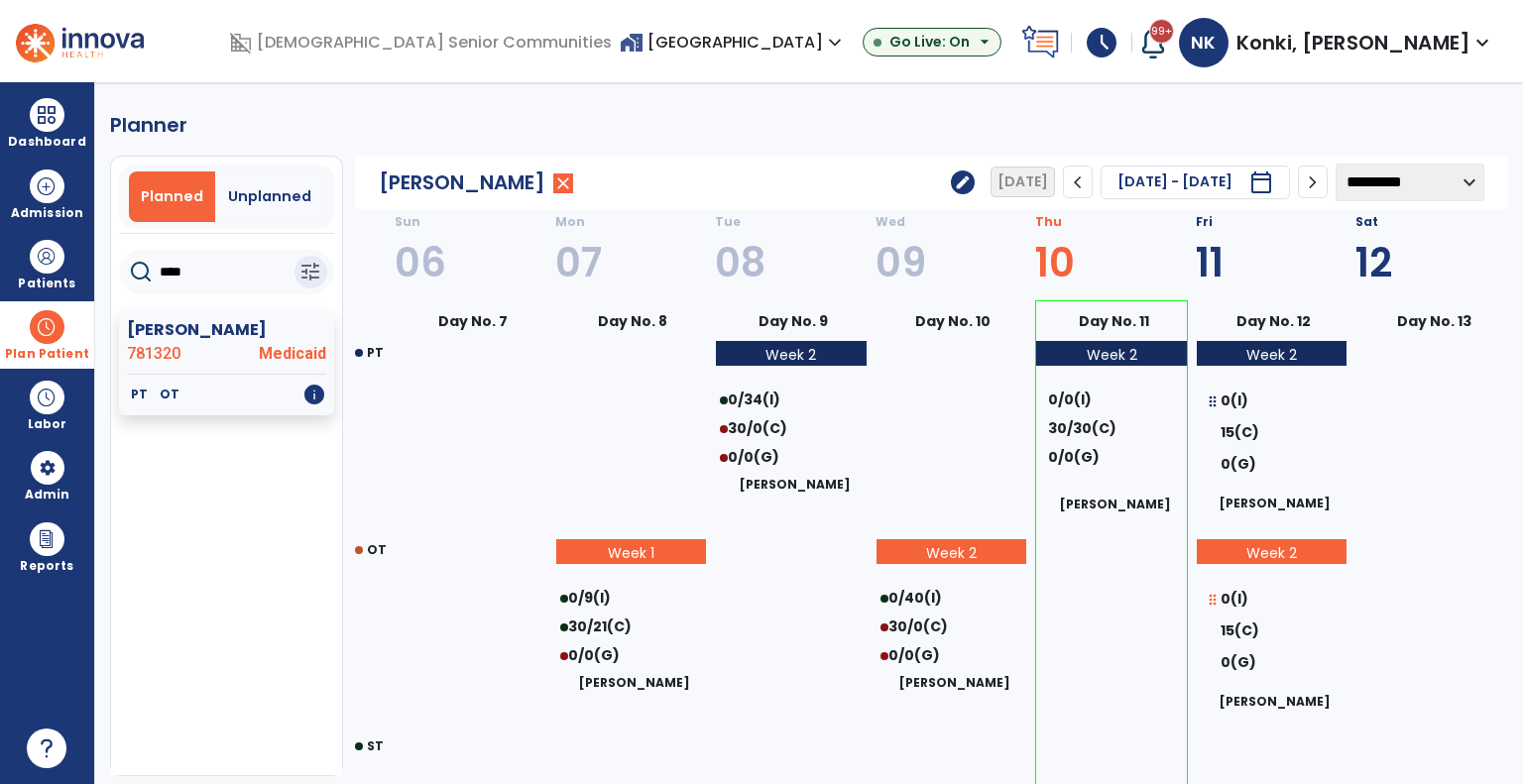 click on "chevron_left" 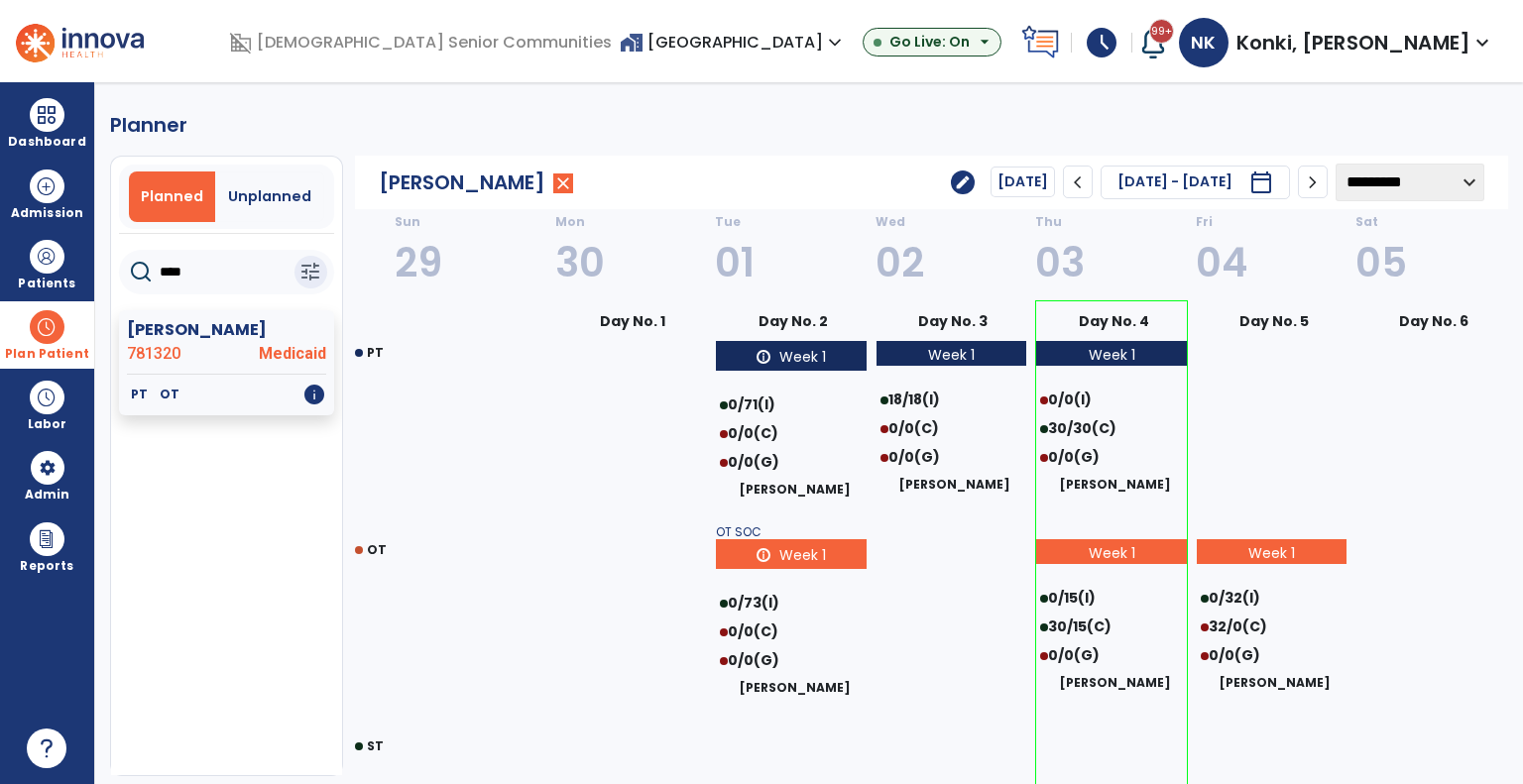 click on "chevron_right" 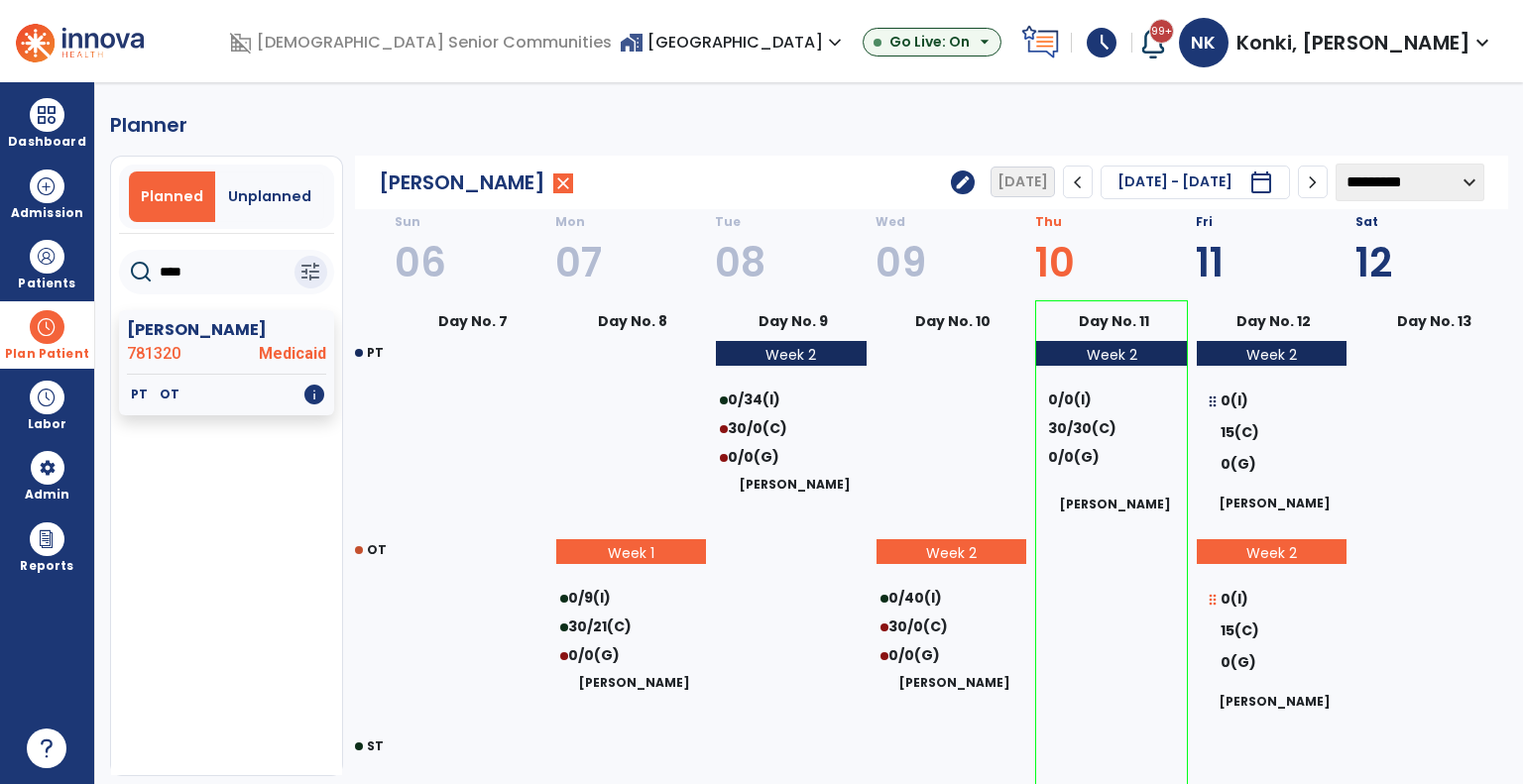 click on "chevron_left" 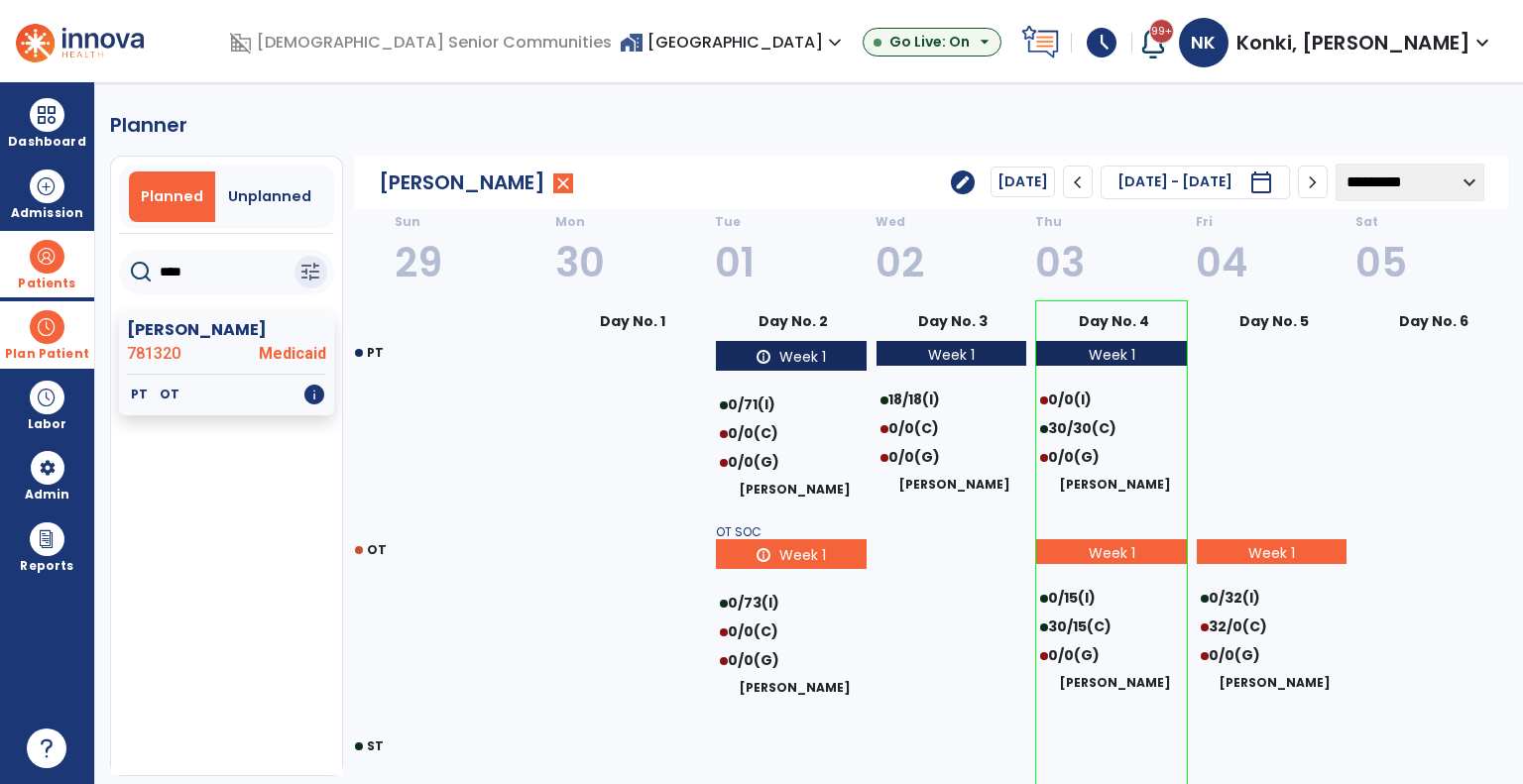 click on "Patients" at bounding box center [47, 283] 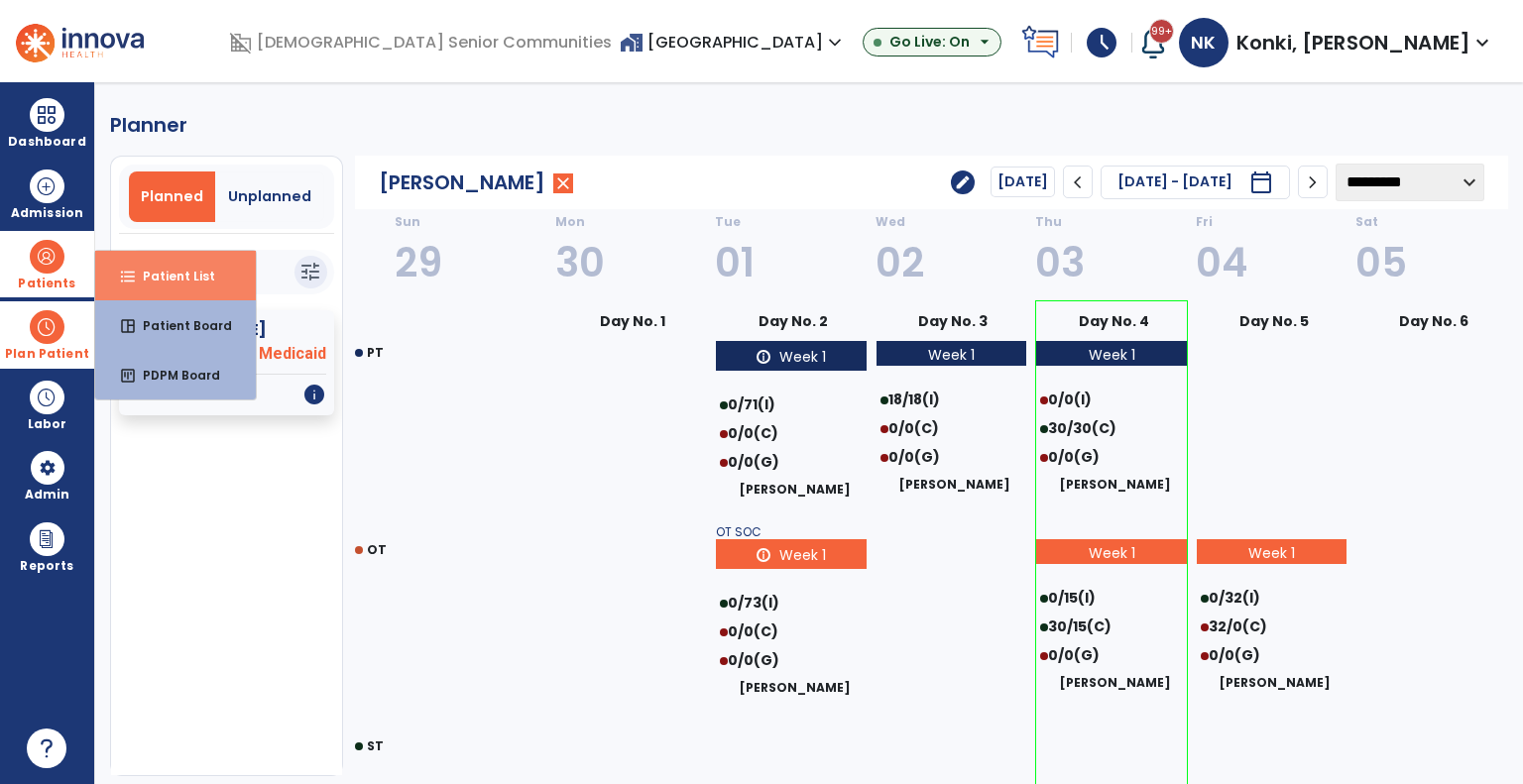 click on "Patient List" at bounding box center [171, 276] 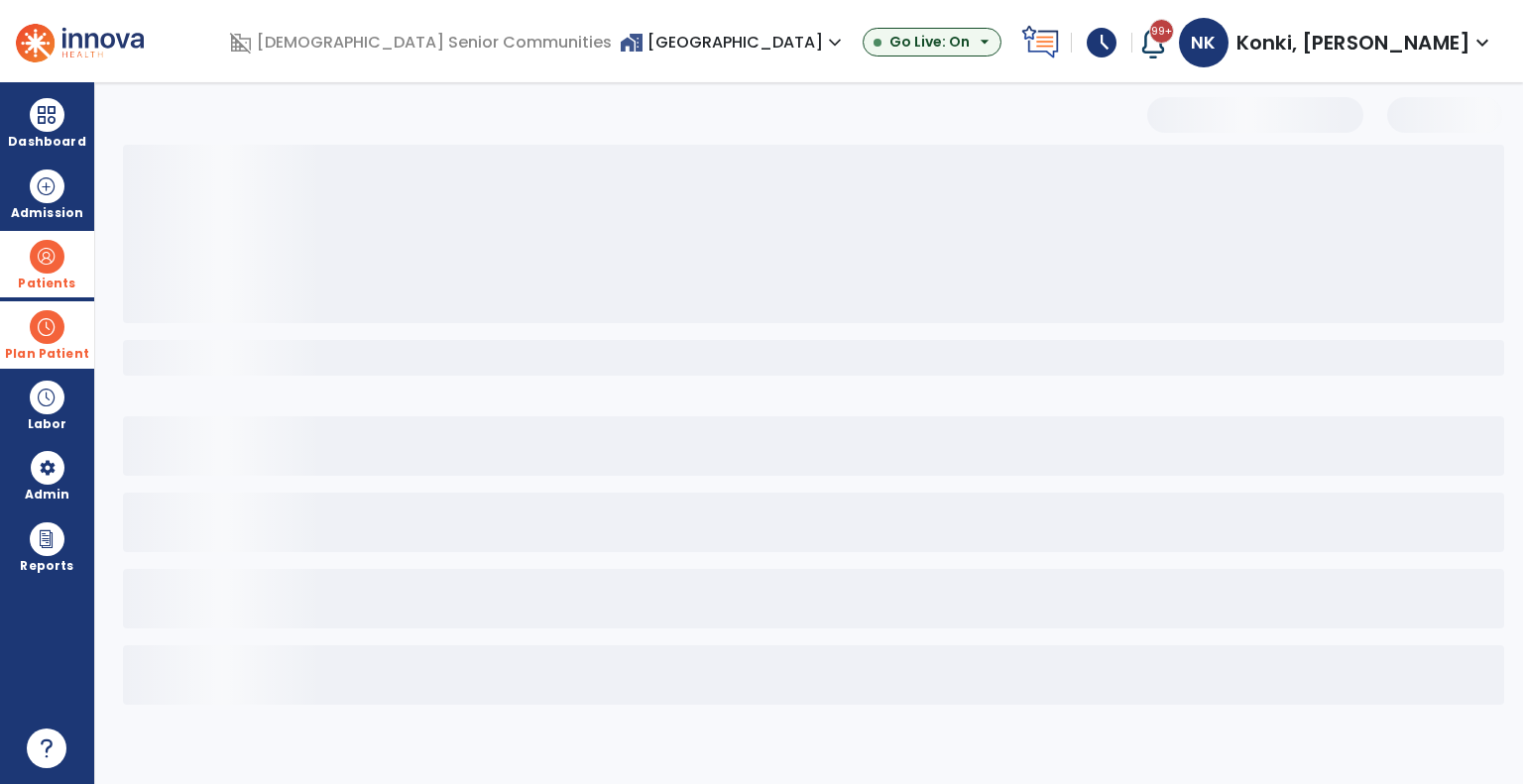 select on "***" 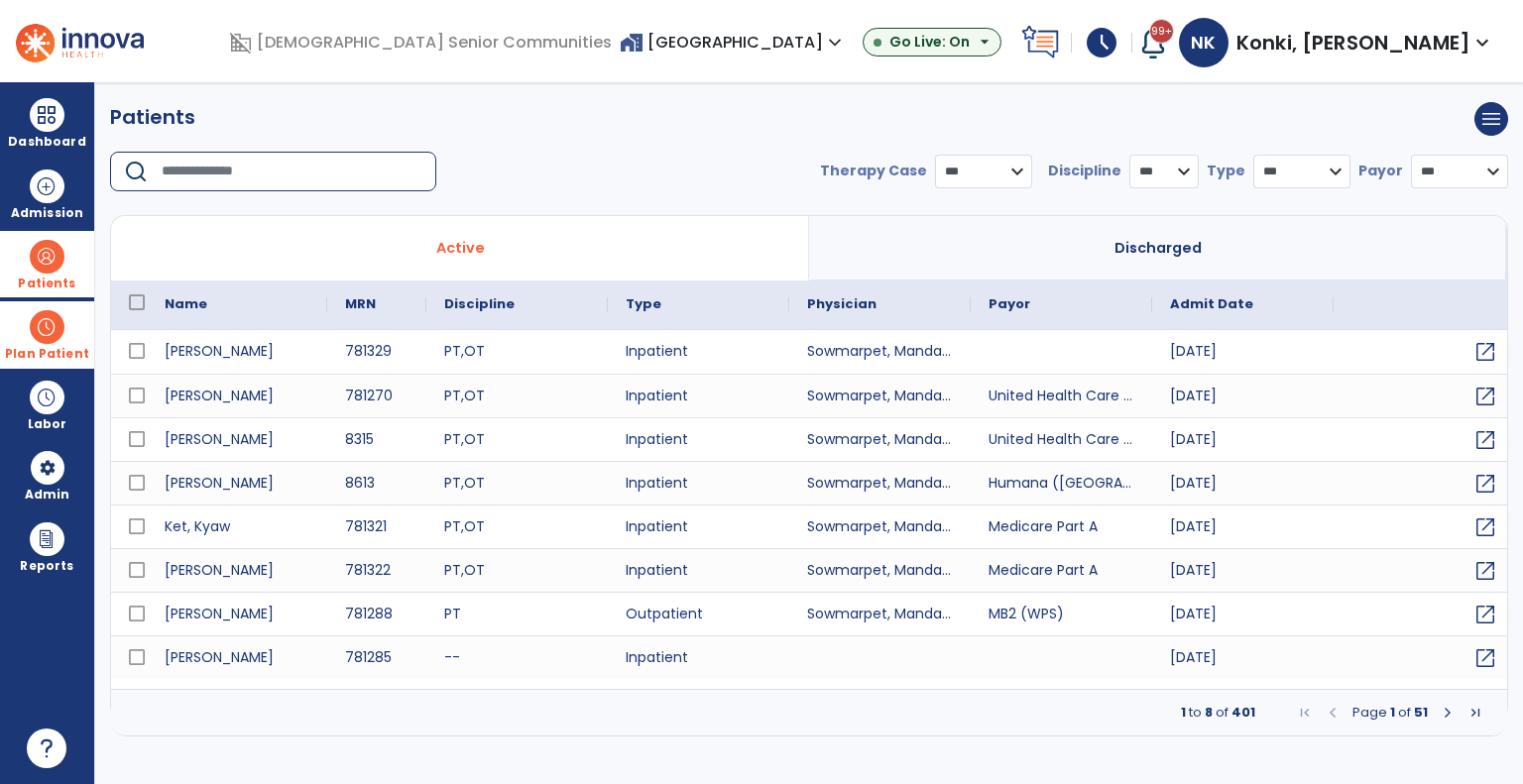 click at bounding box center (292, 171) 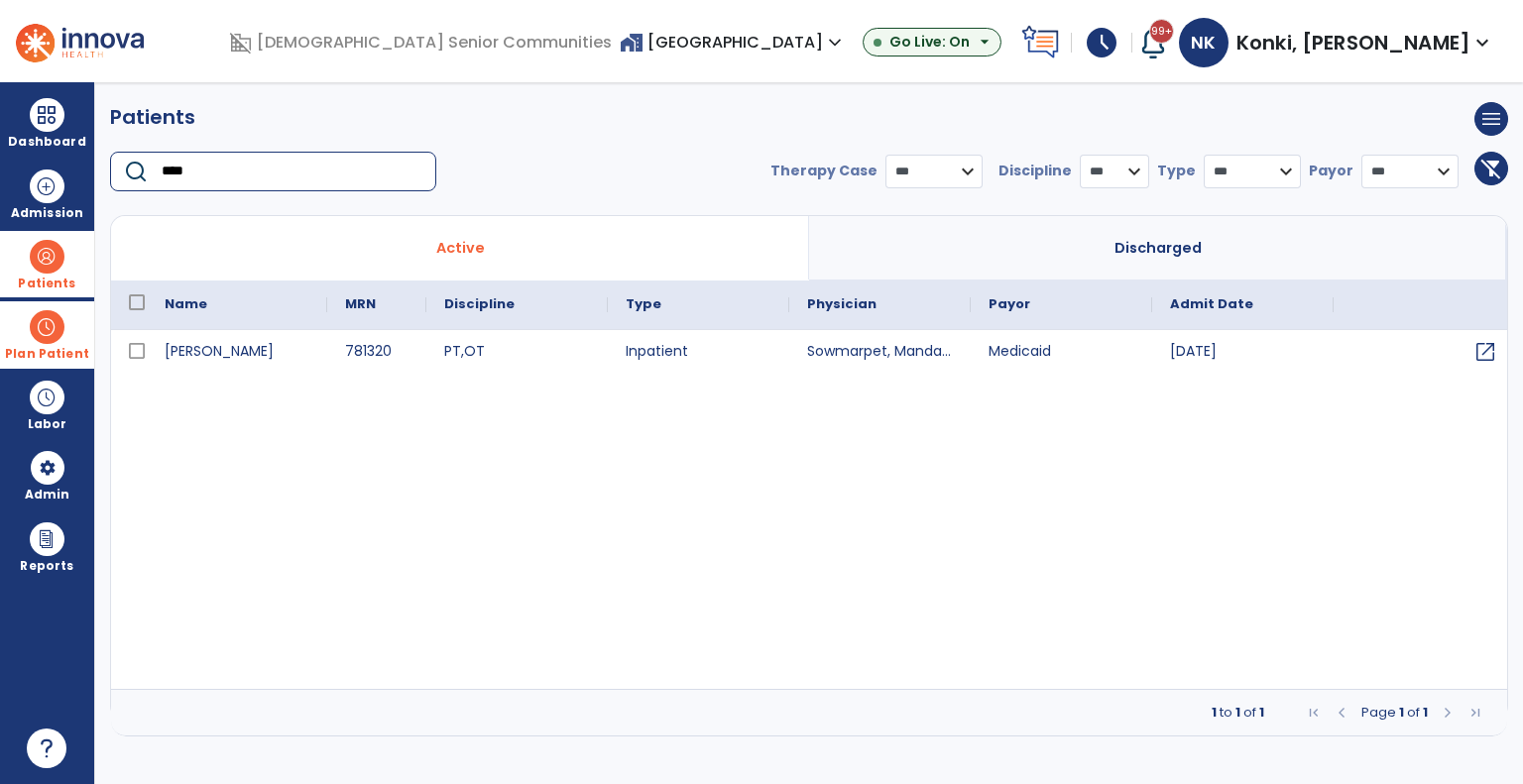 type on "****" 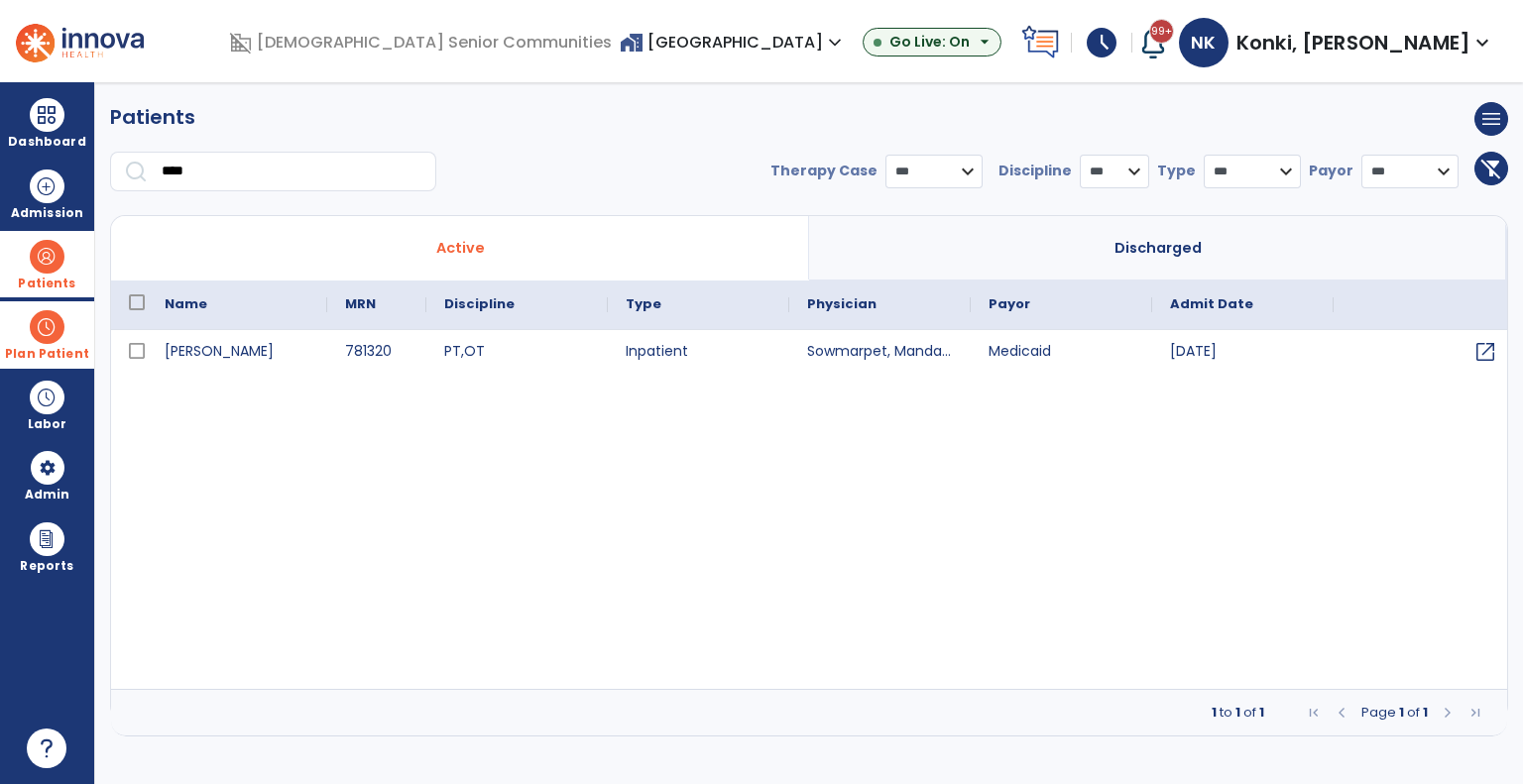 click at bounding box center (47, 327) 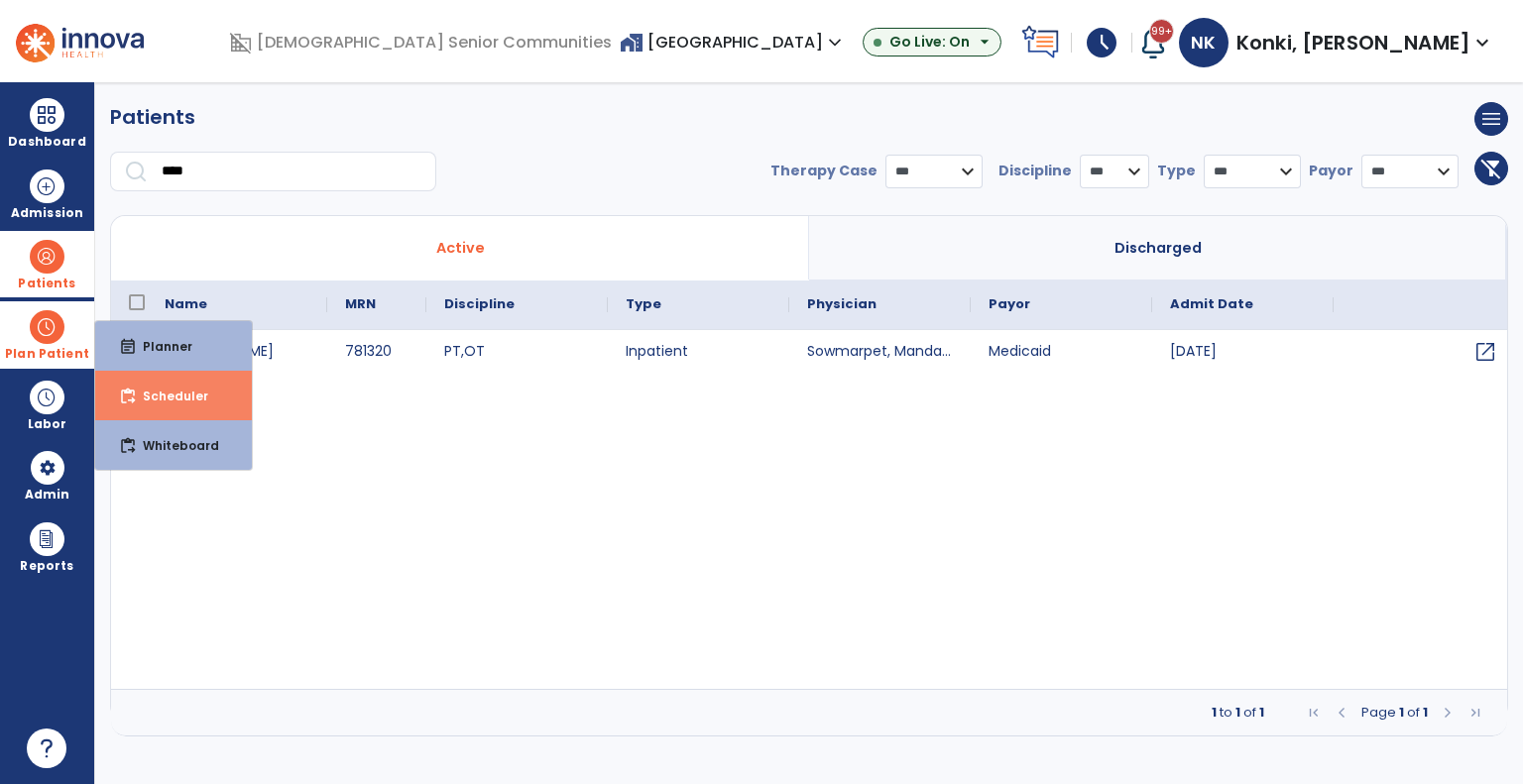 click on "Scheduler" at bounding box center (168, 395) 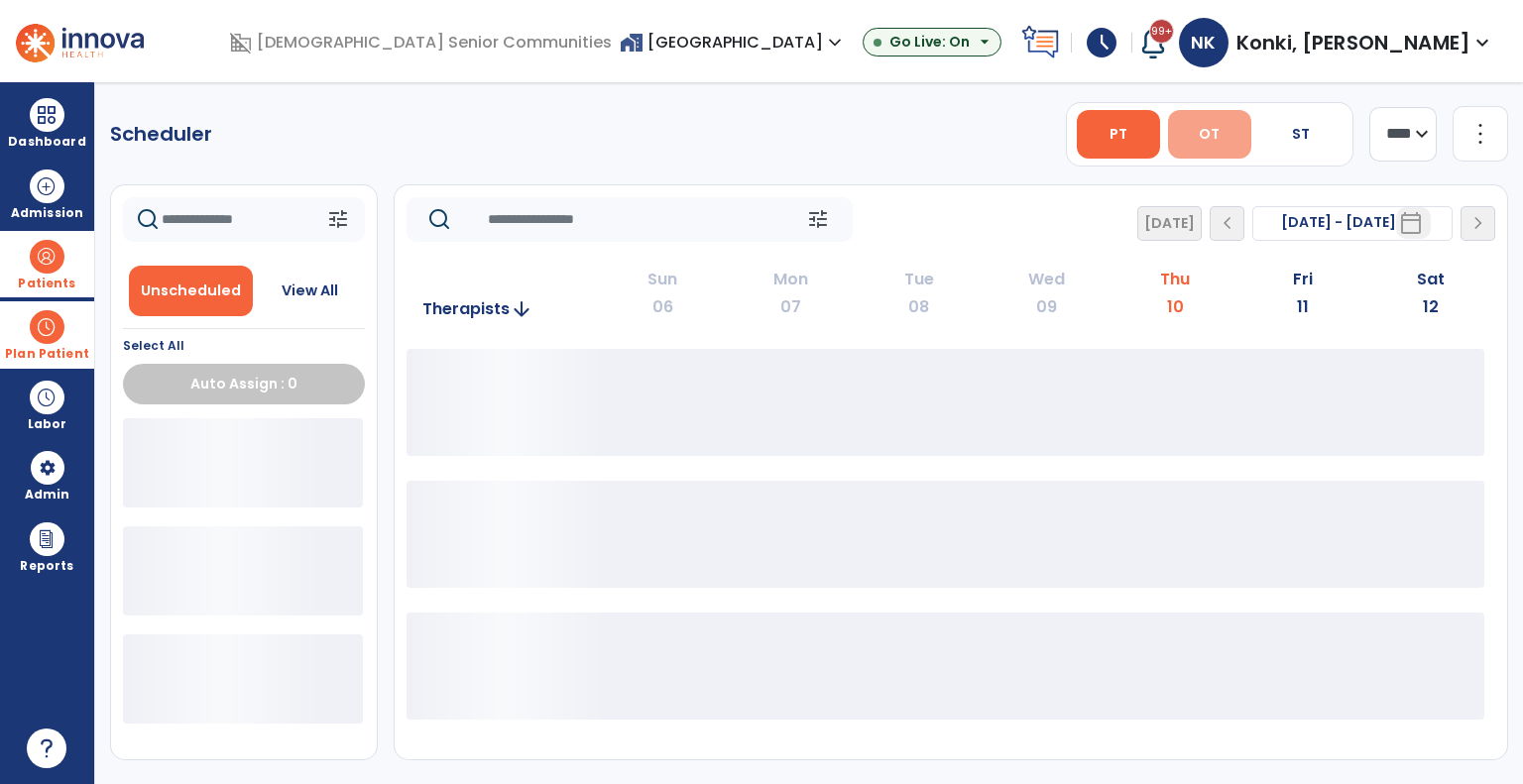 click on "OT" at bounding box center [1209, 134] 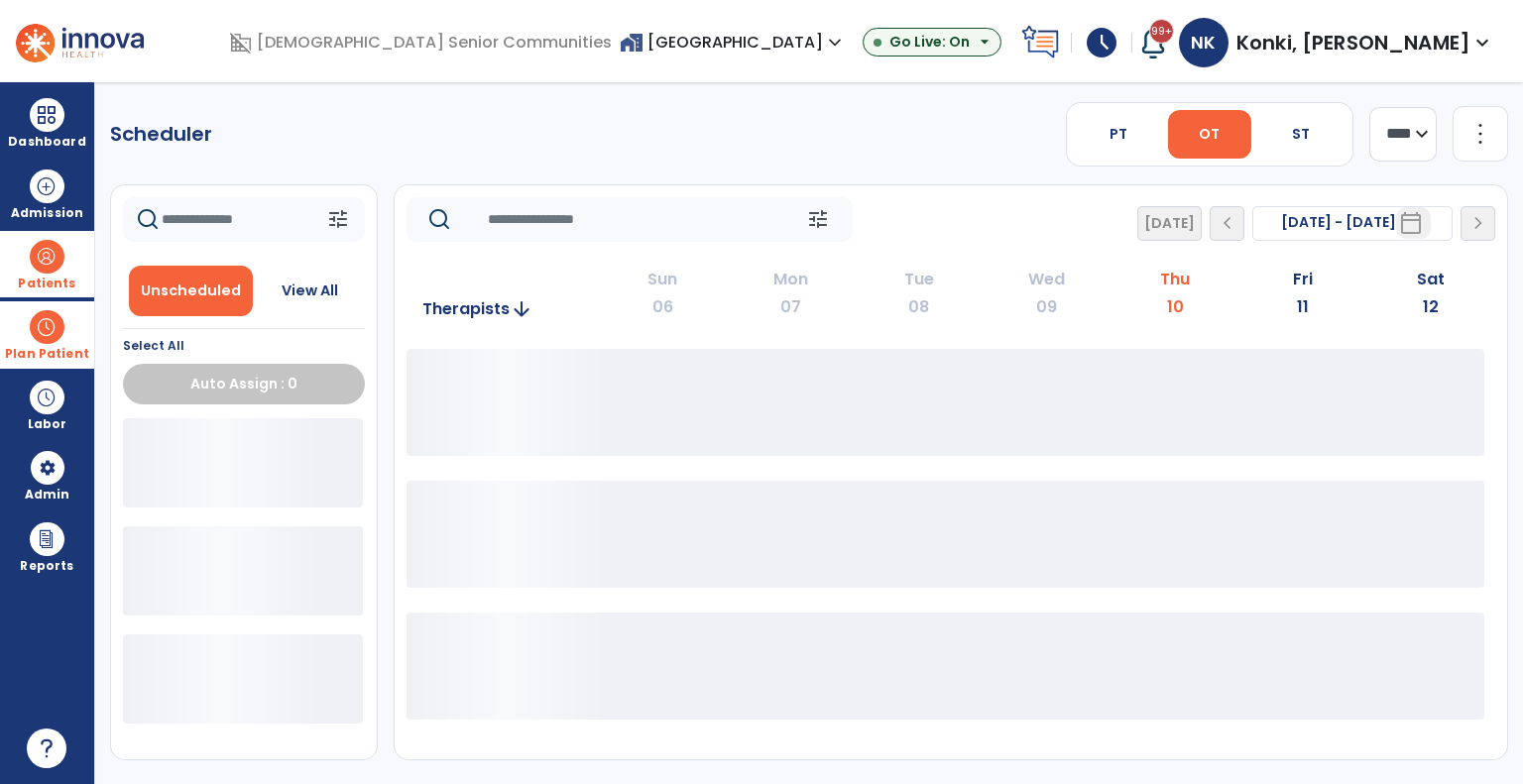 click on "**** ***" 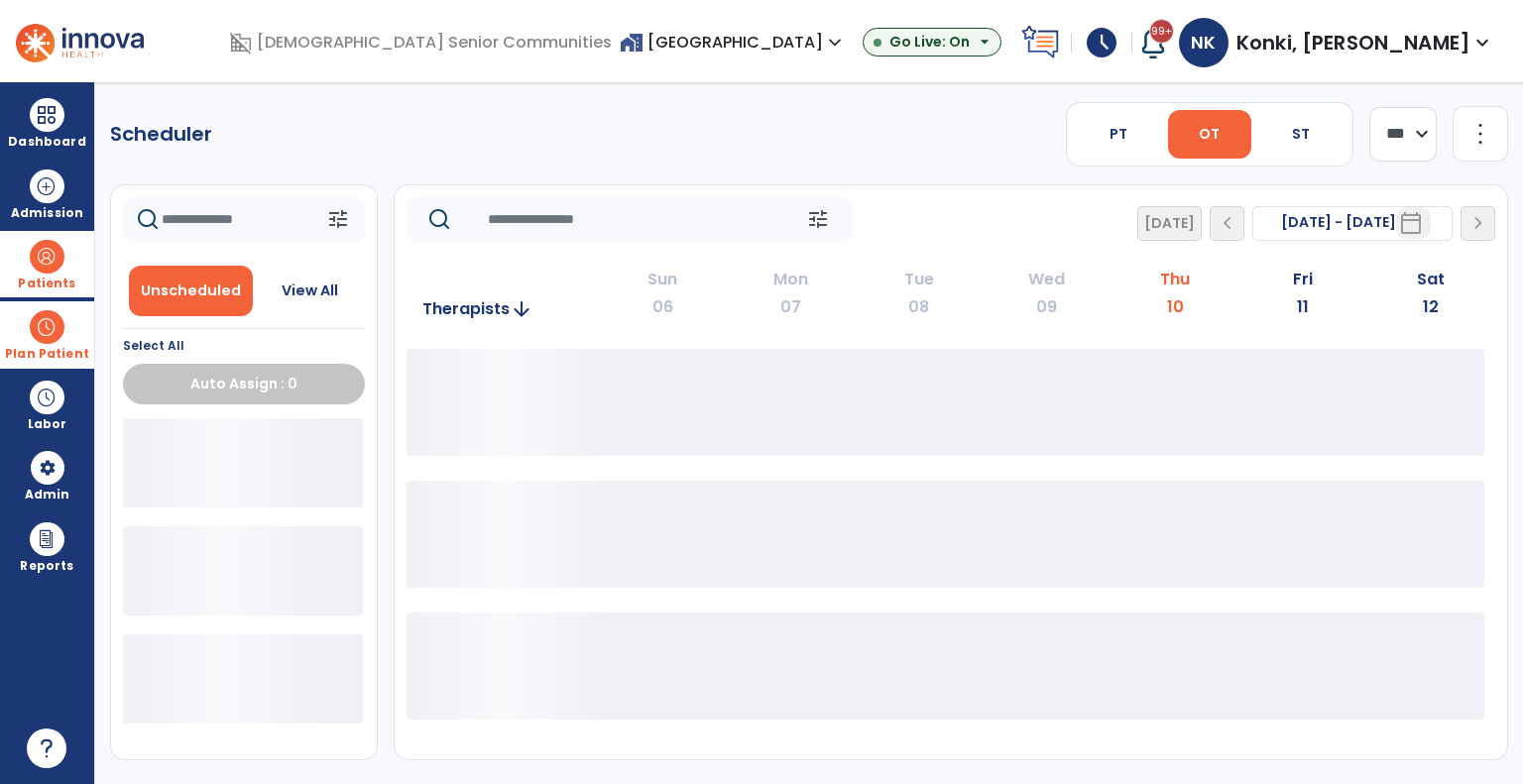 click on "**** ***" 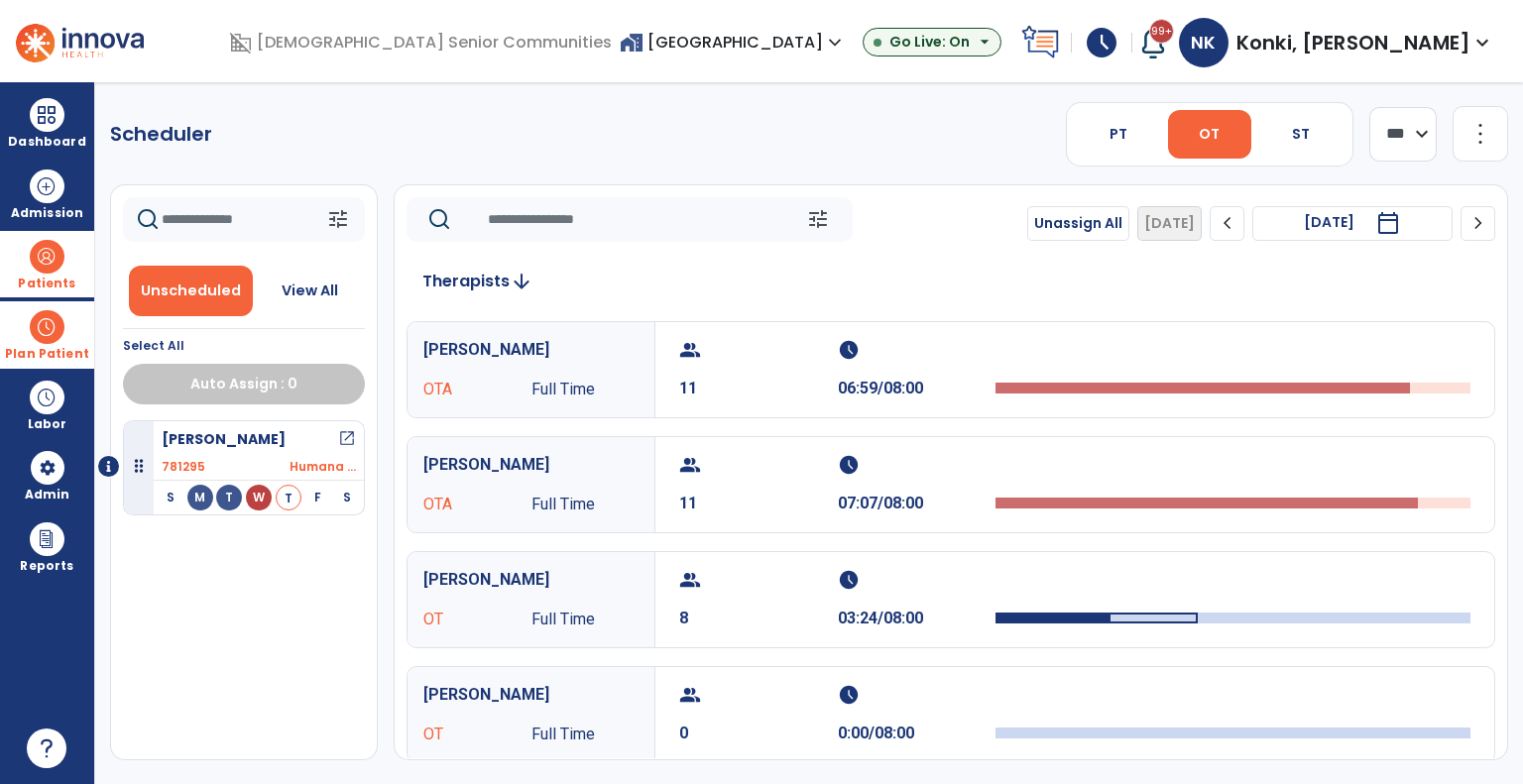click on "chevron_left" 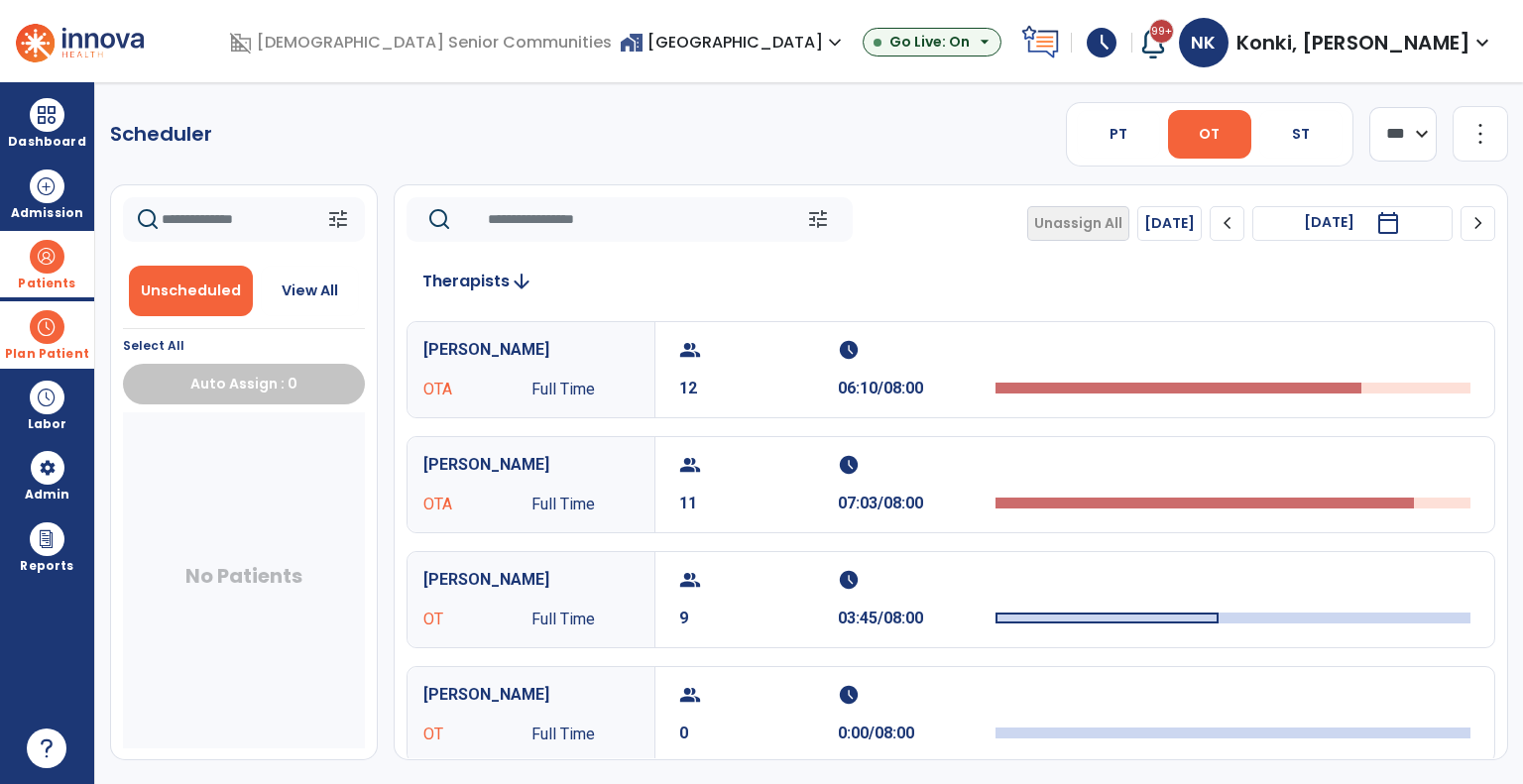click on "calendar_today" at bounding box center (1388, 223) 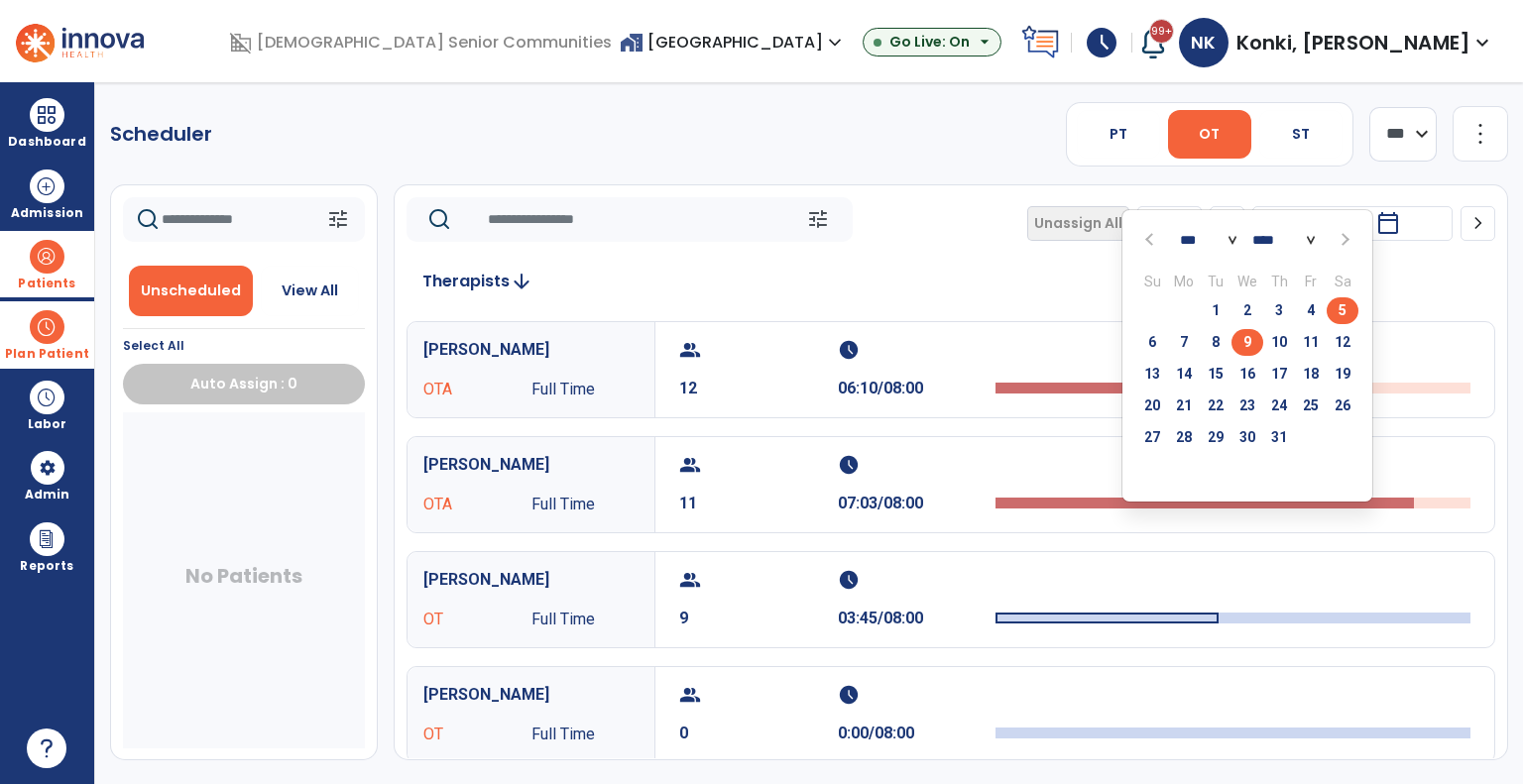 click on "5" at bounding box center (1343, 310) 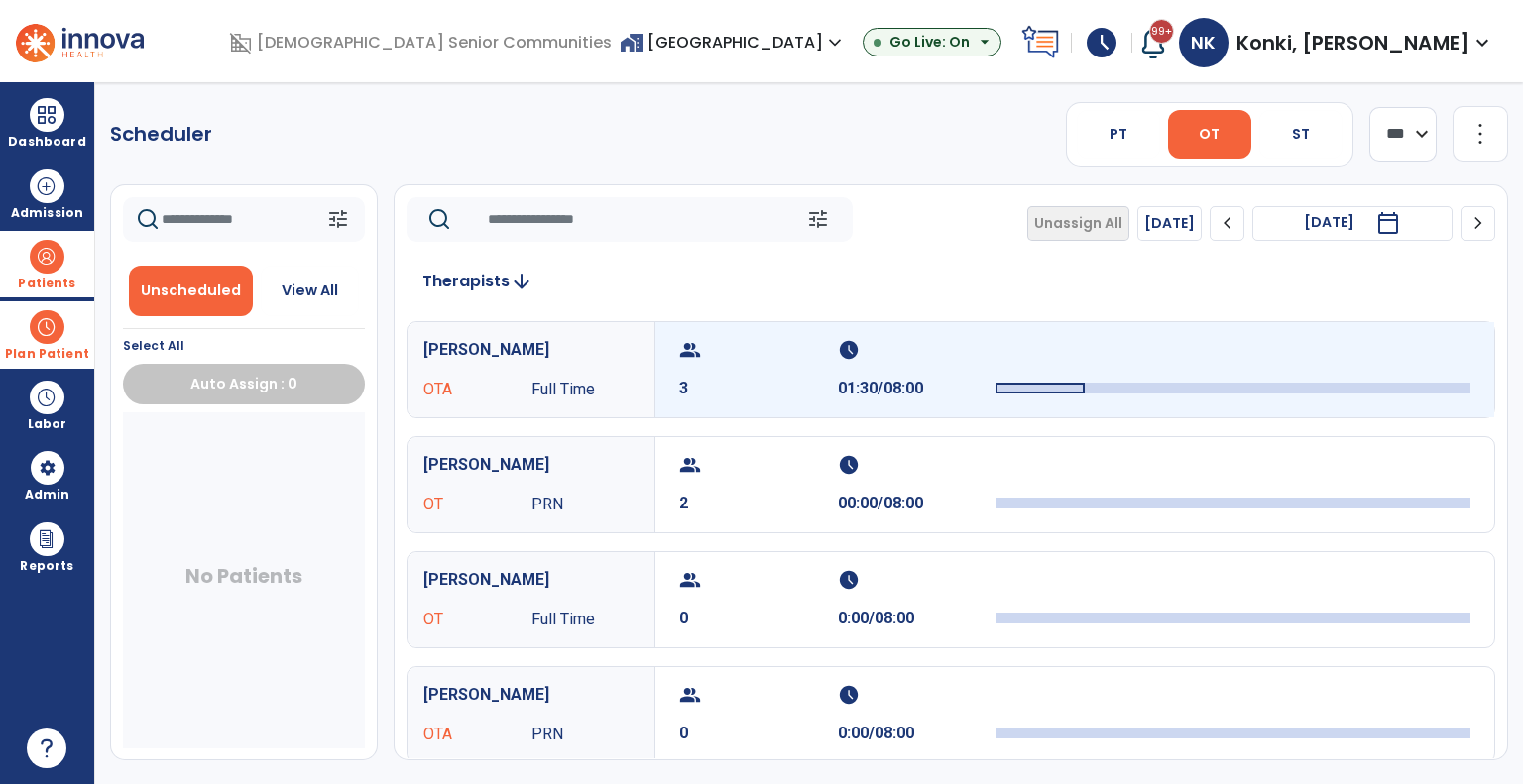 click at bounding box center [1232, 356] 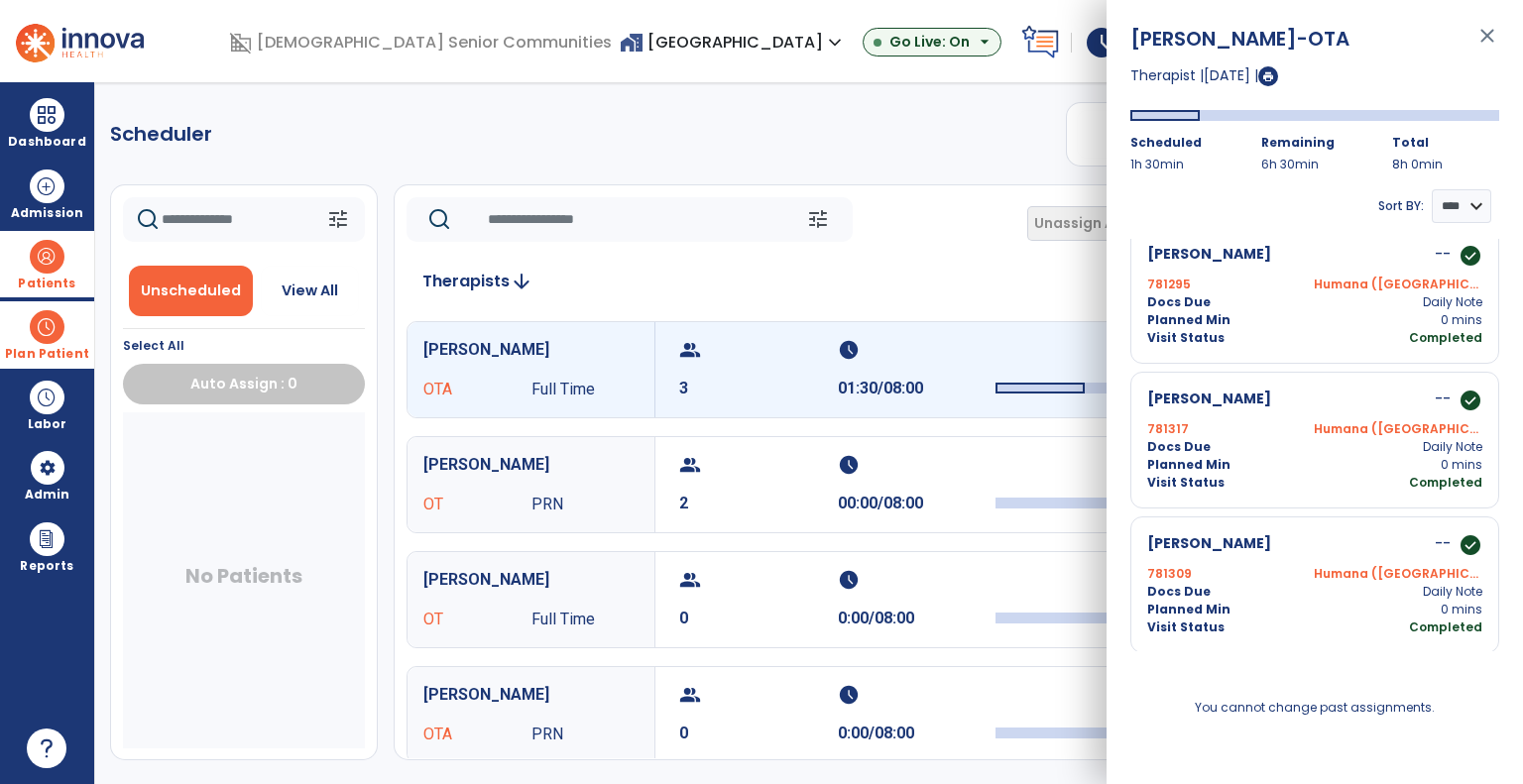 scroll, scrollTop: 0, scrollLeft: 0, axis: both 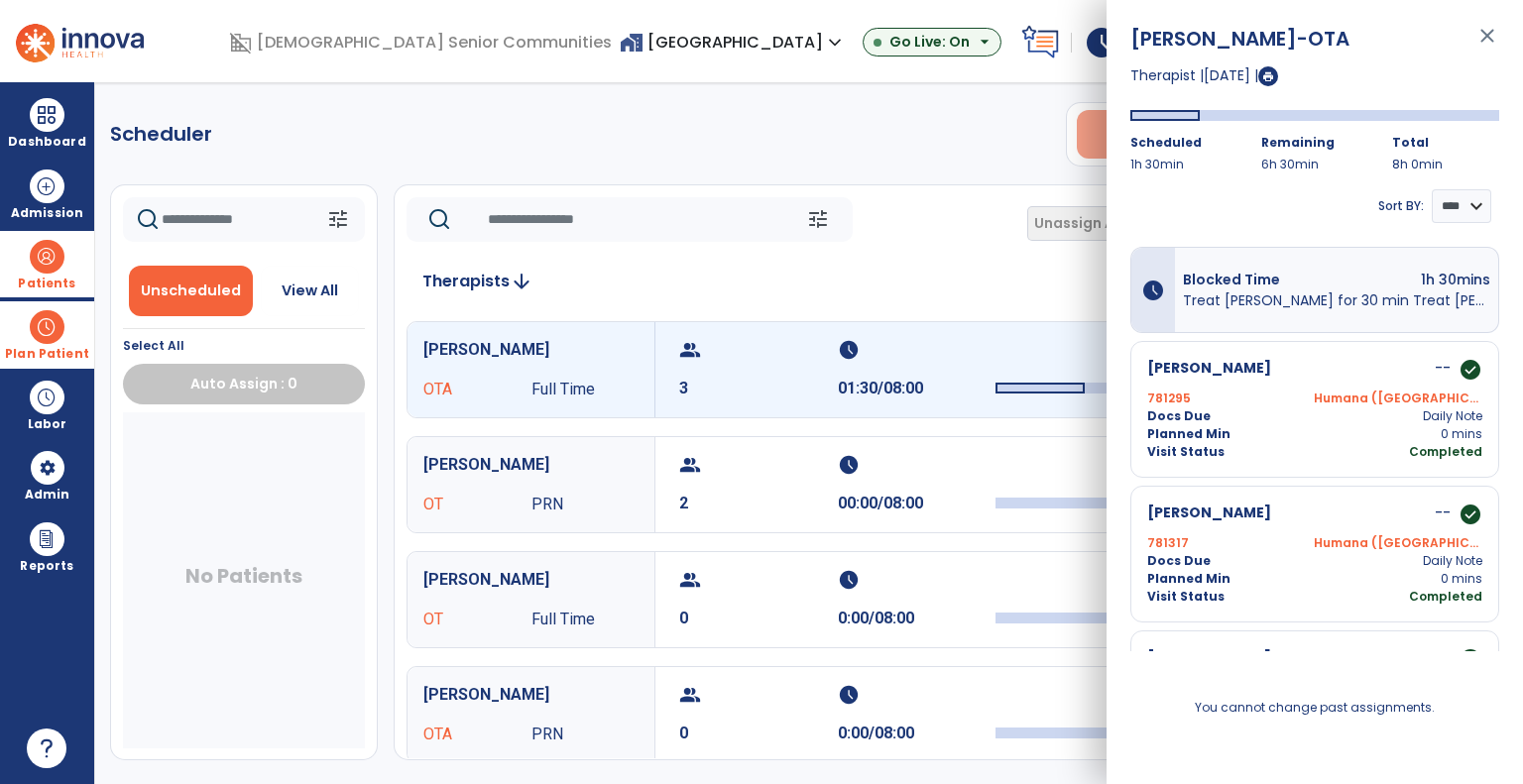 click on "PT" at bounding box center (1118, 134) 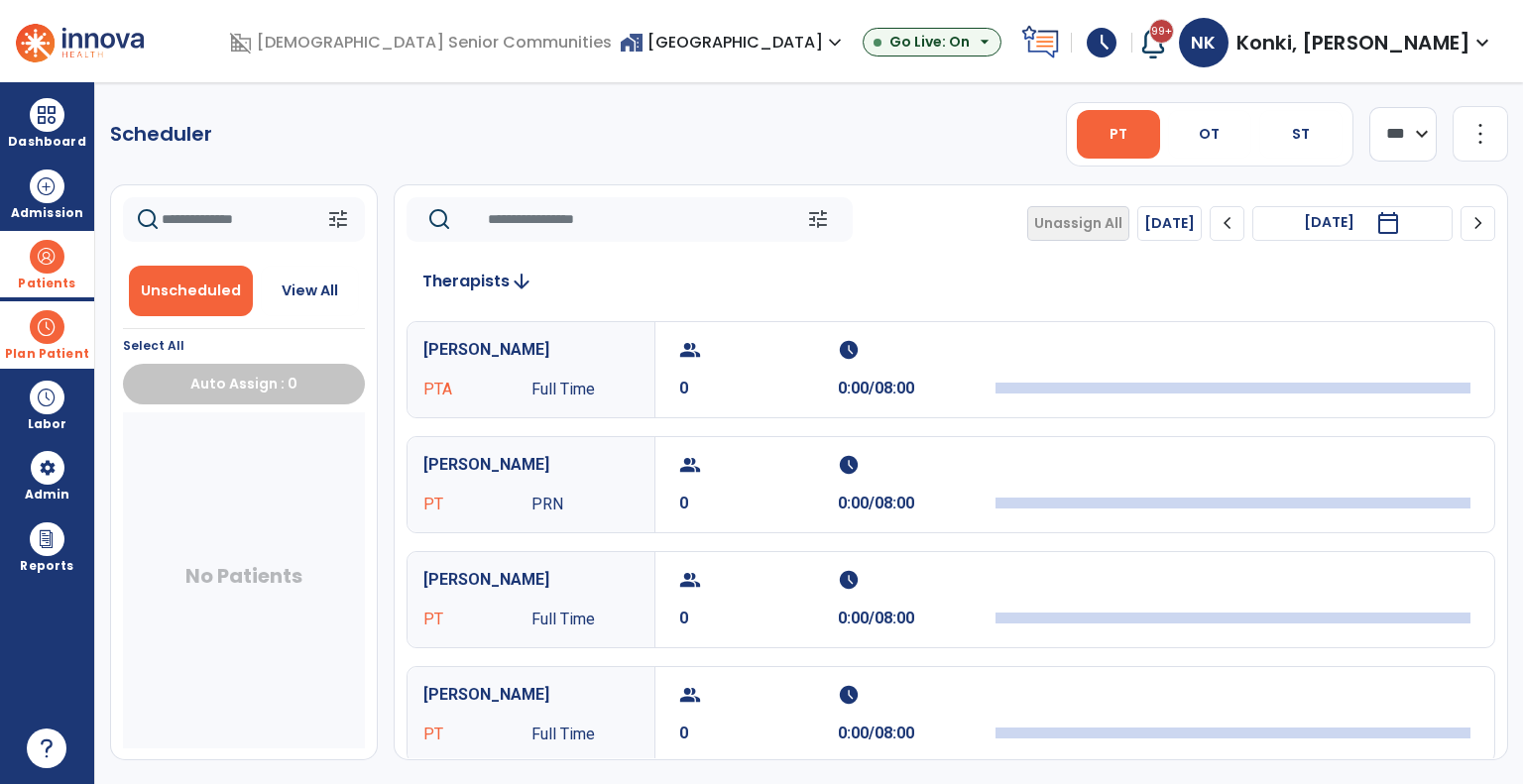click on "Patients" at bounding box center (47, 264) 